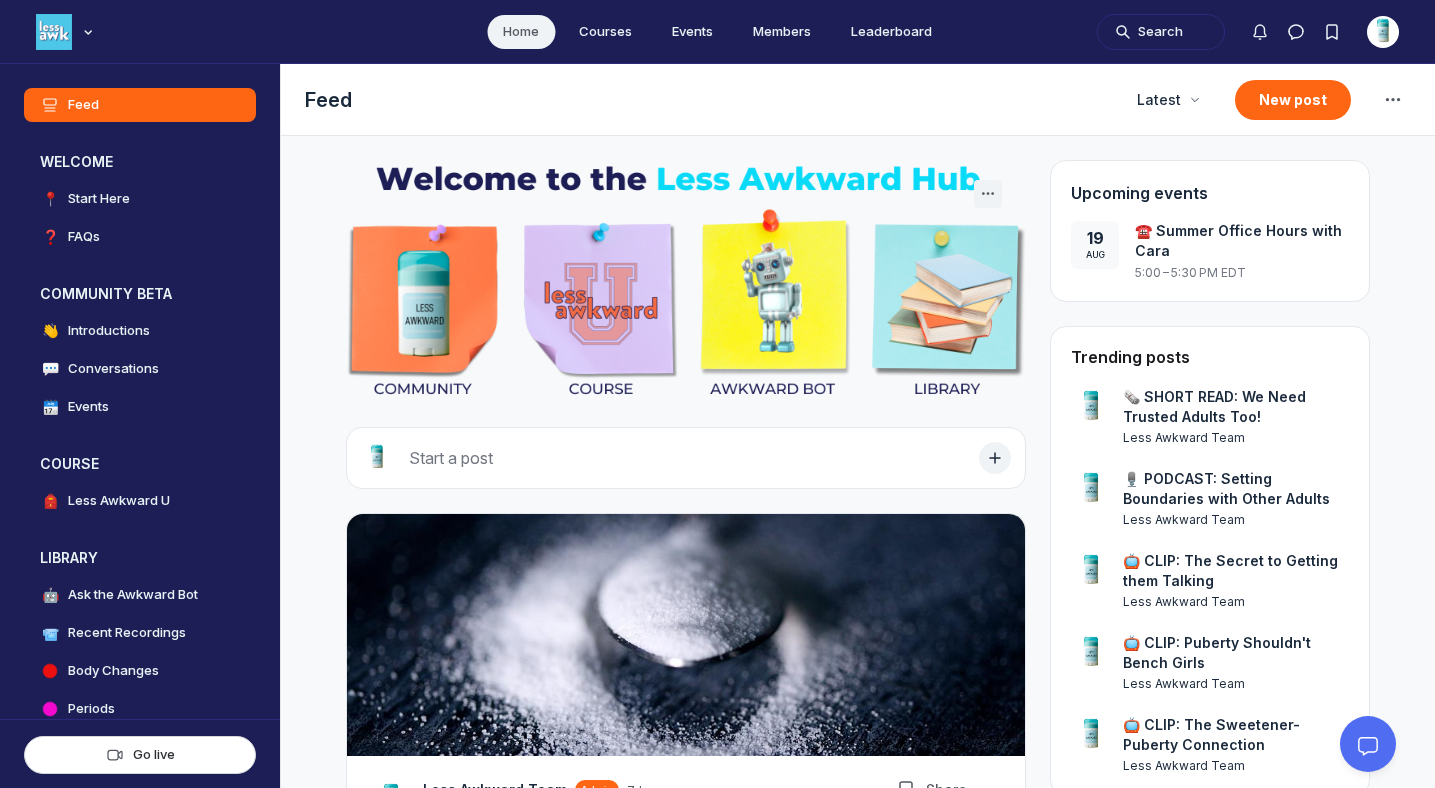 scroll, scrollTop: 0, scrollLeft: 0, axis: both 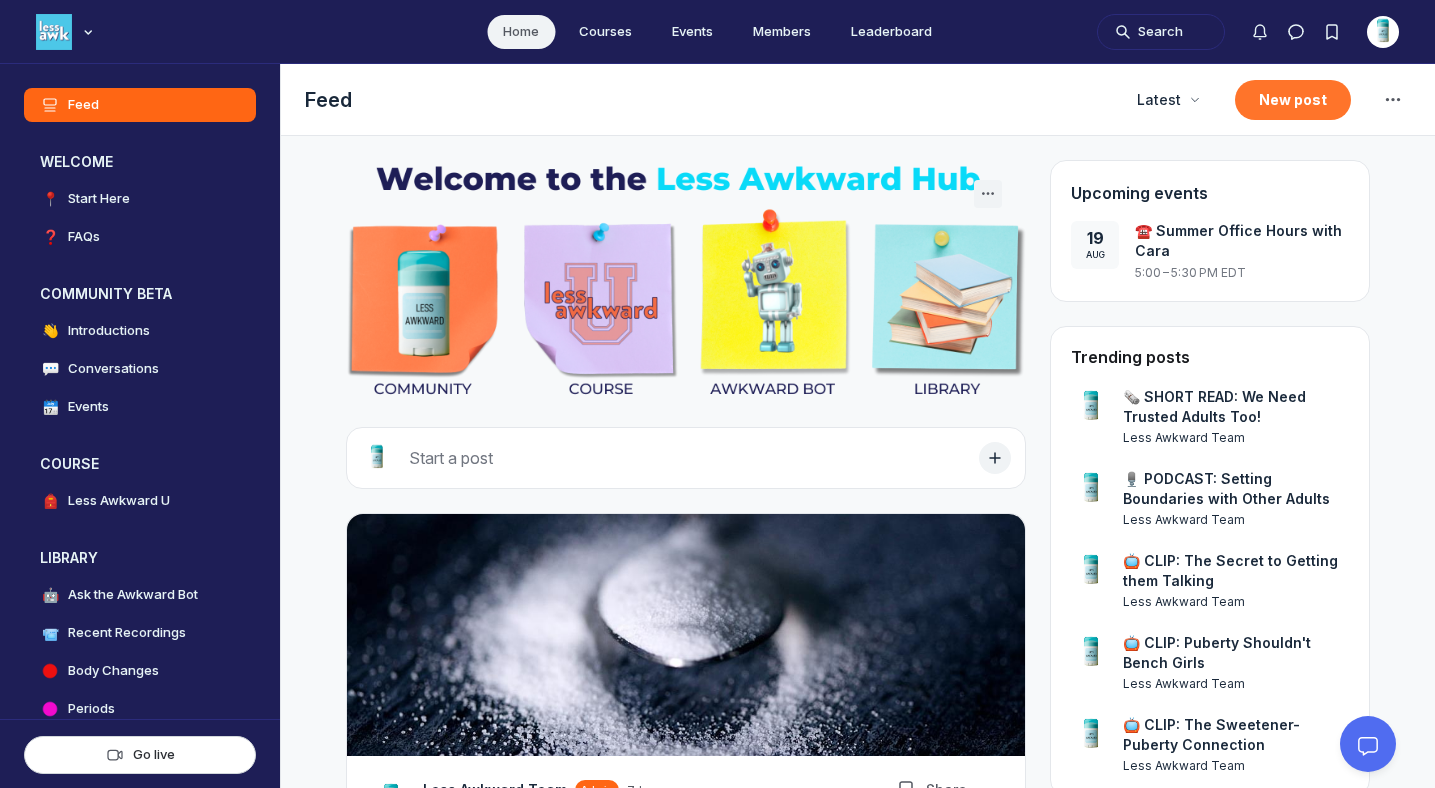 click on "New post" at bounding box center (1293, 100) 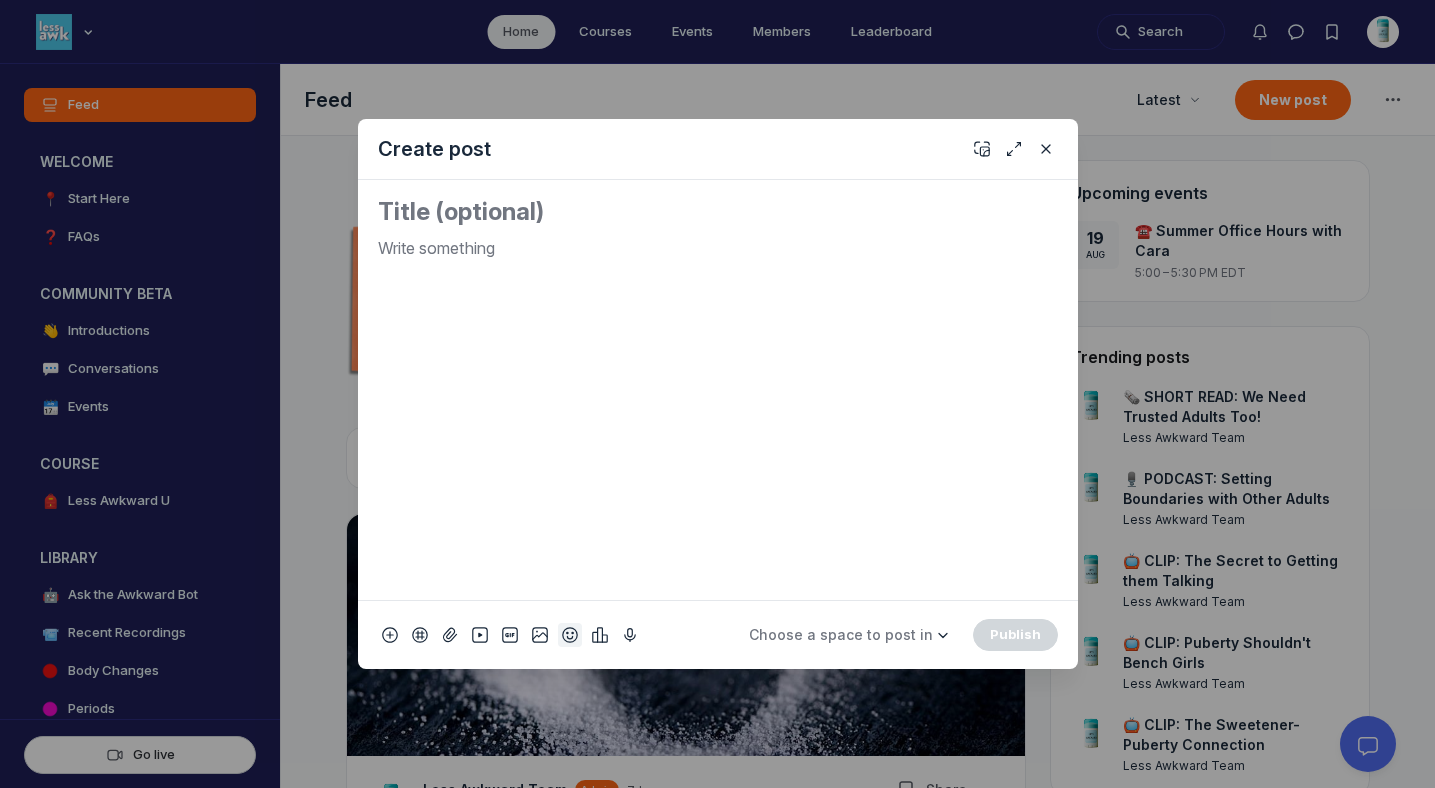 click 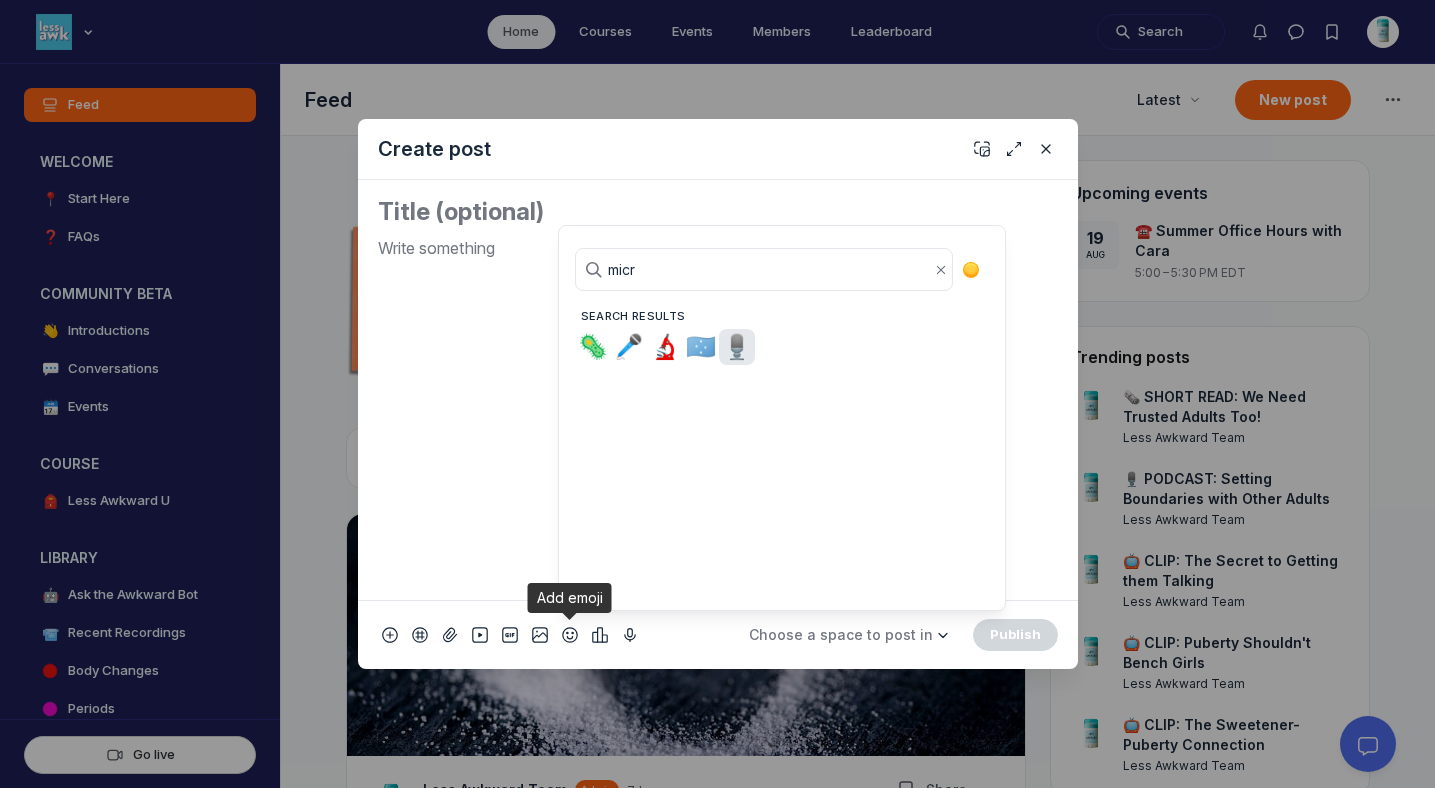 type on "micr" 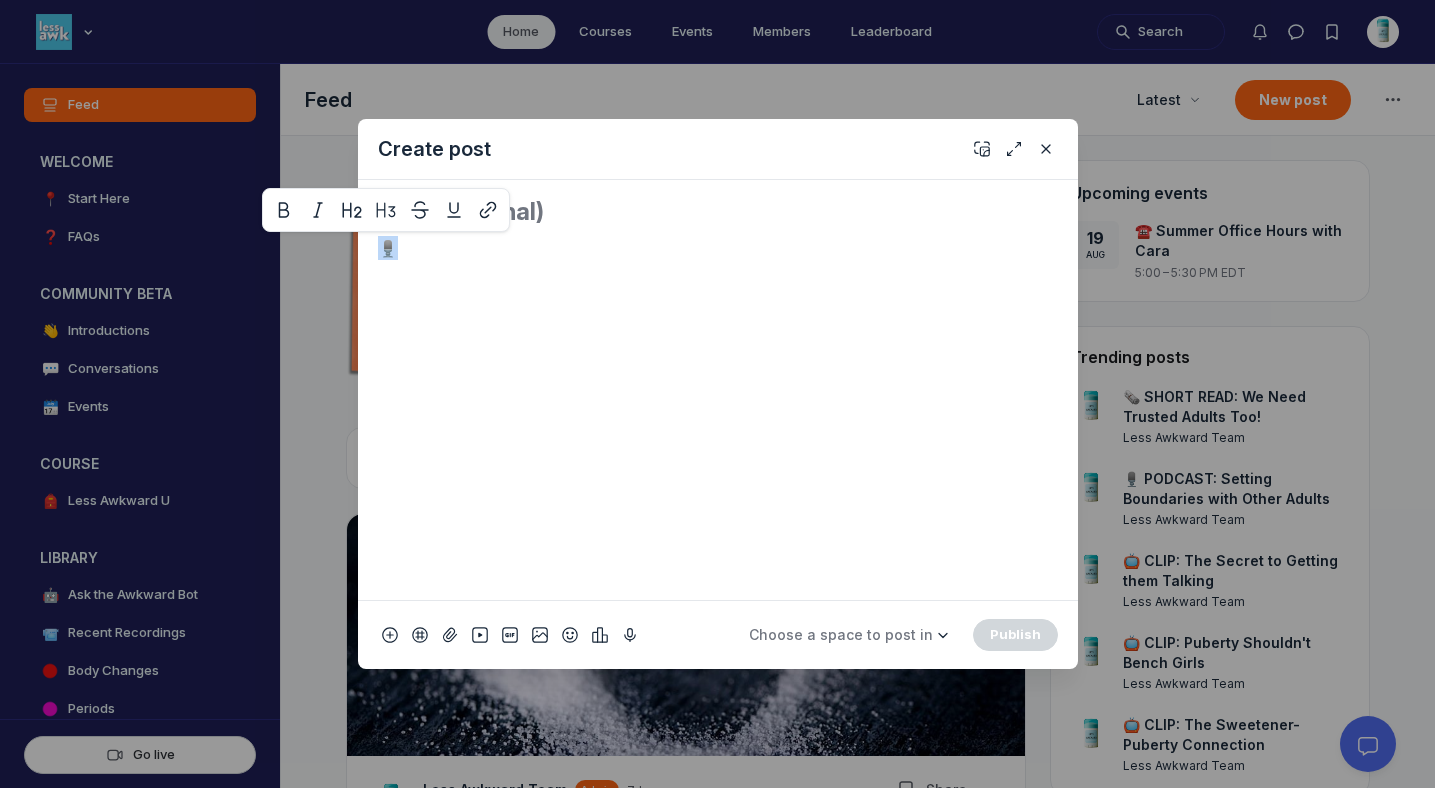 drag, startPoint x: 475, startPoint y: 251, endPoint x: 328, endPoint y: 250, distance: 147.0034 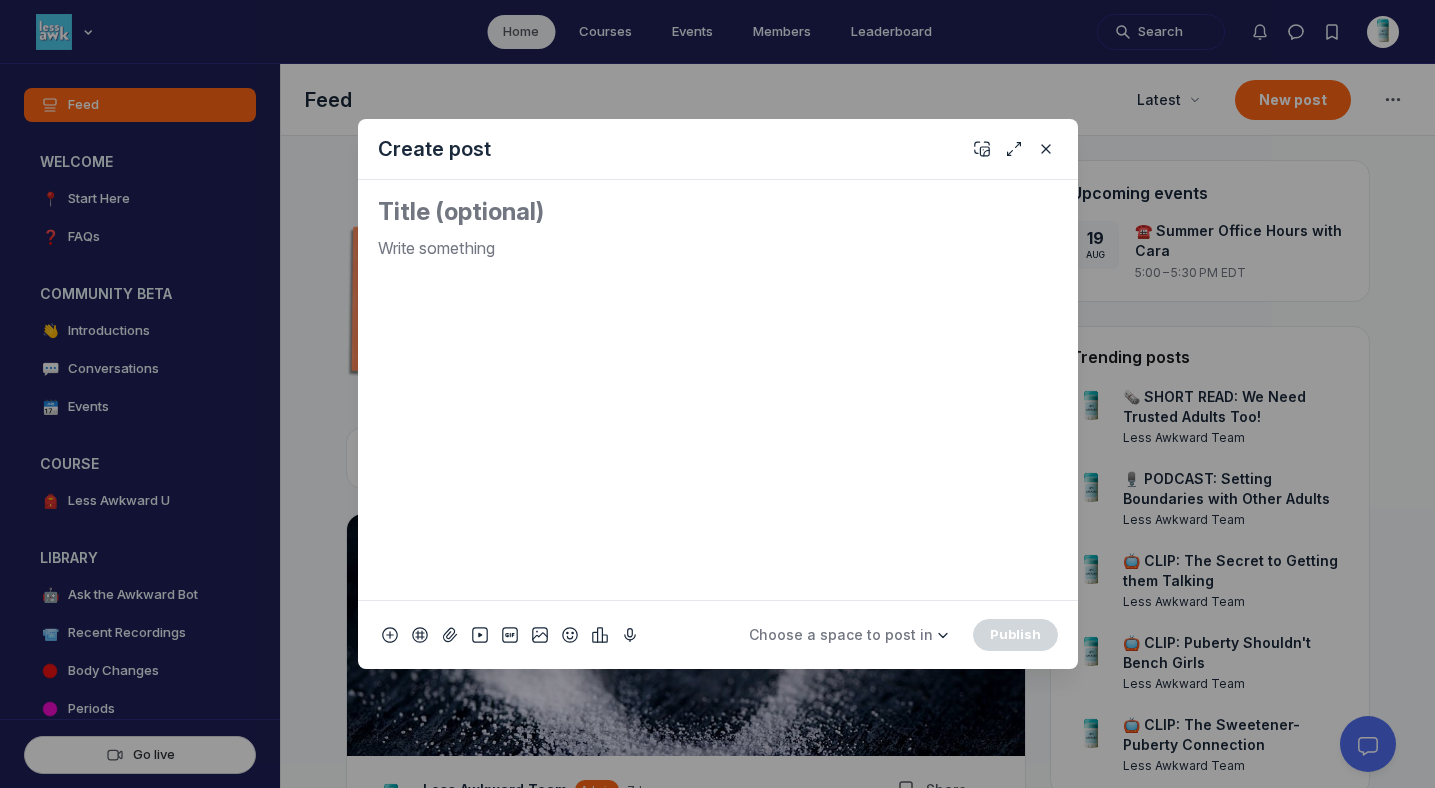 click at bounding box center (718, 212) 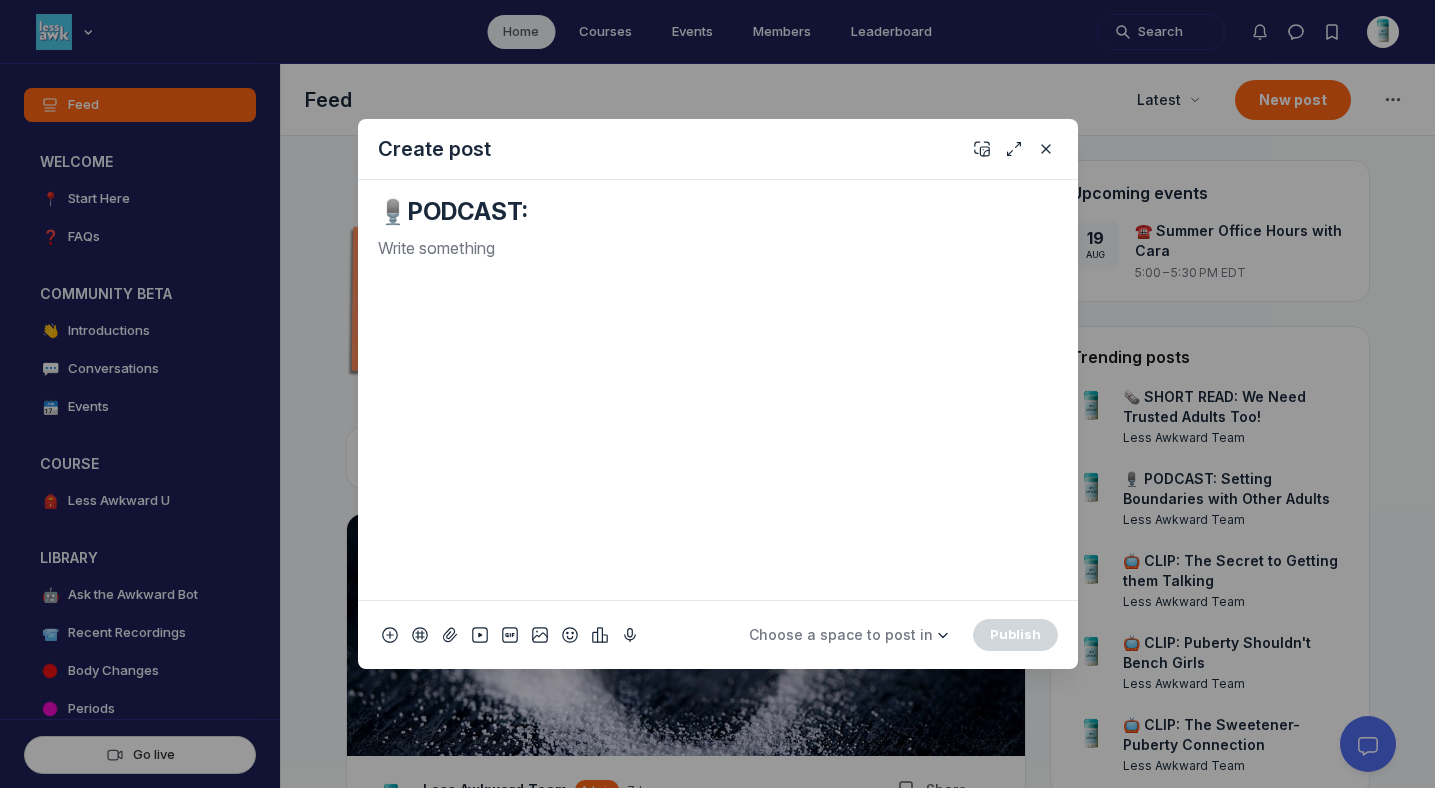 paste on "When We Care and They Don't" 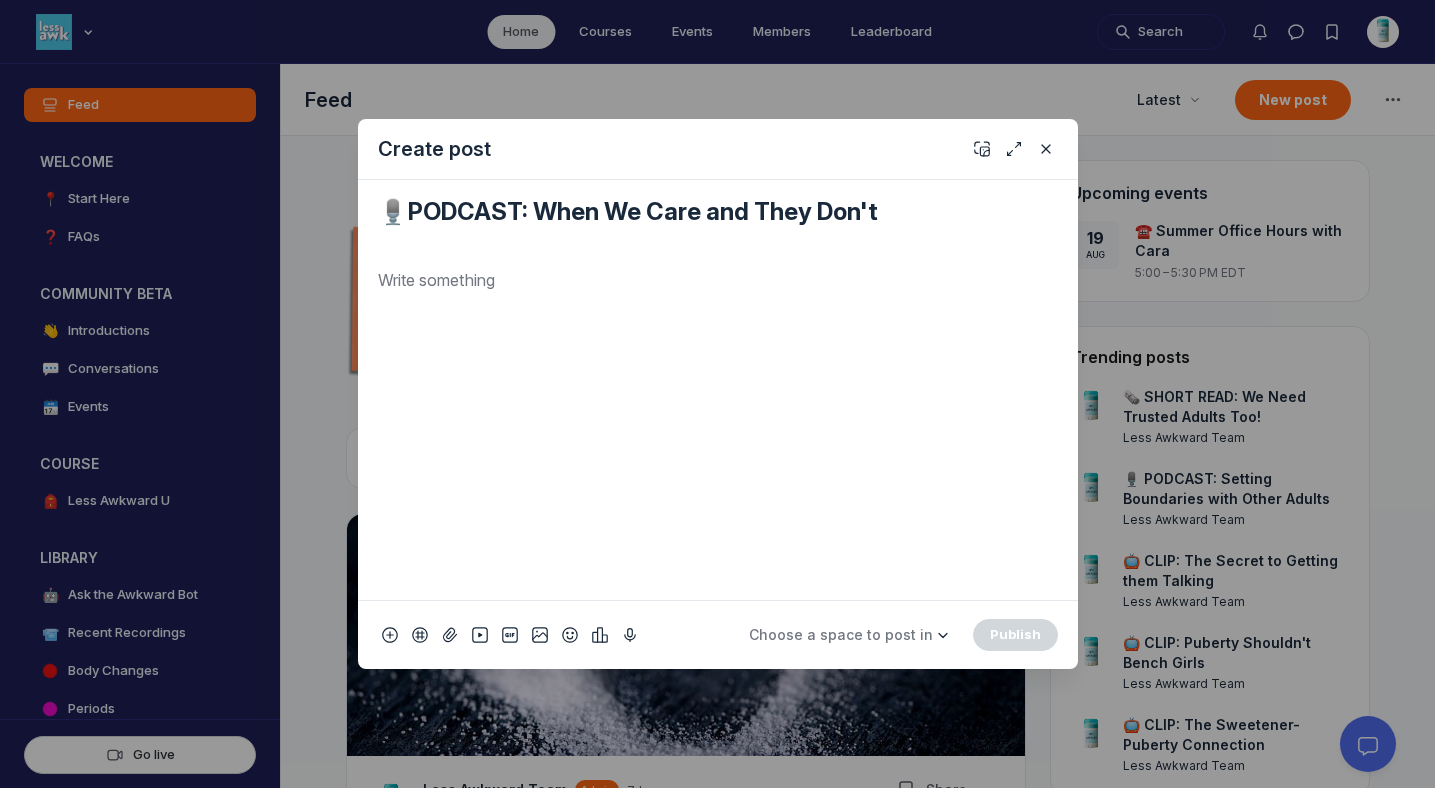 type on "🎙️PODCAST: When We Care and They Don't" 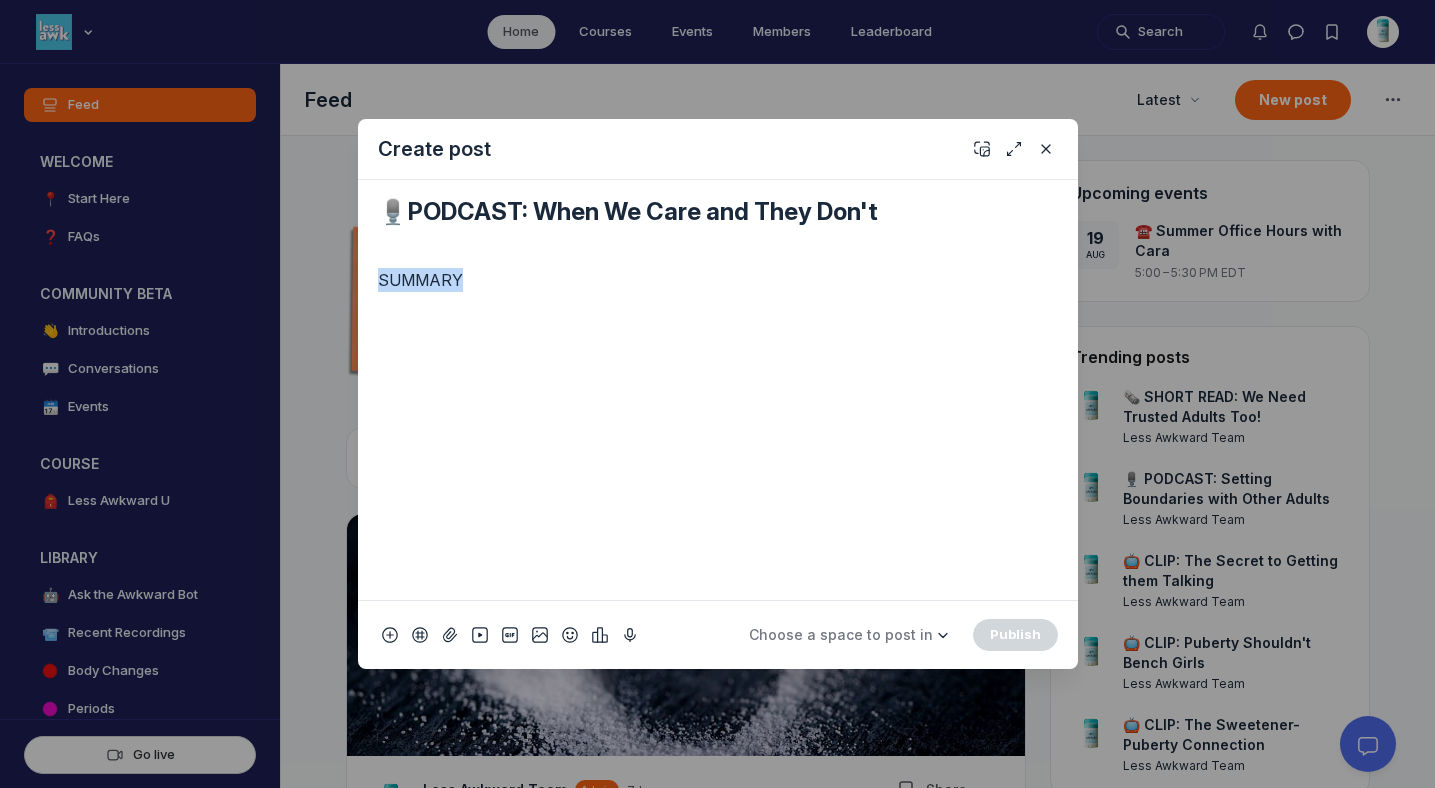 drag, startPoint x: 468, startPoint y: 276, endPoint x: 363, endPoint y: 274, distance: 105.01904 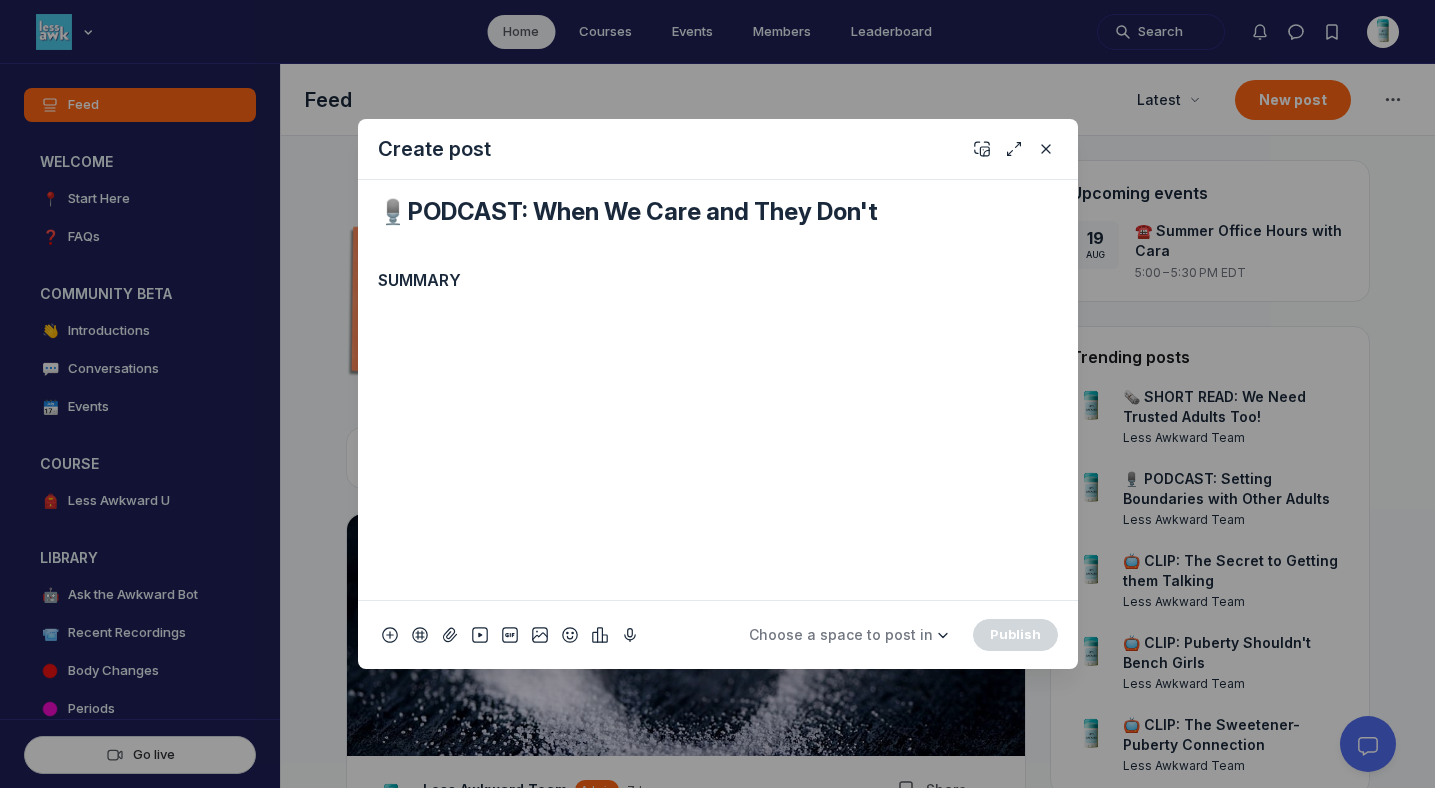 click at bounding box center [718, 320] 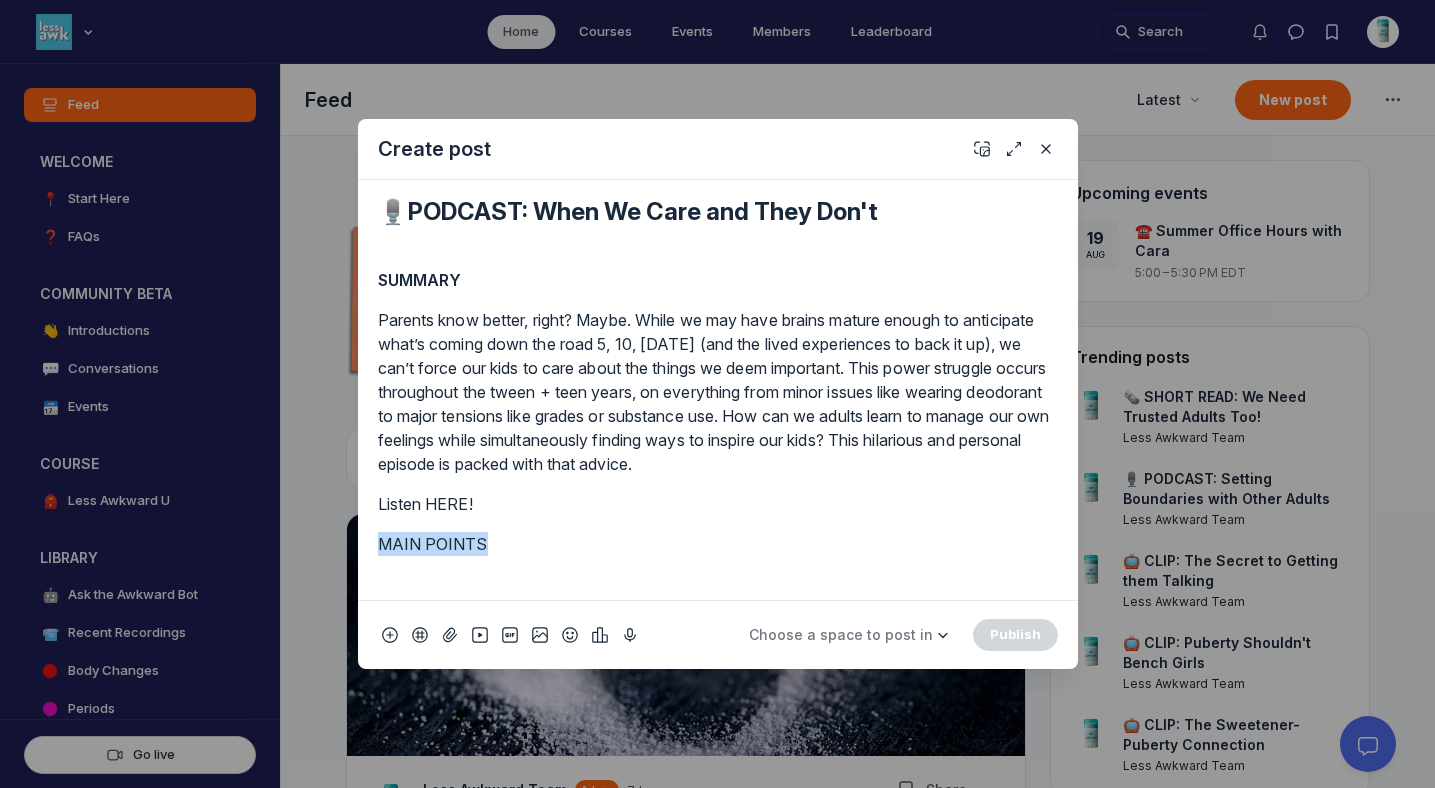 drag, startPoint x: 507, startPoint y: 539, endPoint x: 304, endPoint y: 534, distance: 203.06157 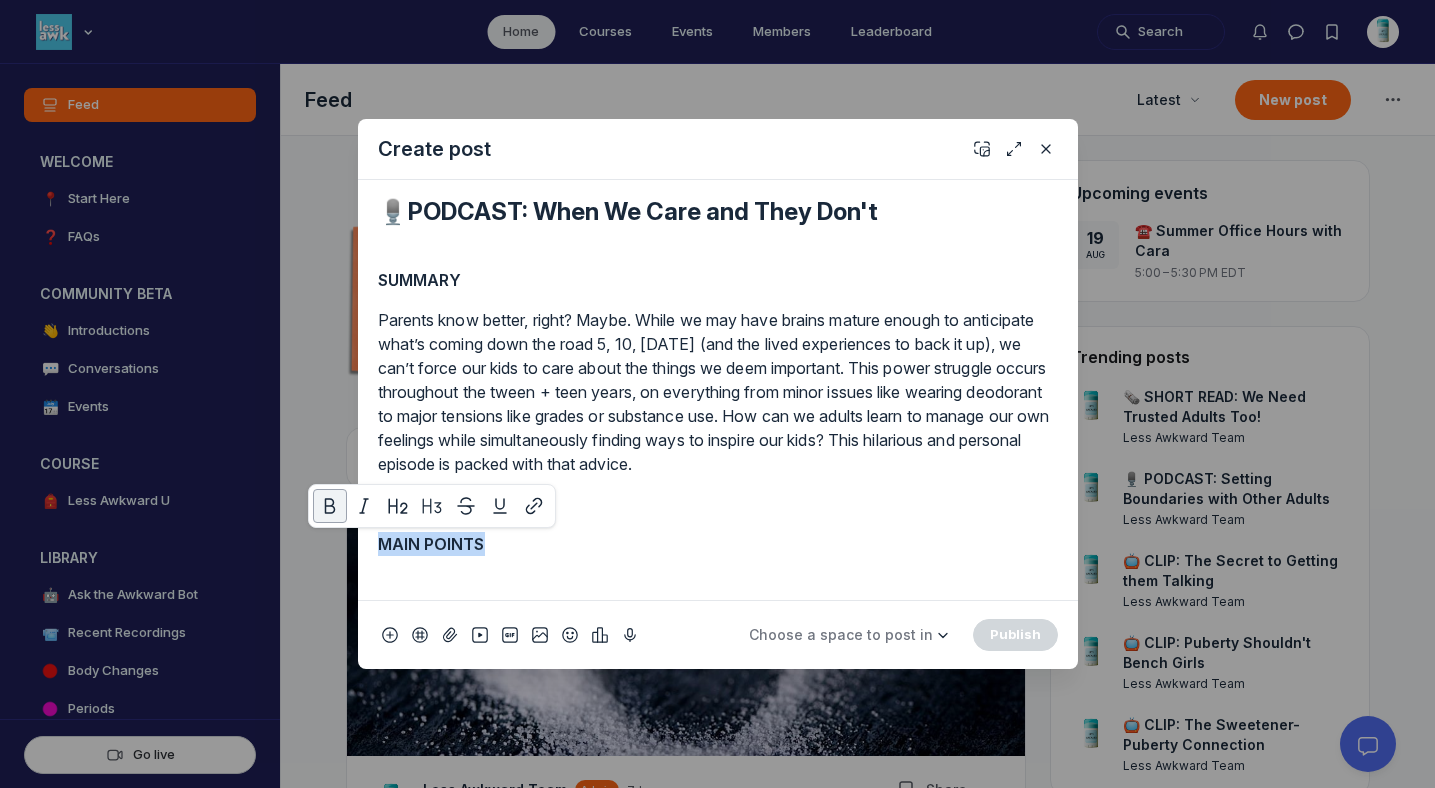 click on "MAIN POINTS" at bounding box center [718, 544] 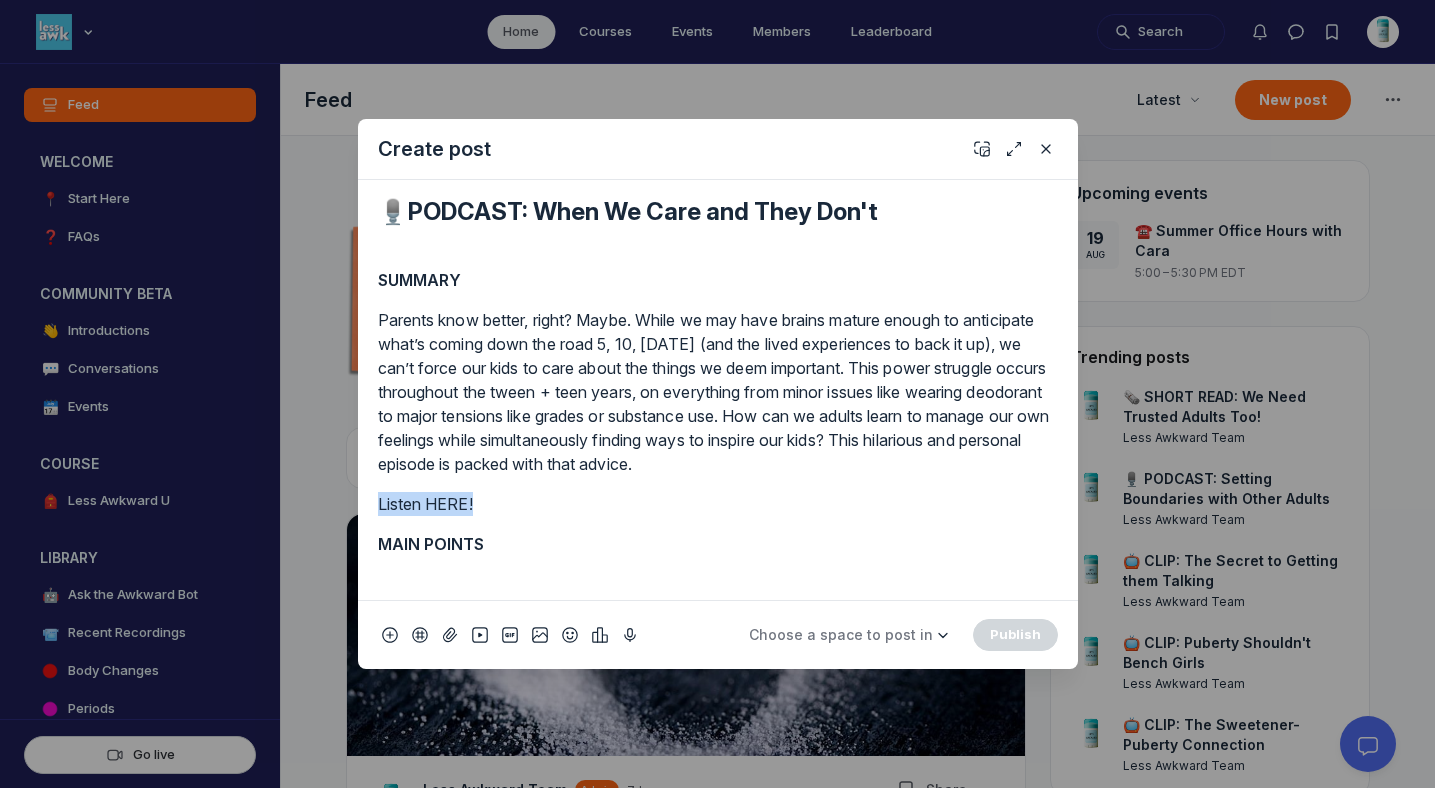 drag, startPoint x: 503, startPoint y: 504, endPoint x: 354, endPoint y: 493, distance: 149.40549 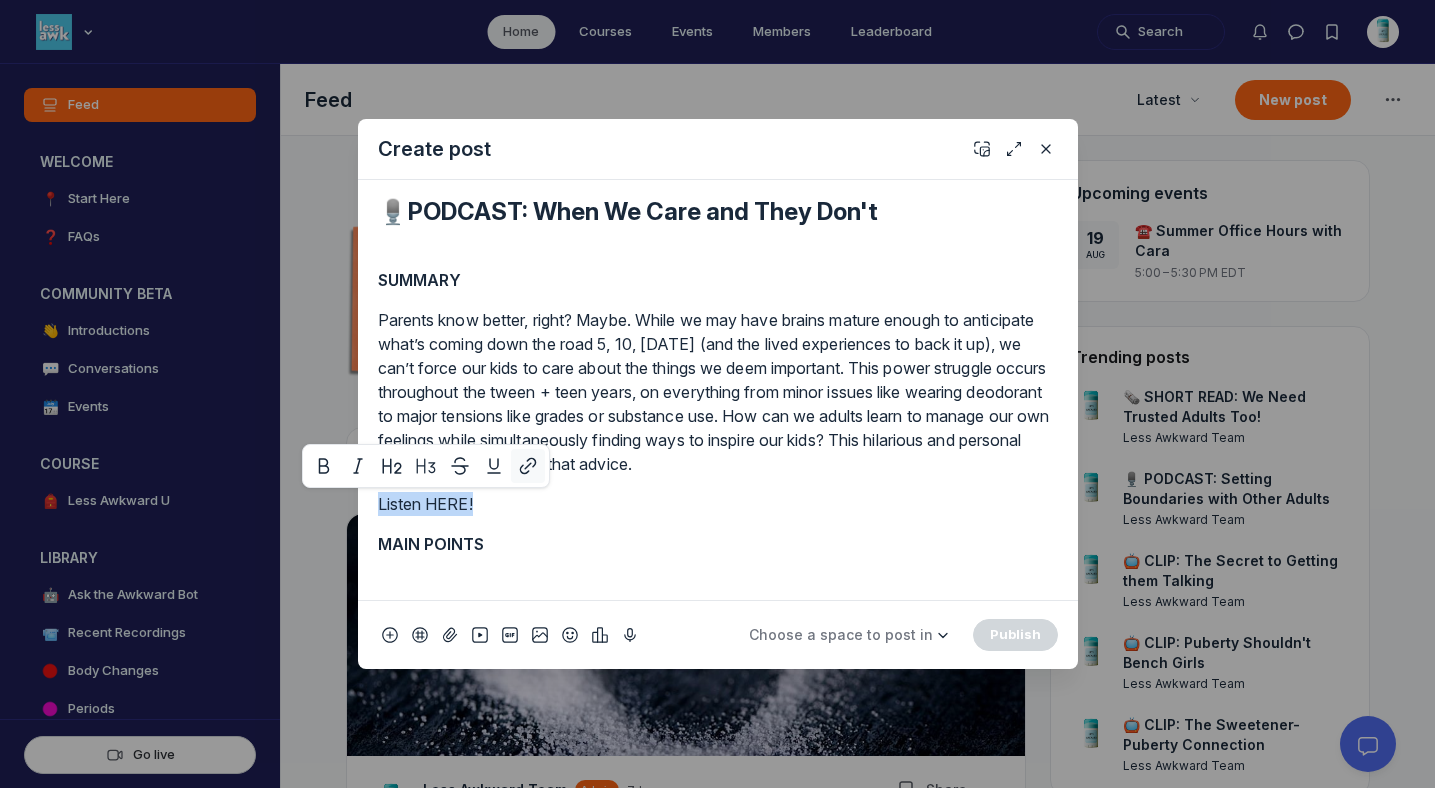 click 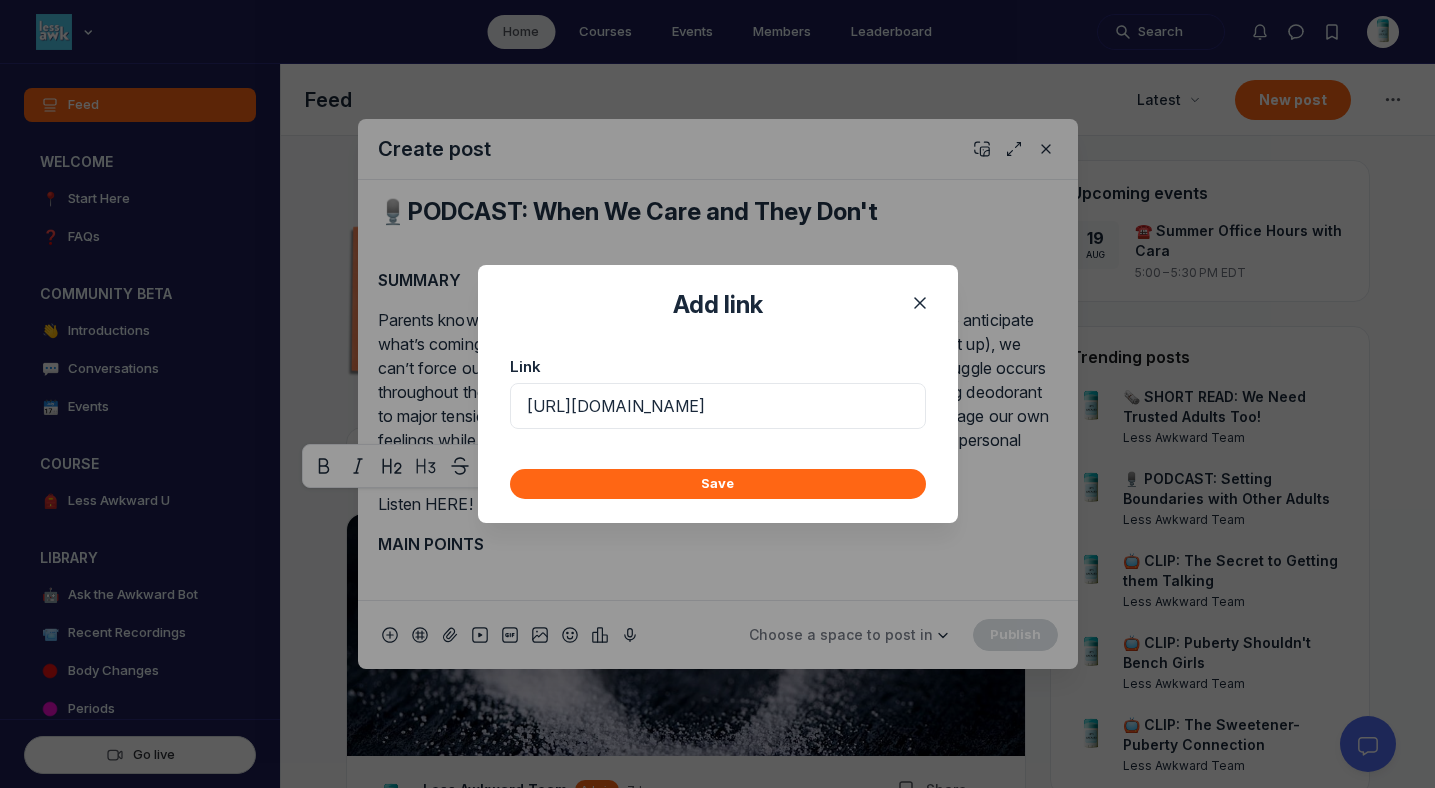 scroll, scrollTop: 0, scrollLeft: 397, axis: horizontal 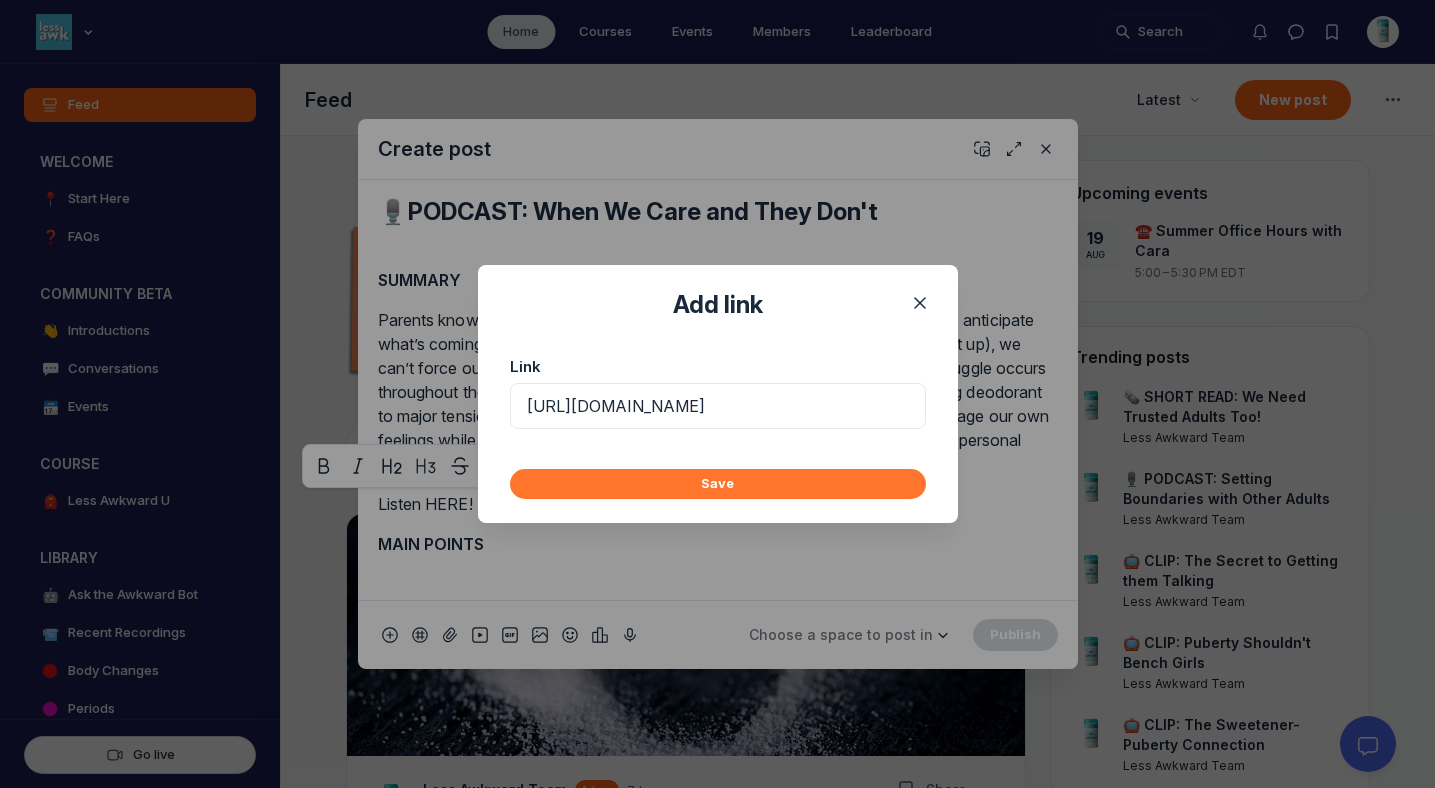 type on "[URL][DOMAIN_NAME]" 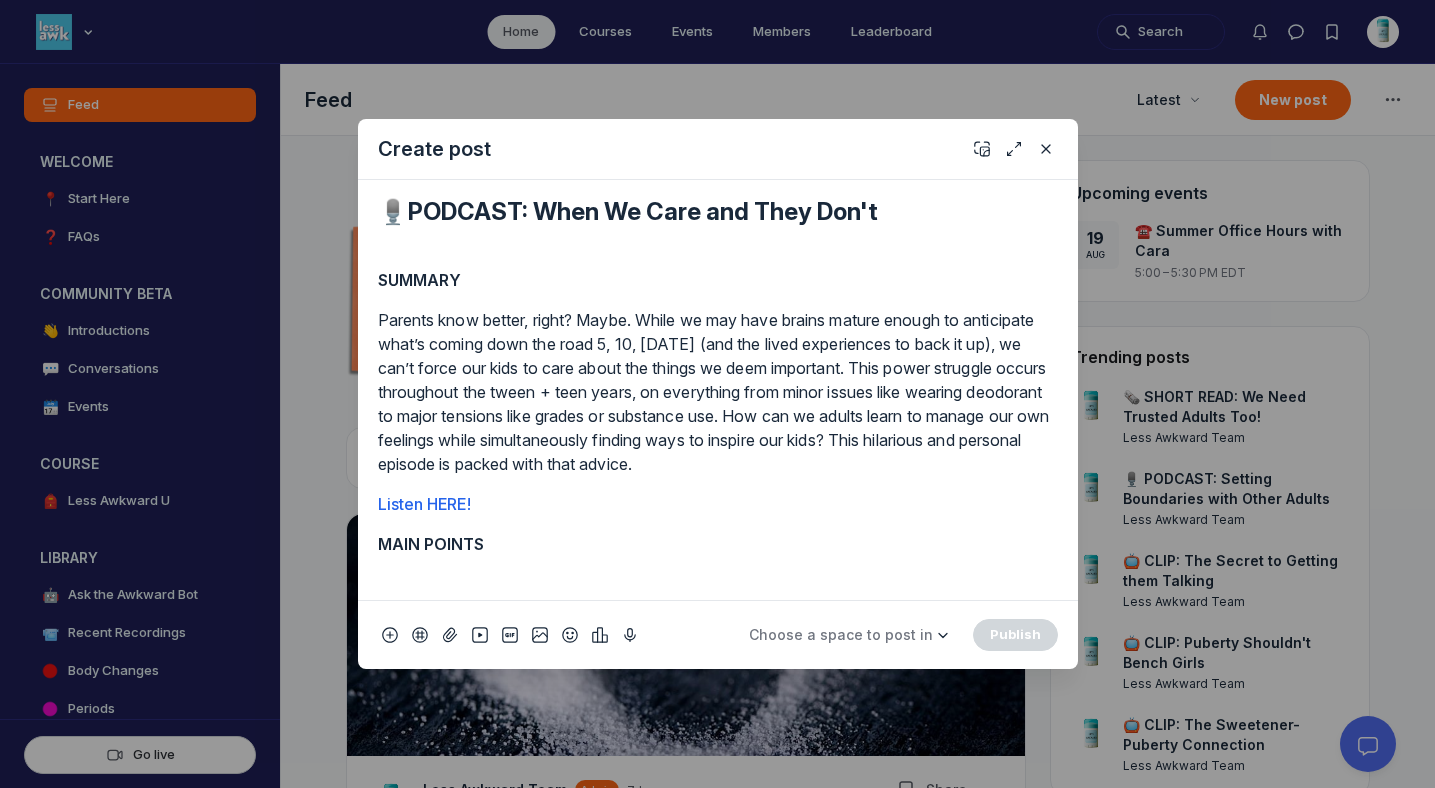 click on "SUMMARY Parents know better, right? Maybe. While we may have brains mature enough to anticipate what’s coming down the road 5, 10, [DATE] (and the lived experiences to back it up), we can’t force our kids to care about the things we deem important. This power struggle occurs throughout the tween + teen years, on everything from minor issues like wearing deodorant to major tensions like grades or substance use. How can we adults learn to manage our own feelings while simultaneously finding ways to inspire our kids? This hilarious and personal episode is packed with that advice. Listen HERE! MAIN POINTS" at bounding box center (718, 426) 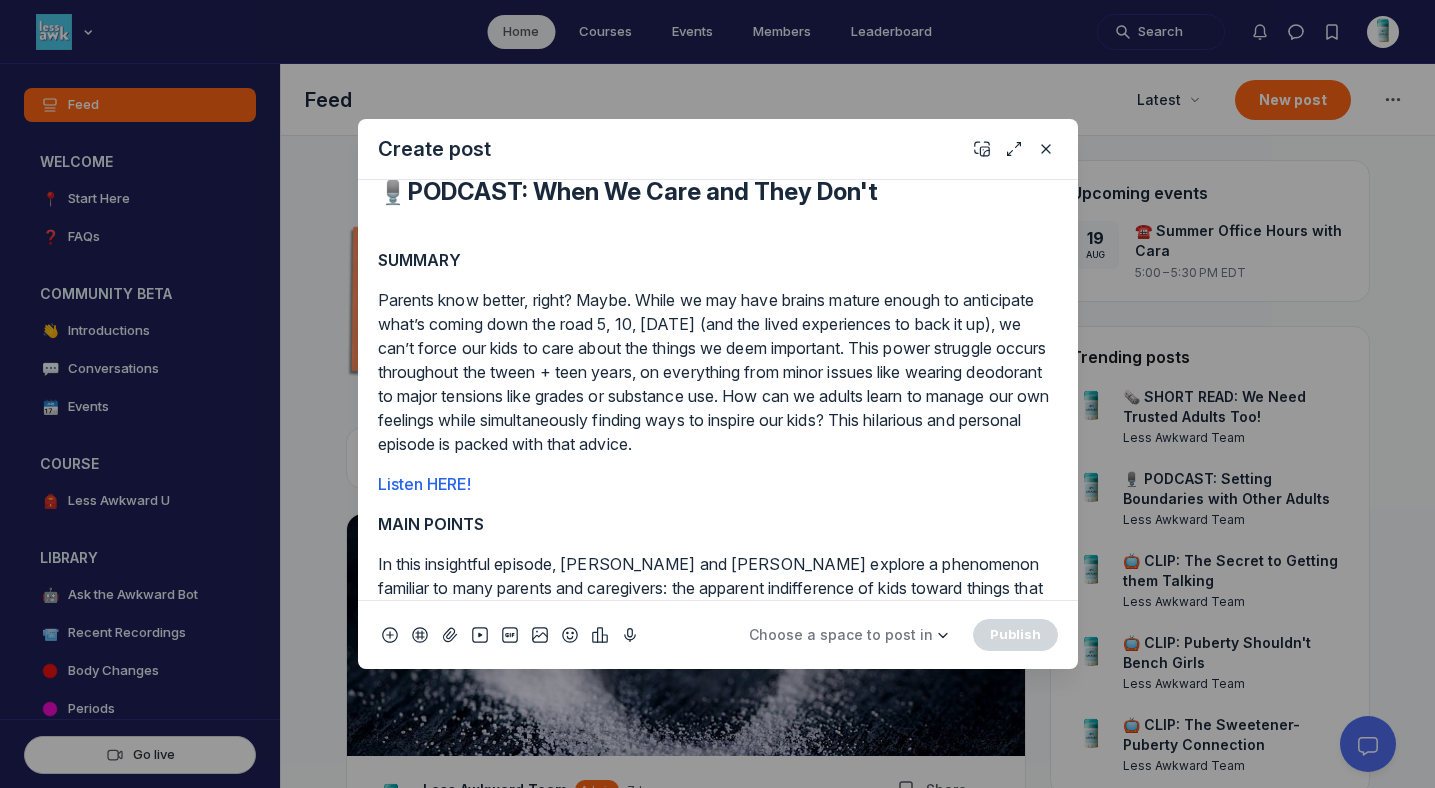 scroll, scrollTop: 1836, scrollLeft: 0, axis: vertical 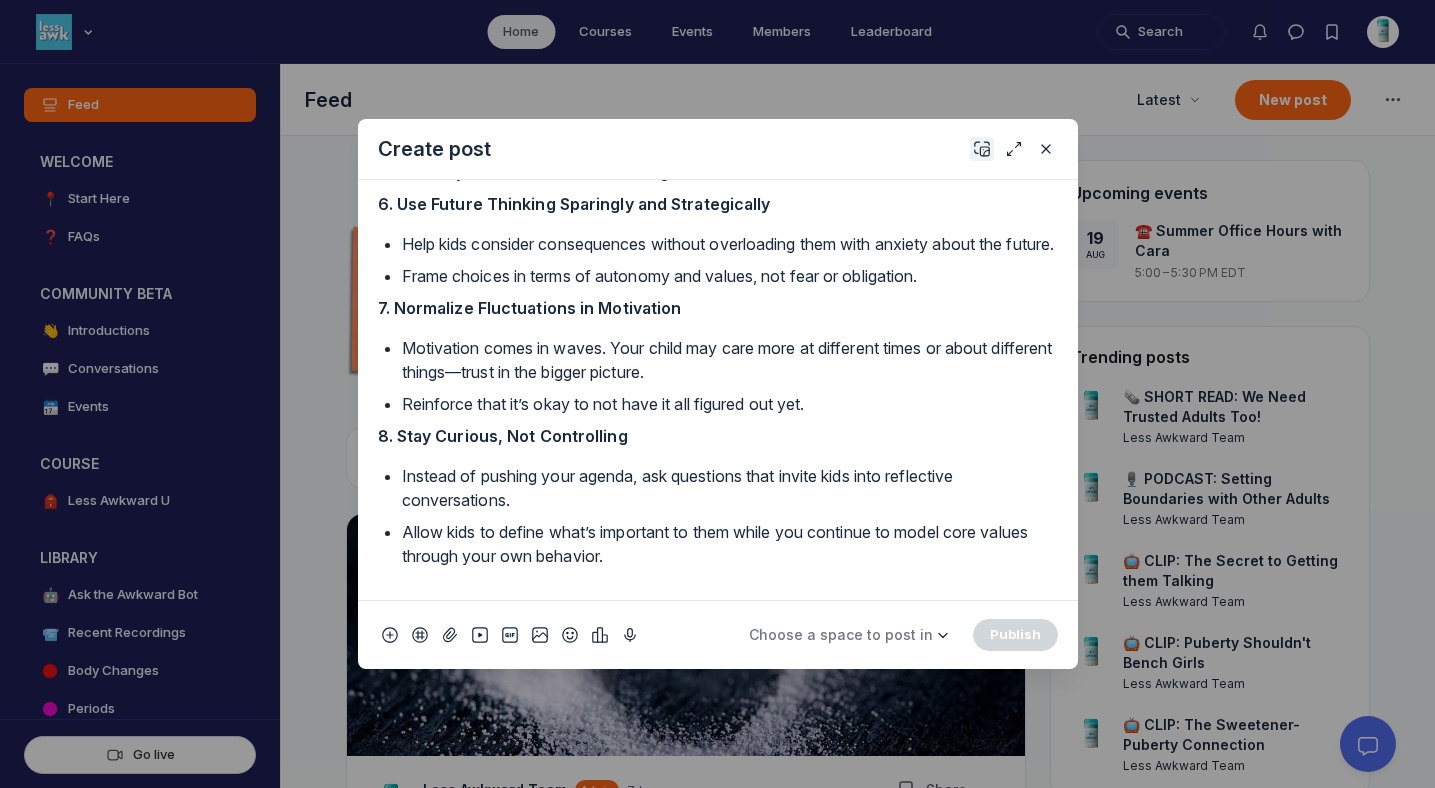 click 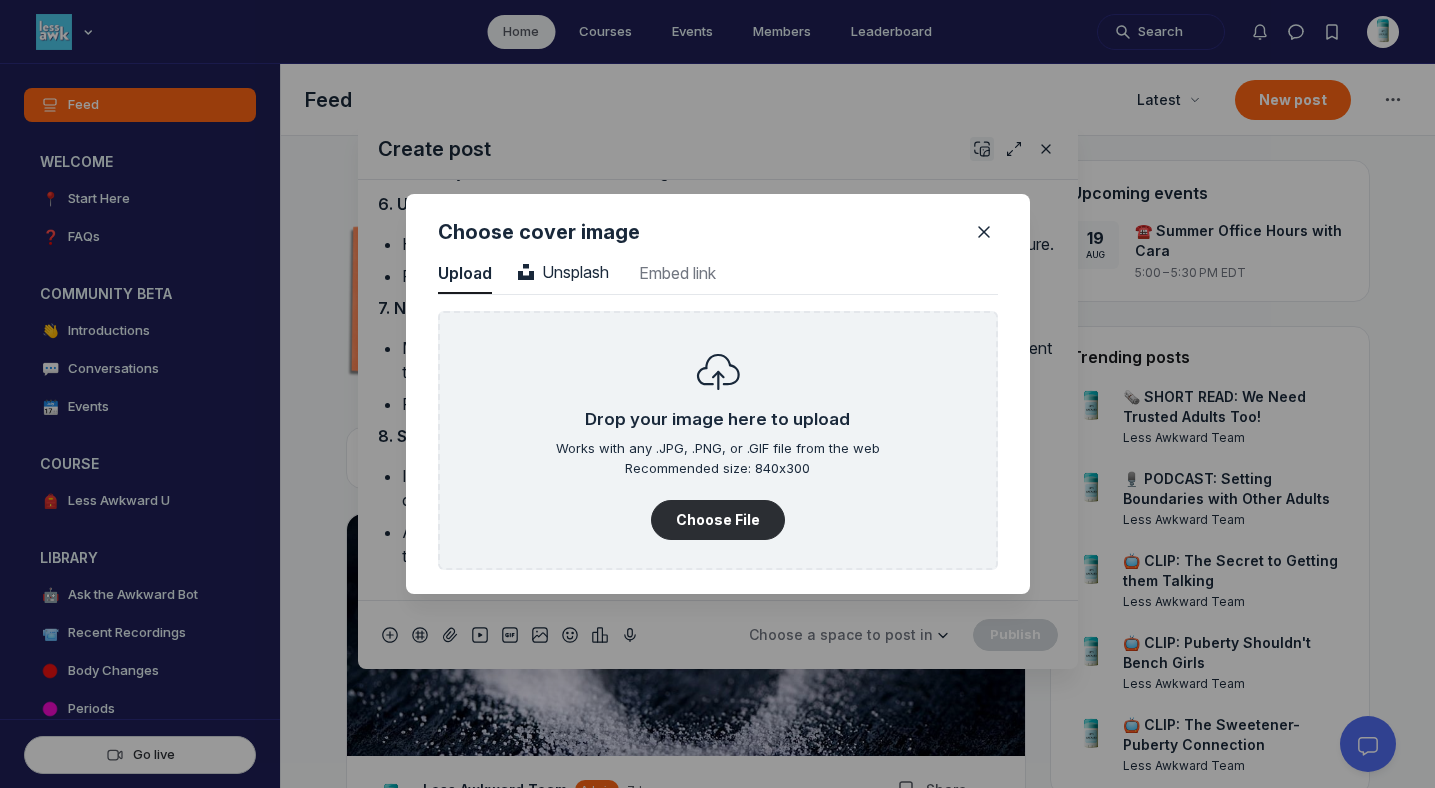 scroll, scrollTop: 2702, scrollLeft: 5090, axis: both 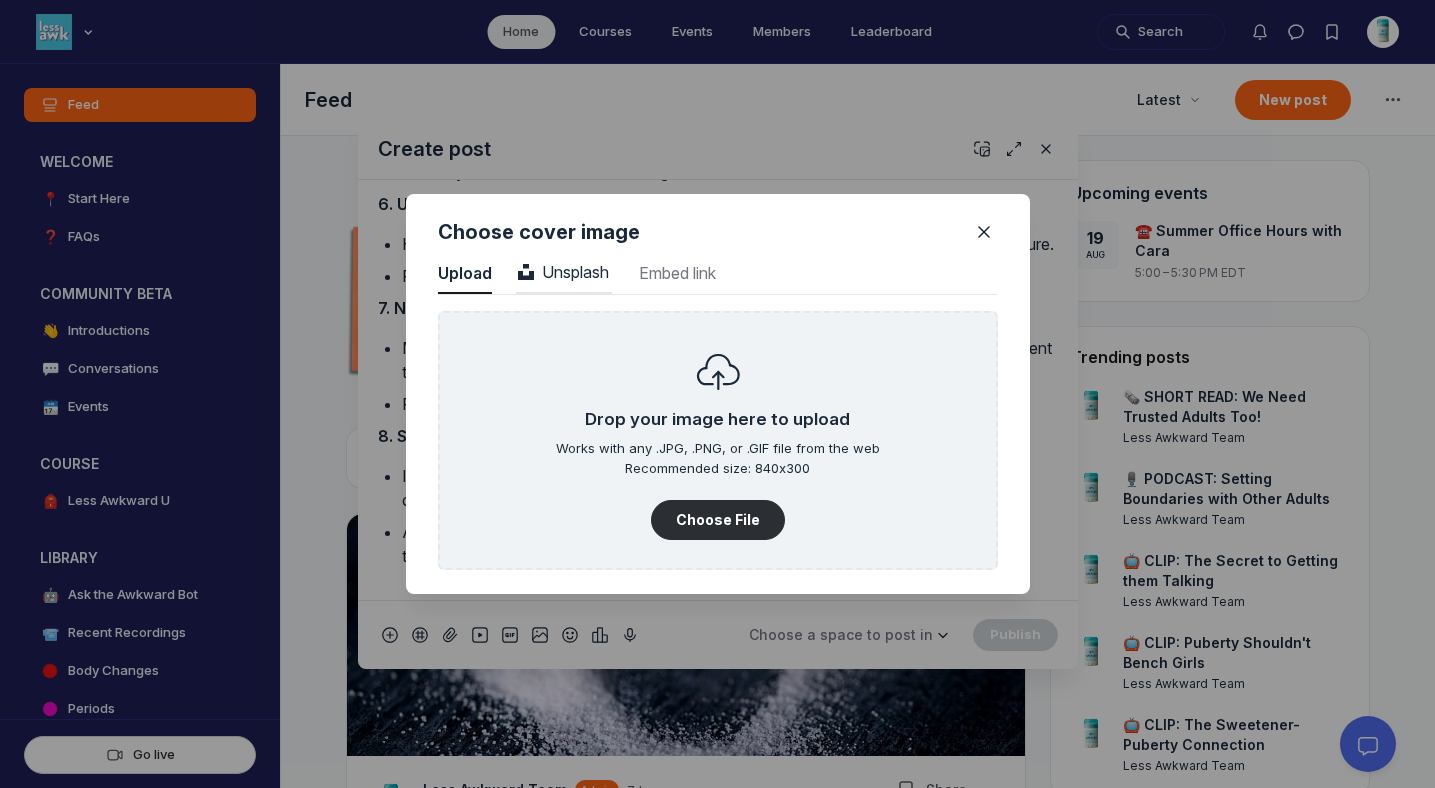 click on "Unsplash" at bounding box center [563, 272] 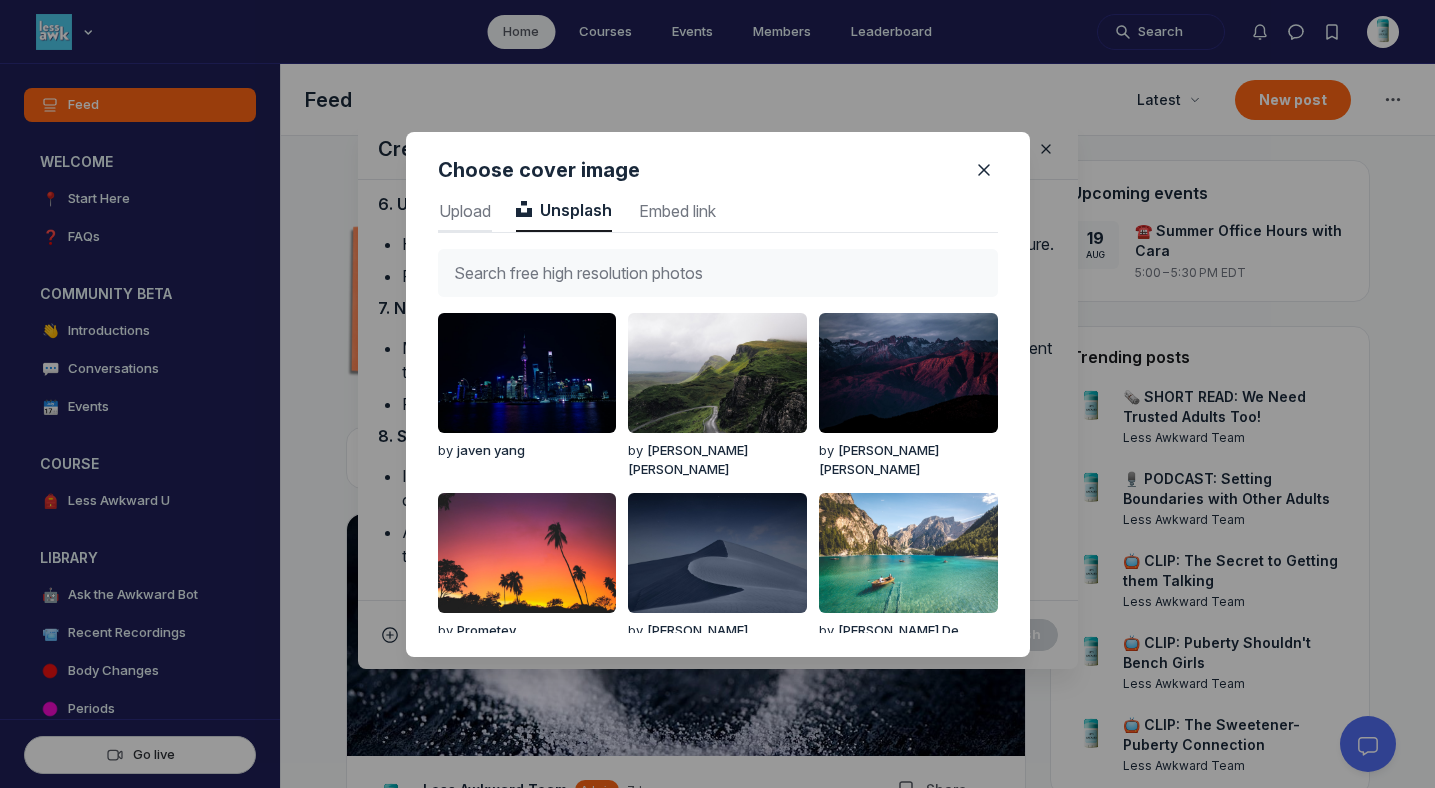 click on "Upload Upload" at bounding box center [465, 212] 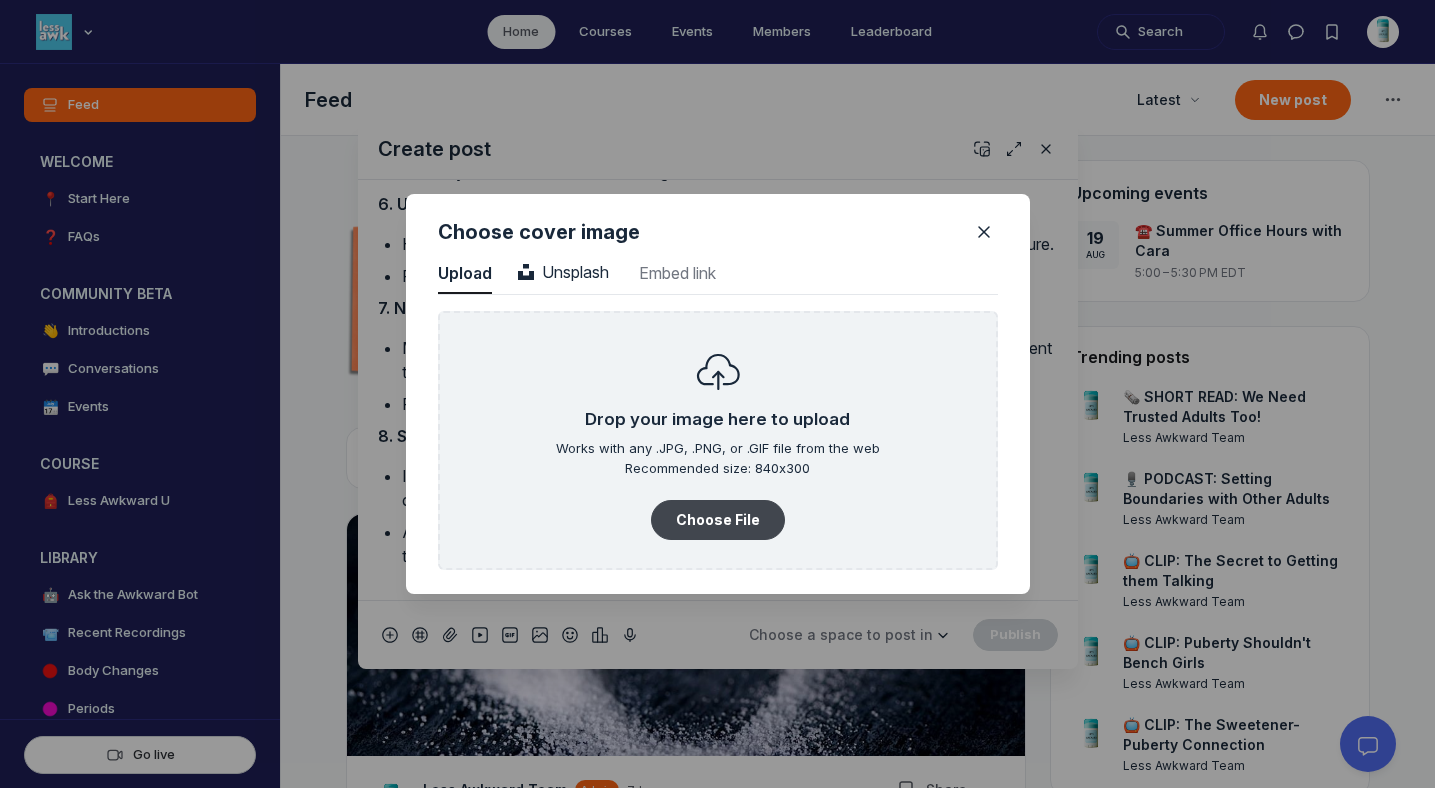 click on "Choose File" at bounding box center (718, 520) 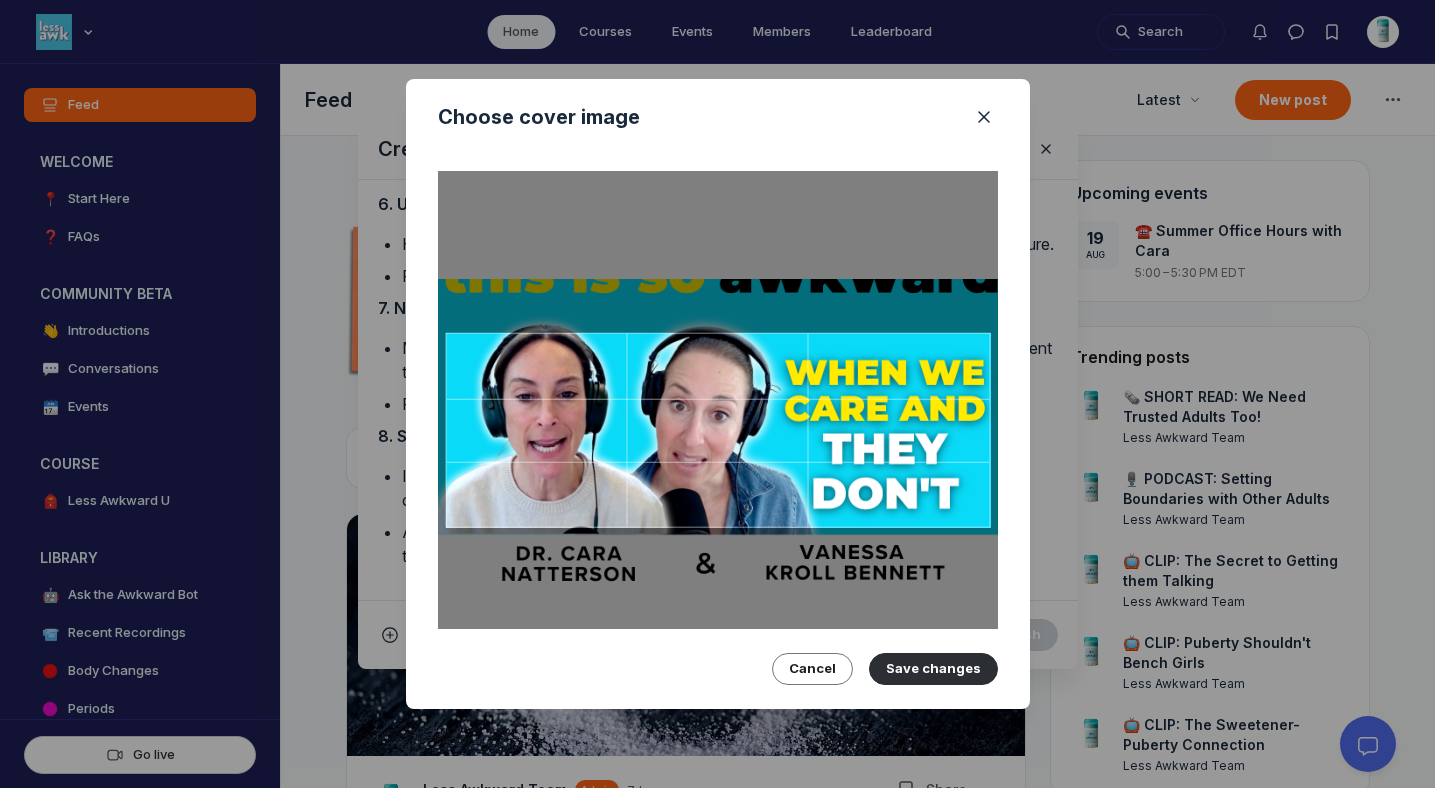 click at bounding box center (717, 430) 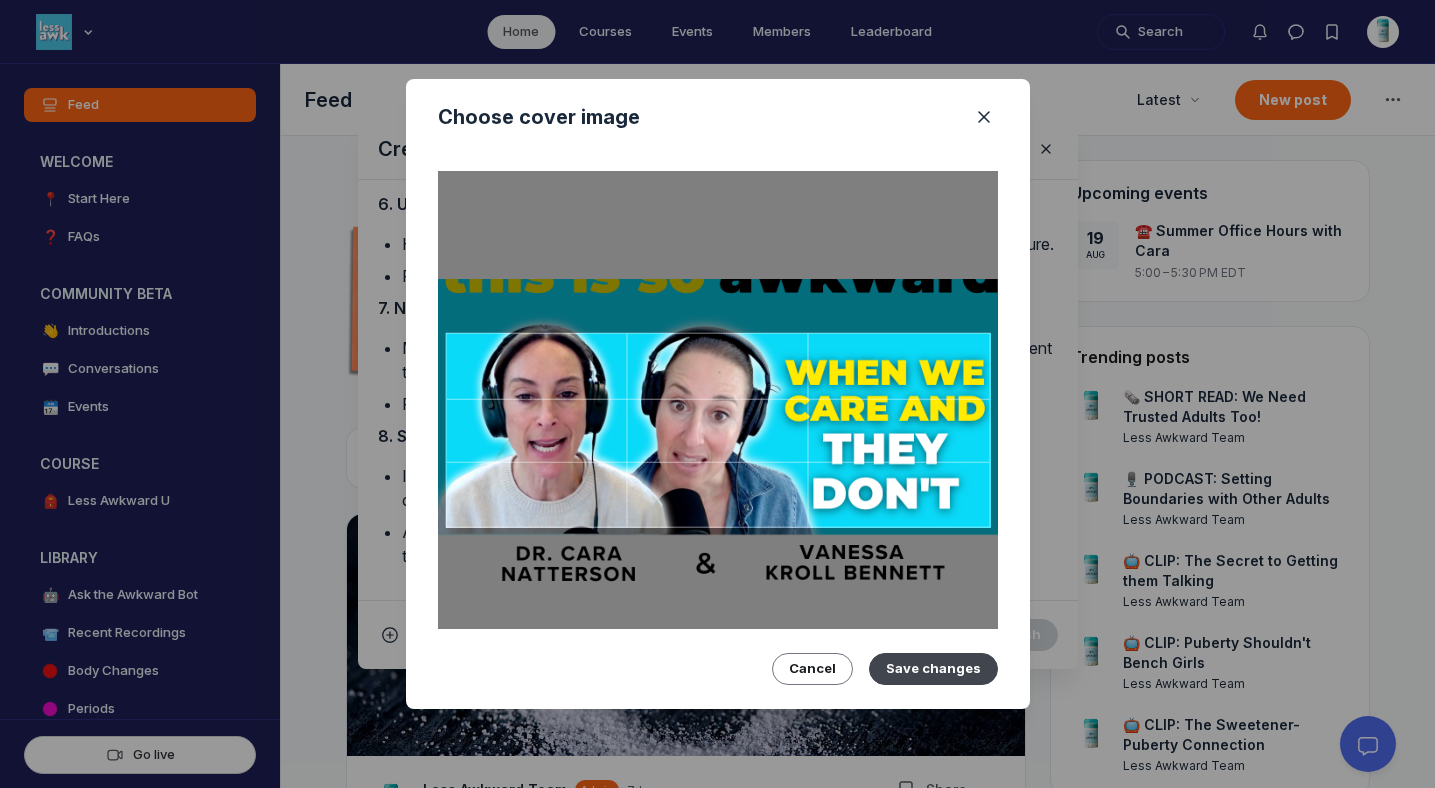 click on "Save changes" at bounding box center (933, 669) 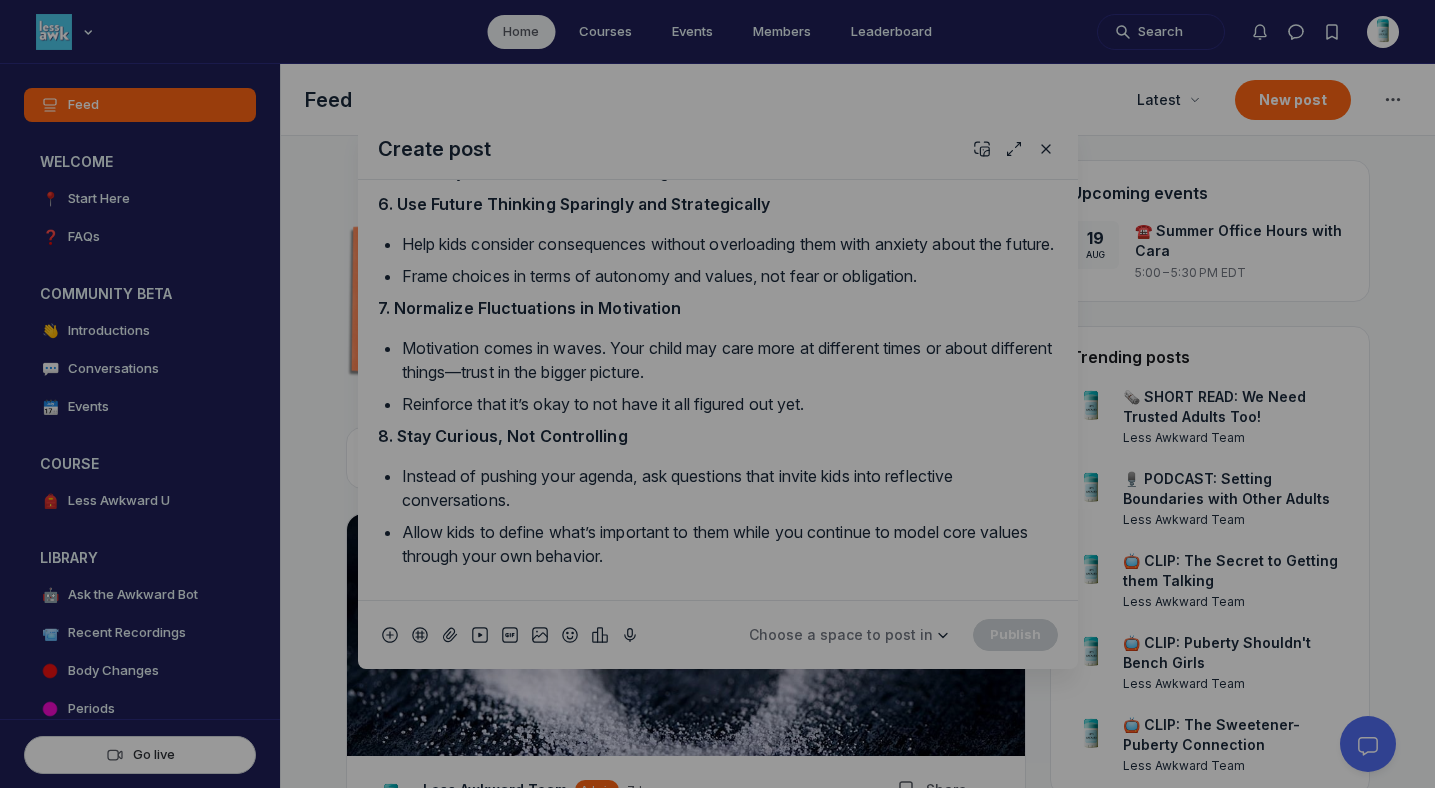 scroll, scrollTop: 0, scrollLeft: 0, axis: both 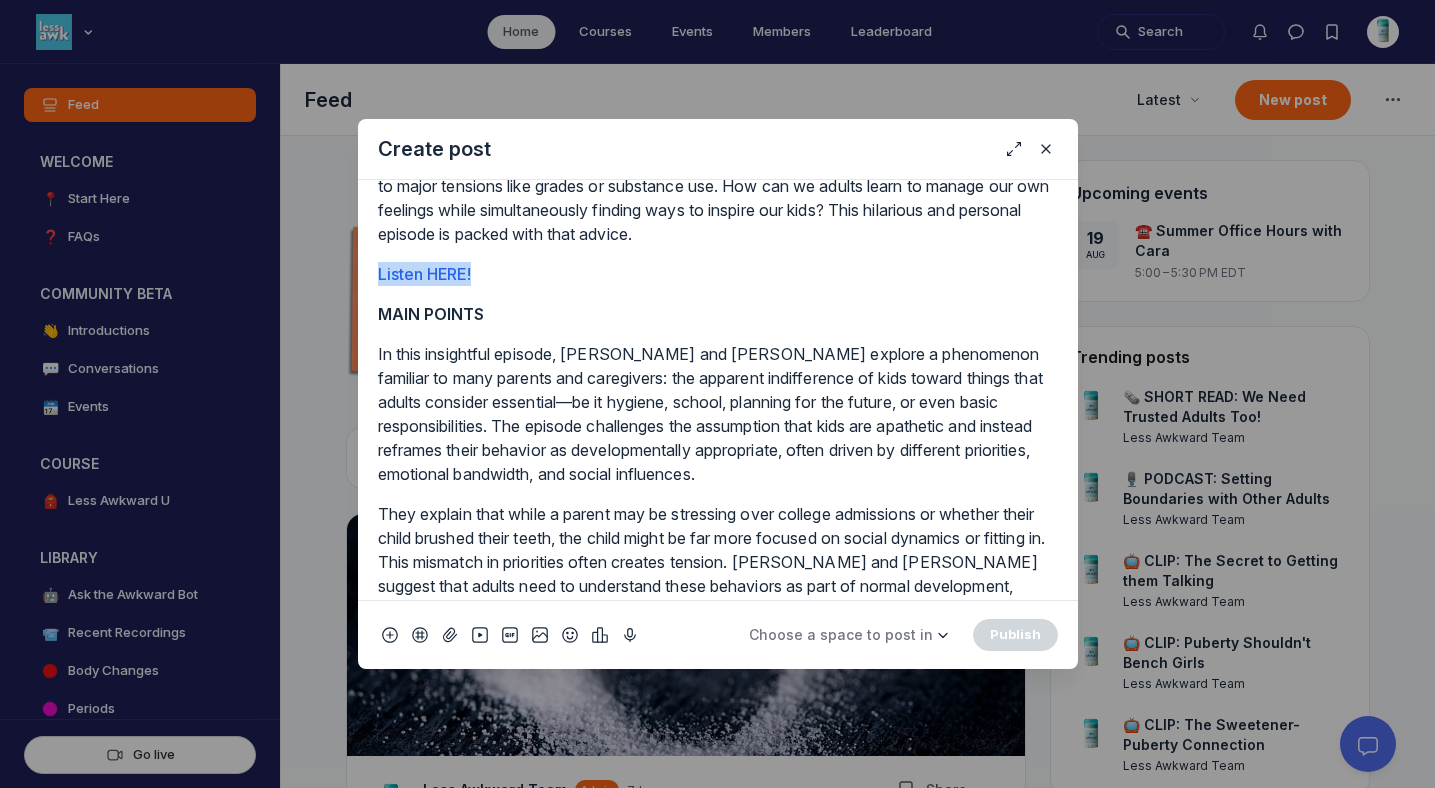 drag, startPoint x: 485, startPoint y: 289, endPoint x: 318, endPoint y: 282, distance: 167.14664 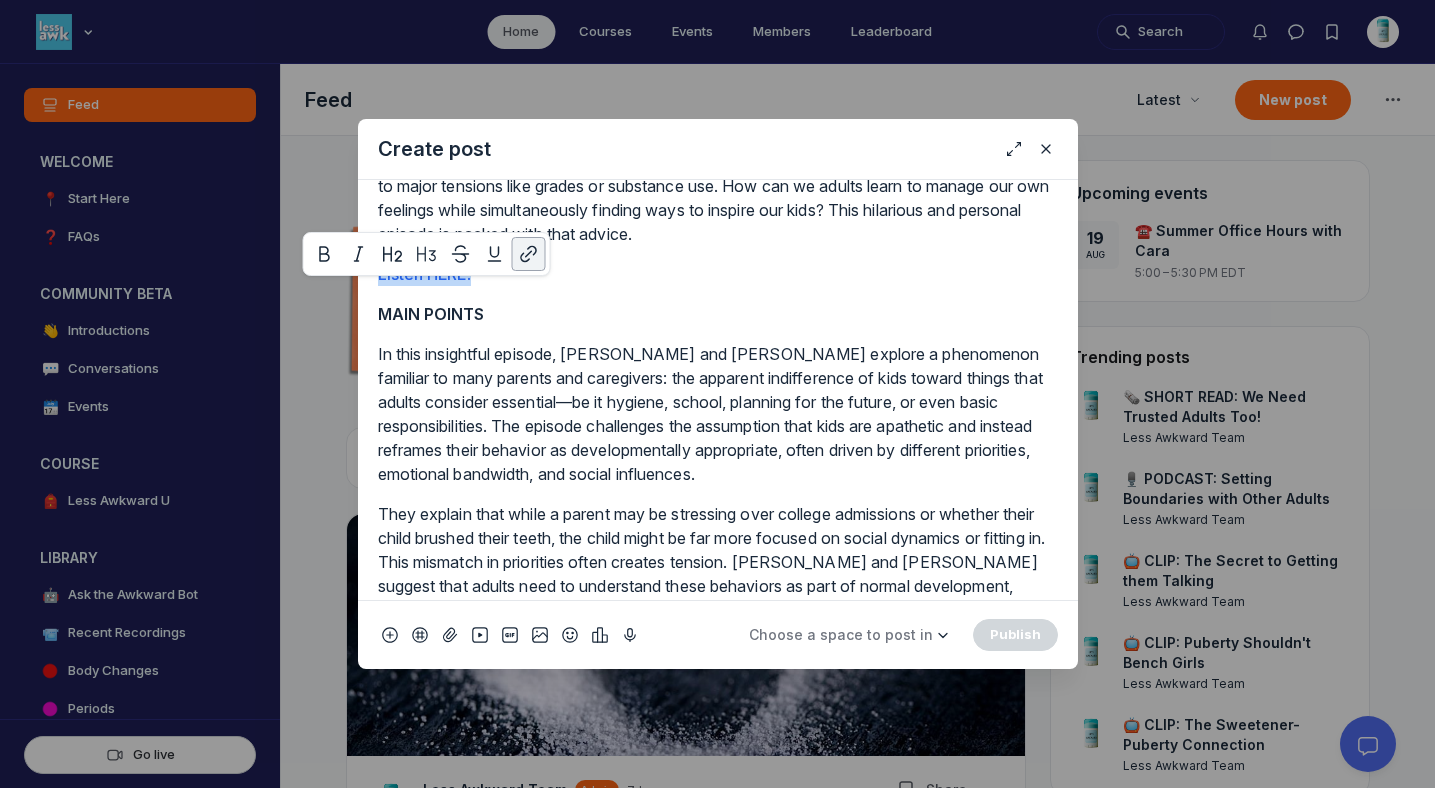 copy on "Listen HERE!" 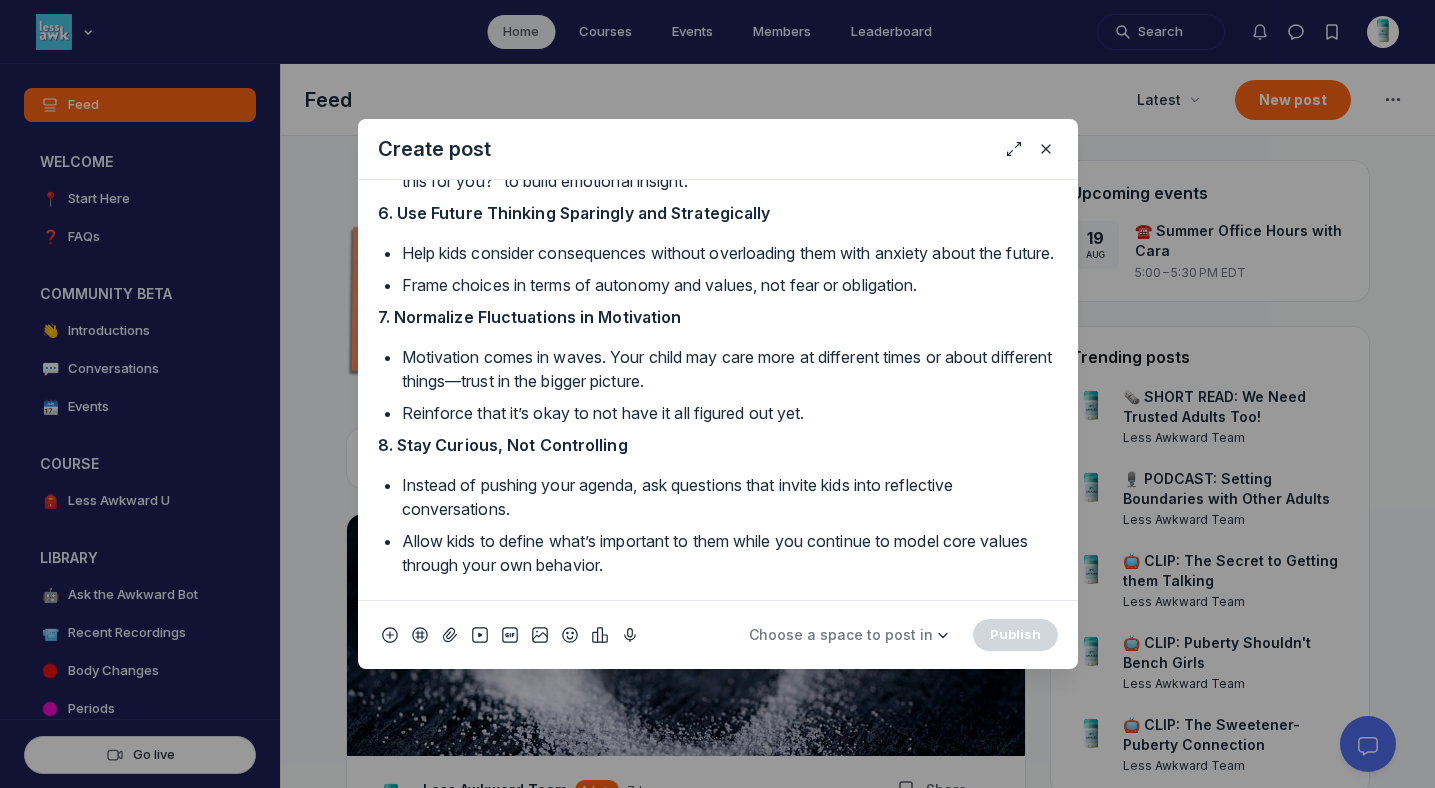 scroll, scrollTop: 2111, scrollLeft: 0, axis: vertical 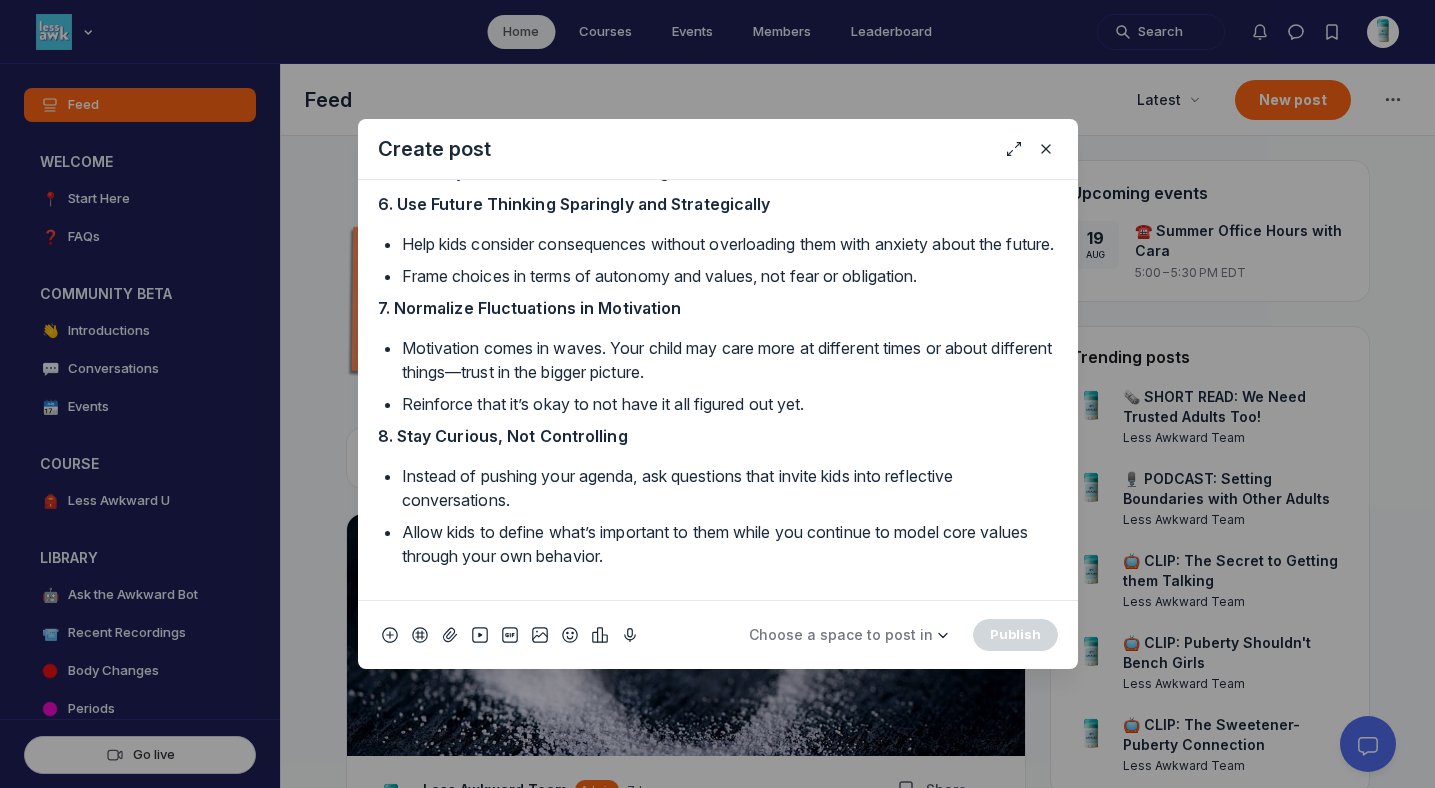 click on "Allow kids to define what’s important to them while you continue to model core values through your own behavior." at bounding box center [730, 544] 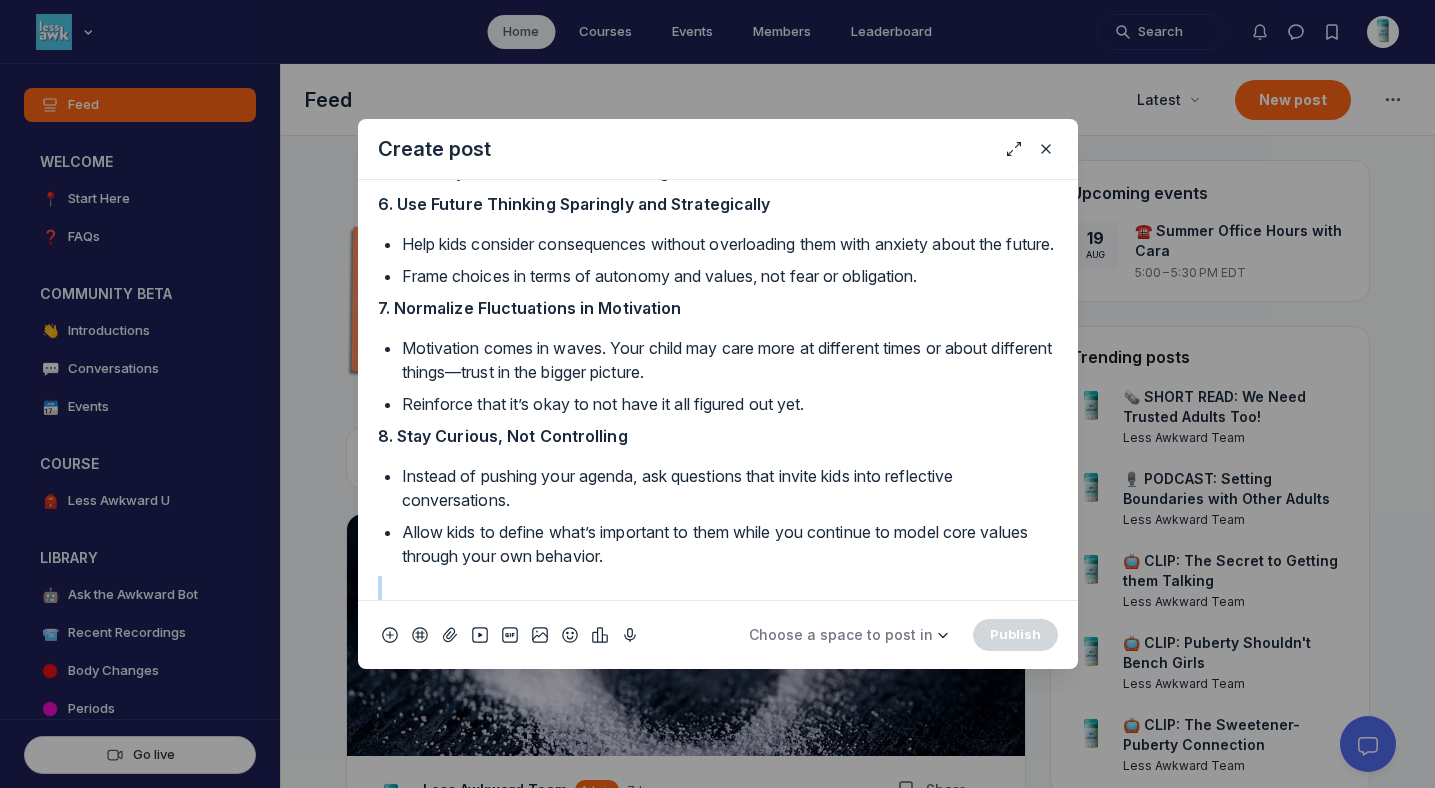 click on "Allow kids to define what’s important to them while you continue to model core values through your own behavior." at bounding box center [730, 544] 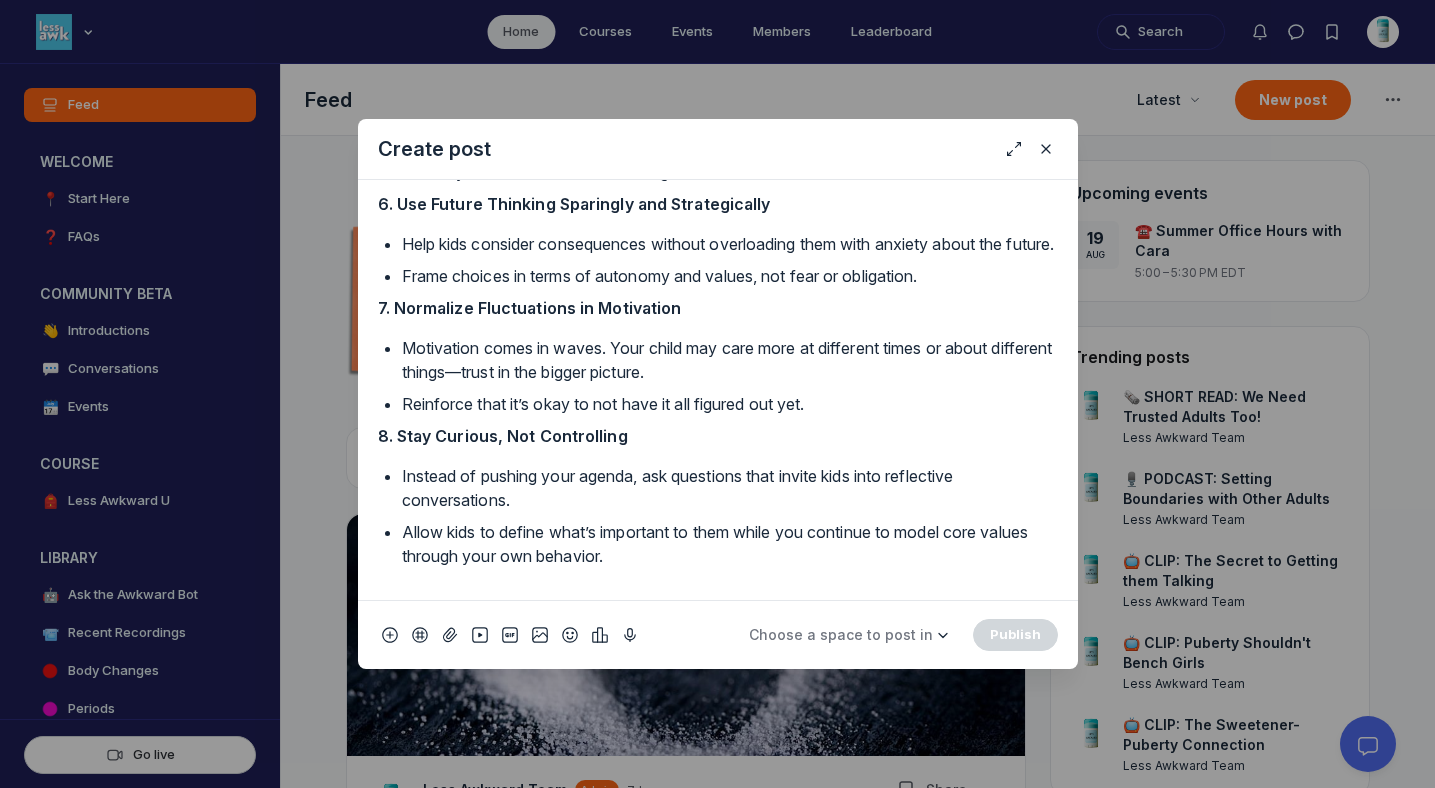 click on "Allow kids to define what’s important to them while you continue to model core values through your own behavior." at bounding box center (730, 544) 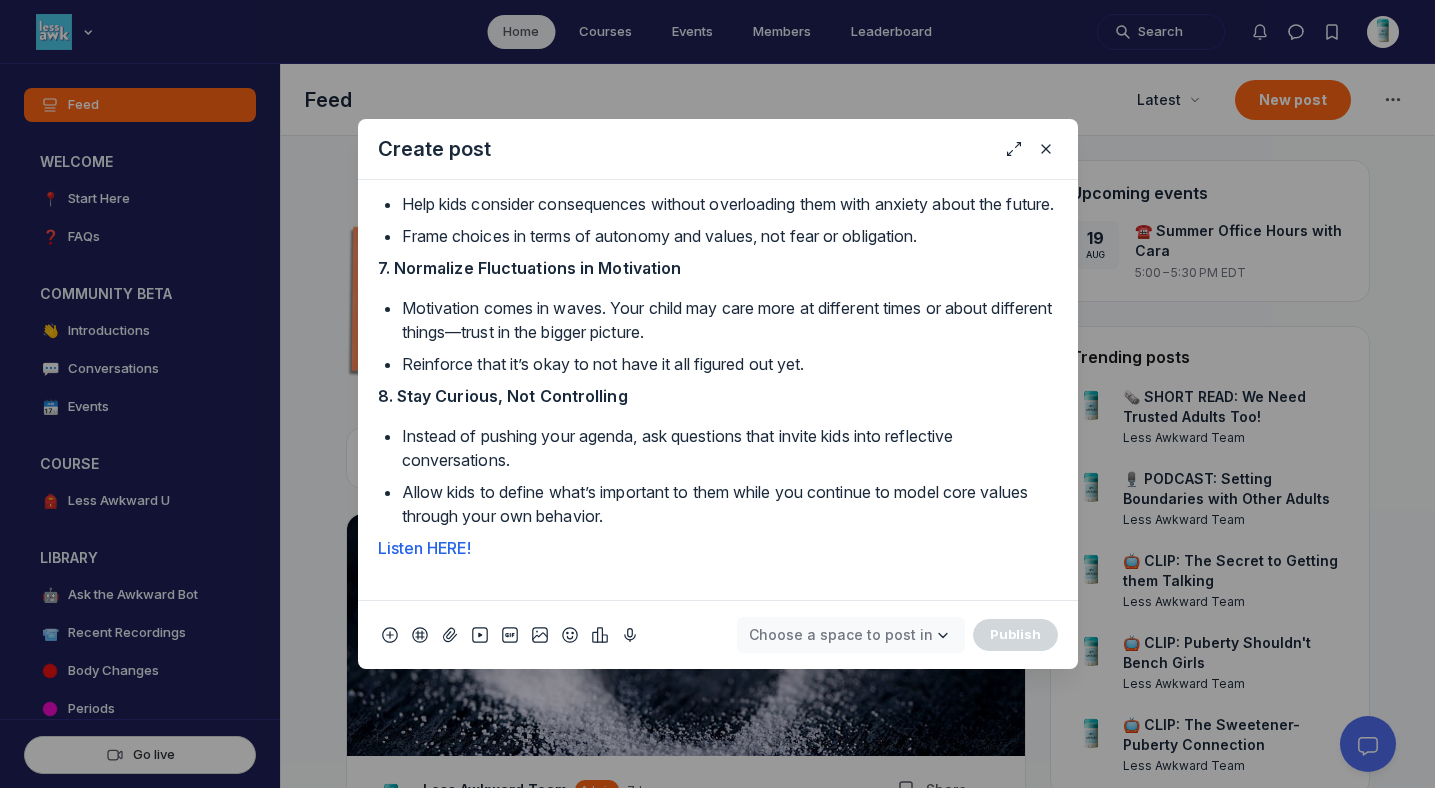 click on "Choose a space to post in" at bounding box center (841, 634) 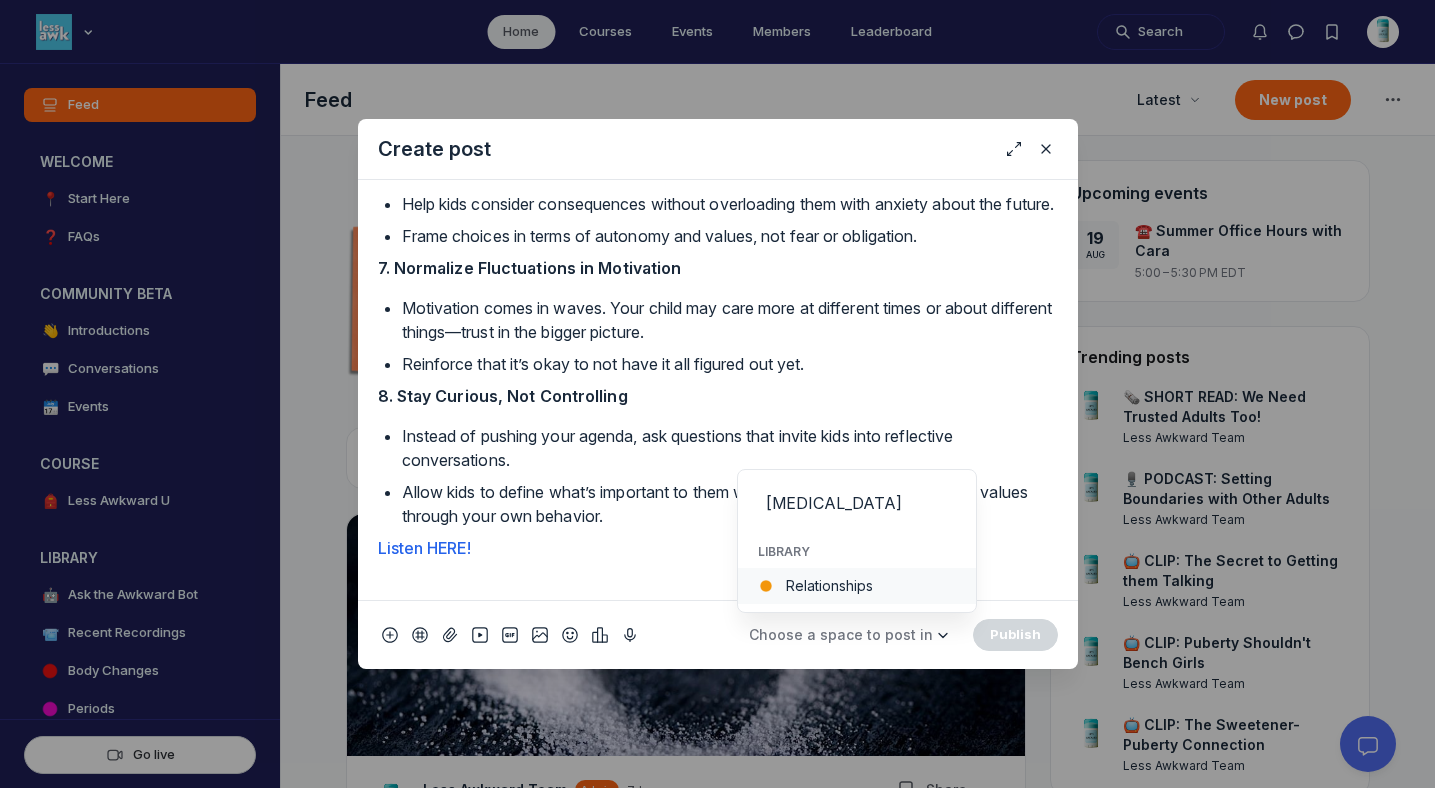 click on "Relationships" at bounding box center (857, 586) 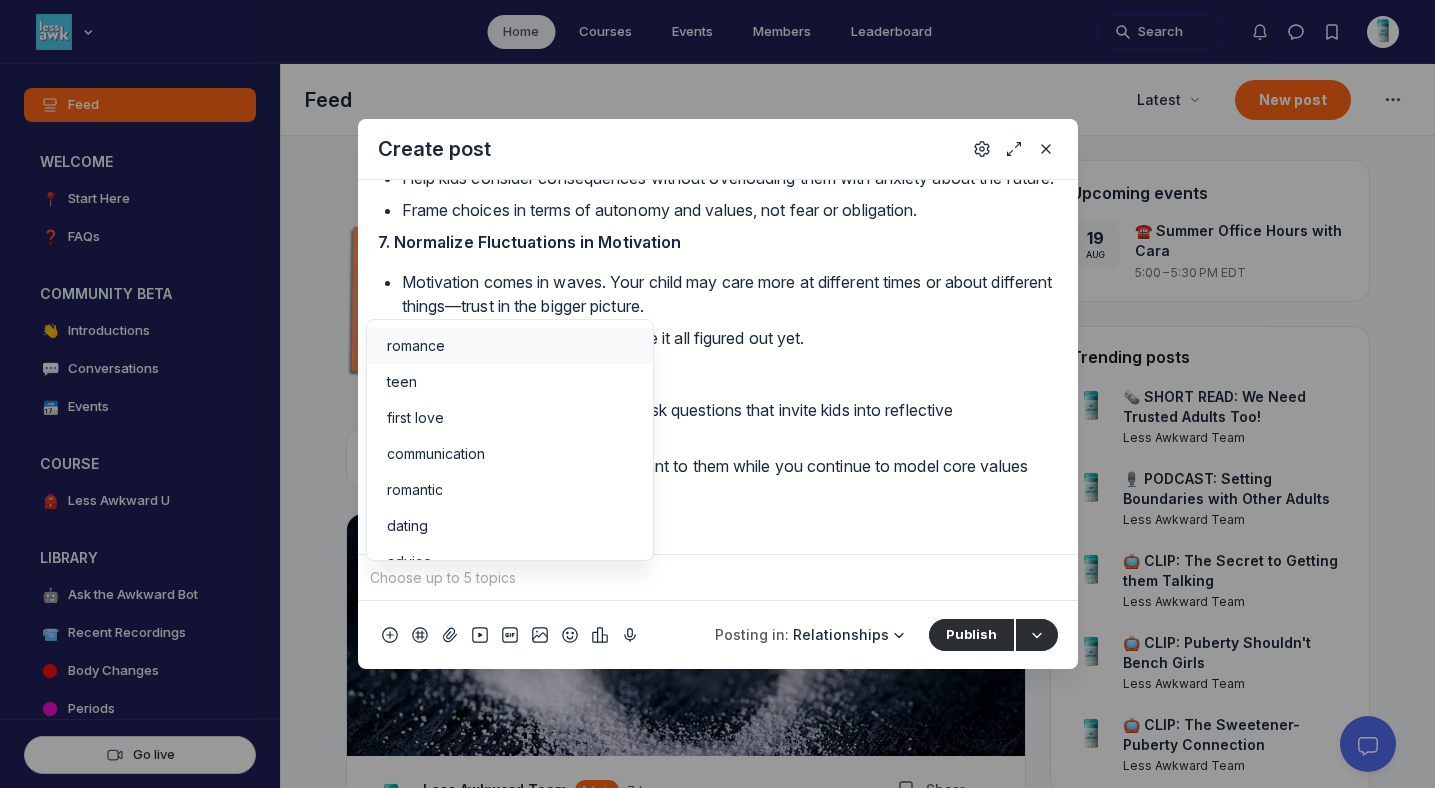 click at bounding box center [718, 578] 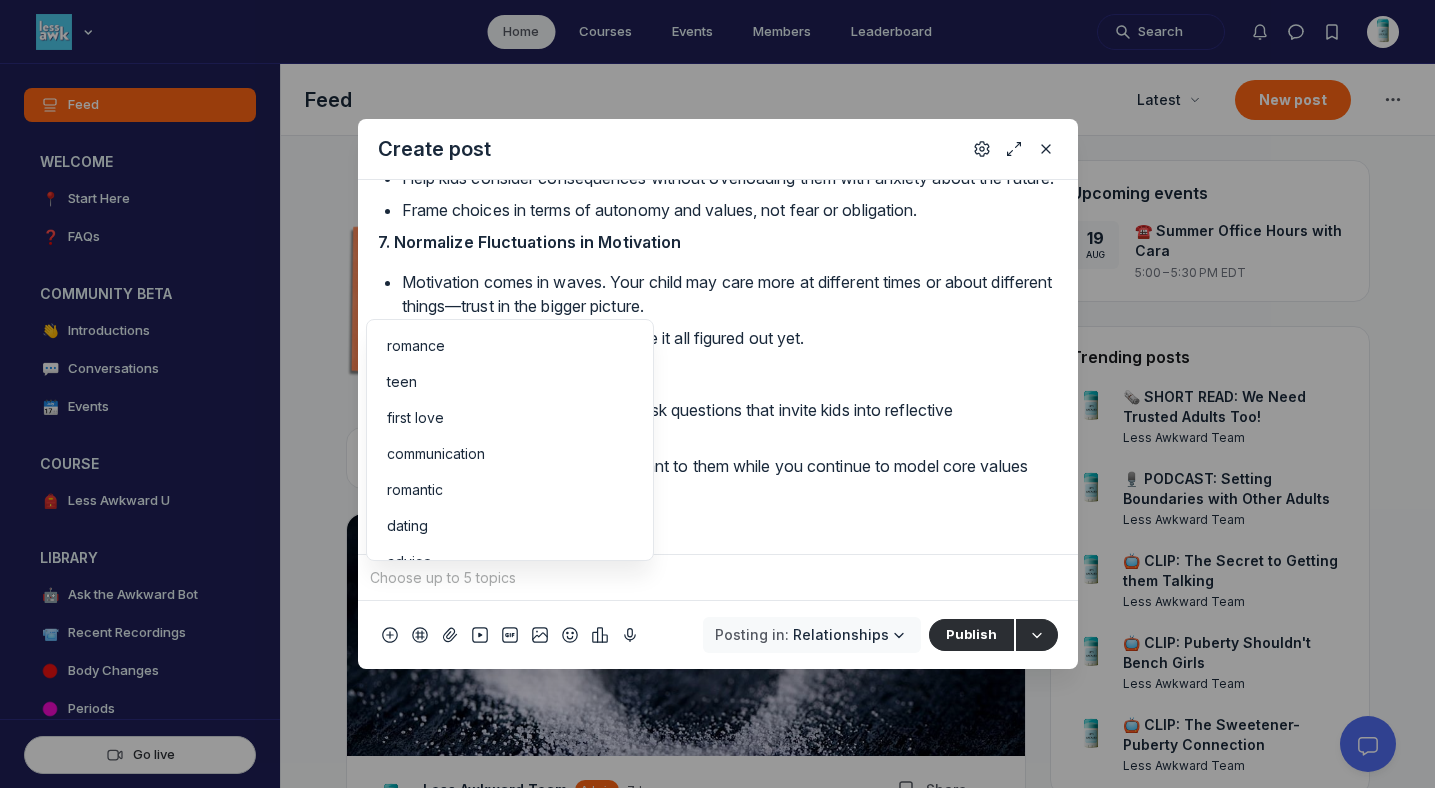 click on "Relationships" at bounding box center (841, 634) 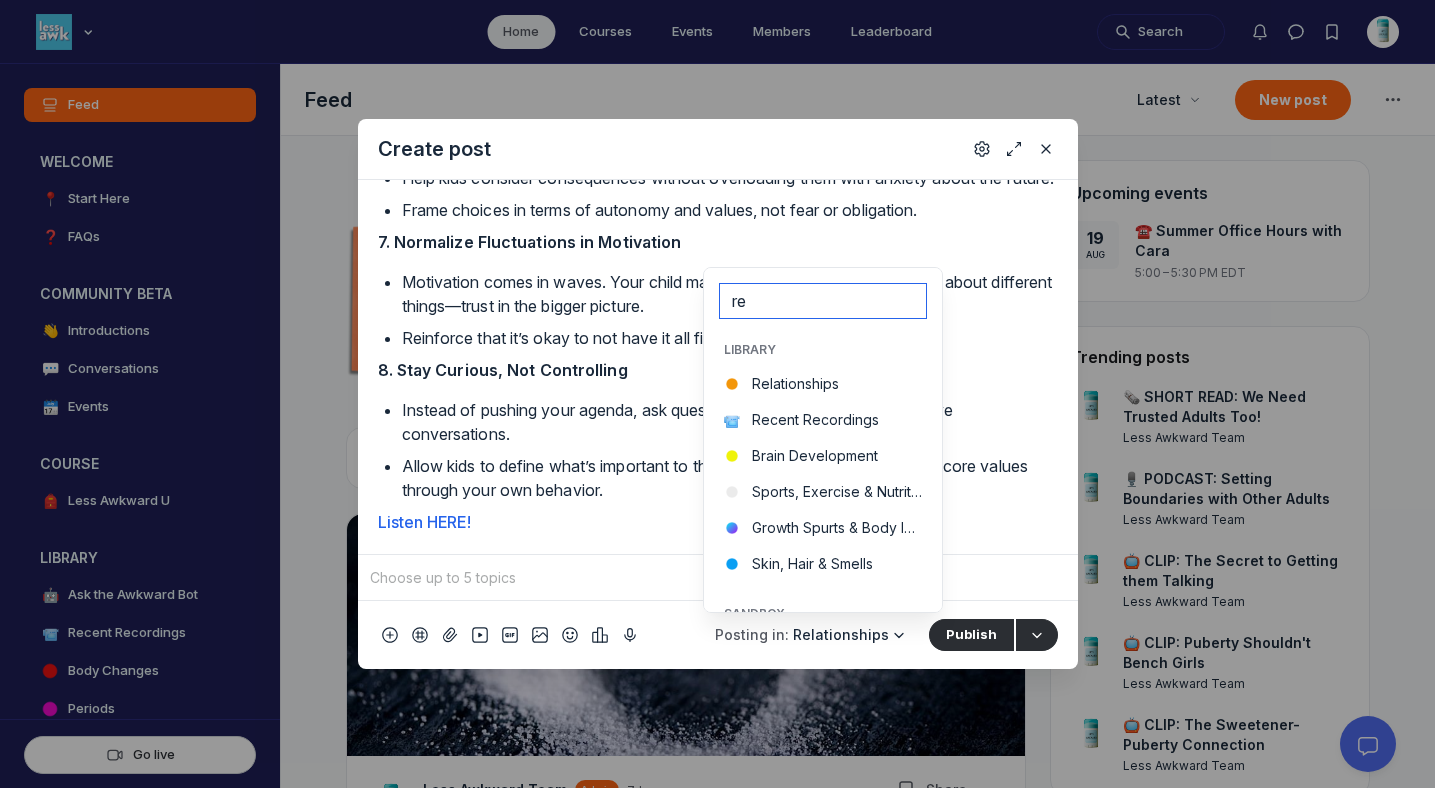 type on "r" 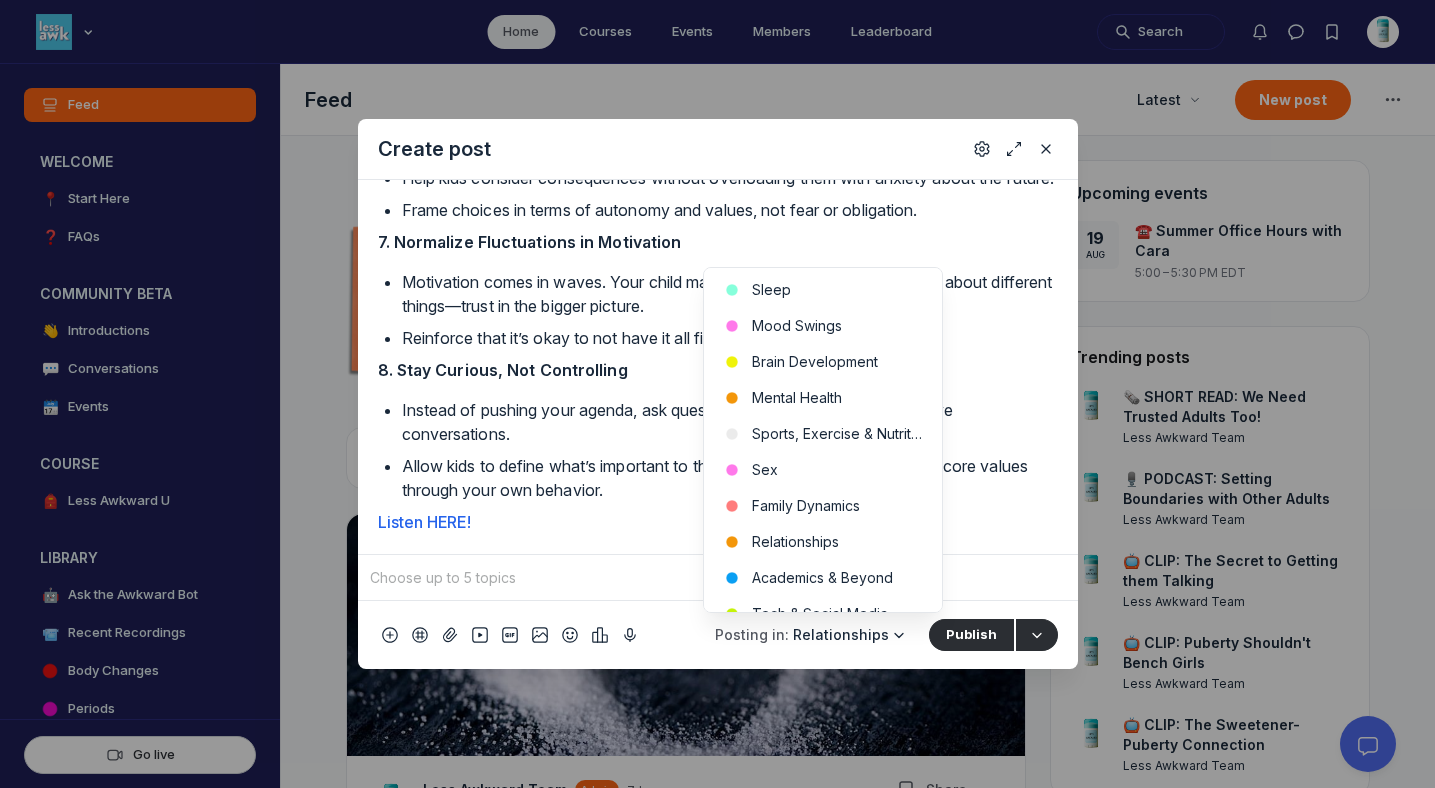 scroll, scrollTop: 560, scrollLeft: 0, axis: vertical 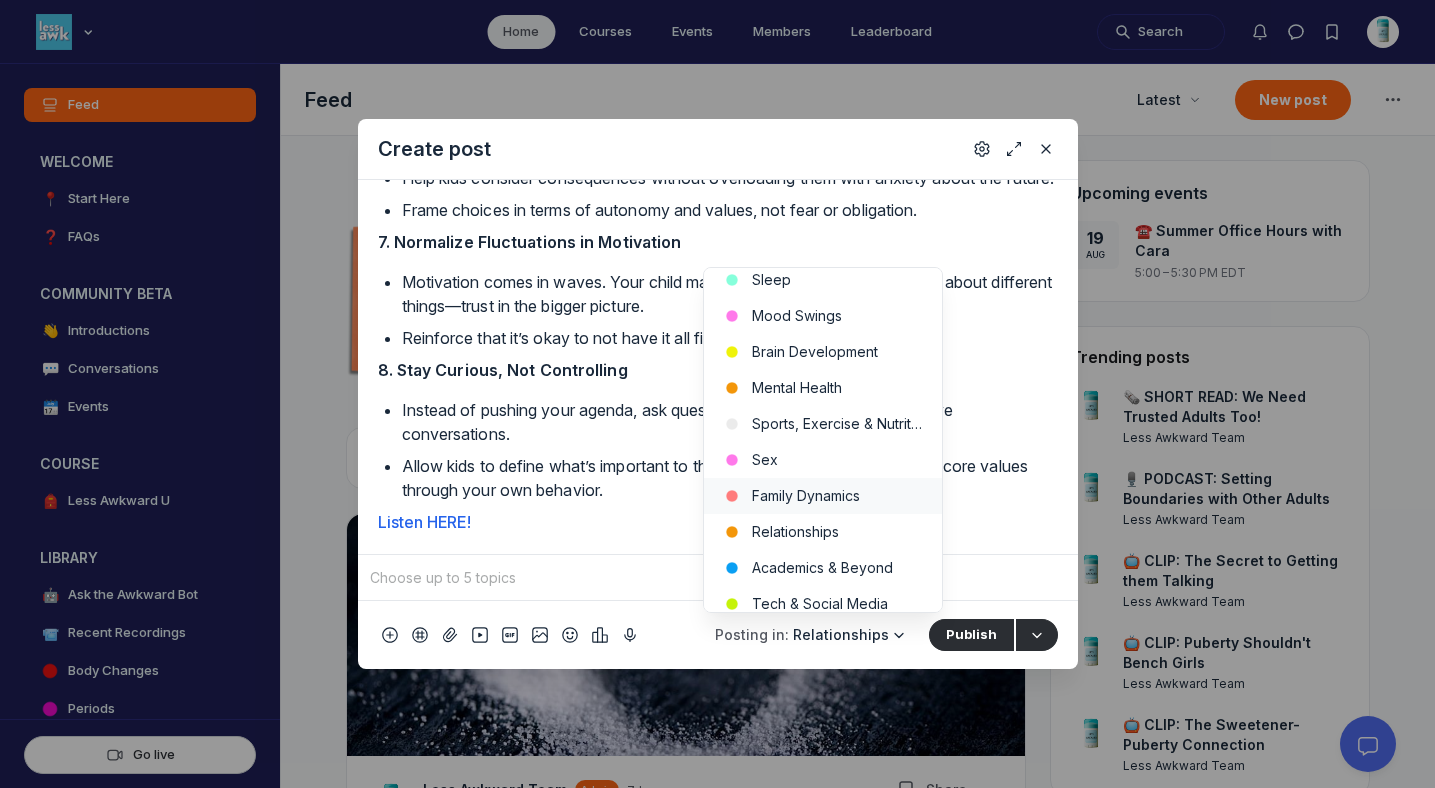 type 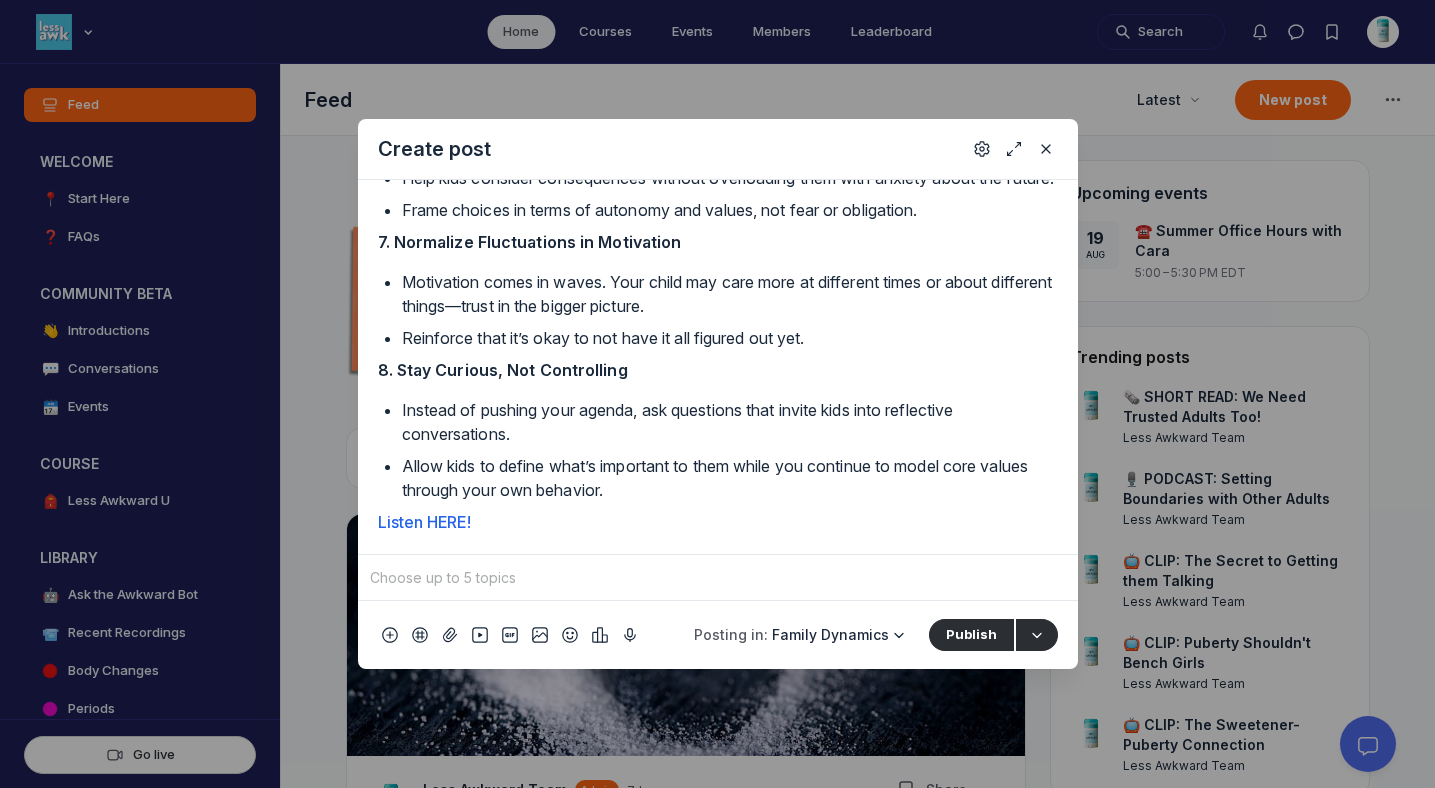 click at bounding box center [718, 578] 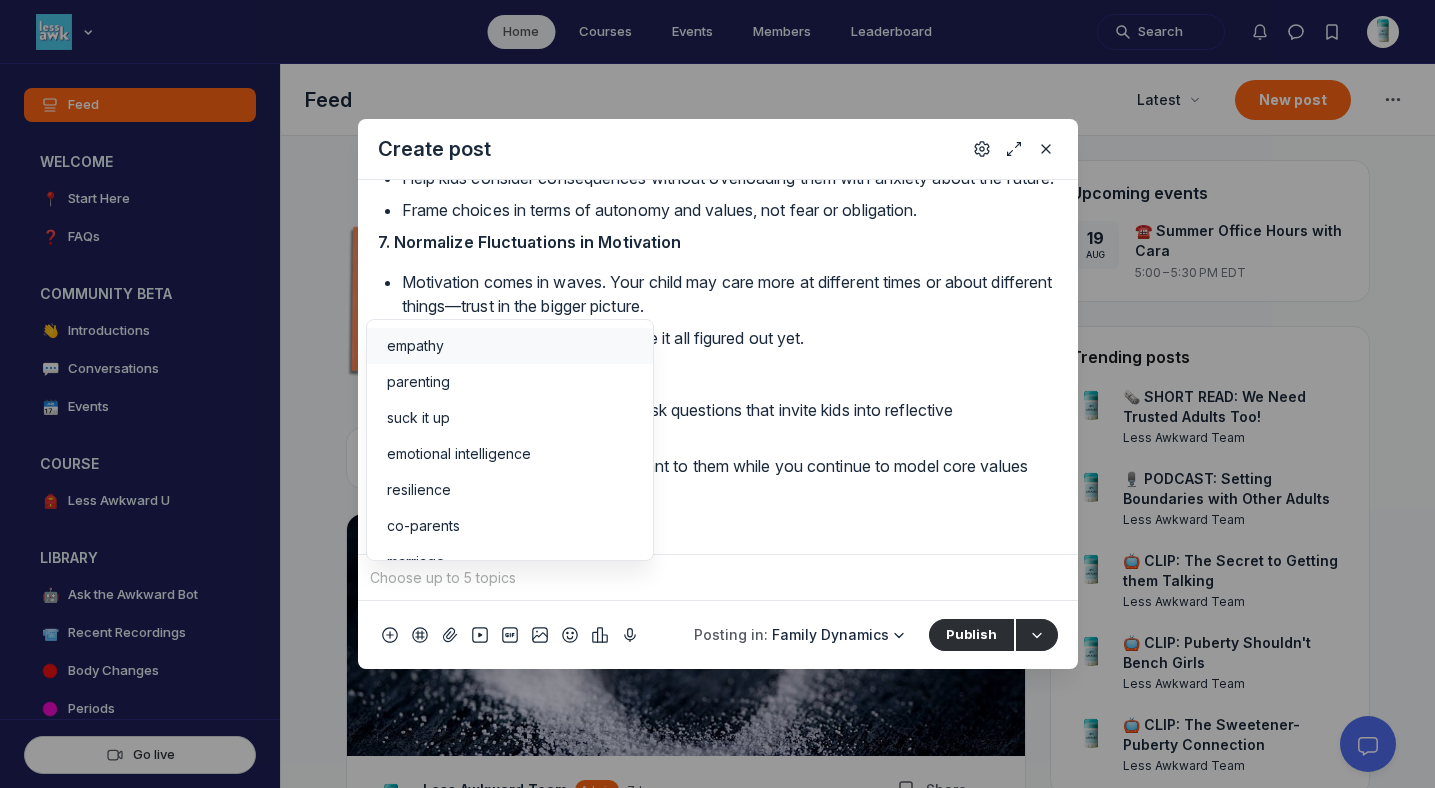 click on "empathy" at bounding box center (510, 346) 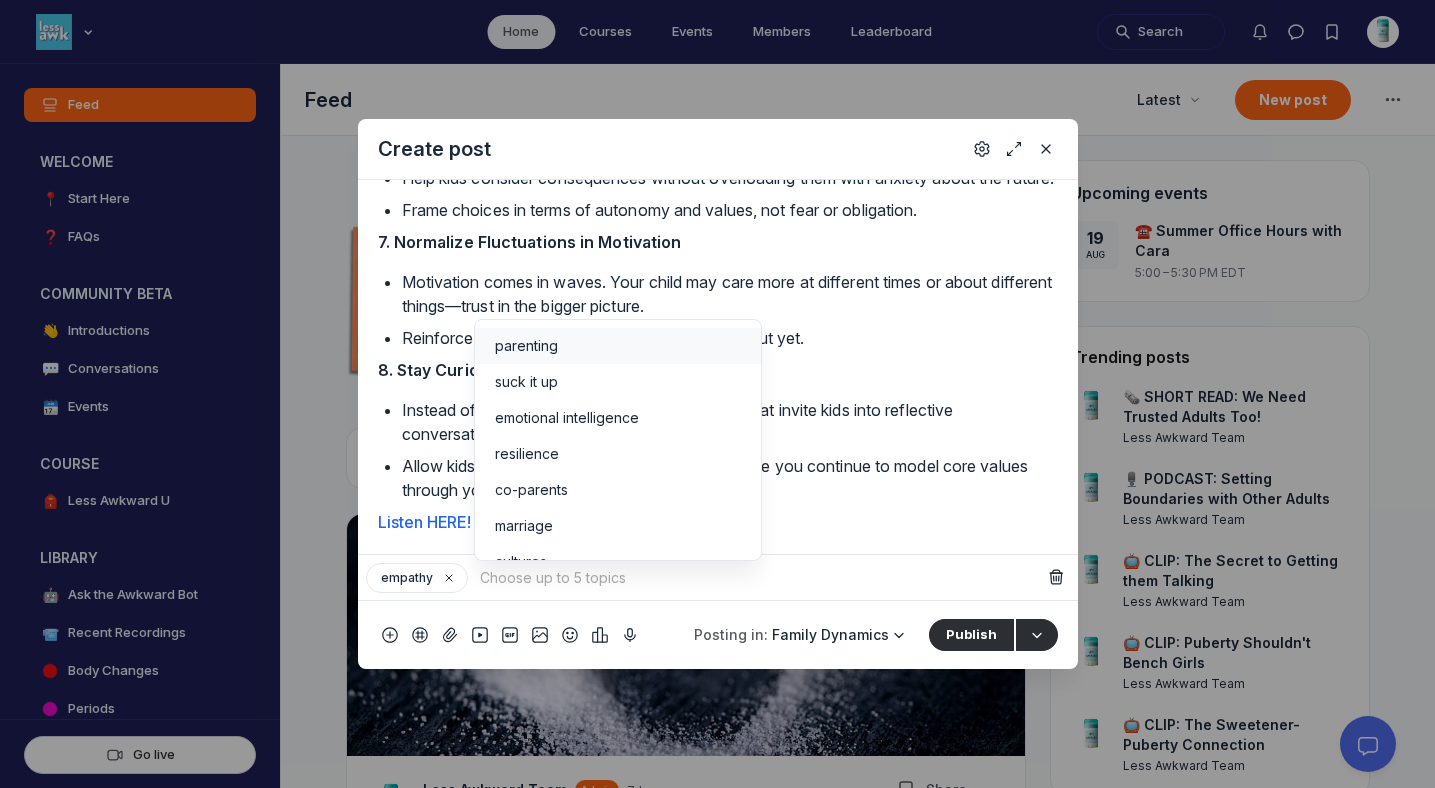 click on "parenting" at bounding box center [526, 346] 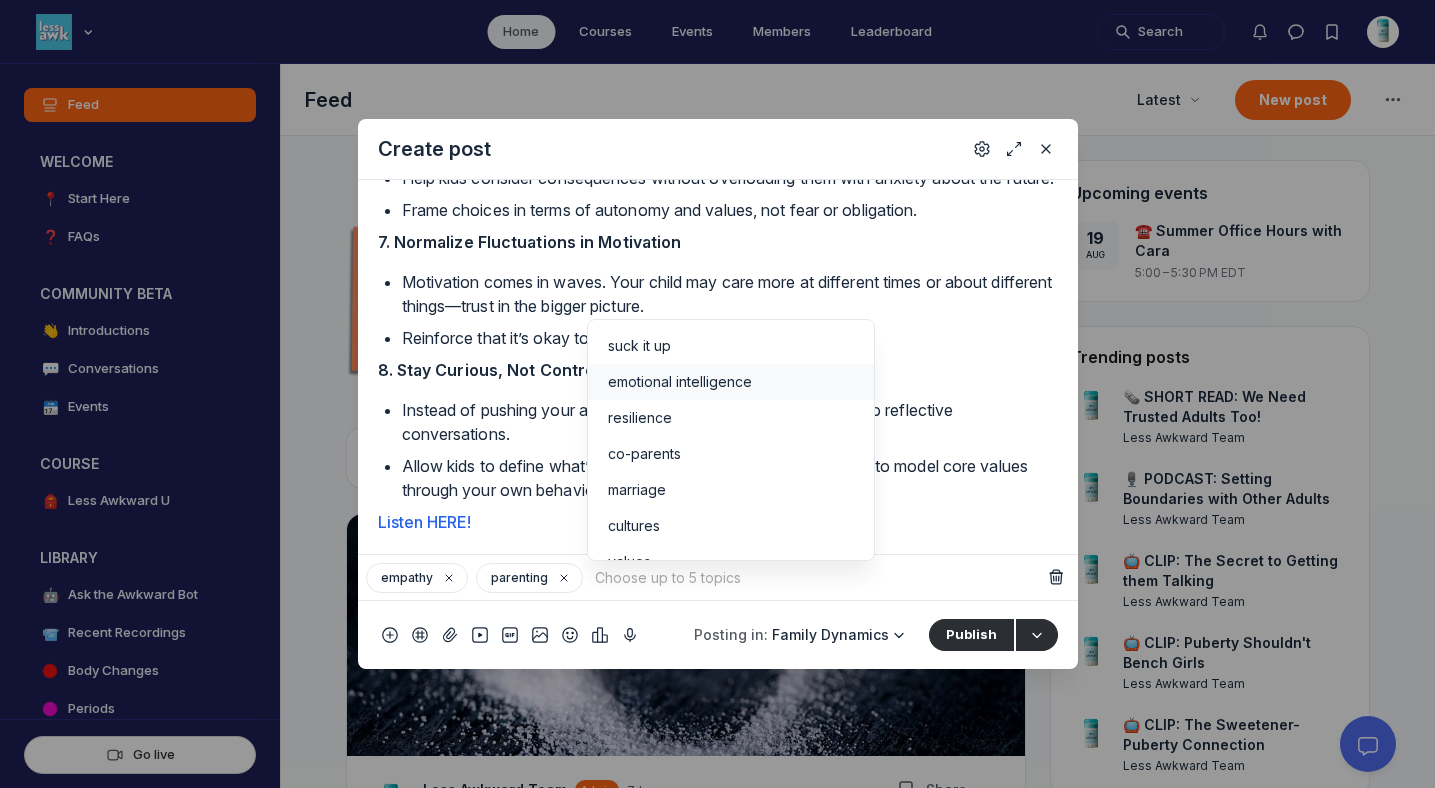 click on "emotional intelligence" at bounding box center (680, 382) 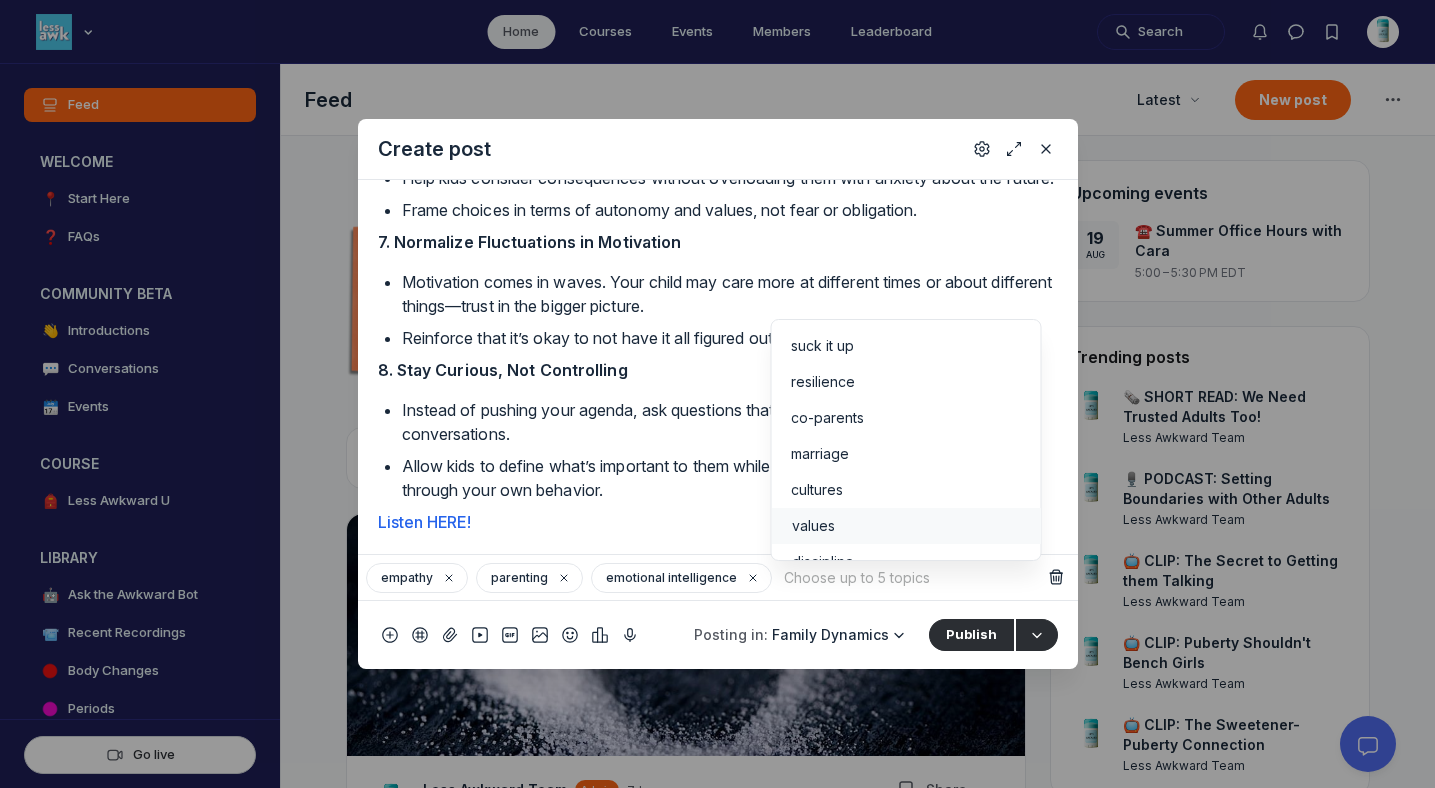 click on "values" at bounding box center [906, 526] 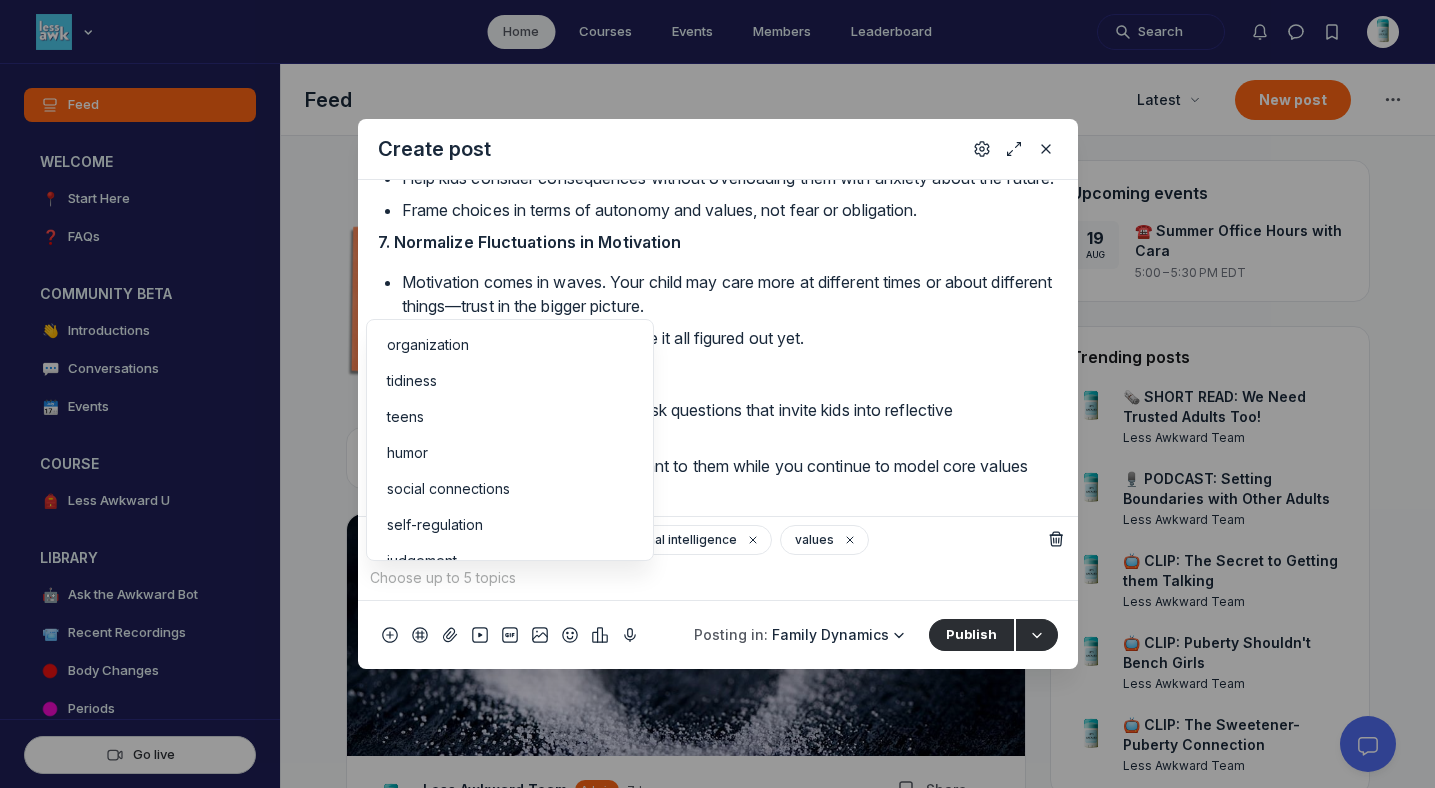 scroll, scrollTop: 352, scrollLeft: 0, axis: vertical 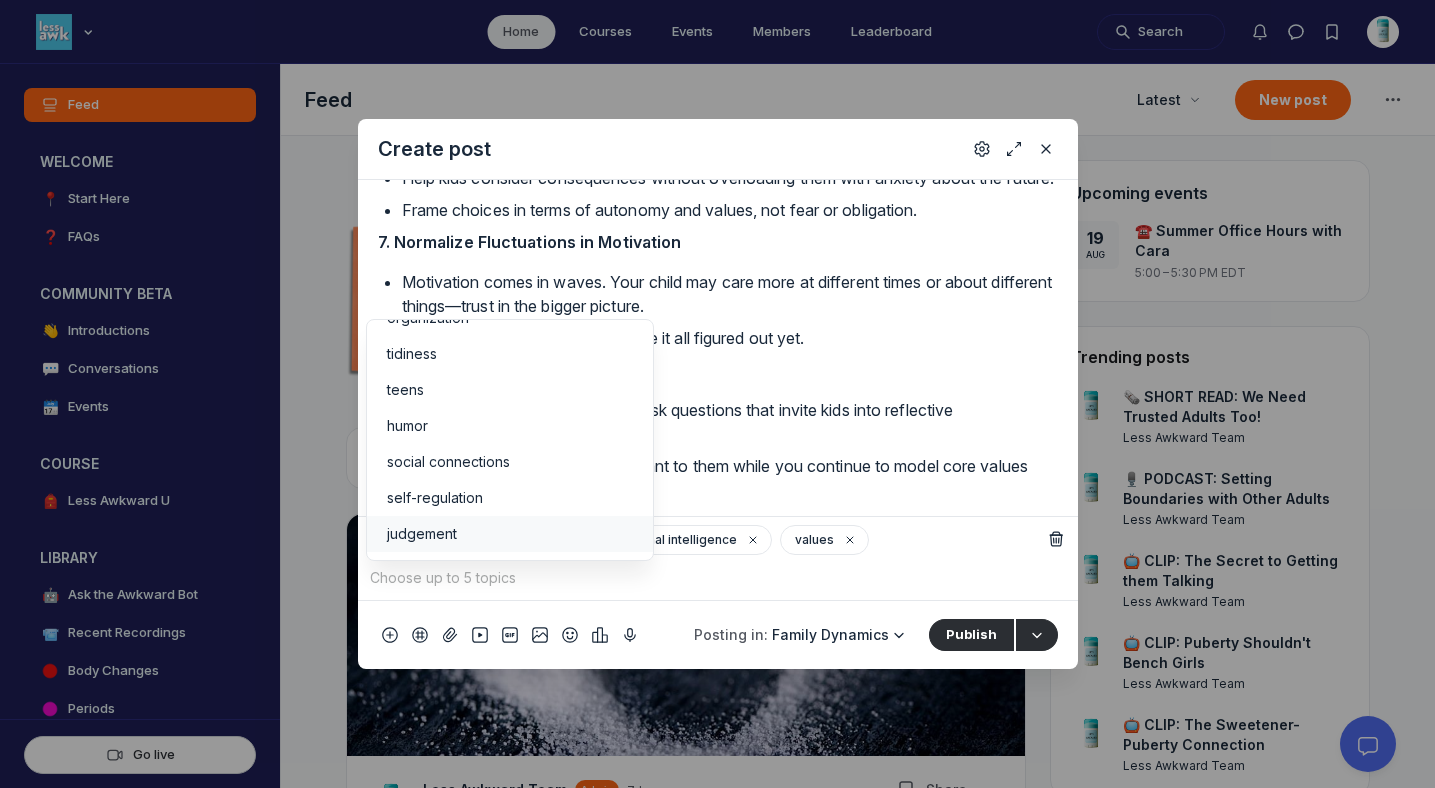 click on "judgement" at bounding box center [510, 534] 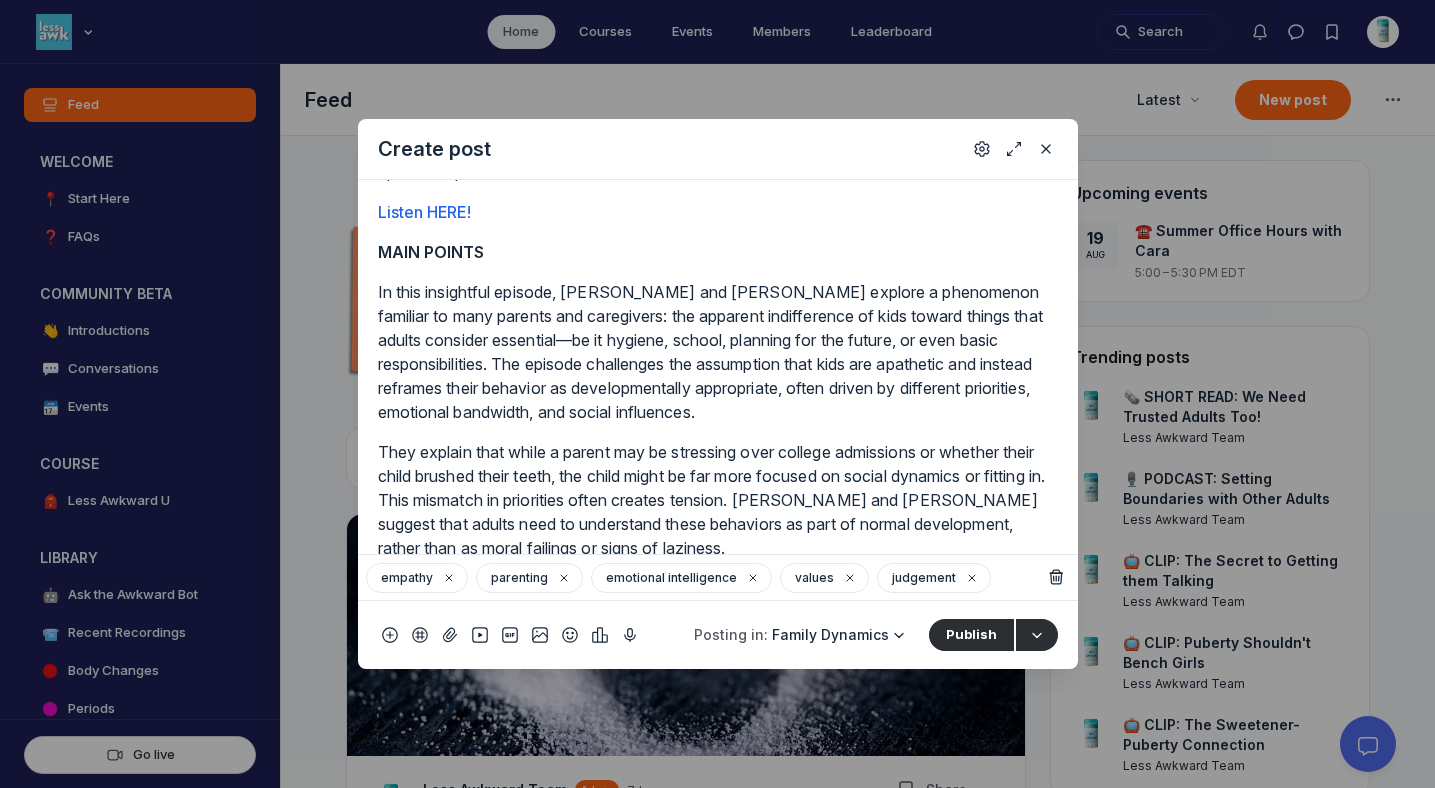 scroll, scrollTop: 0, scrollLeft: 0, axis: both 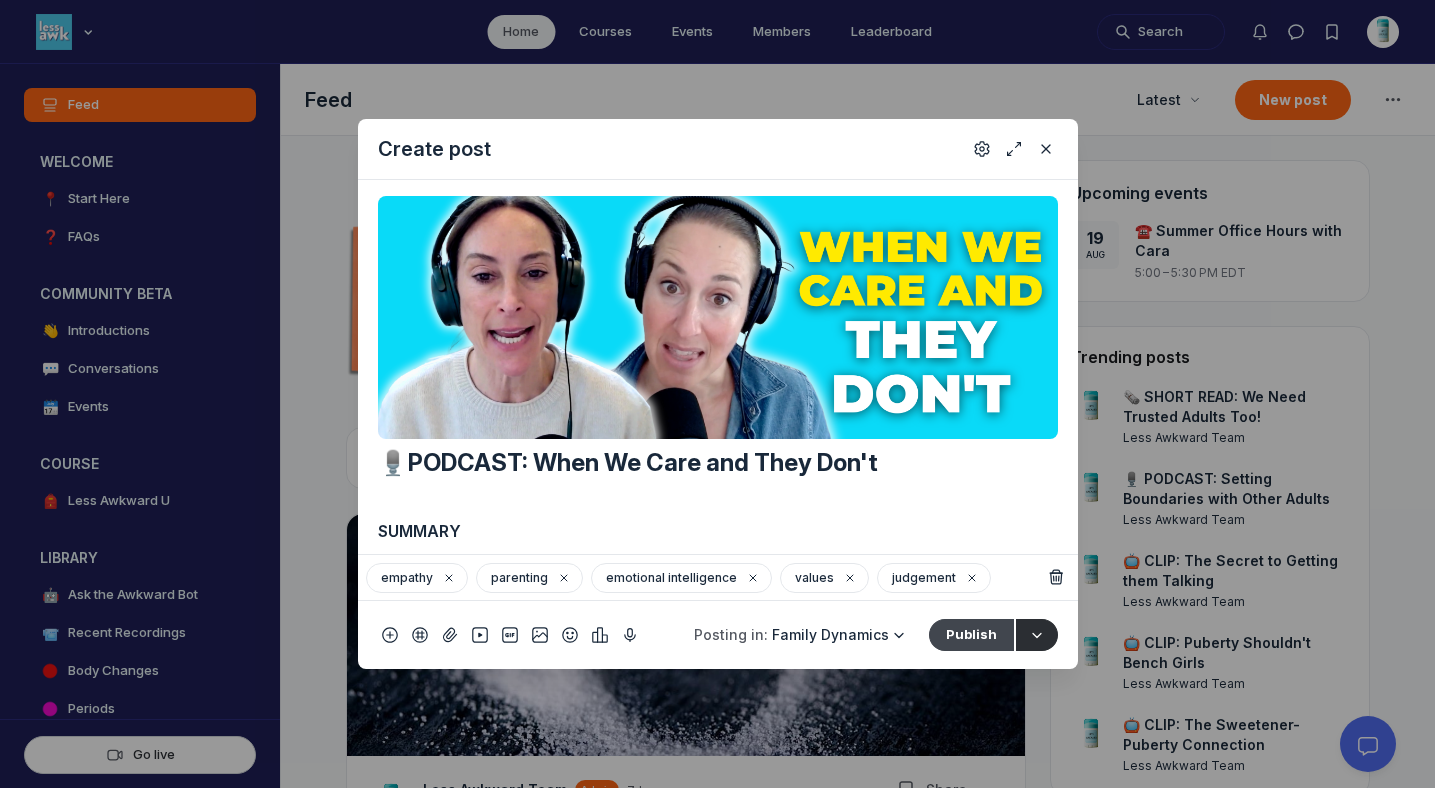 click on "Publish" at bounding box center (971, 635) 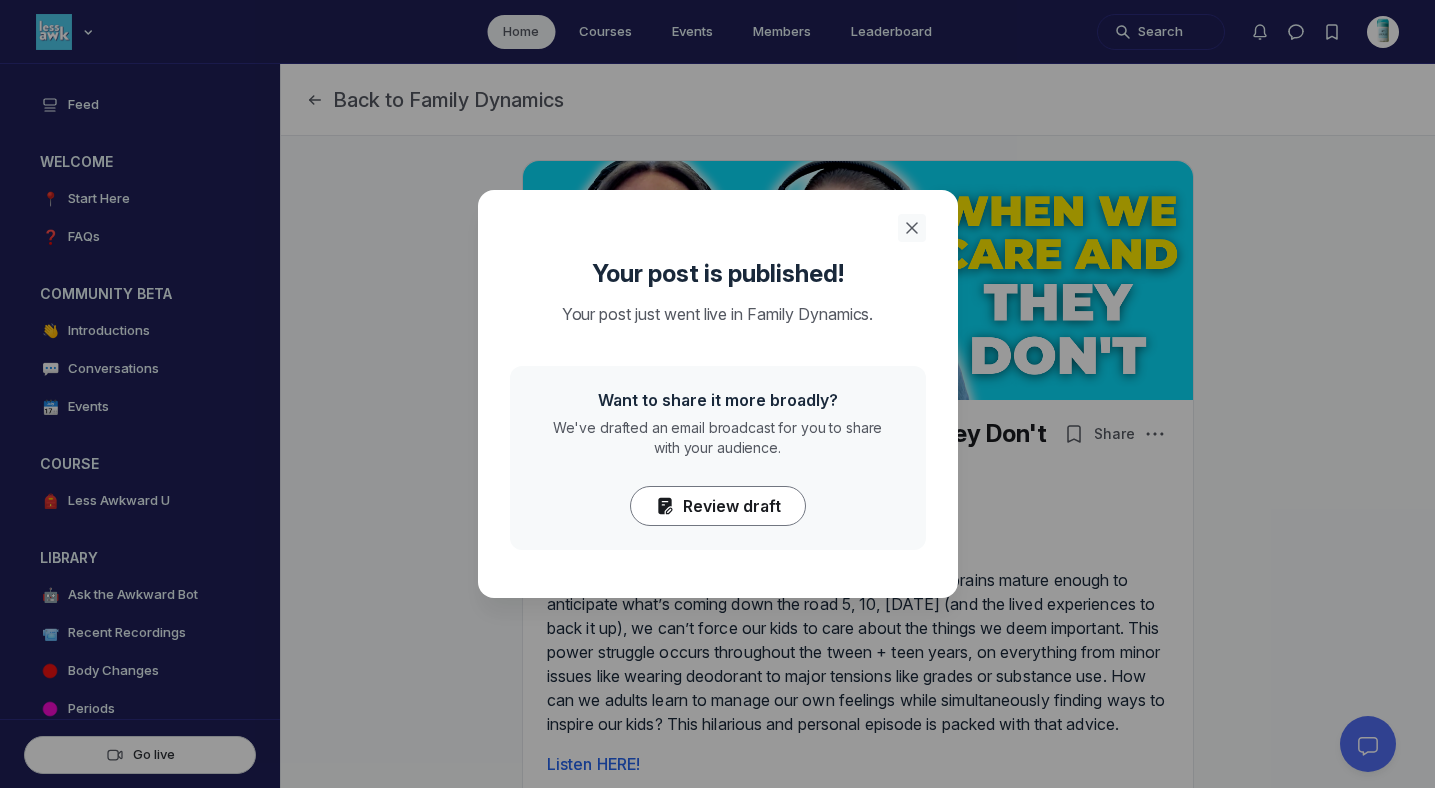 click 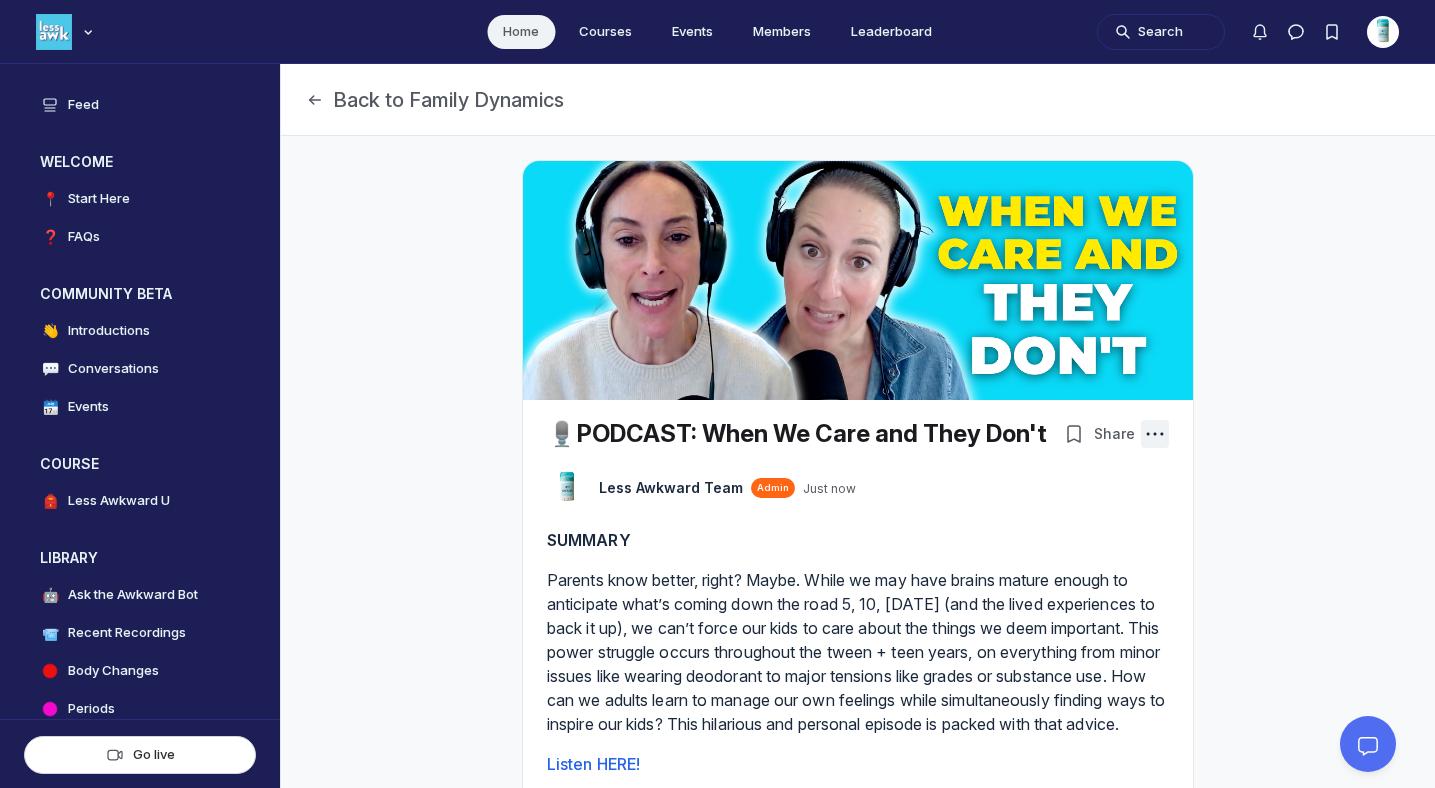 click 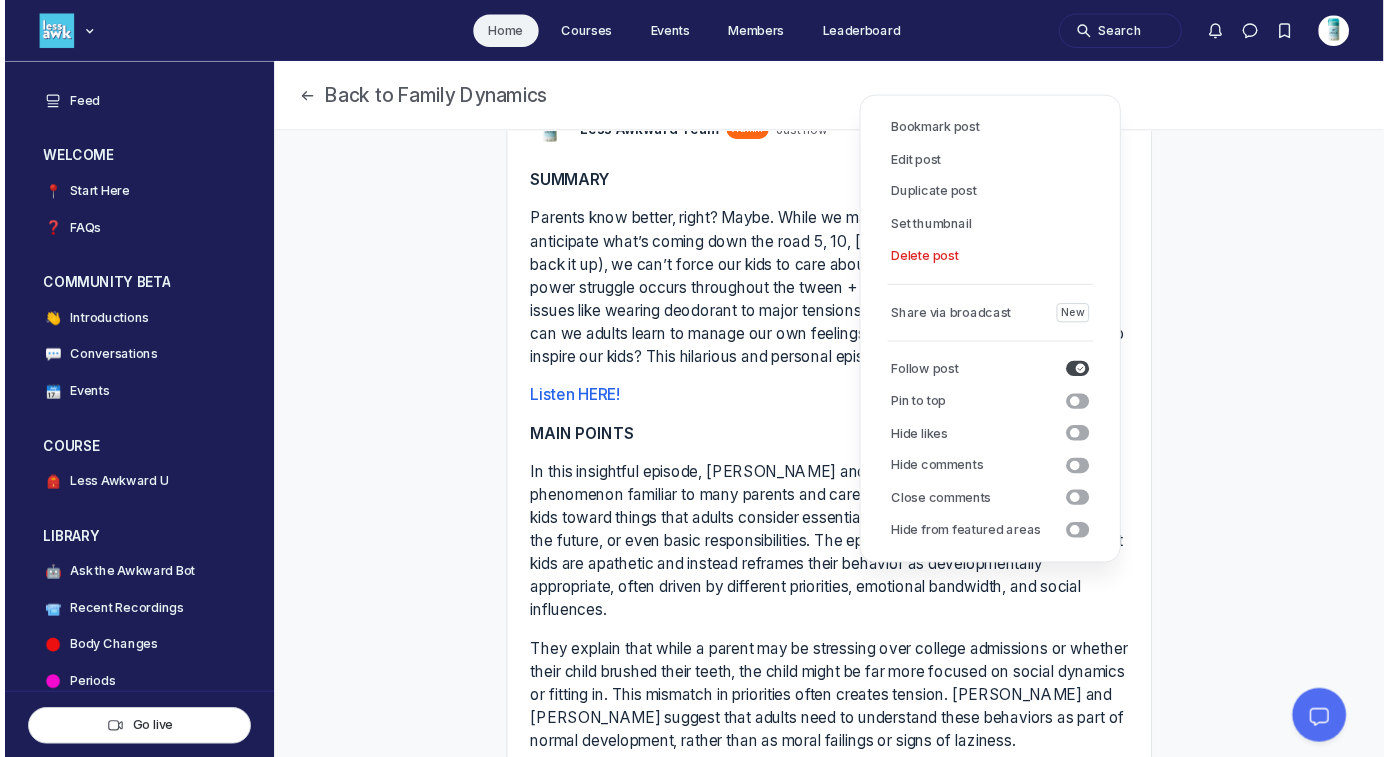 scroll, scrollTop: 349, scrollLeft: 0, axis: vertical 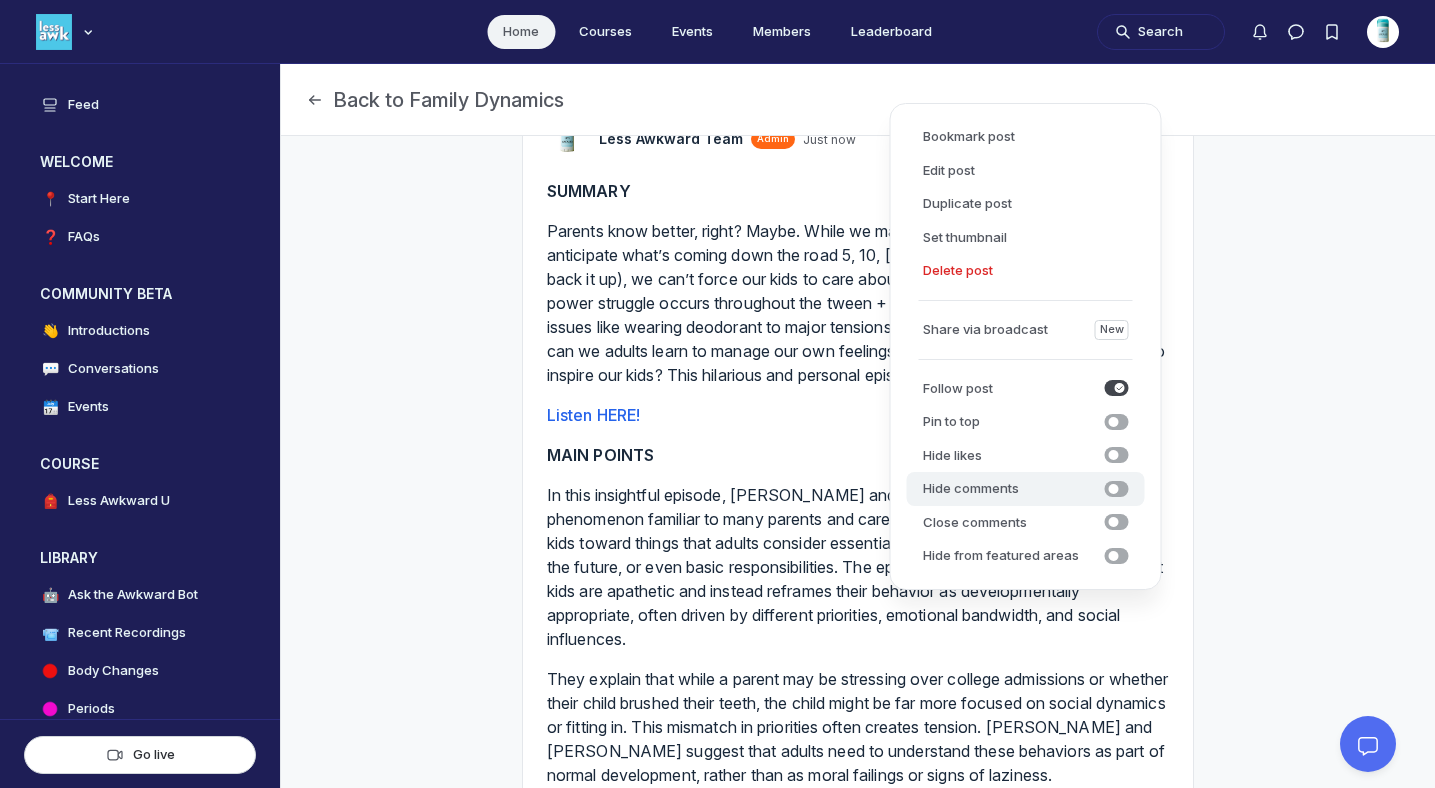 click at bounding box center (1117, 489) 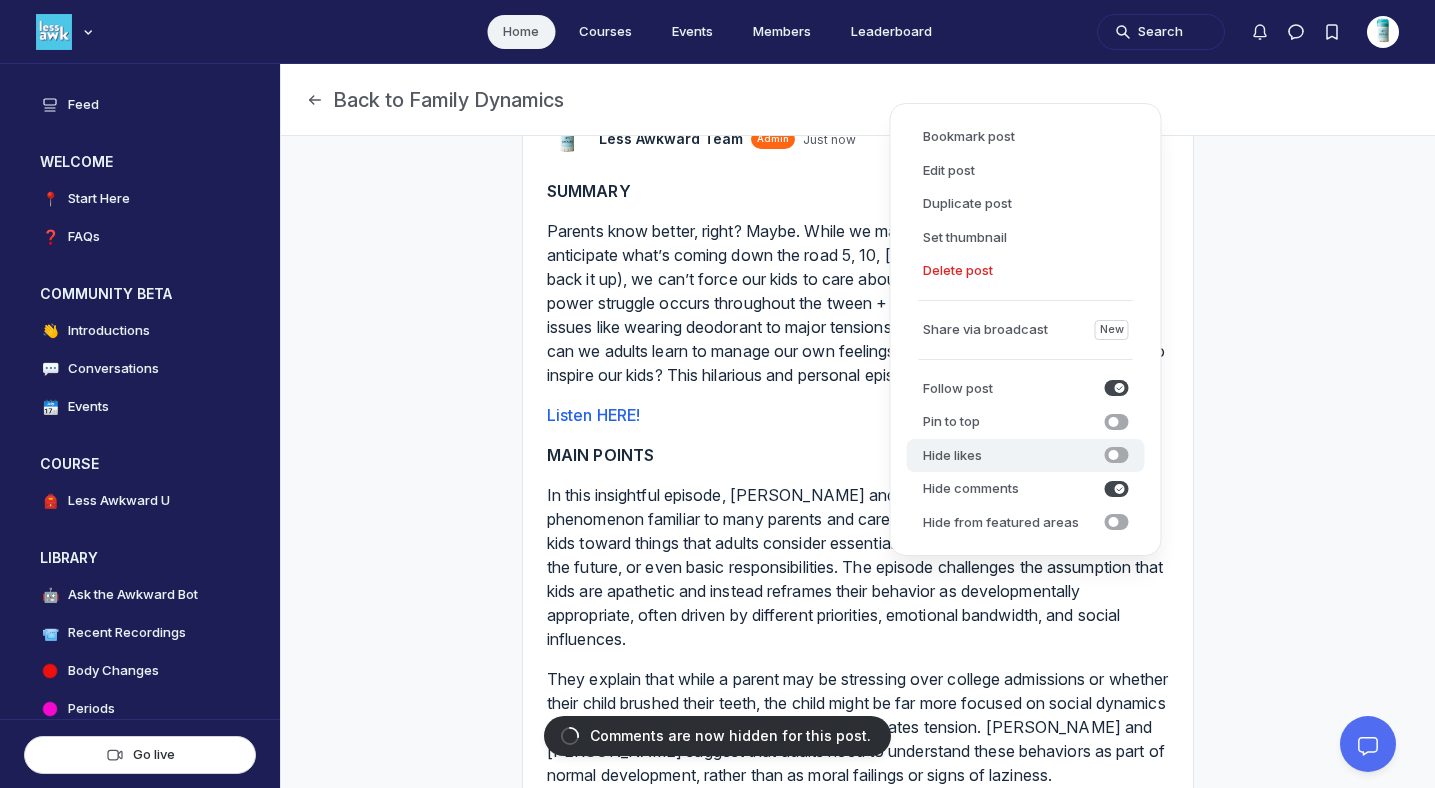 click at bounding box center [1117, 455] 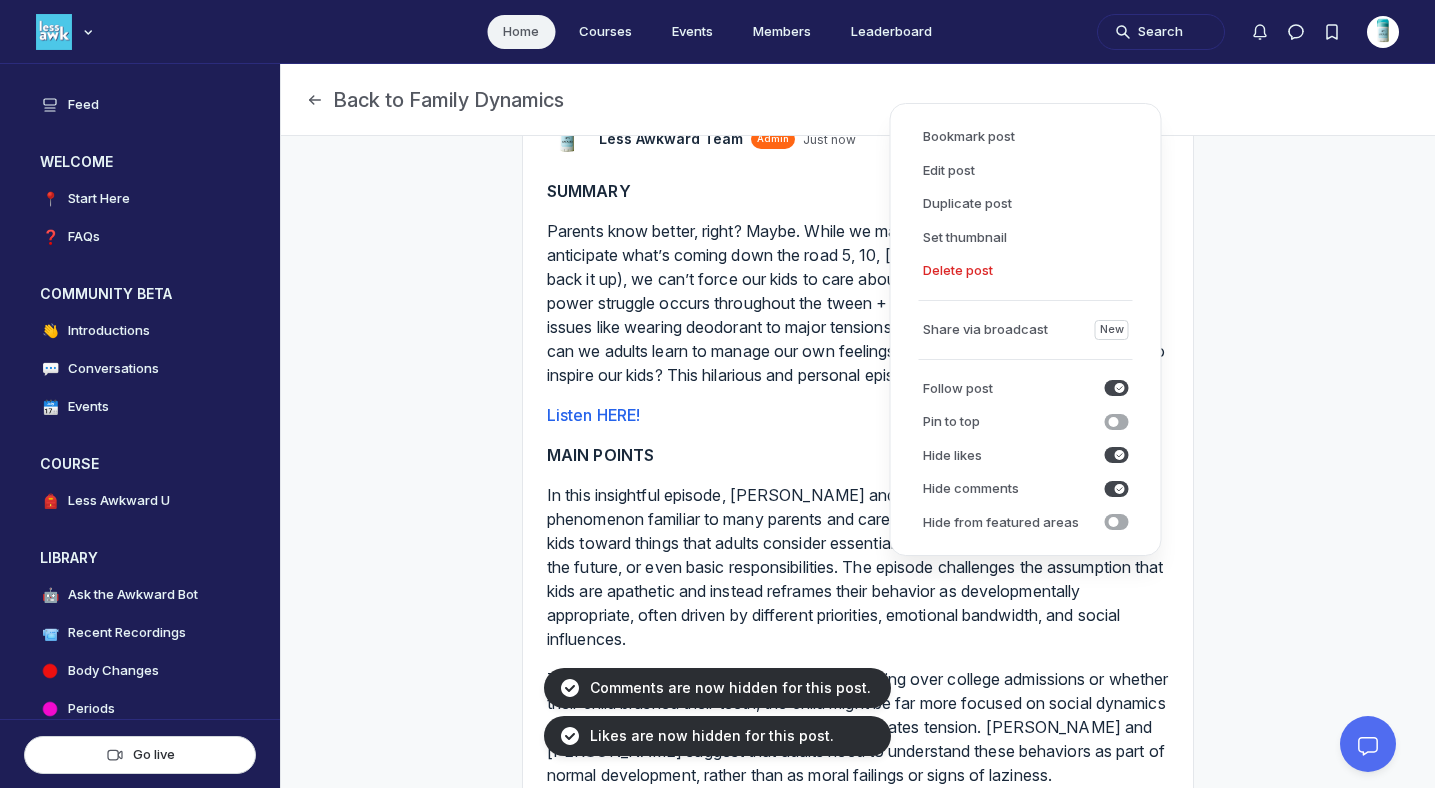 click on "🎙️PODCAST: When We Care and They Don't
LT Less Awkward Team Admin Just now Share SUMMARY Parents know better, right? Maybe. While we may have brains mature enough to anticipate what’s coming down the road 5, 10, [DATE] (and the lived experiences to back it up), we can’t force our kids to care about the things we deem important. This power struggle occurs throughout the tween + teen years, on everything from minor issues like wearing deodorant to major tensions like grades or substance use. How can we adults learn to manage our own feelings while simultaneously finding ways to inspire our kids? This hilarious and personal episode is packed with that advice. Listen HERE! MAIN POINTS Actionable Takeaways: 1. Reframe Apathy as Developmental, Not Defiant Understand that what looks like indifference is often a function of age, brain development, and emotional capacity. Don’t interpret a lack of urgency as laziness or disrespect. 2. Choose Your Battles 3. Respect the Power of Peer Influence" at bounding box center (858, 1164) 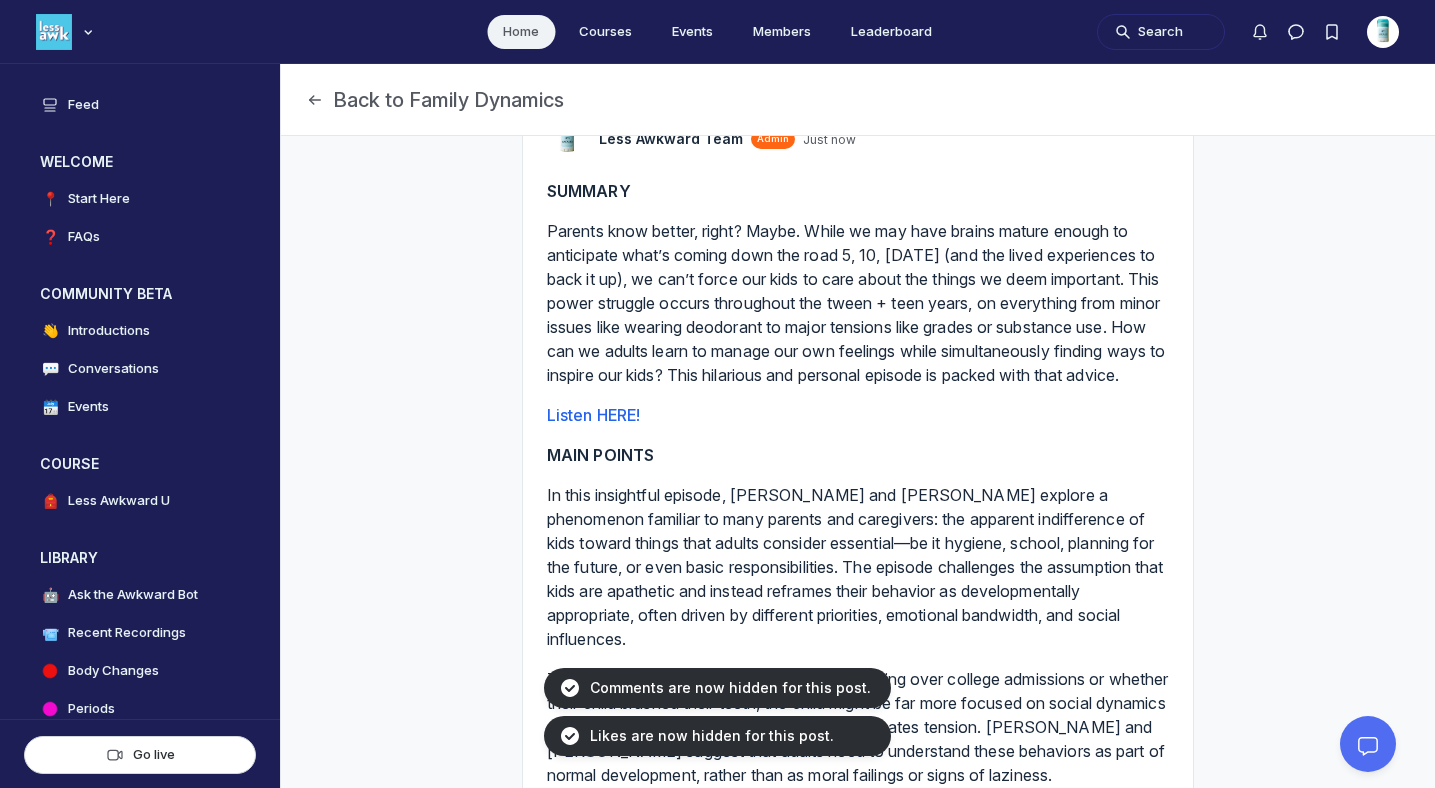 click on "Home" at bounding box center [521, 32] 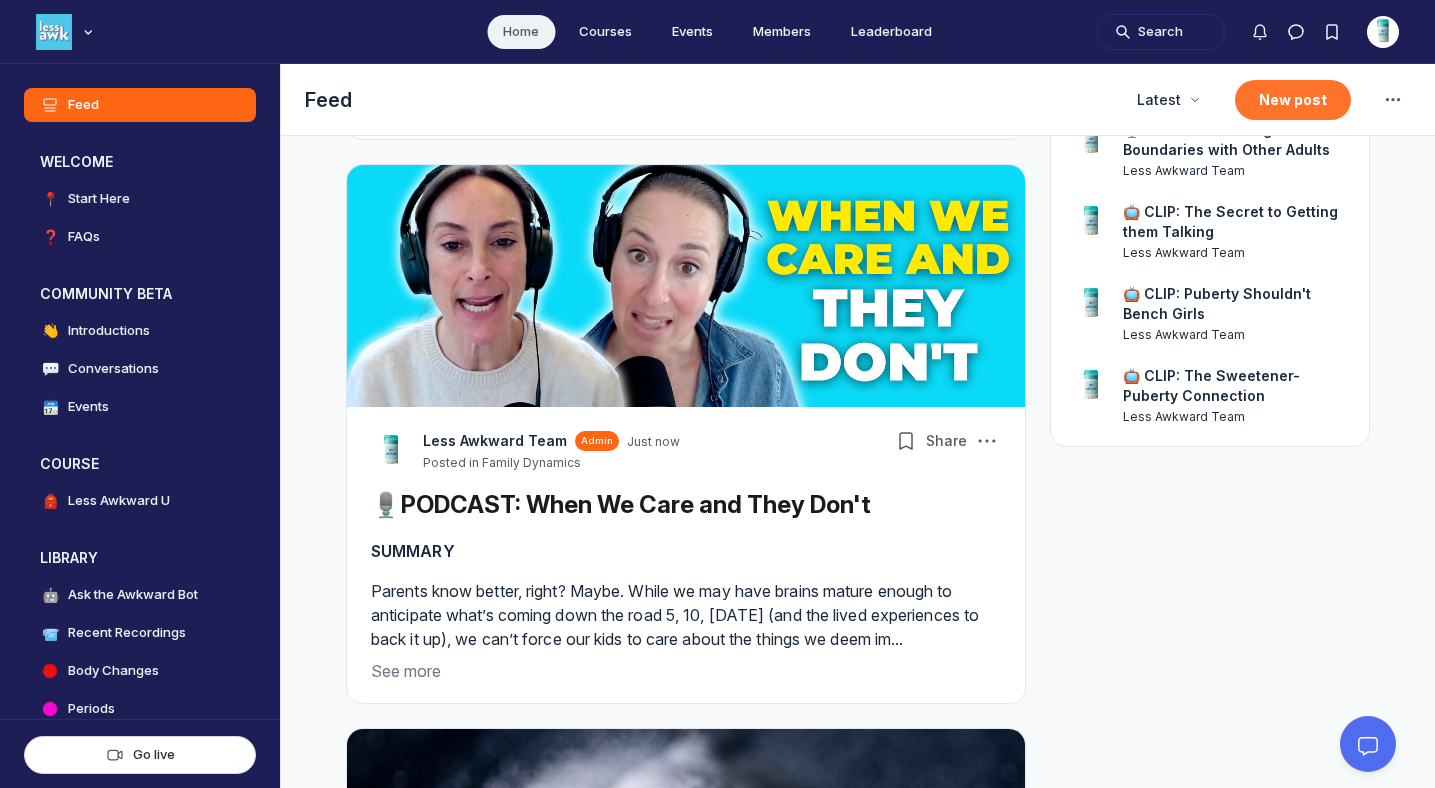 click on "New post" at bounding box center (1293, 100) 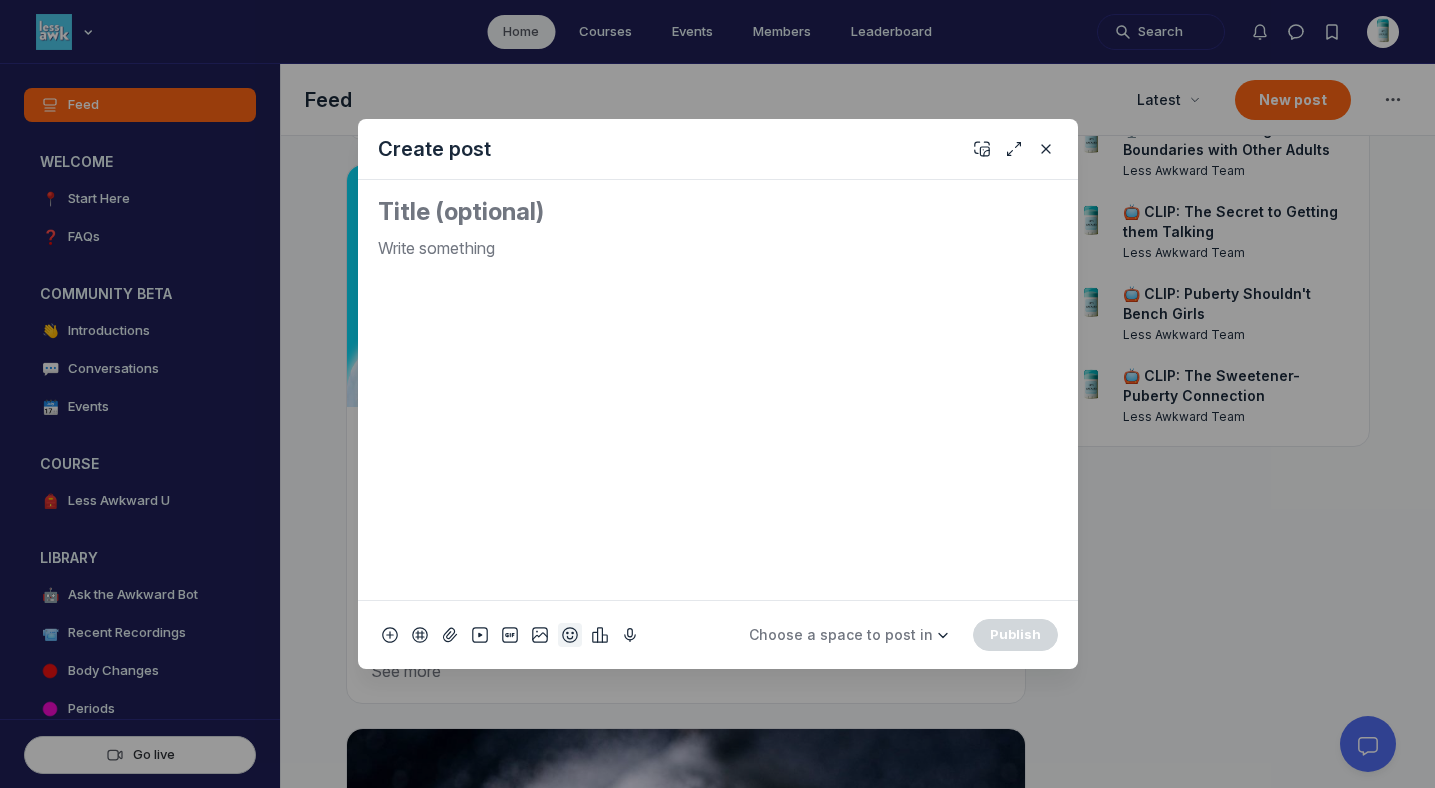 click 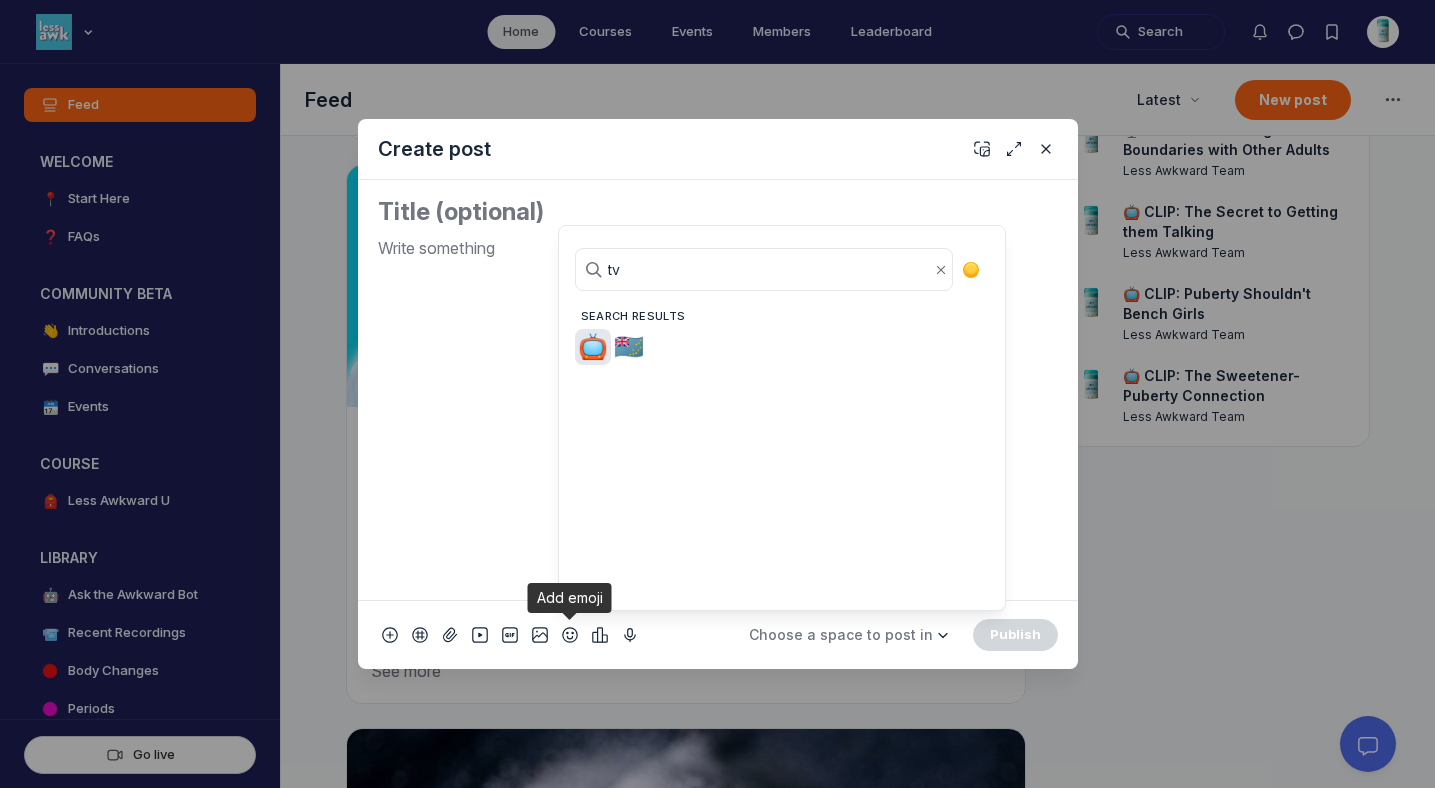 type on "tv" 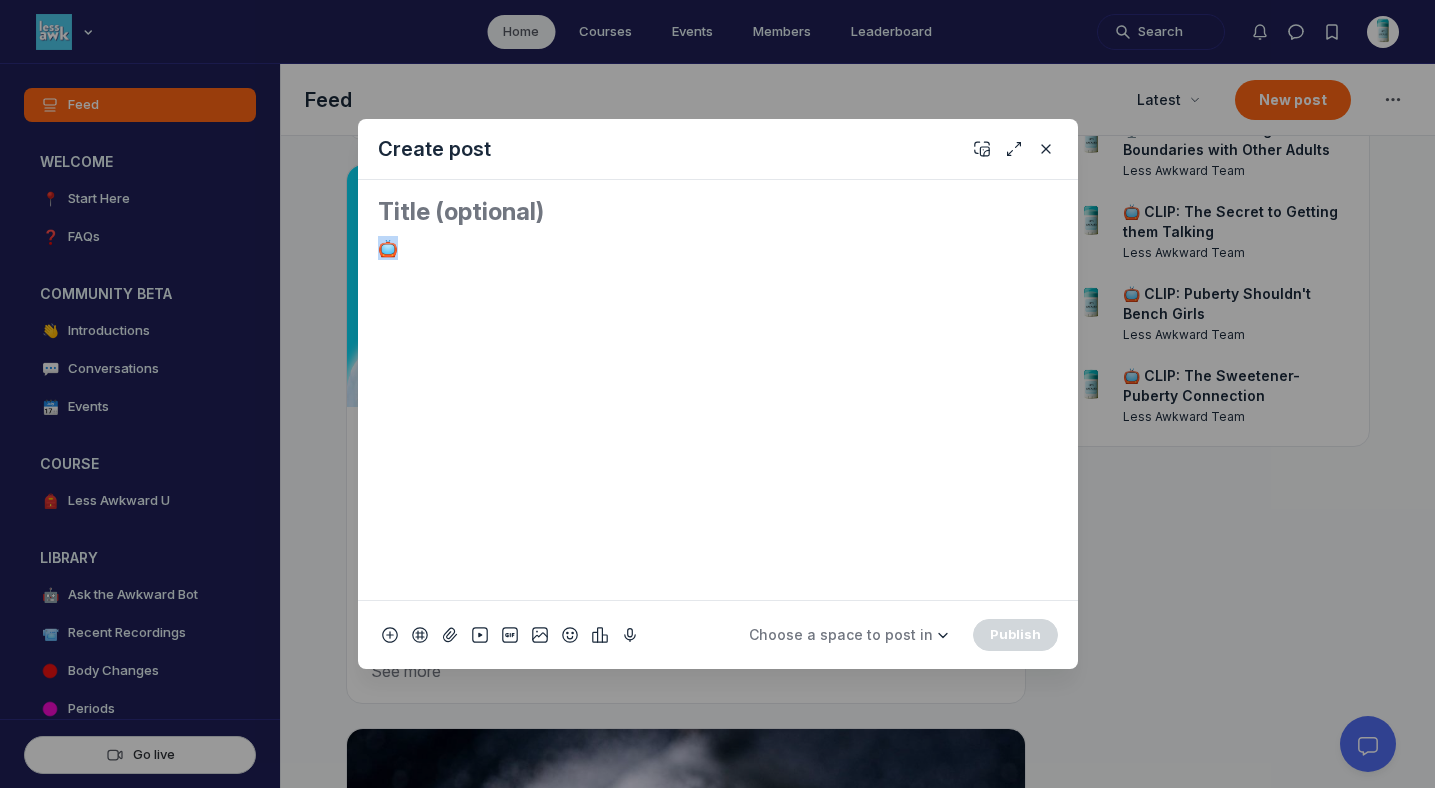 drag, startPoint x: 489, startPoint y: 250, endPoint x: 336, endPoint y: 226, distance: 154.87091 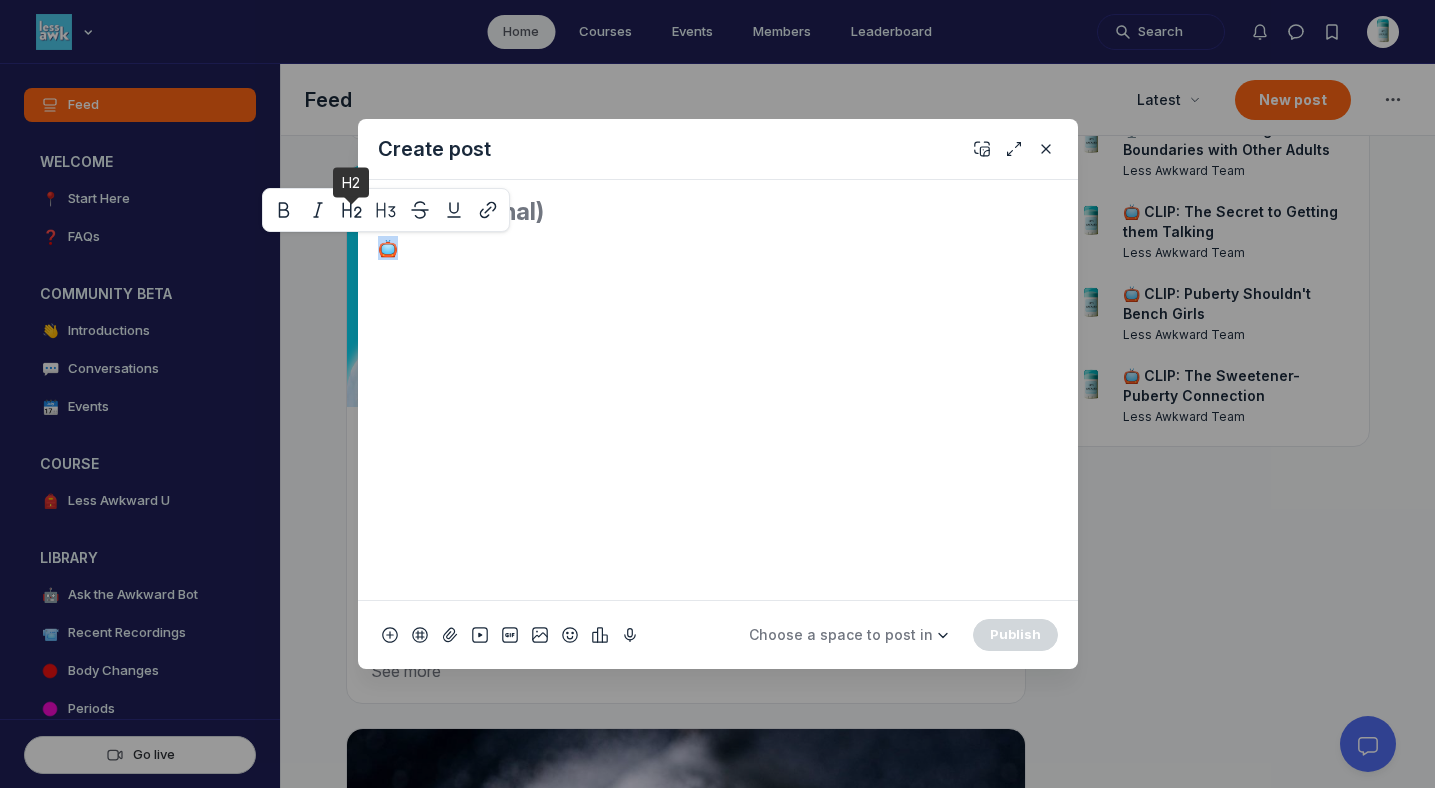 copy on "📺" 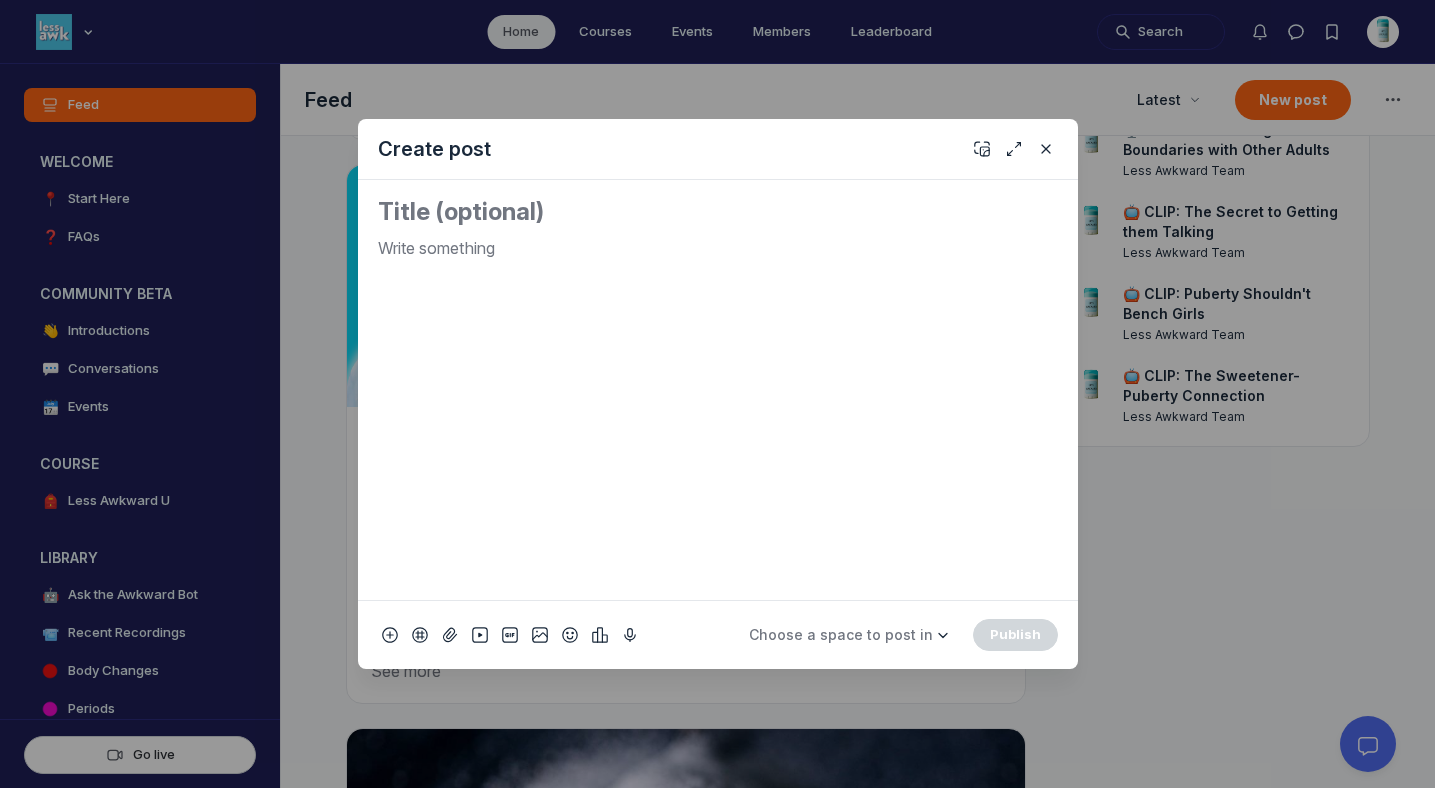 click at bounding box center (718, 212) 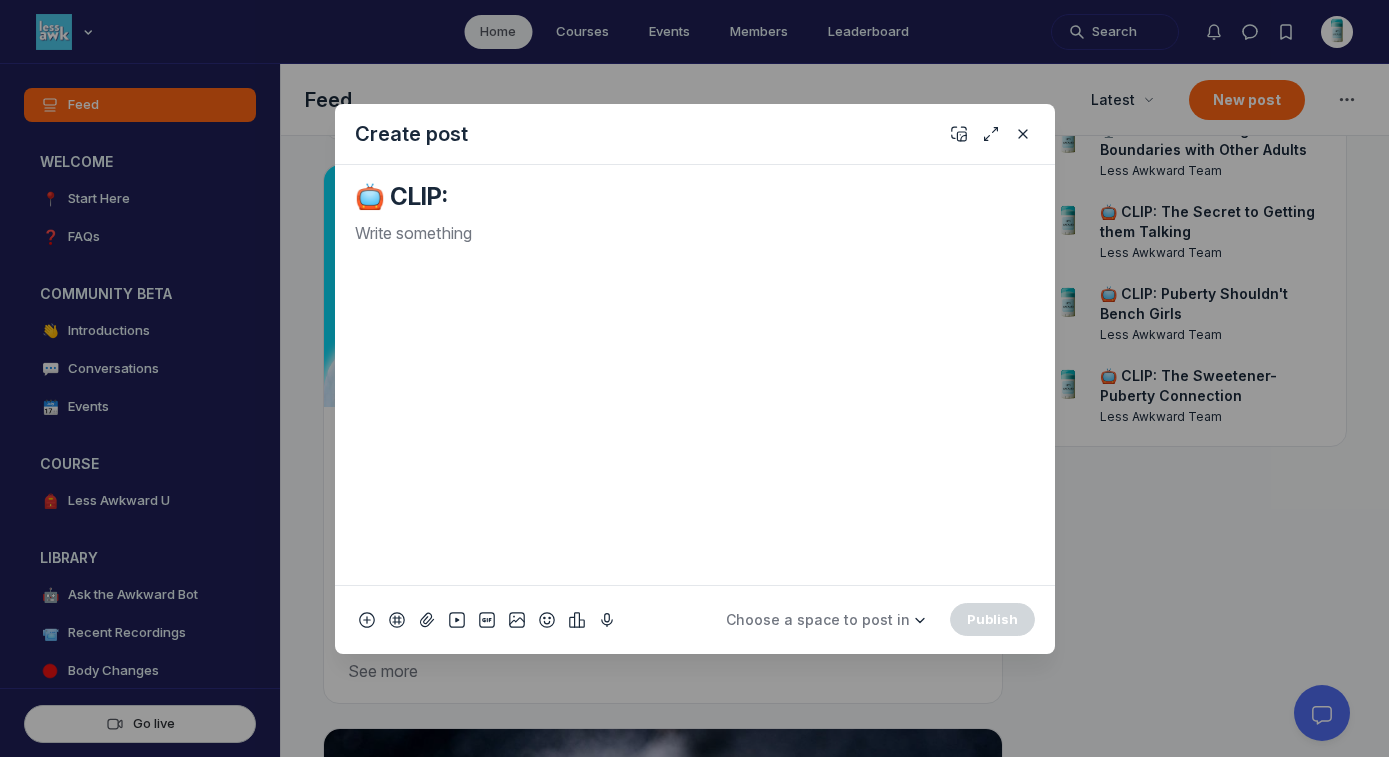 scroll, scrollTop: 5335, scrollLeft: 3830, axis: both 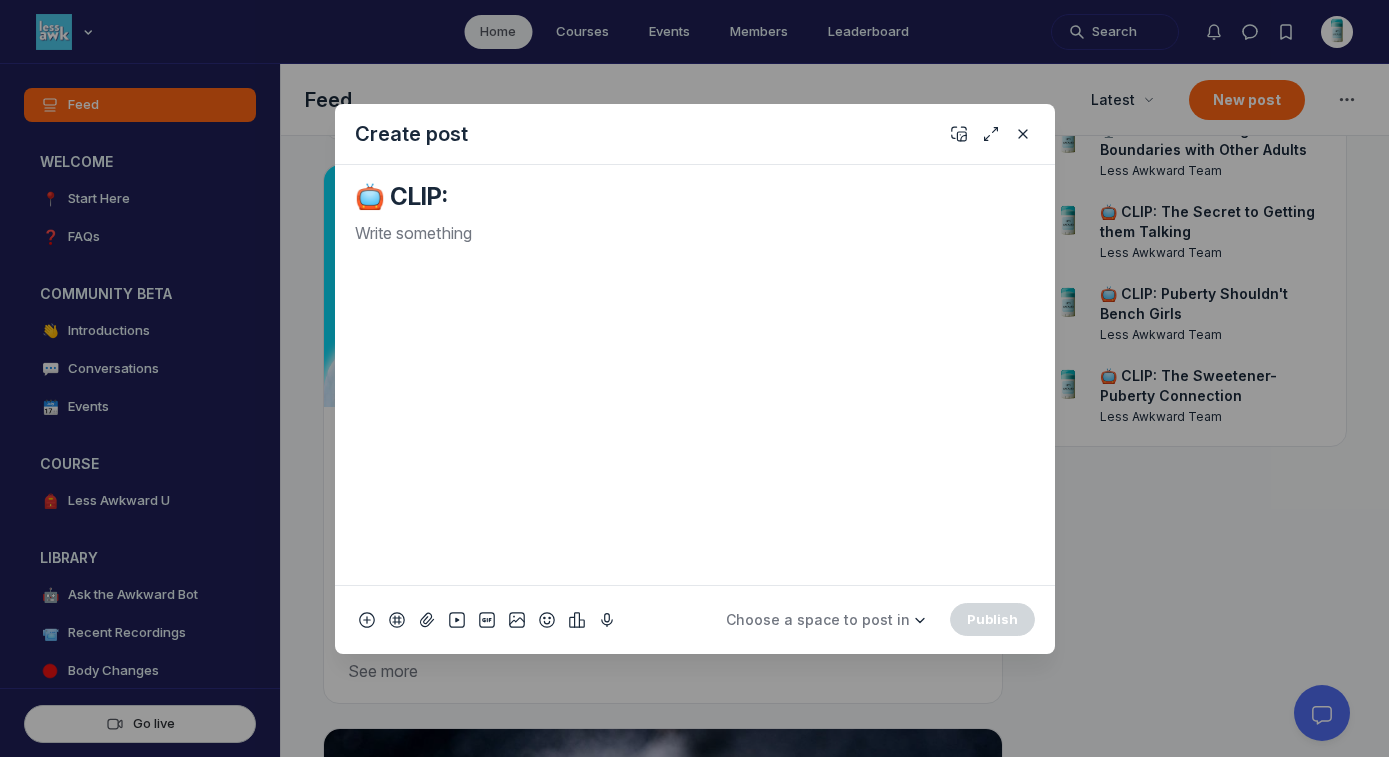 click at bounding box center (695, 233) 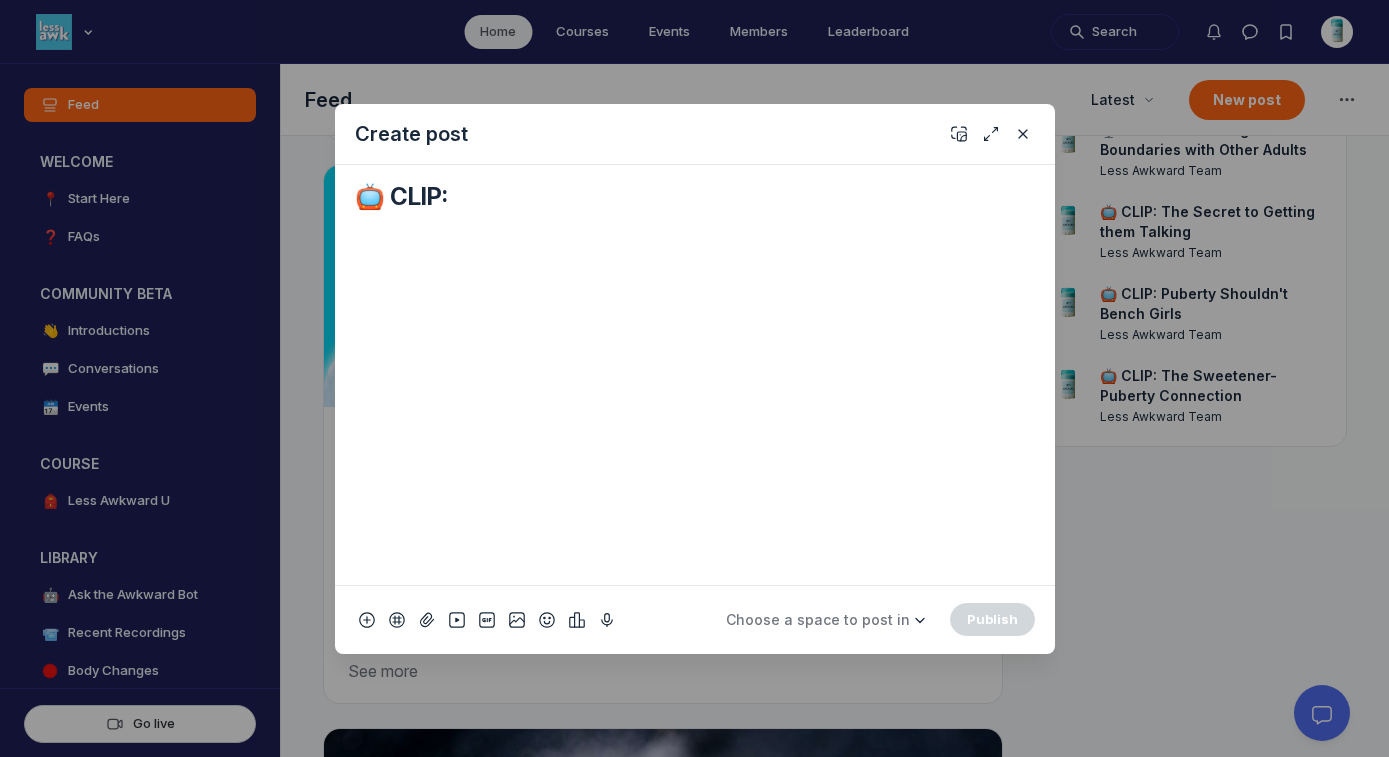 click on "📺 CLIP:" at bounding box center (695, 197) 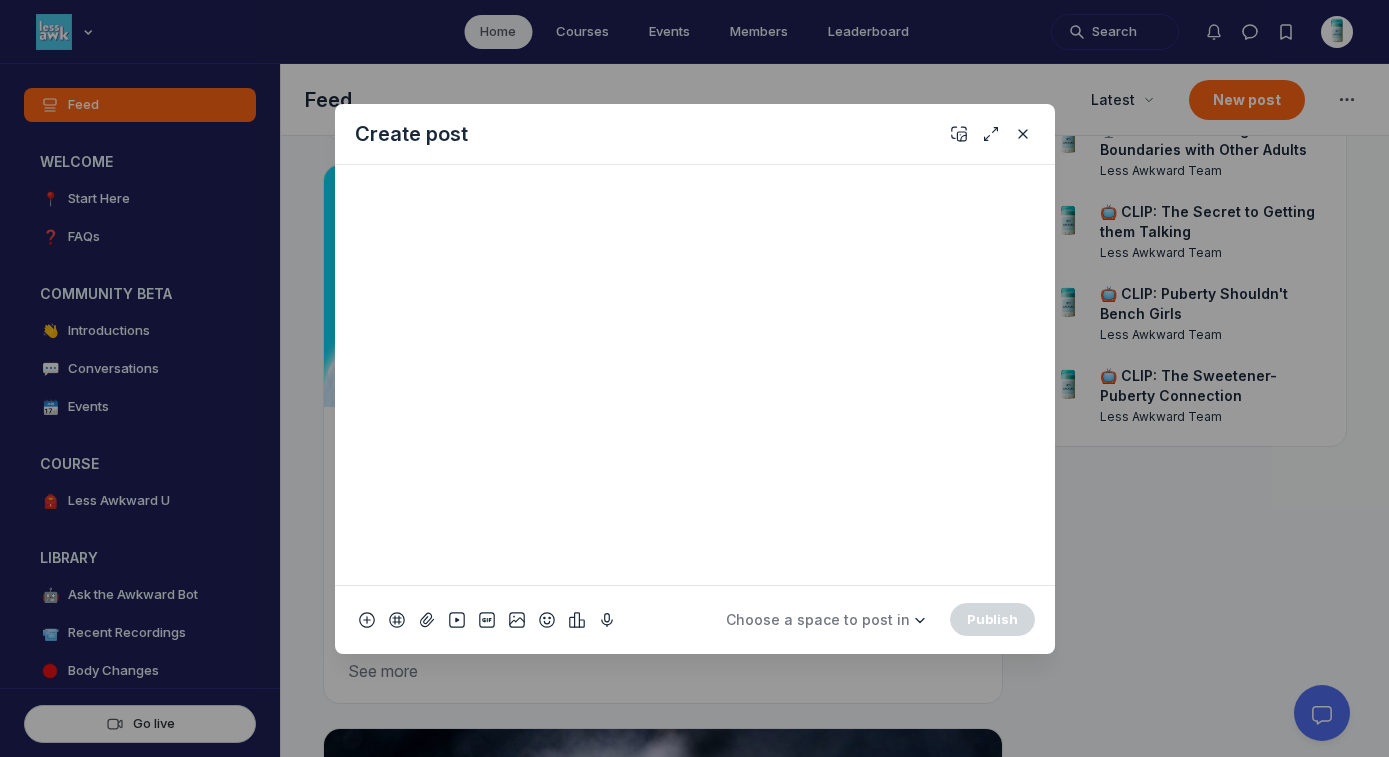 scroll, scrollTop: 428, scrollLeft: 0, axis: vertical 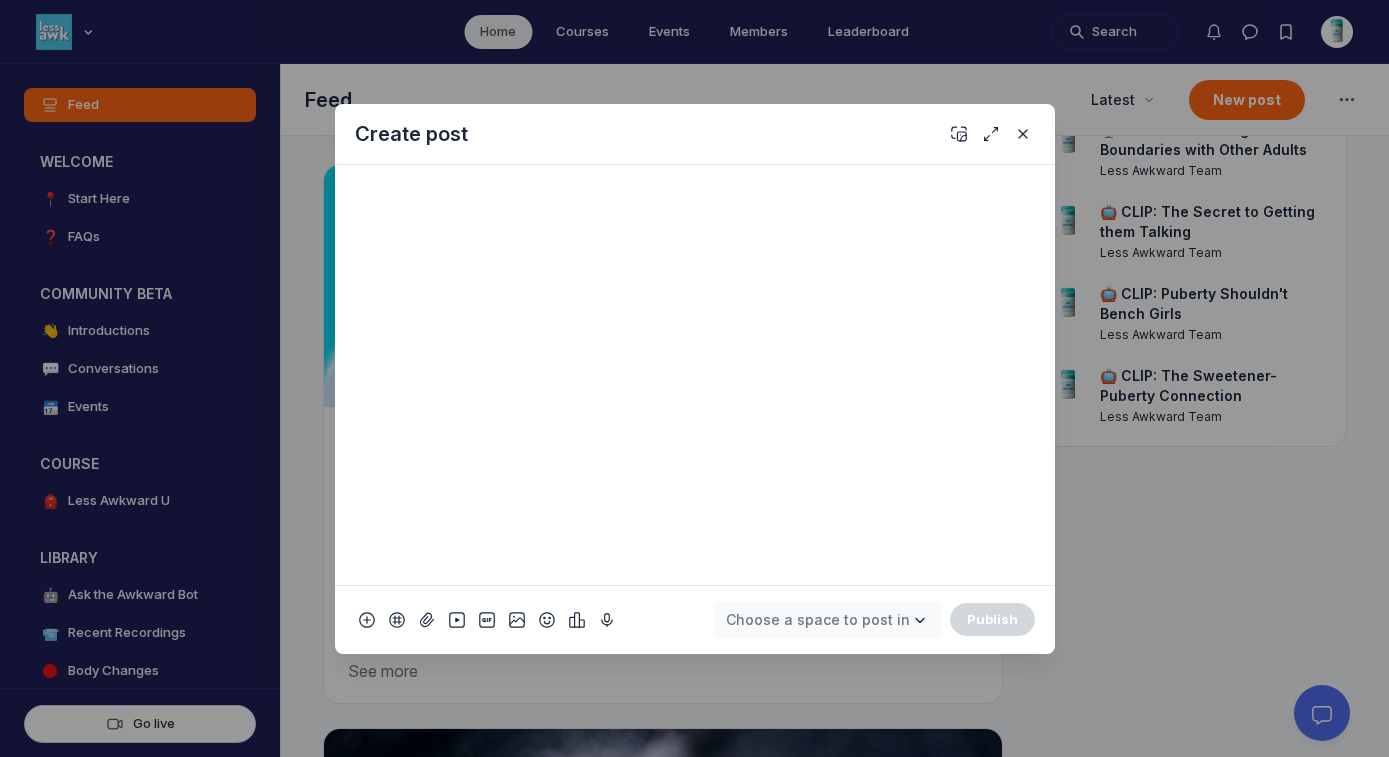 type on "📺 CLIP: [MEDICAL_DATA]?  Yup." 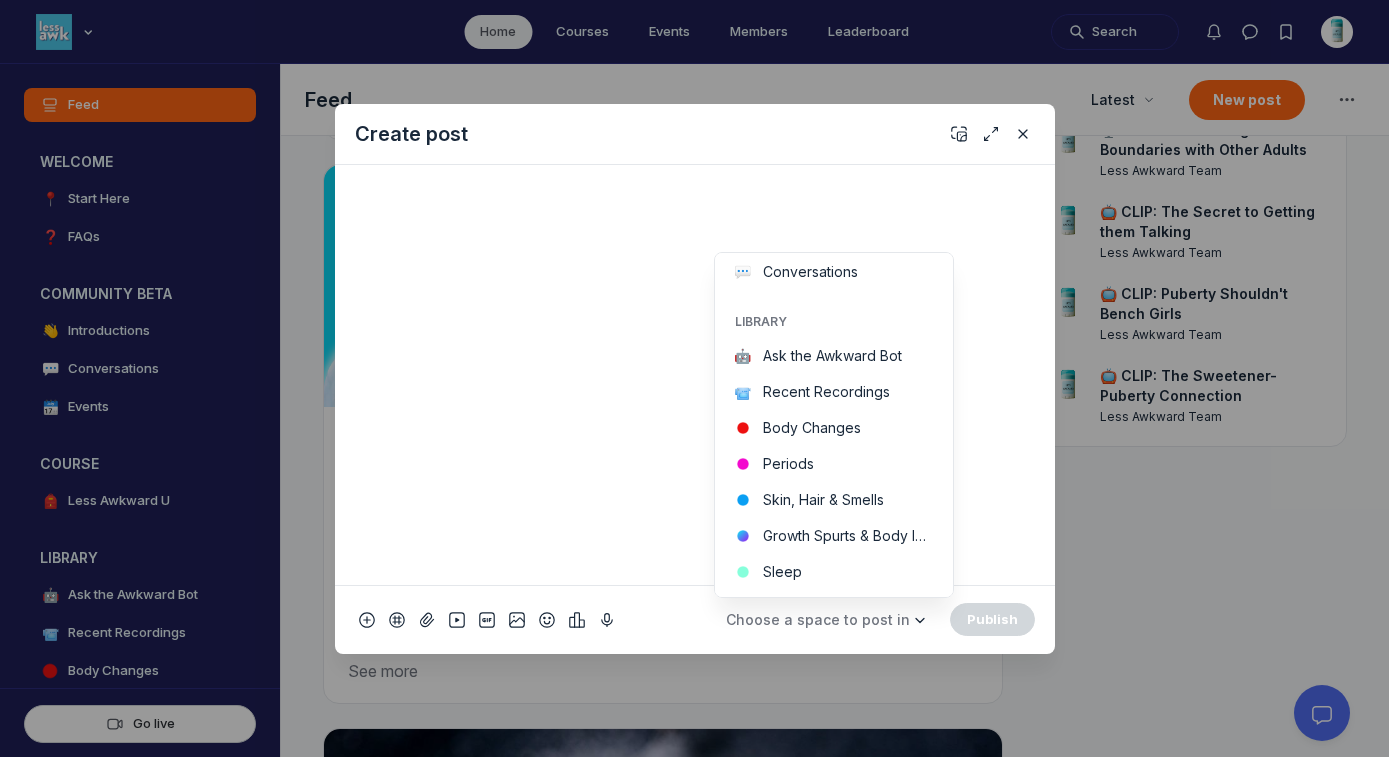scroll, scrollTop: 255, scrollLeft: 0, axis: vertical 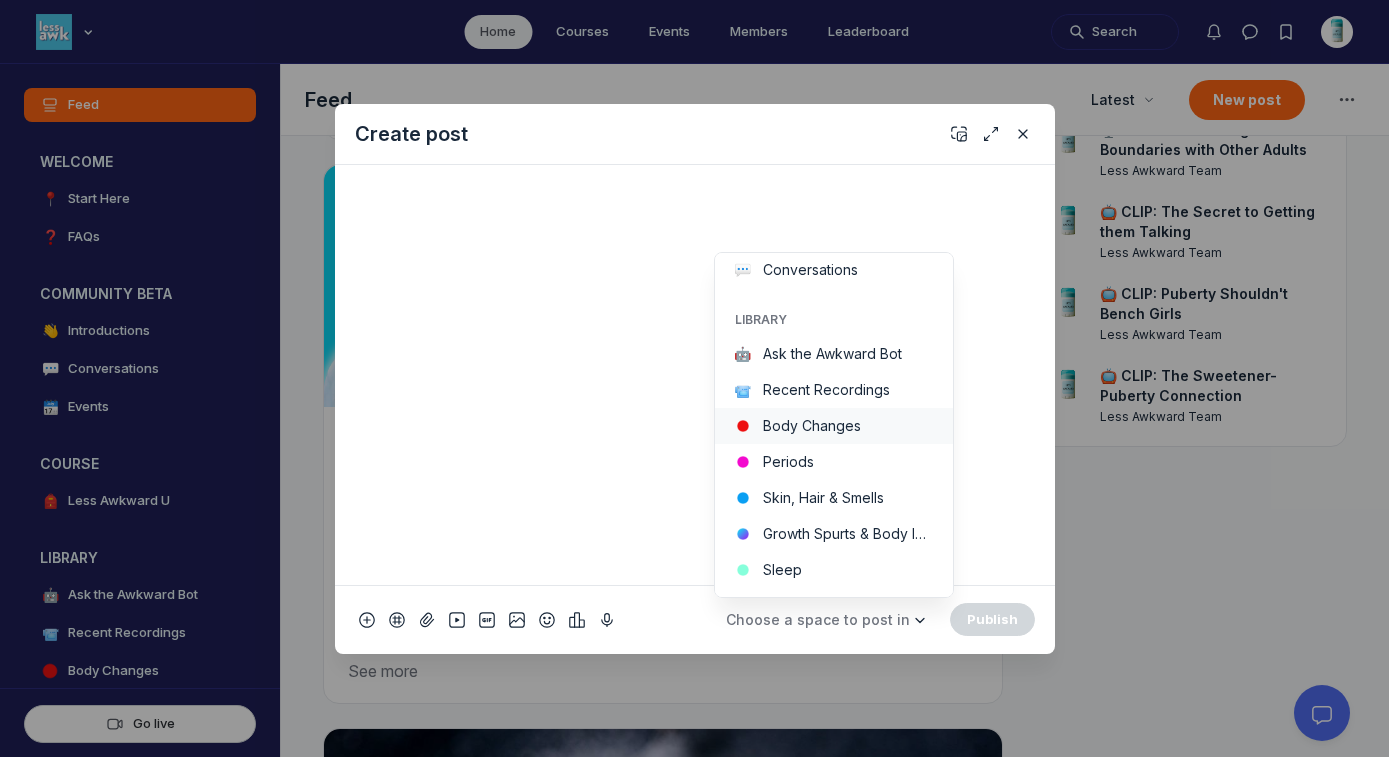 click on "Body Changes" at bounding box center [834, 426] 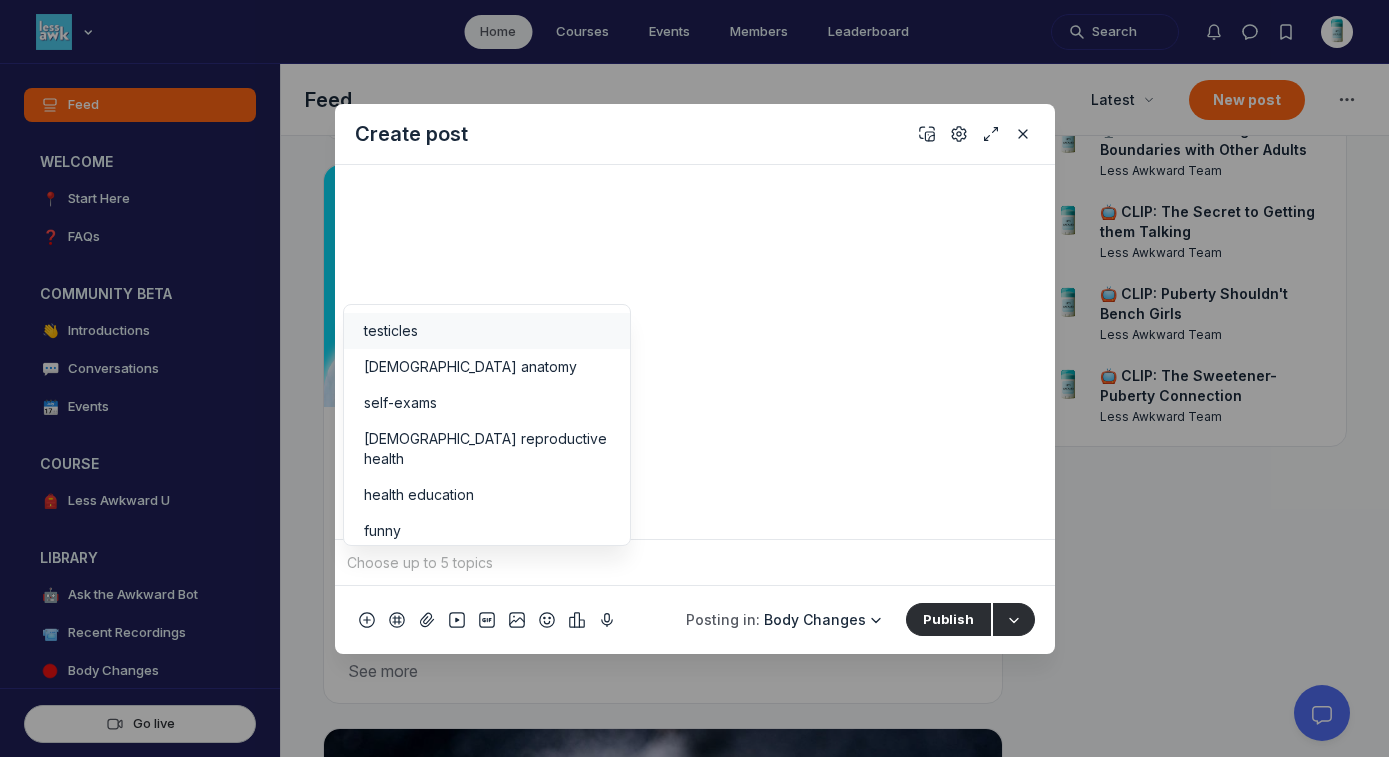 click at bounding box center (695, 563) 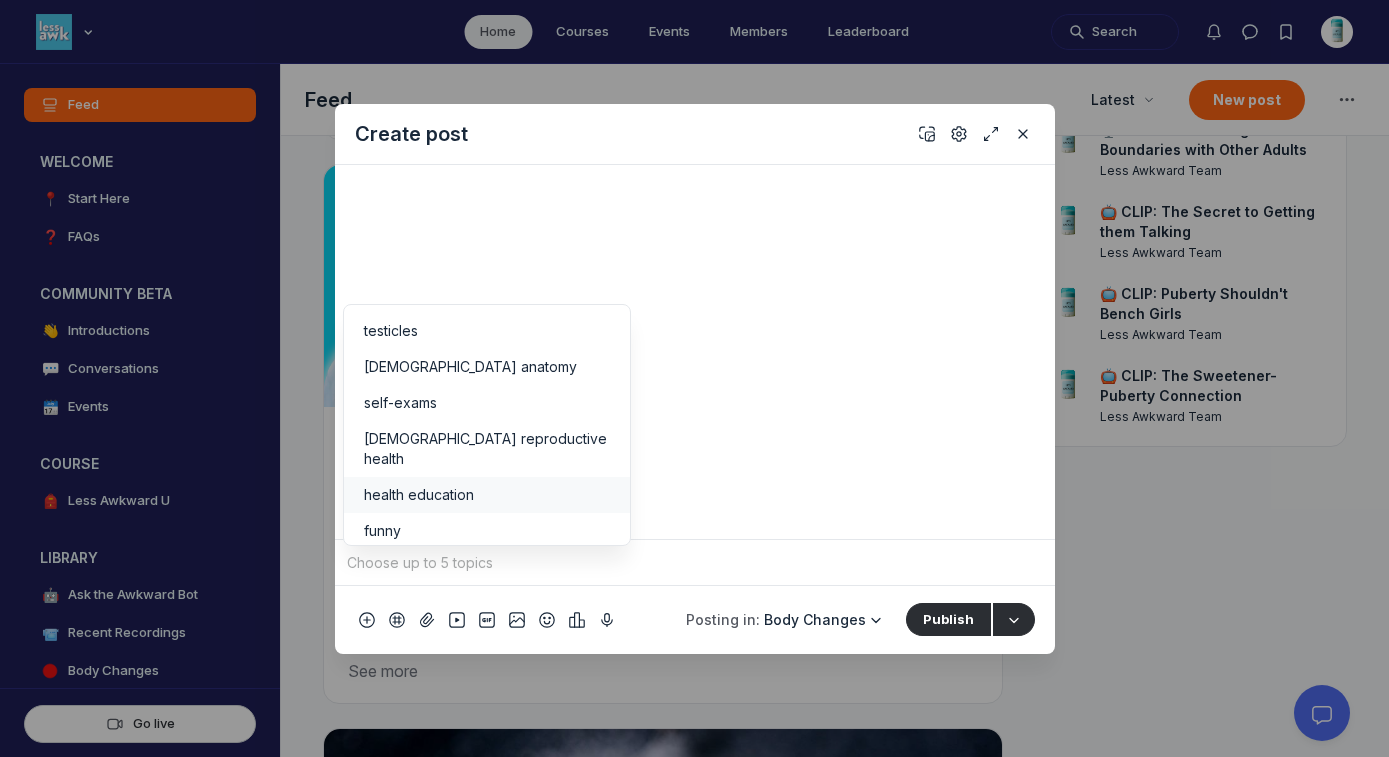 click on "health education" at bounding box center [487, 495] 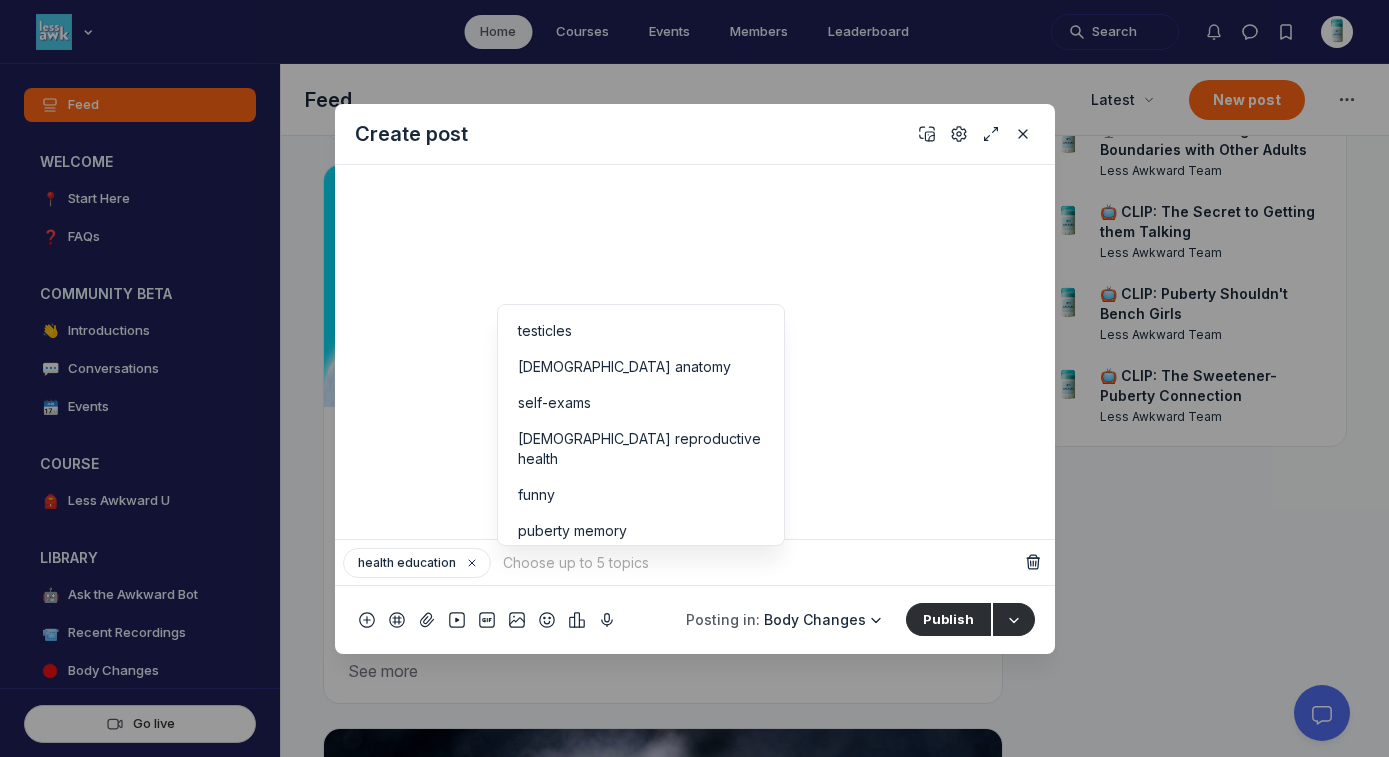 drag, startPoint x: 768, startPoint y: 371, endPoint x: 775, endPoint y: 383, distance: 13.892444 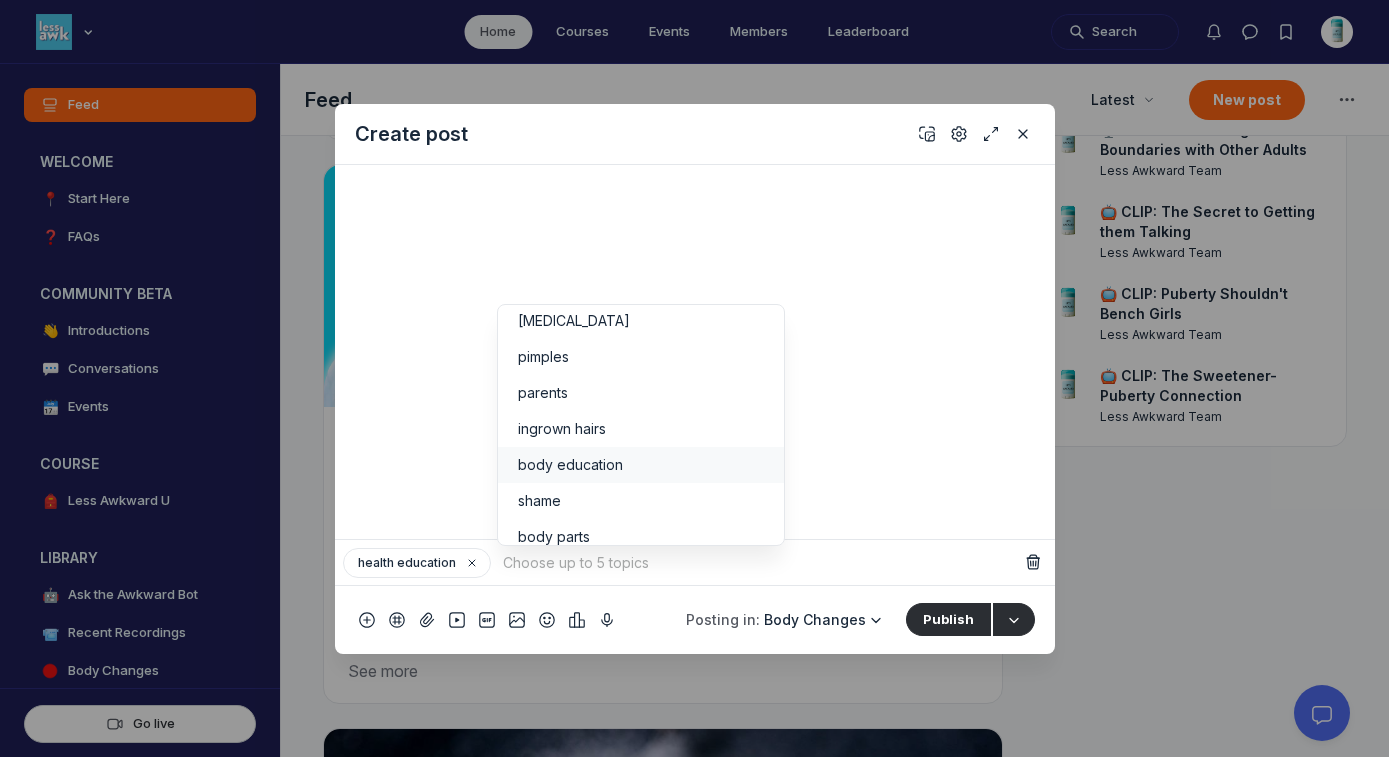 click on "body education" at bounding box center (641, 465) 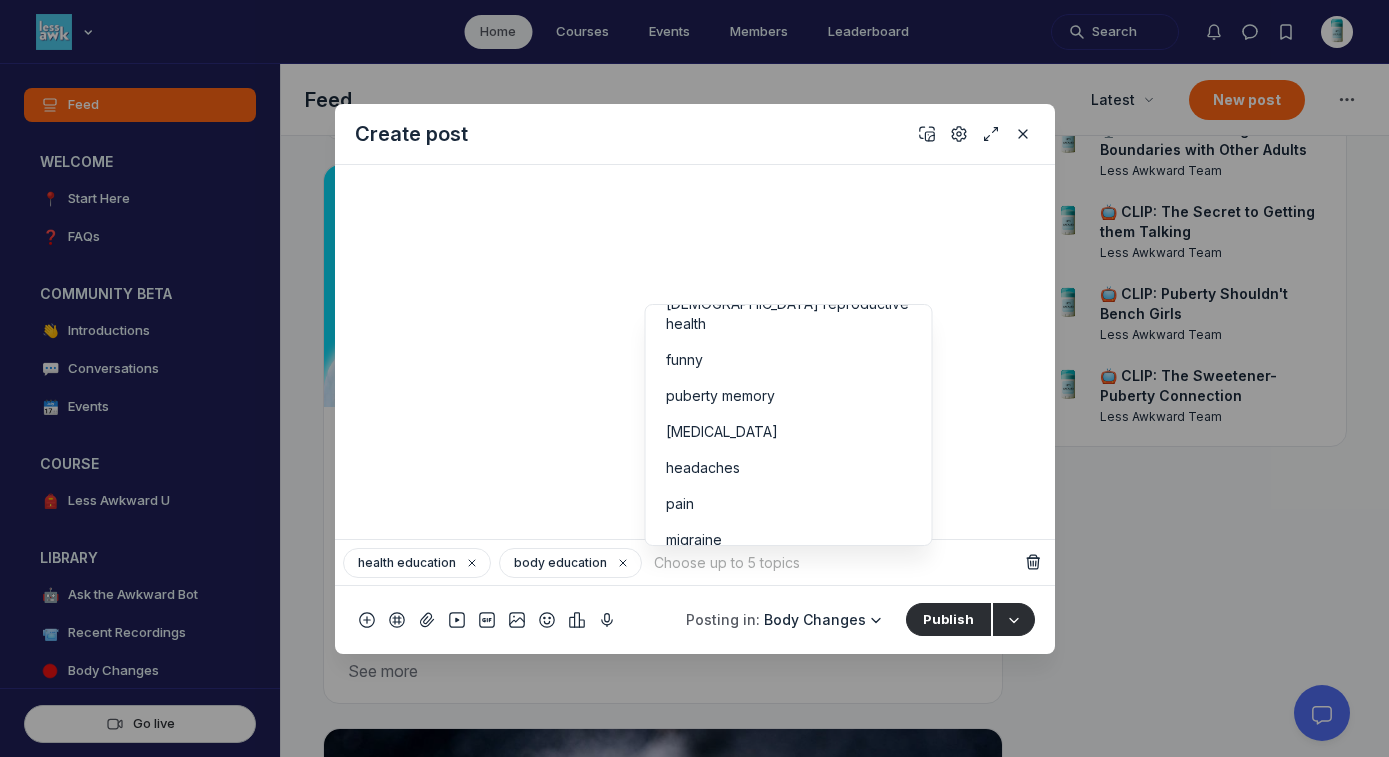 scroll, scrollTop: 0, scrollLeft: 0, axis: both 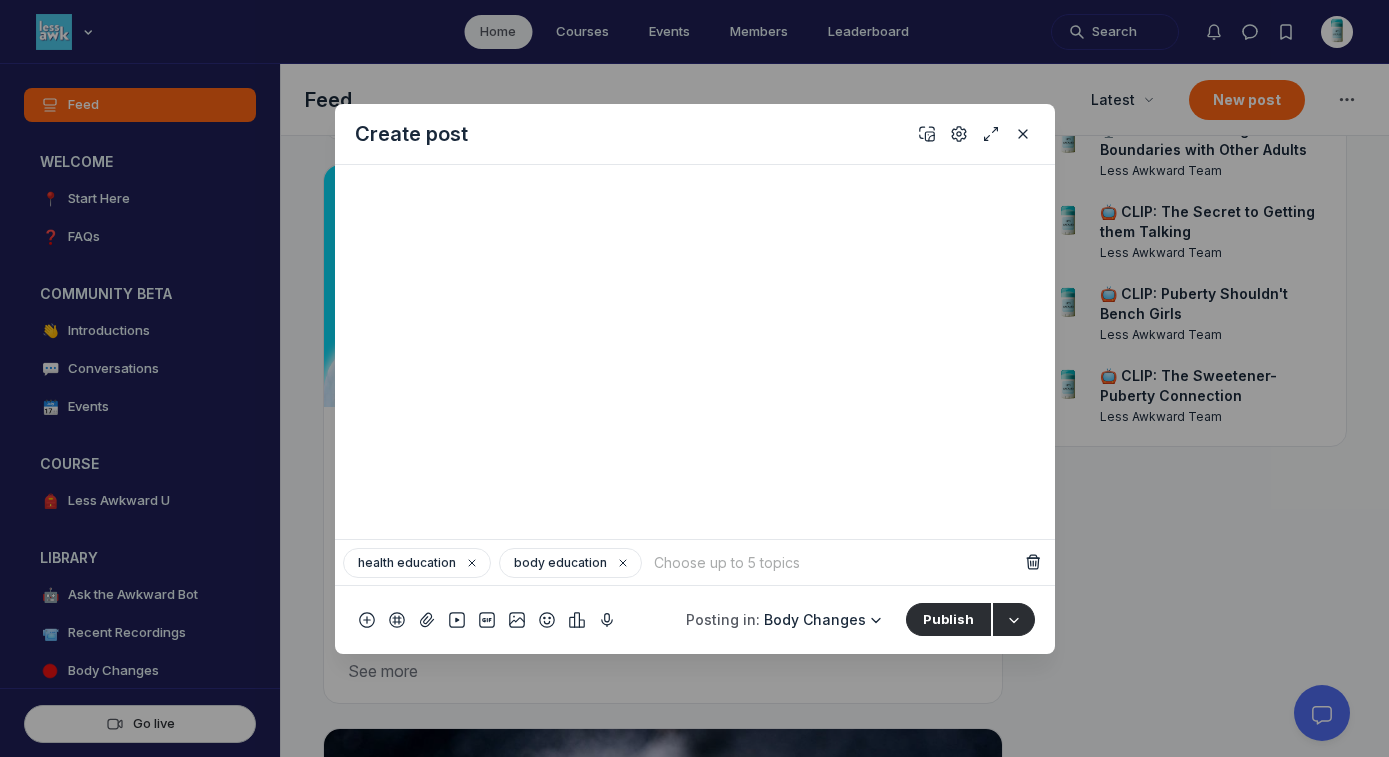 click at bounding box center (834, 563) 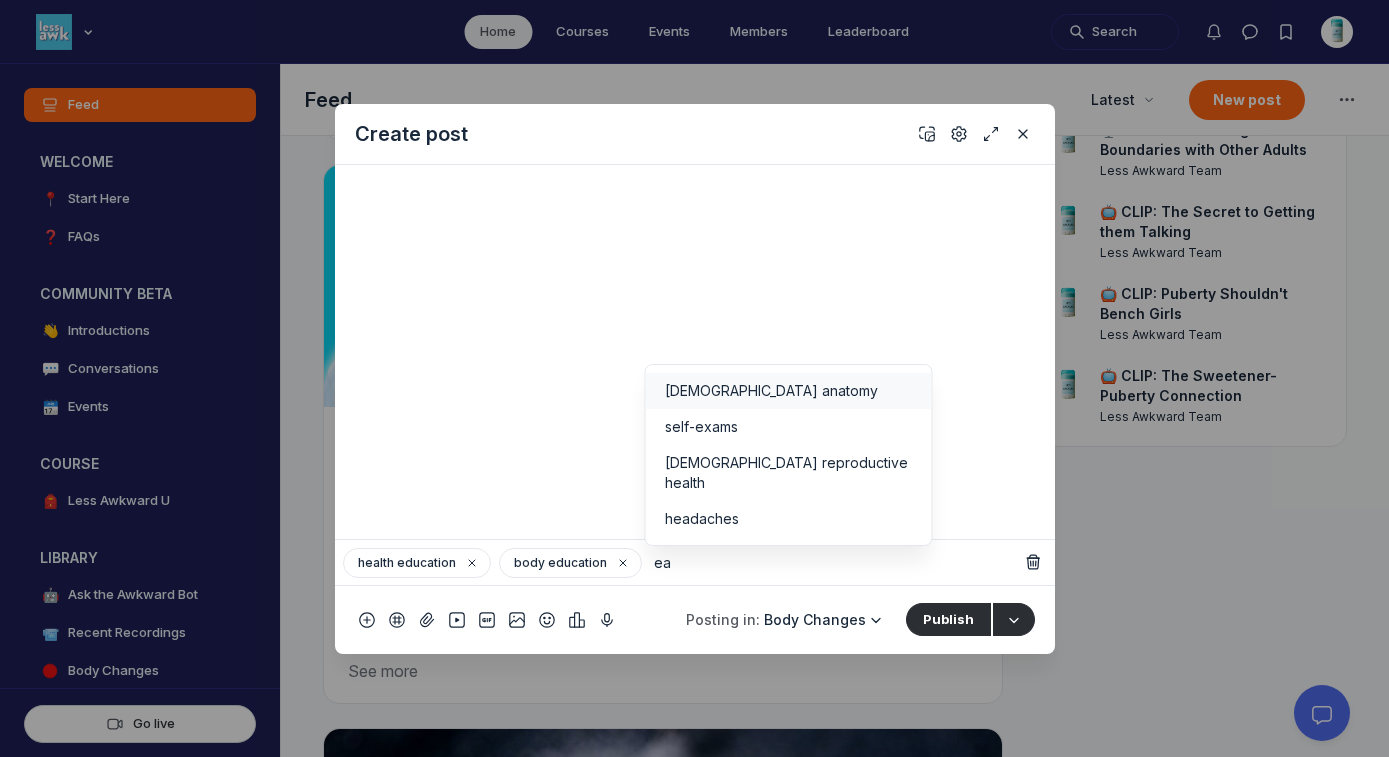 type on "e" 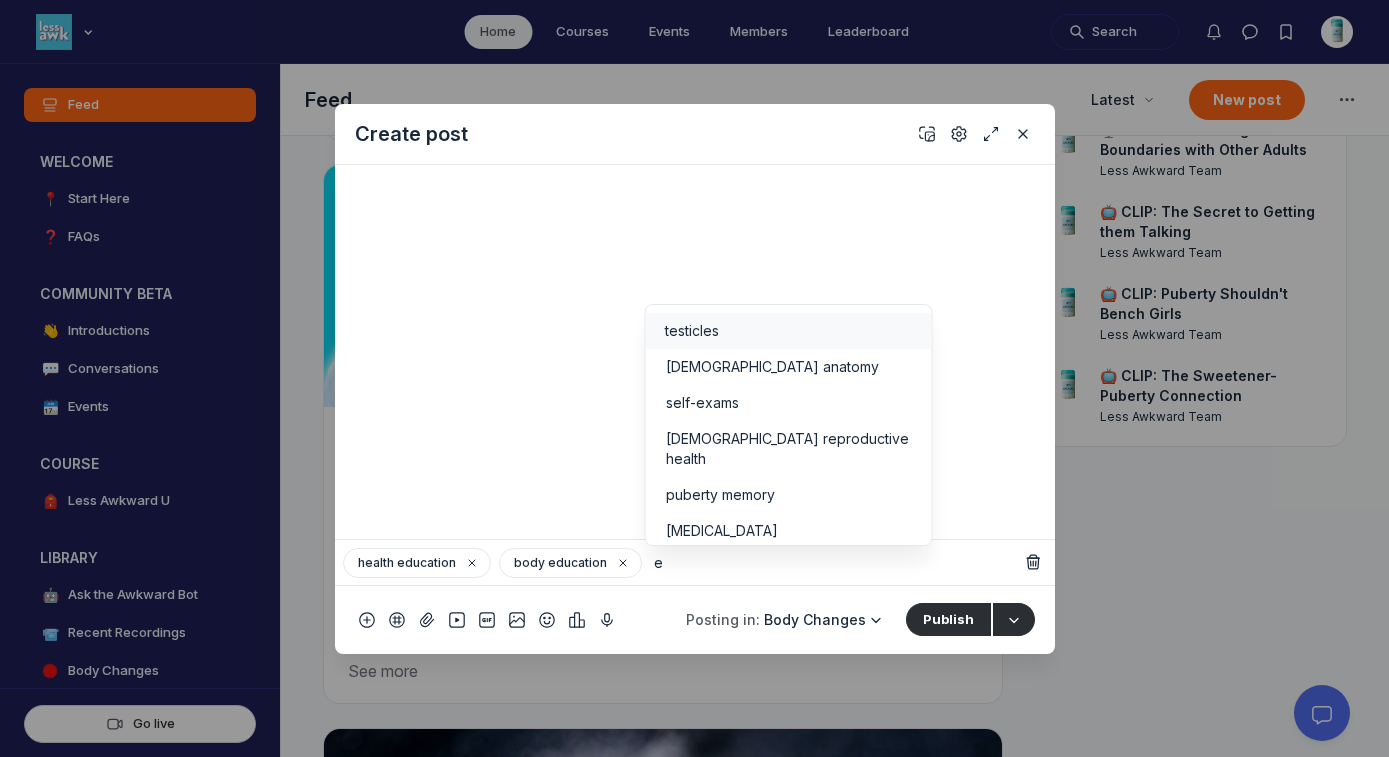 type 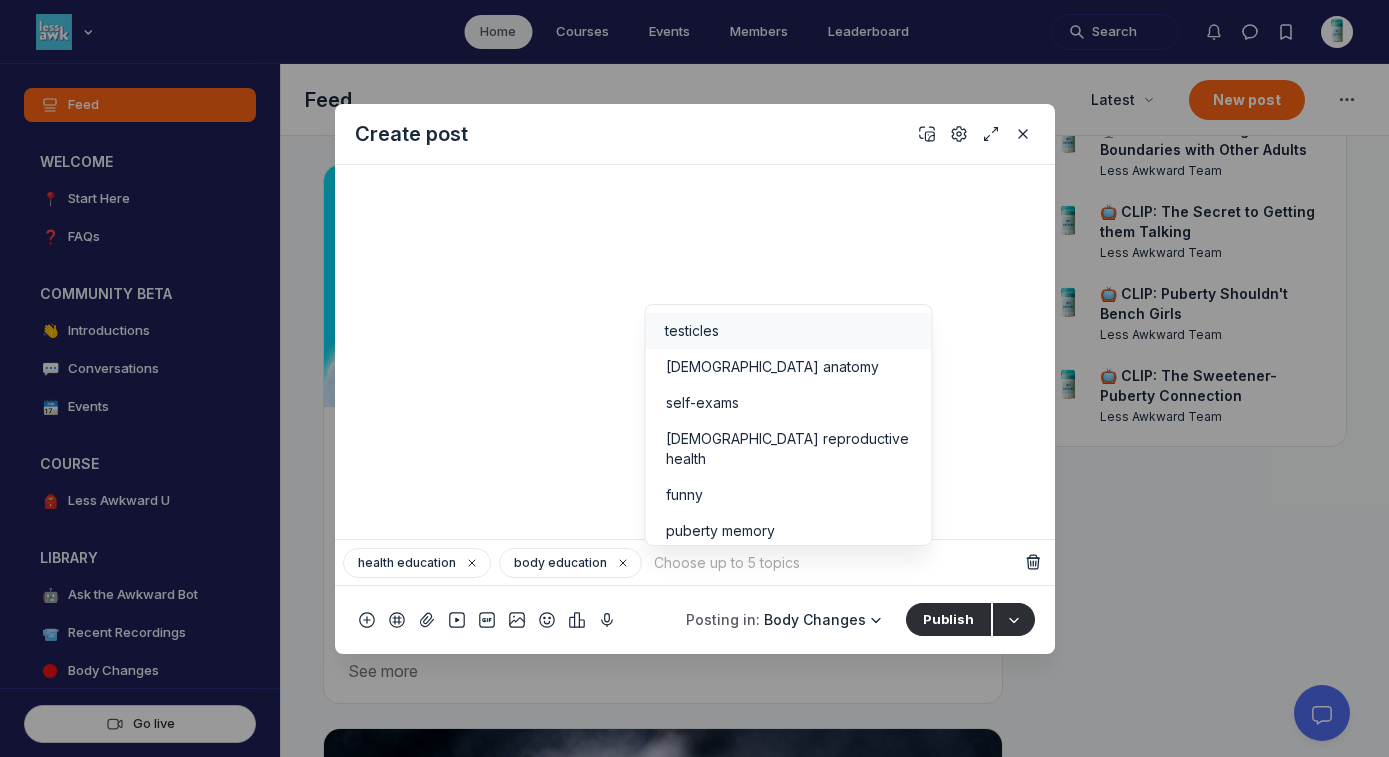 scroll, scrollTop: 26, scrollLeft: 0, axis: vertical 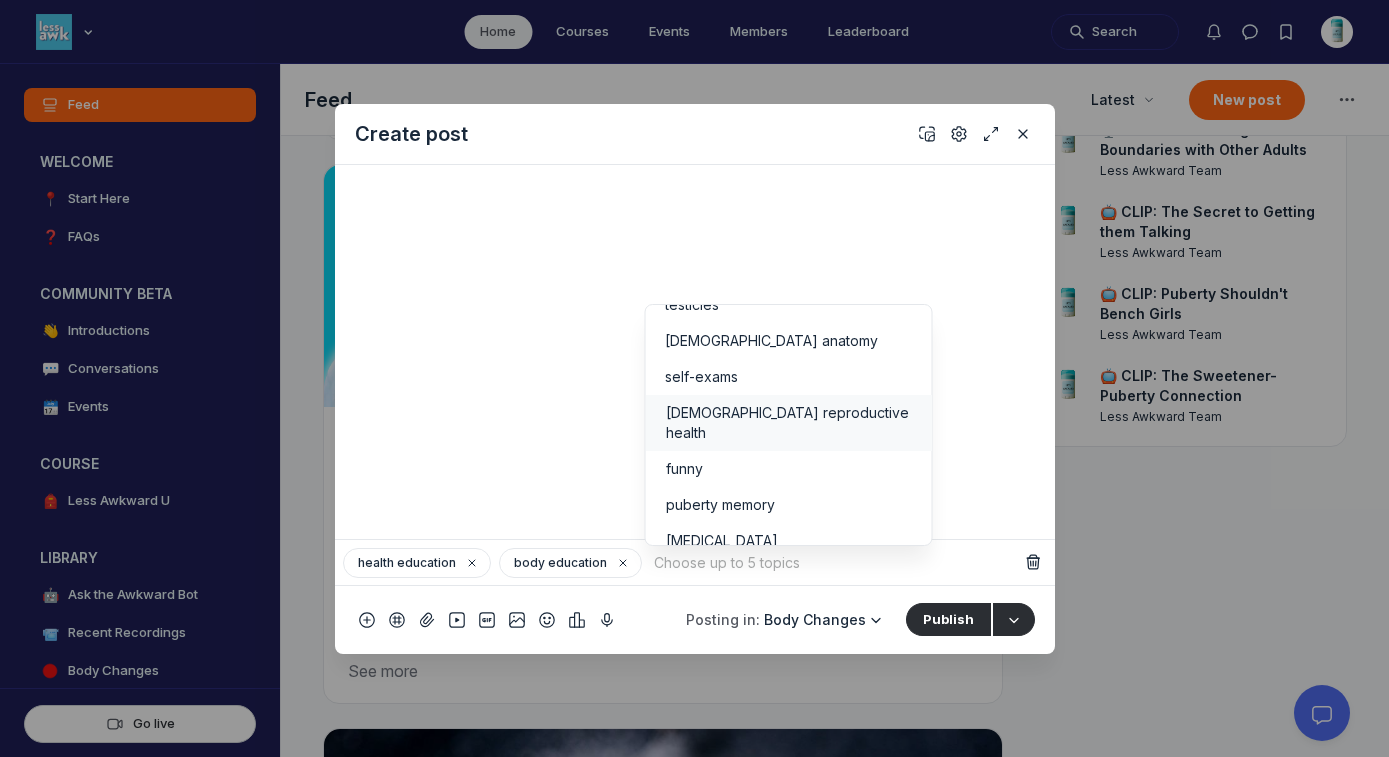 click on "[DEMOGRAPHIC_DATA] reproductive health" at bounding box center [788, 423] 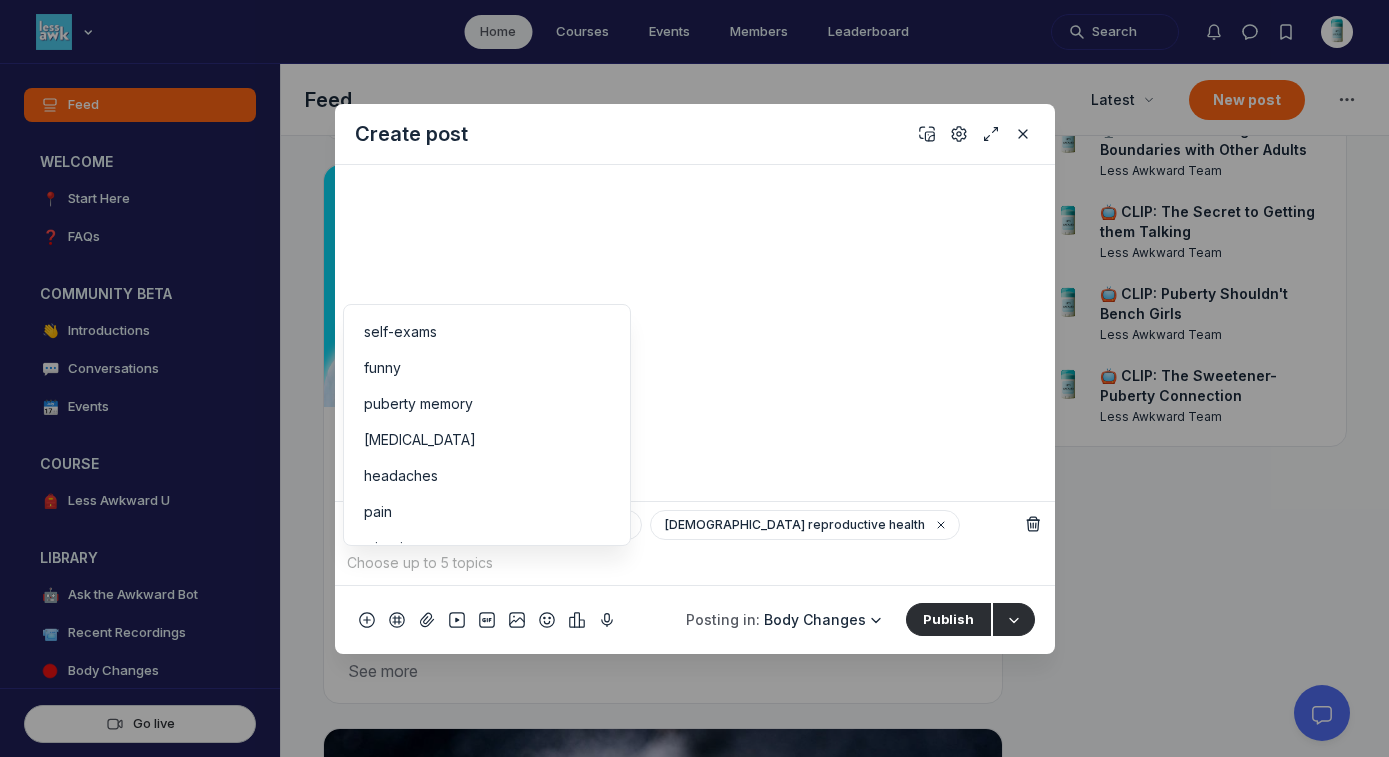 scroll, scrollTop: 0, scrollLeft: 0, axis: both 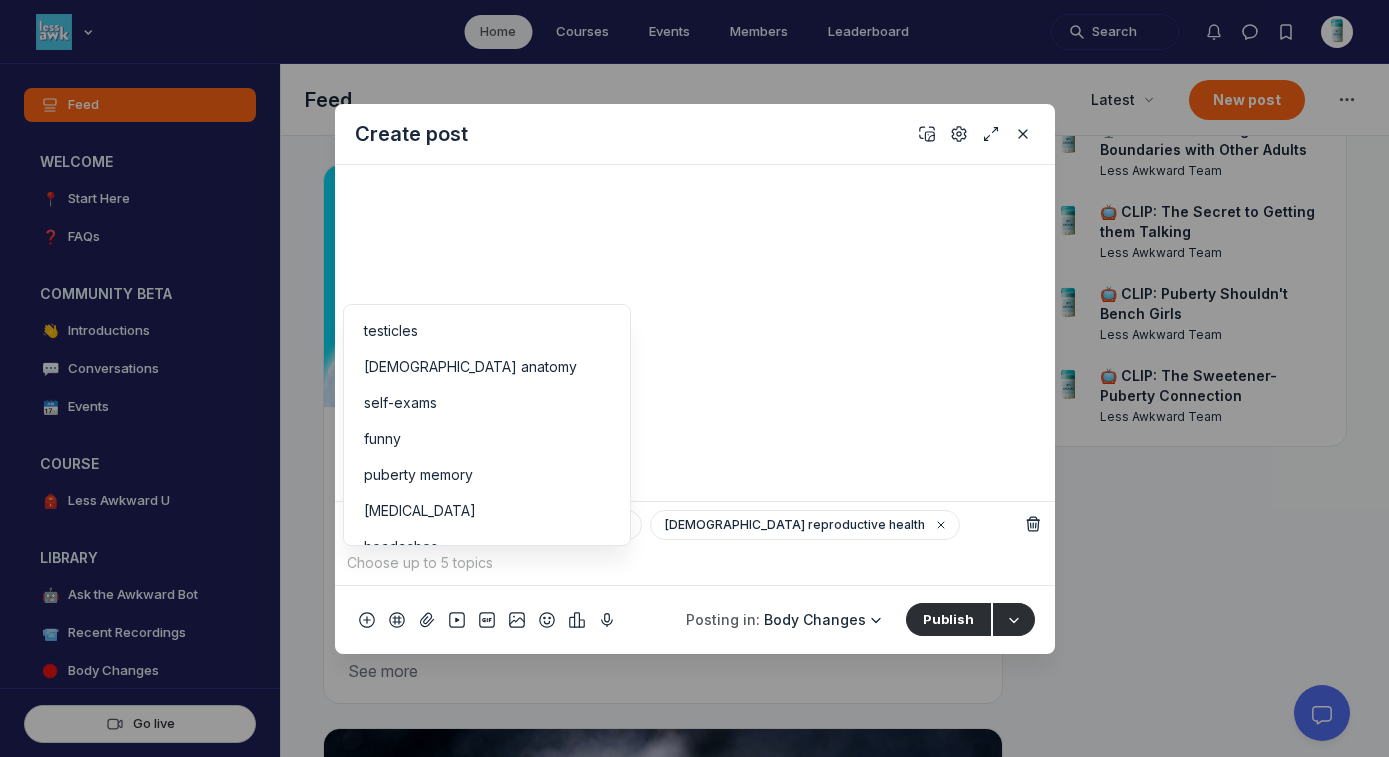 click 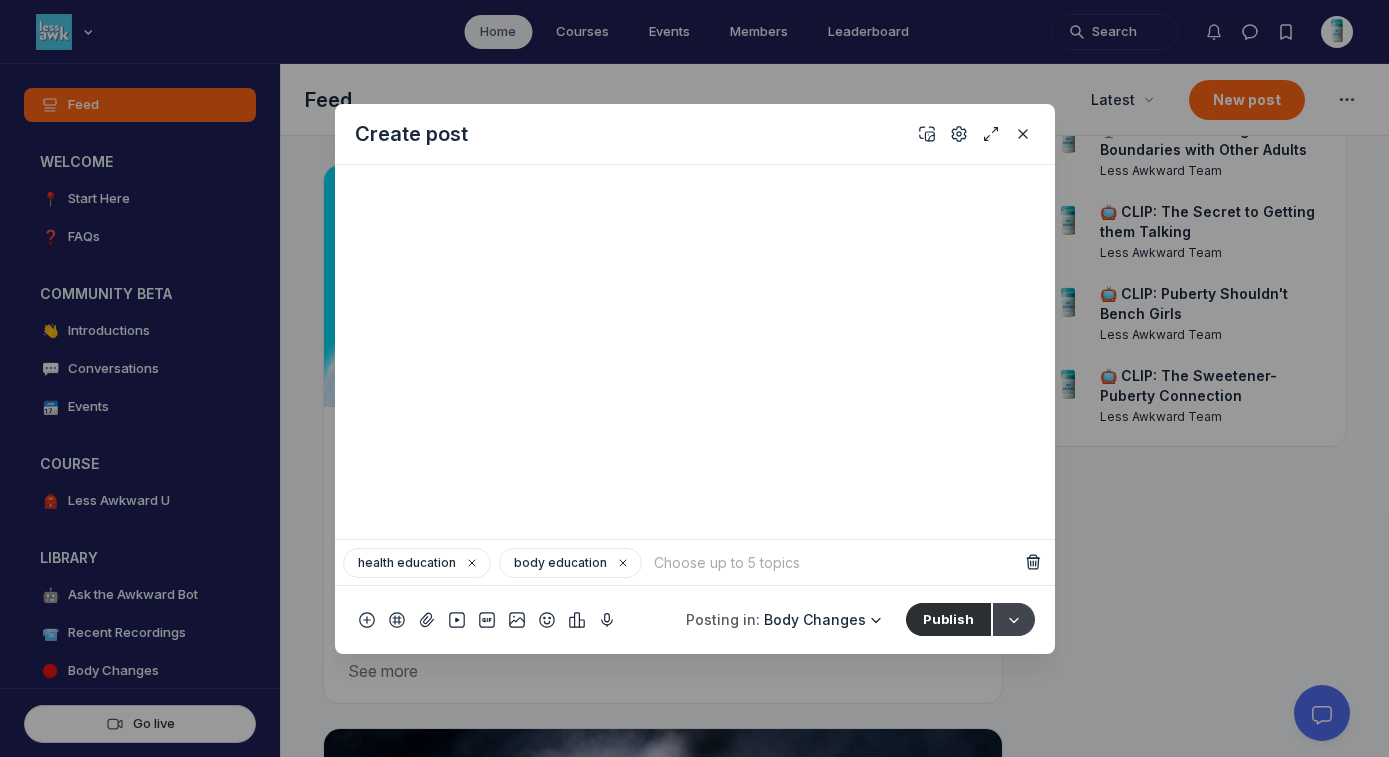 click 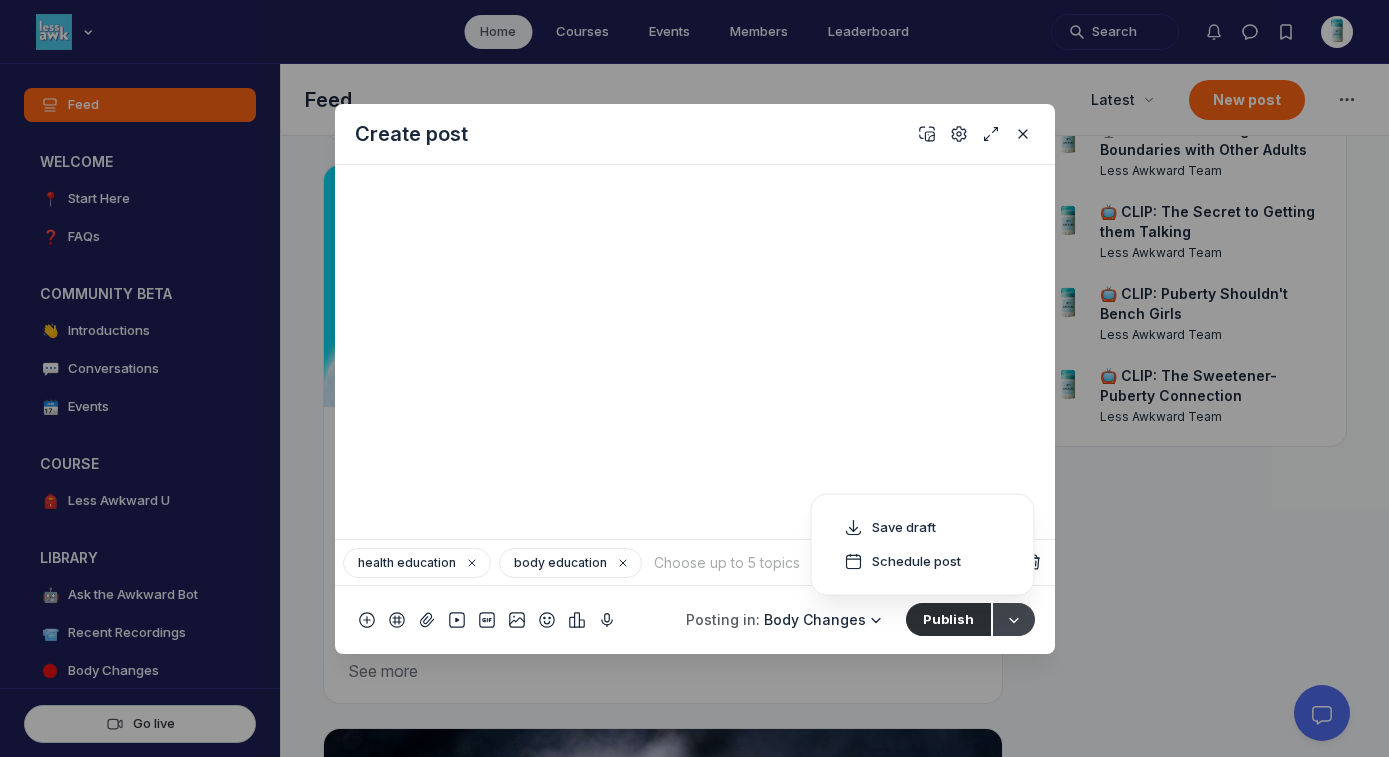 click 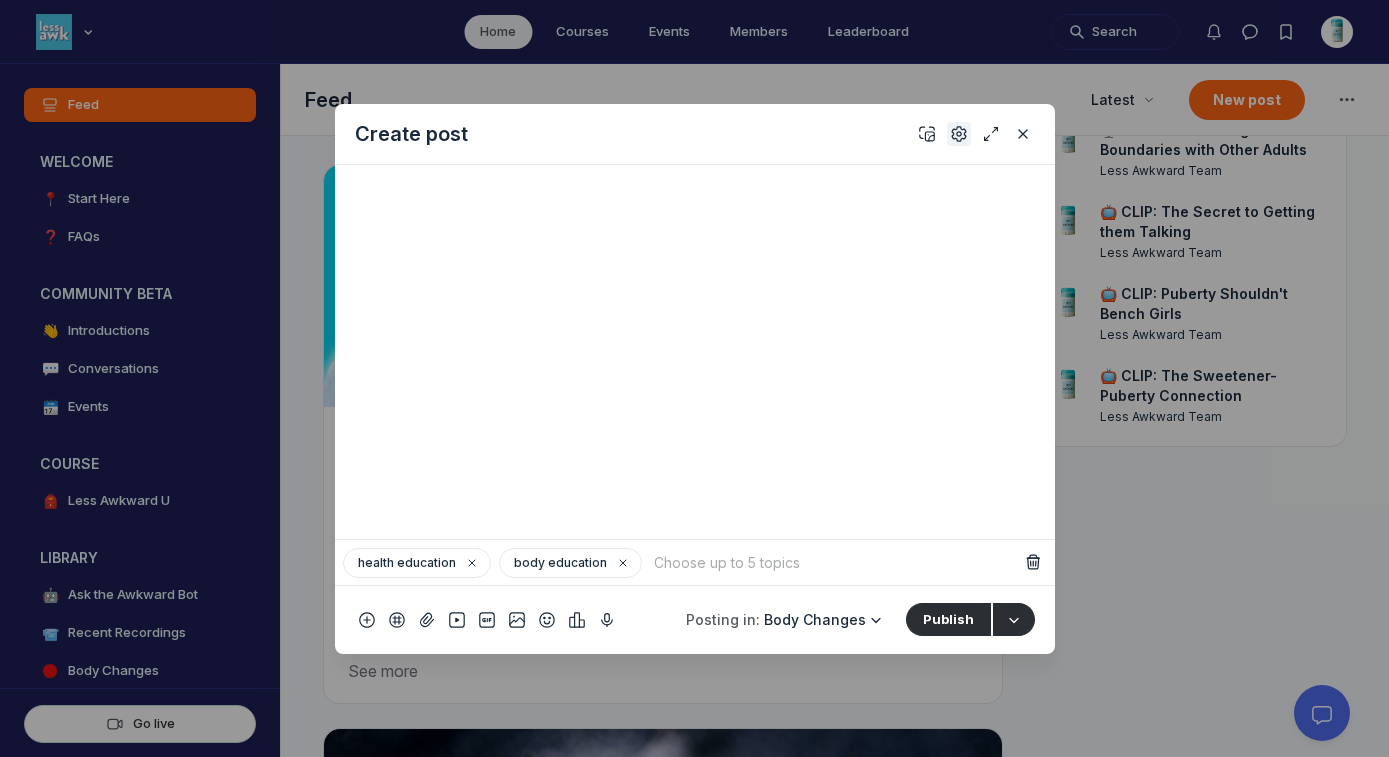click 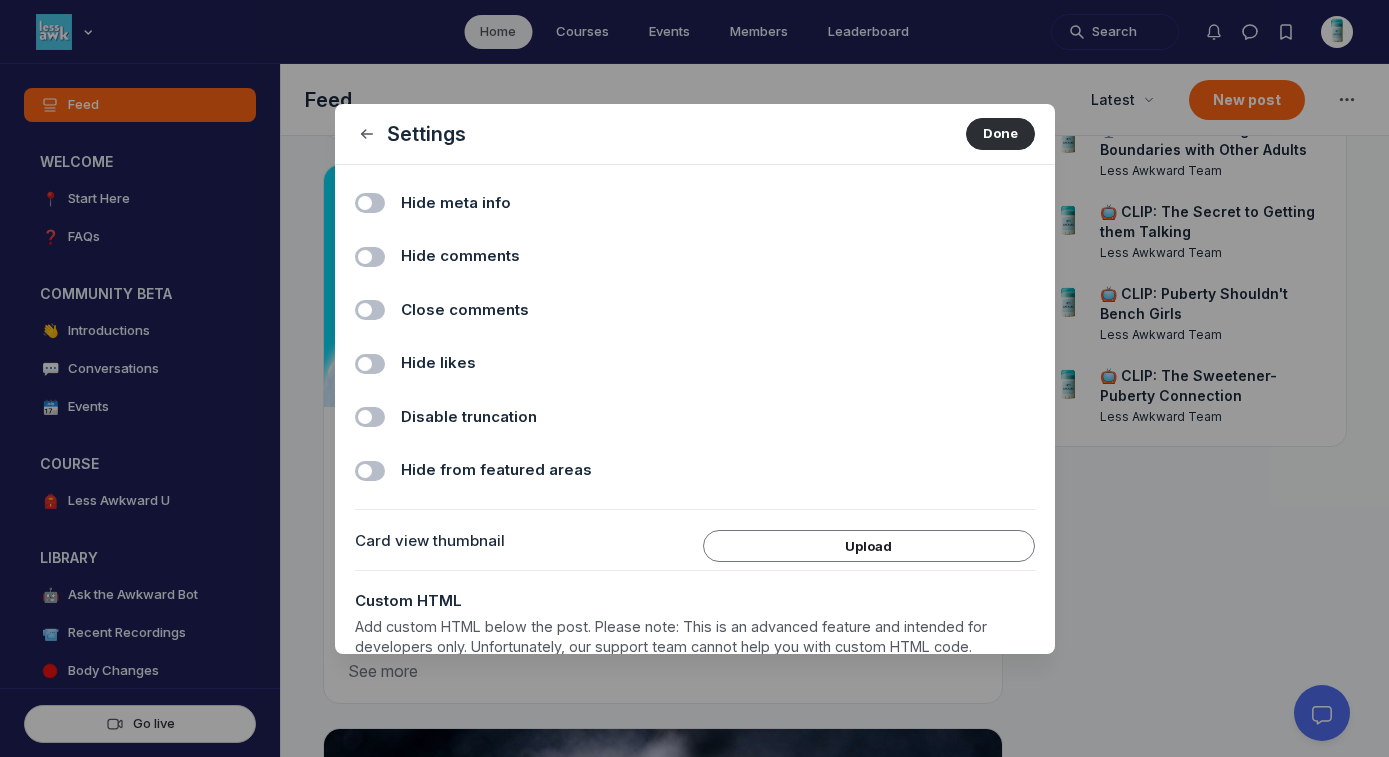 click on "Hide comments" at bounding box center [460, 256] 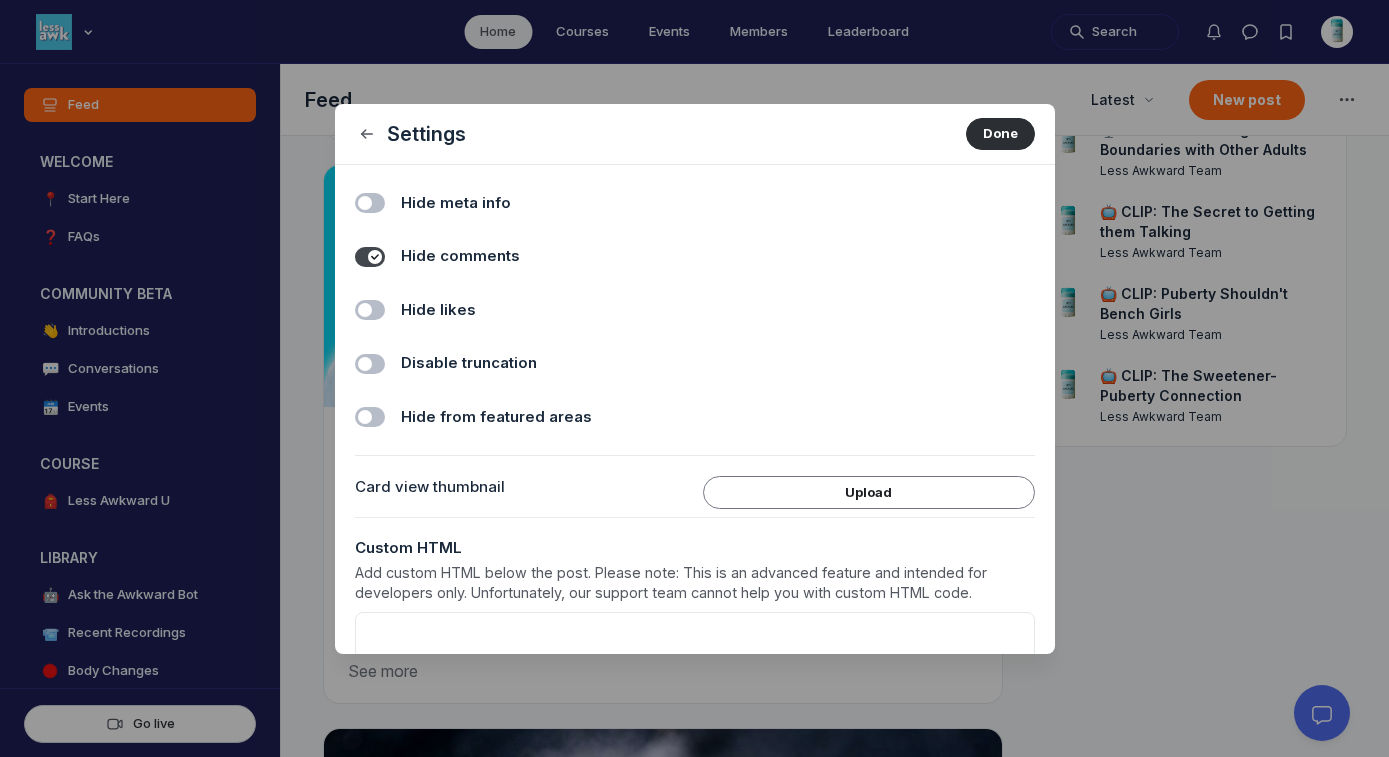 click on "Hide likes" at bounding box center [438, 310] 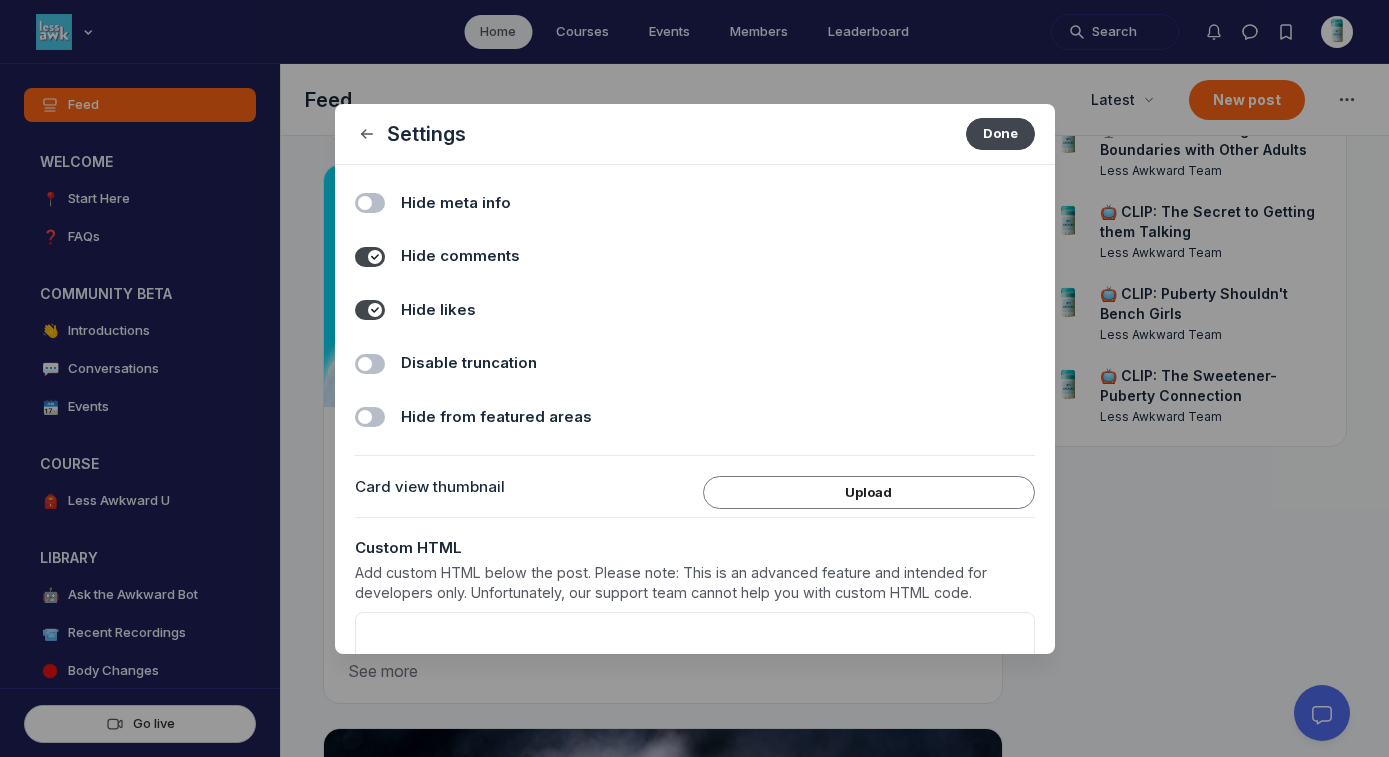 click on "Done" at bounding box center (1000, 134) 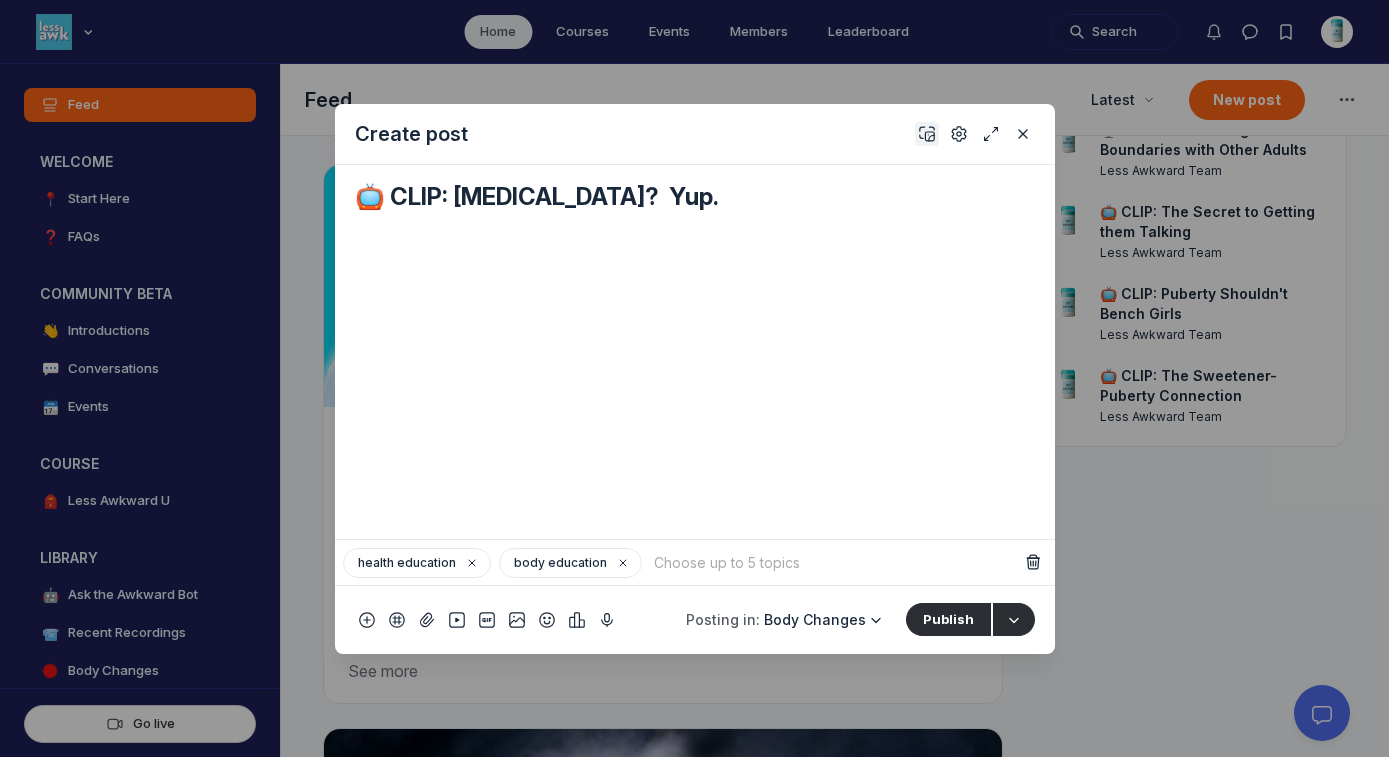 click 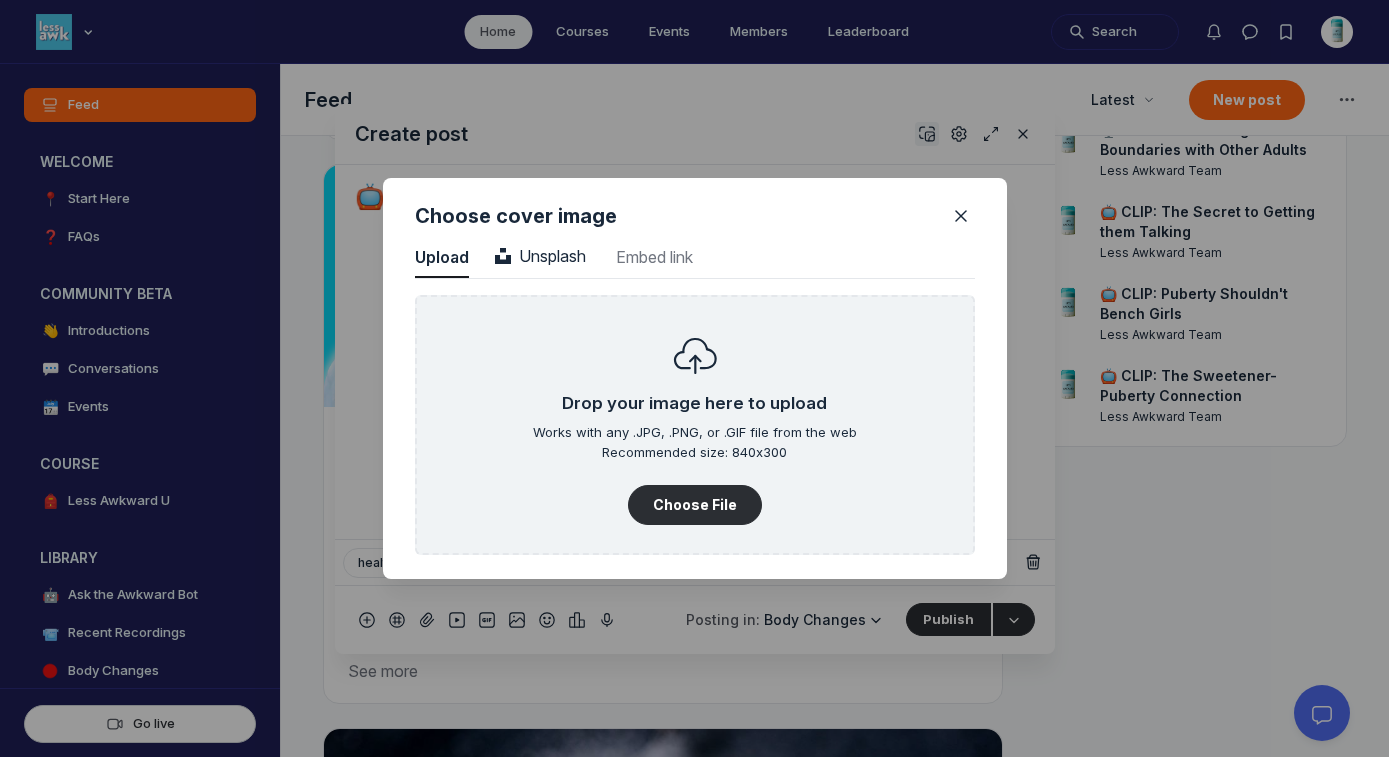 scroll, scrollTop: 2702, scrollLeft: 5090, axis: both 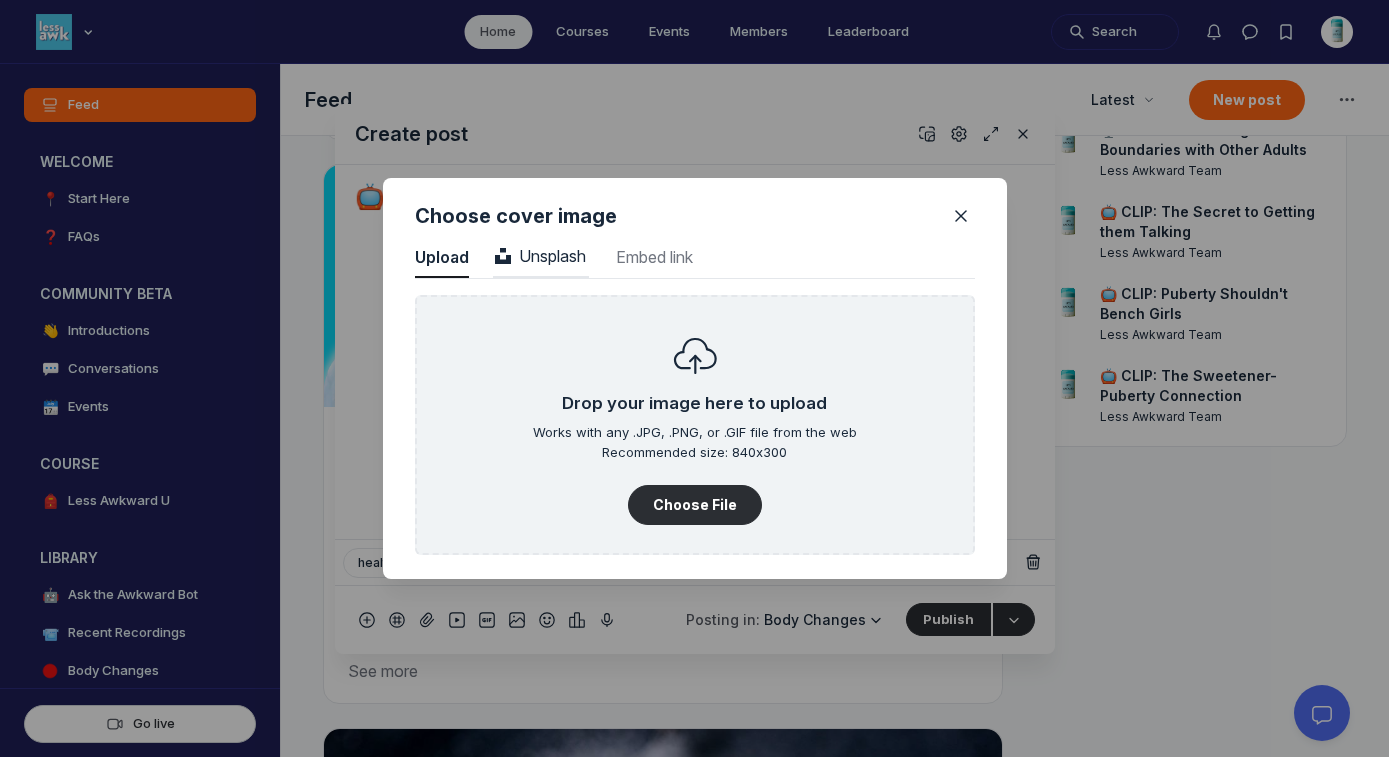 click on "Unsplash" at bounding box center [540, 256] 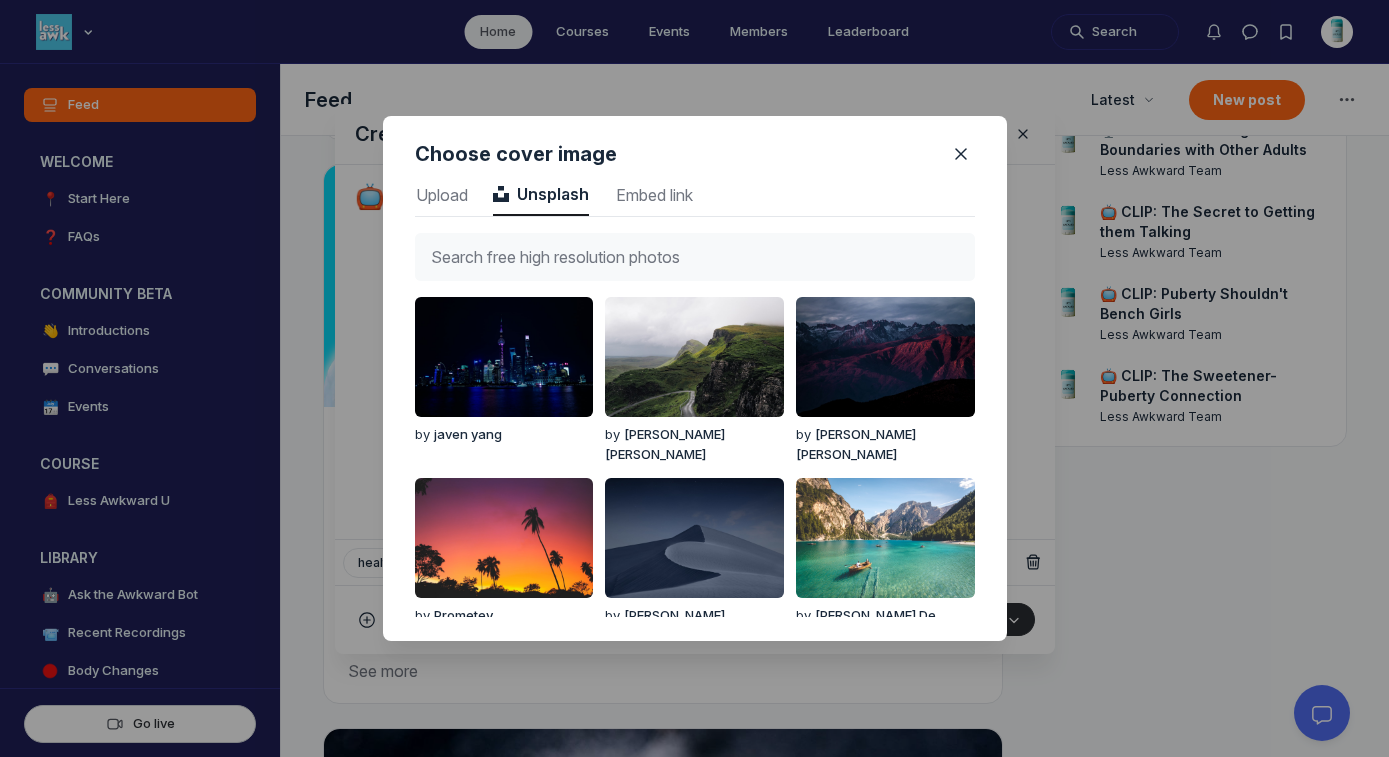 click at bounding box center [695, 257] 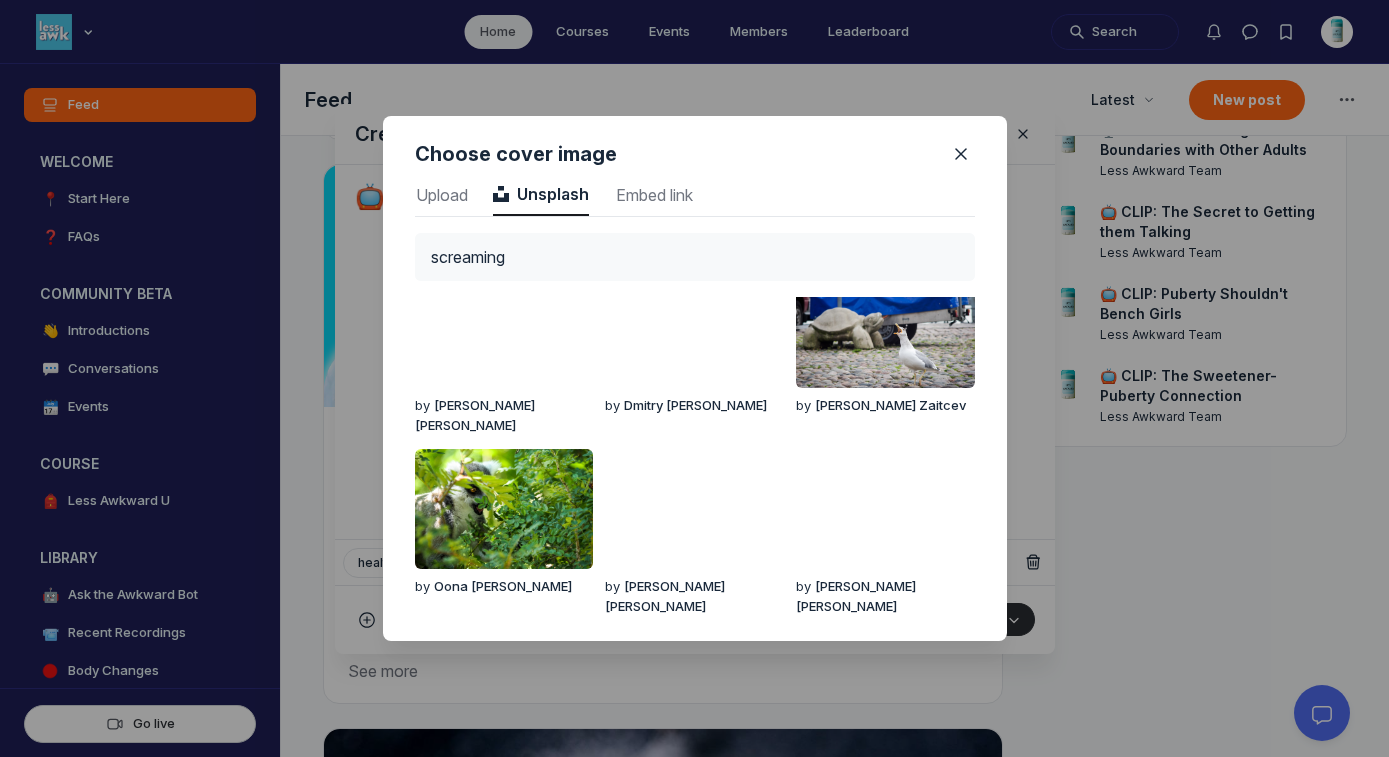 scroll, scrollTop: 0, scrollLeft: 0, axis: both 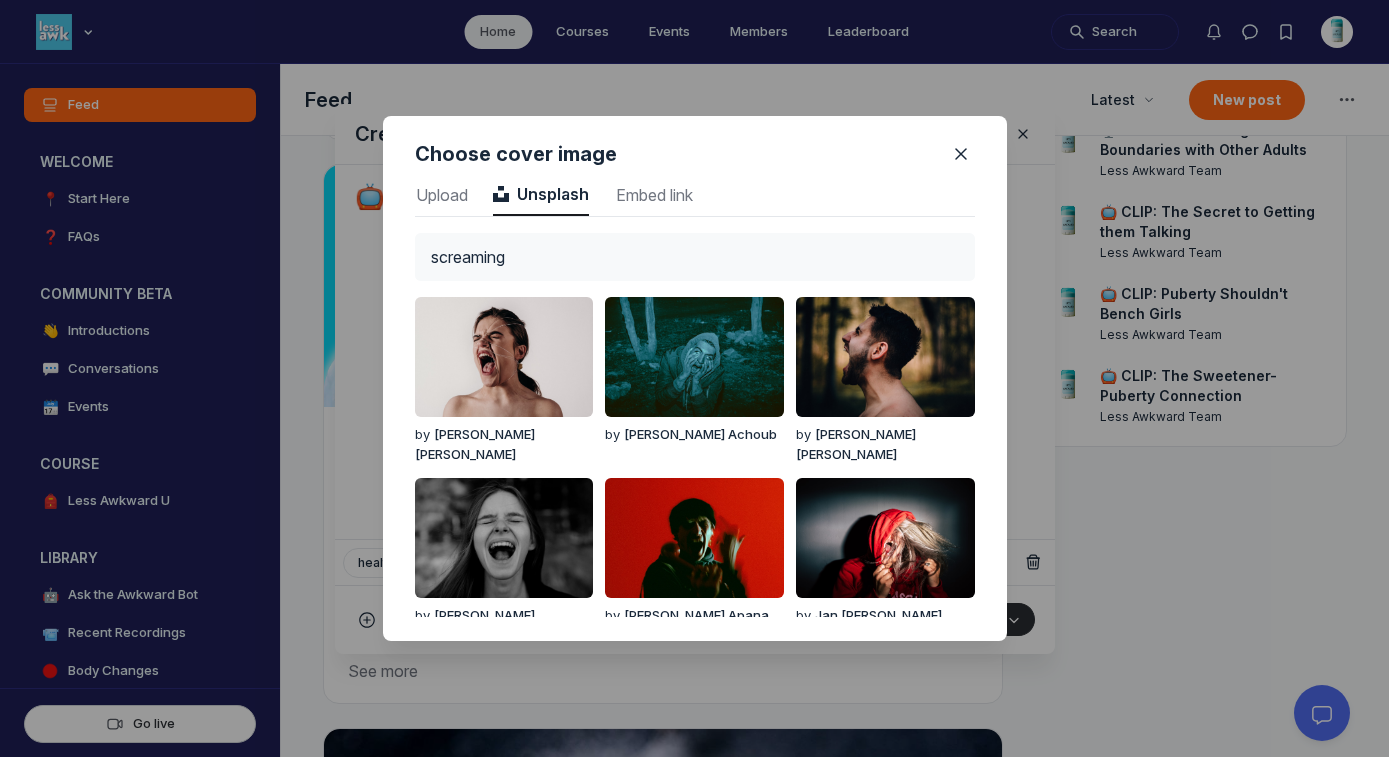 drag, startPoint x: 539, startPoint y: 253, endPoint x: 339, endPoint y: 214, distance: 203.76703 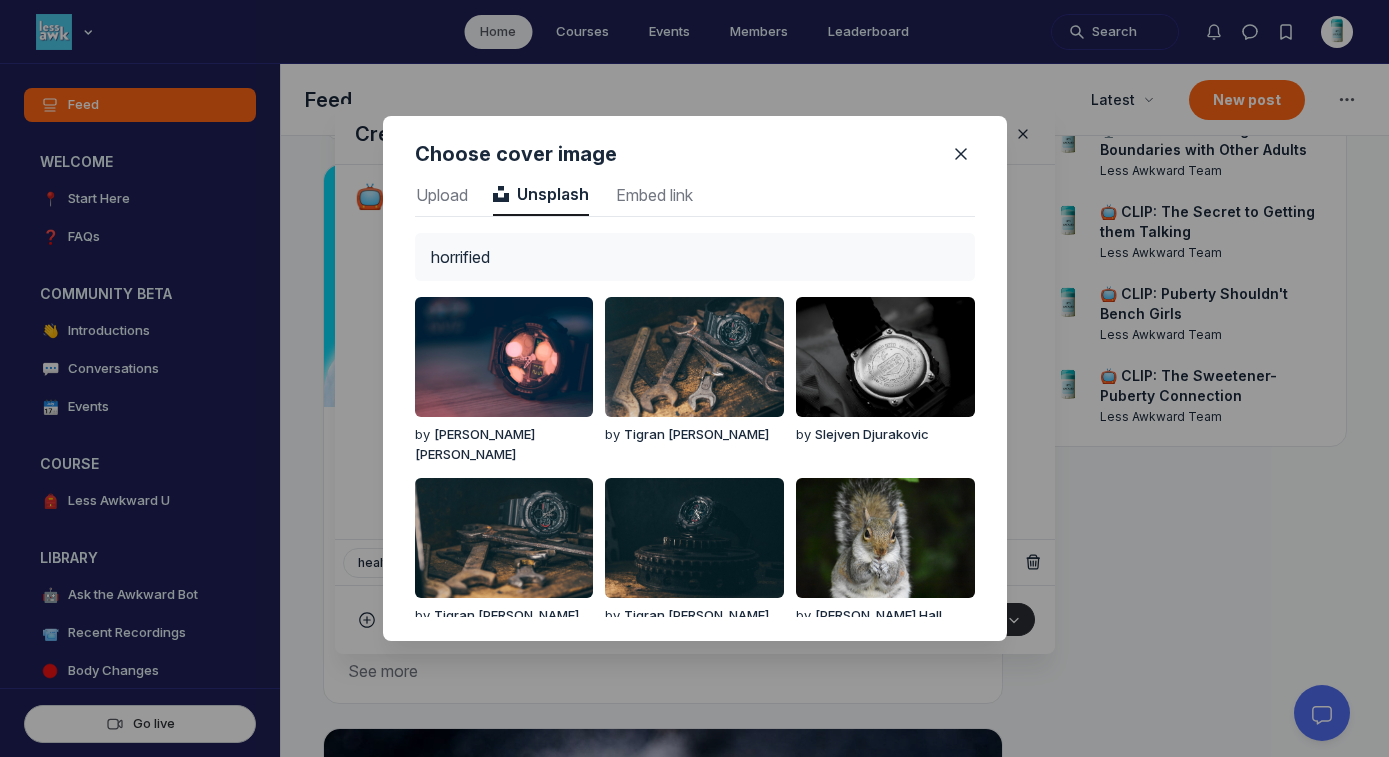 type on "horrified" 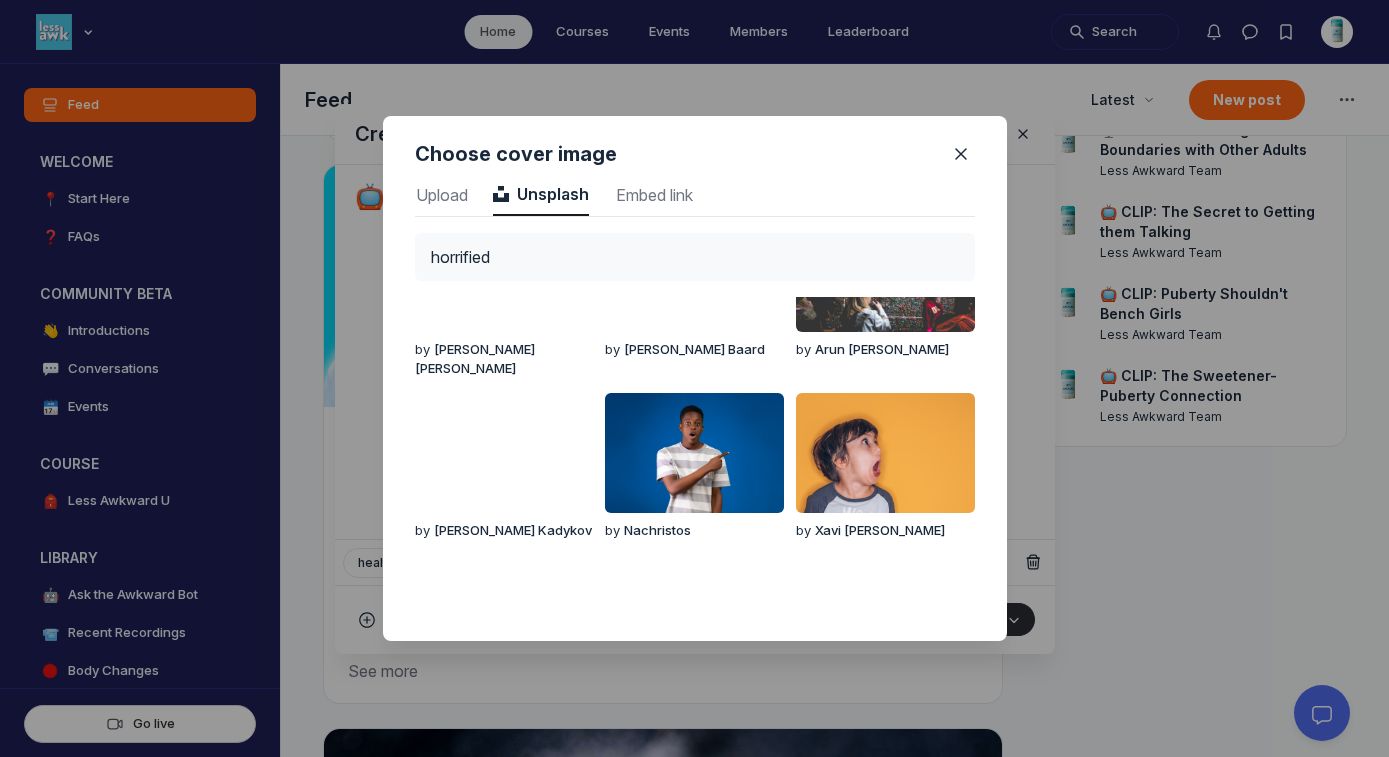 scroll, scrollTop: 1167, scrollLeft: 0, axis: vertical 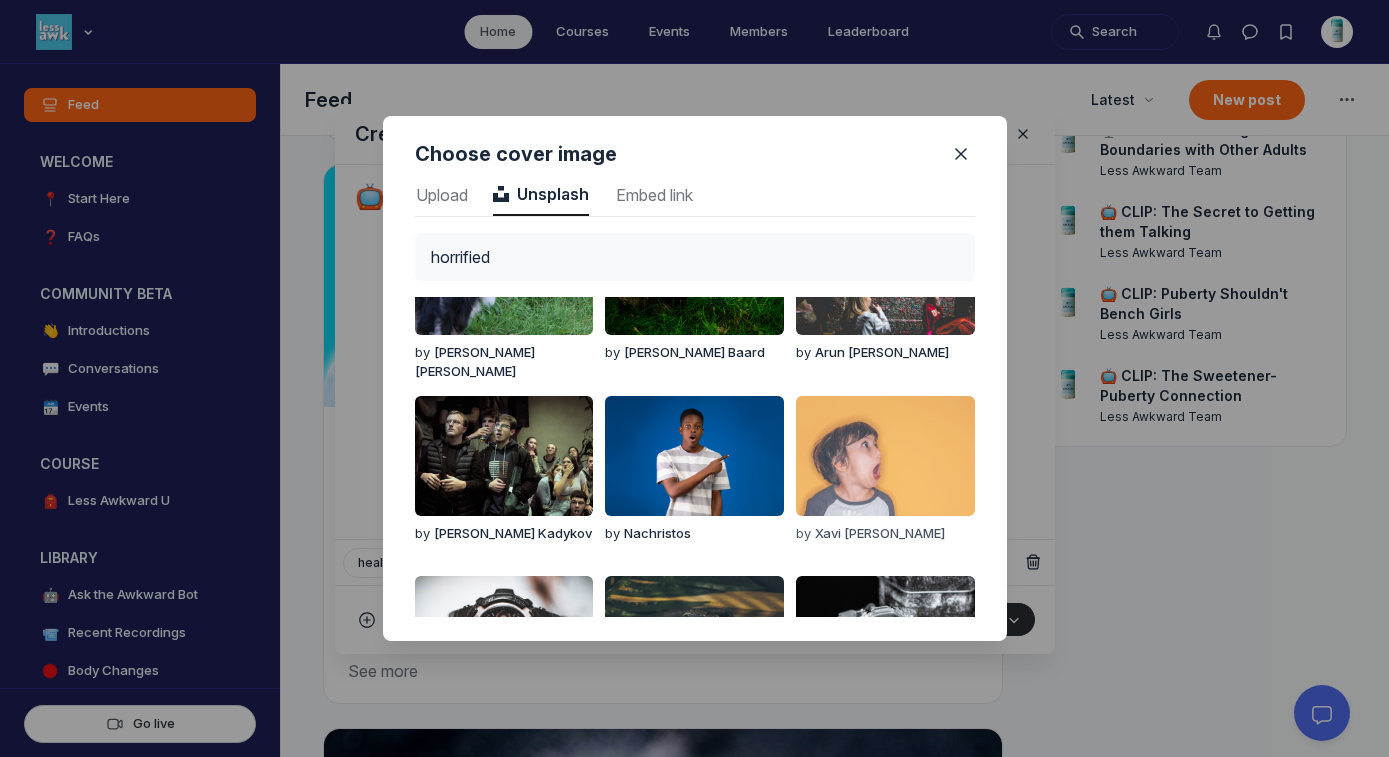 click at bounding box center [885, 456] 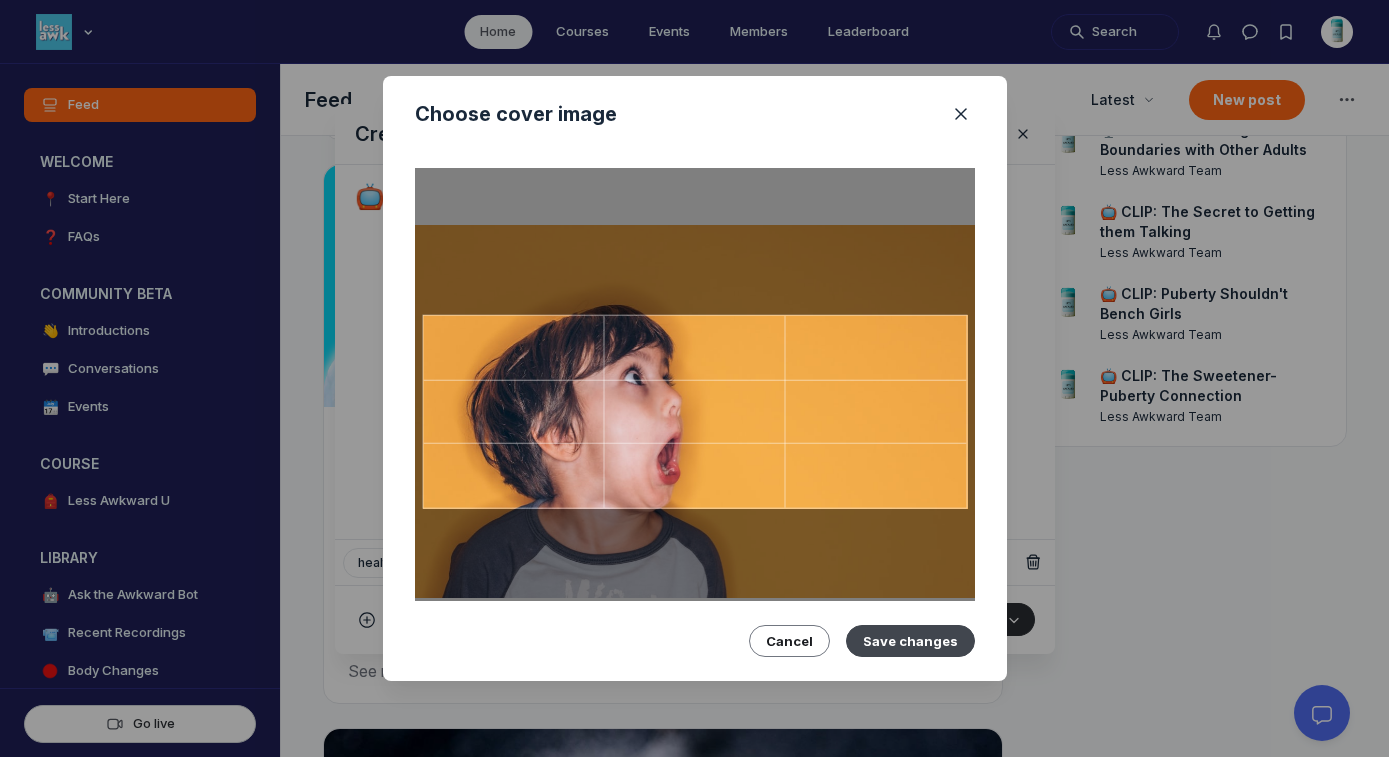 click on "Save changes" at bounding box center (910, 641) 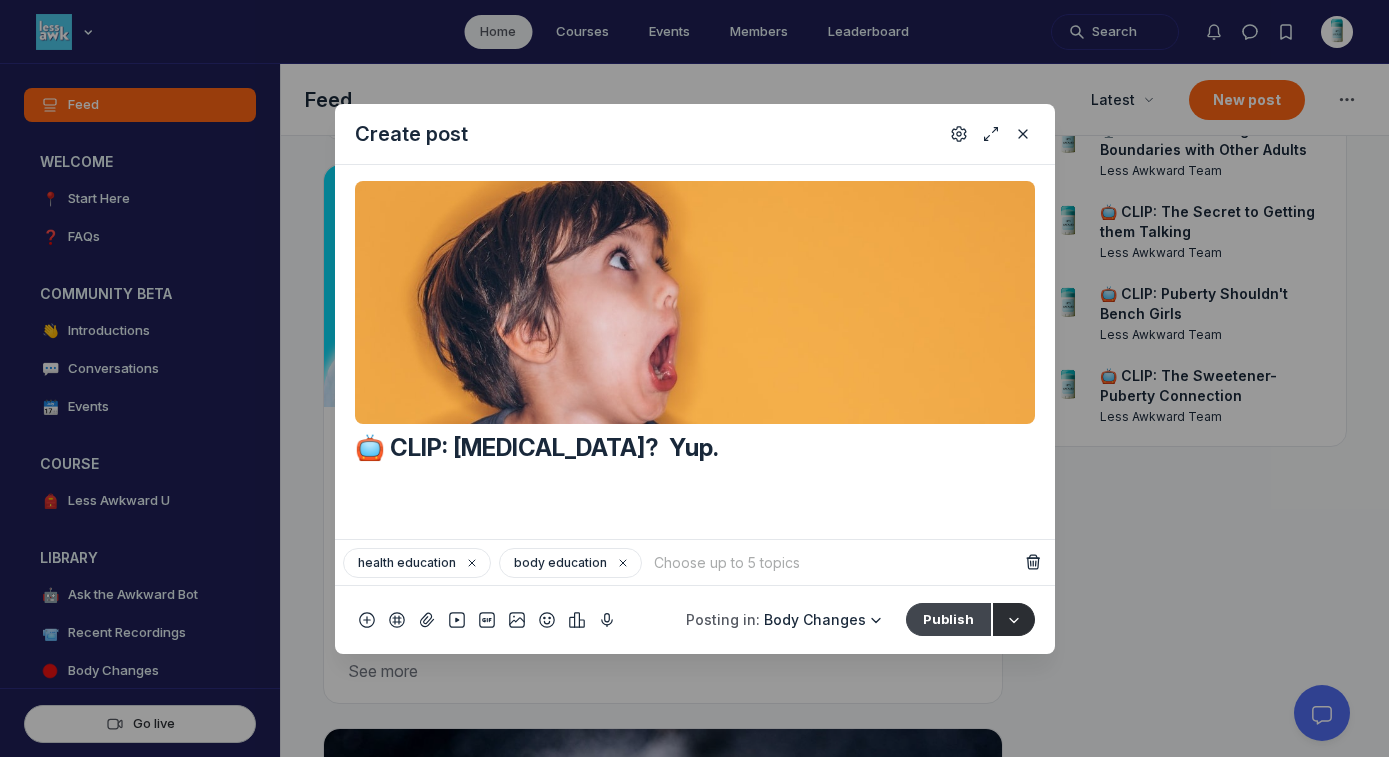 click on "Publish" at bounding box center (948, 619) 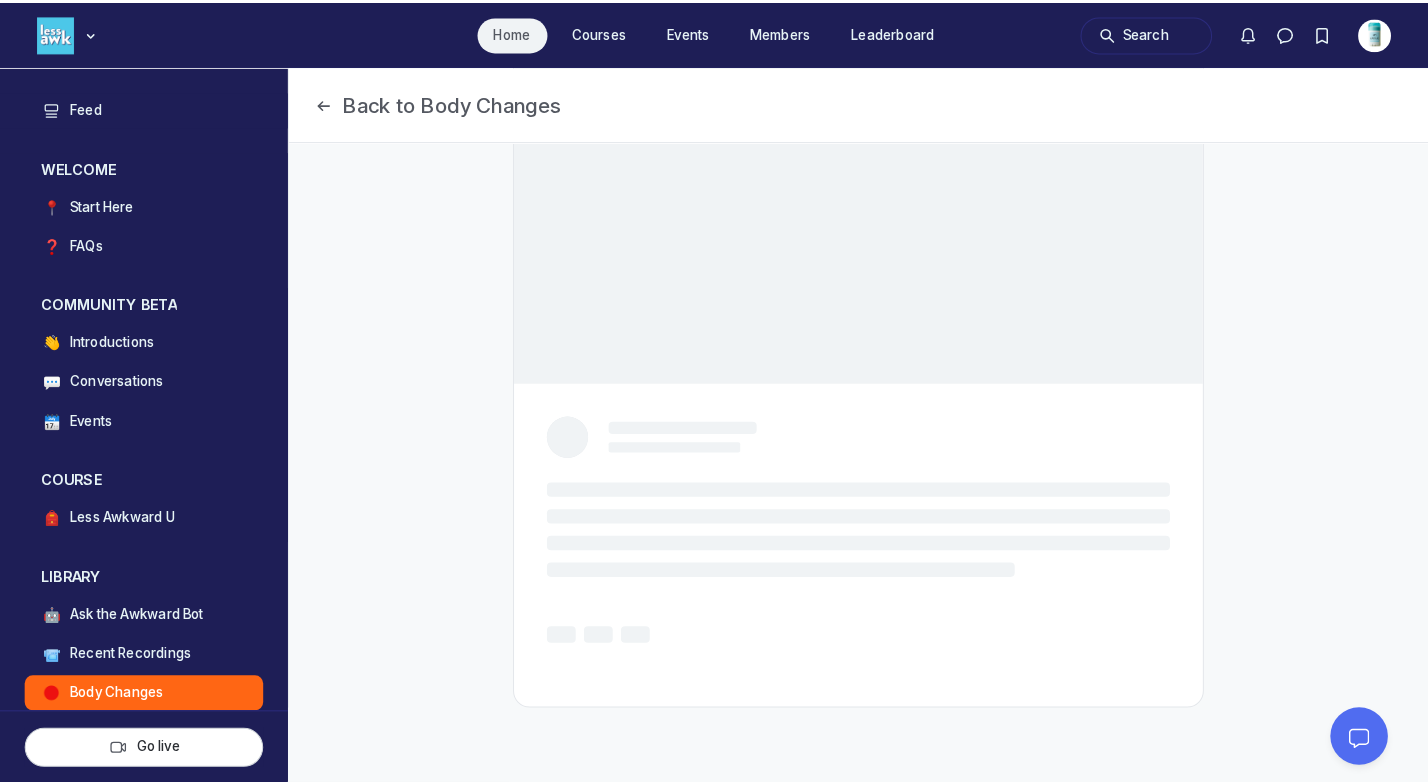 scroll, scrollTop: 0, scrollLeft: 0, axis: both 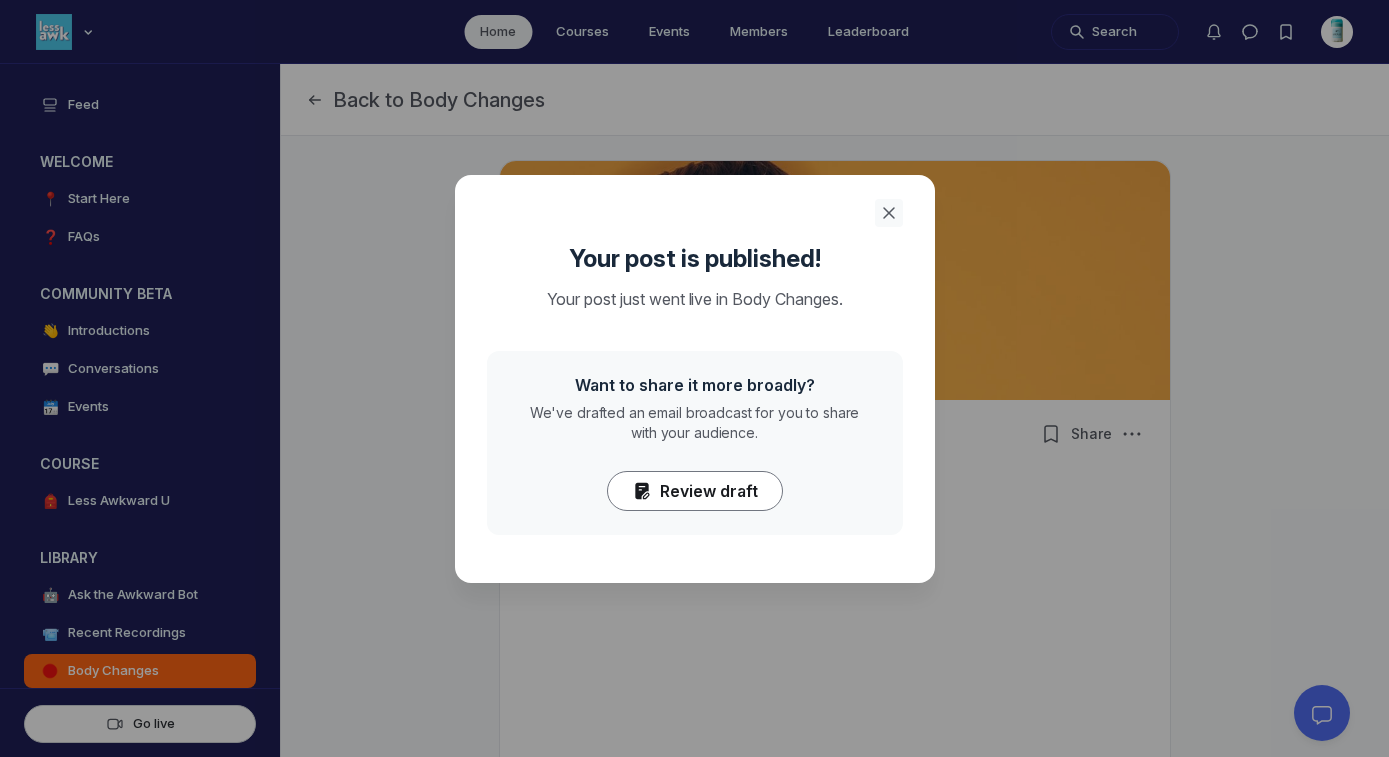 click 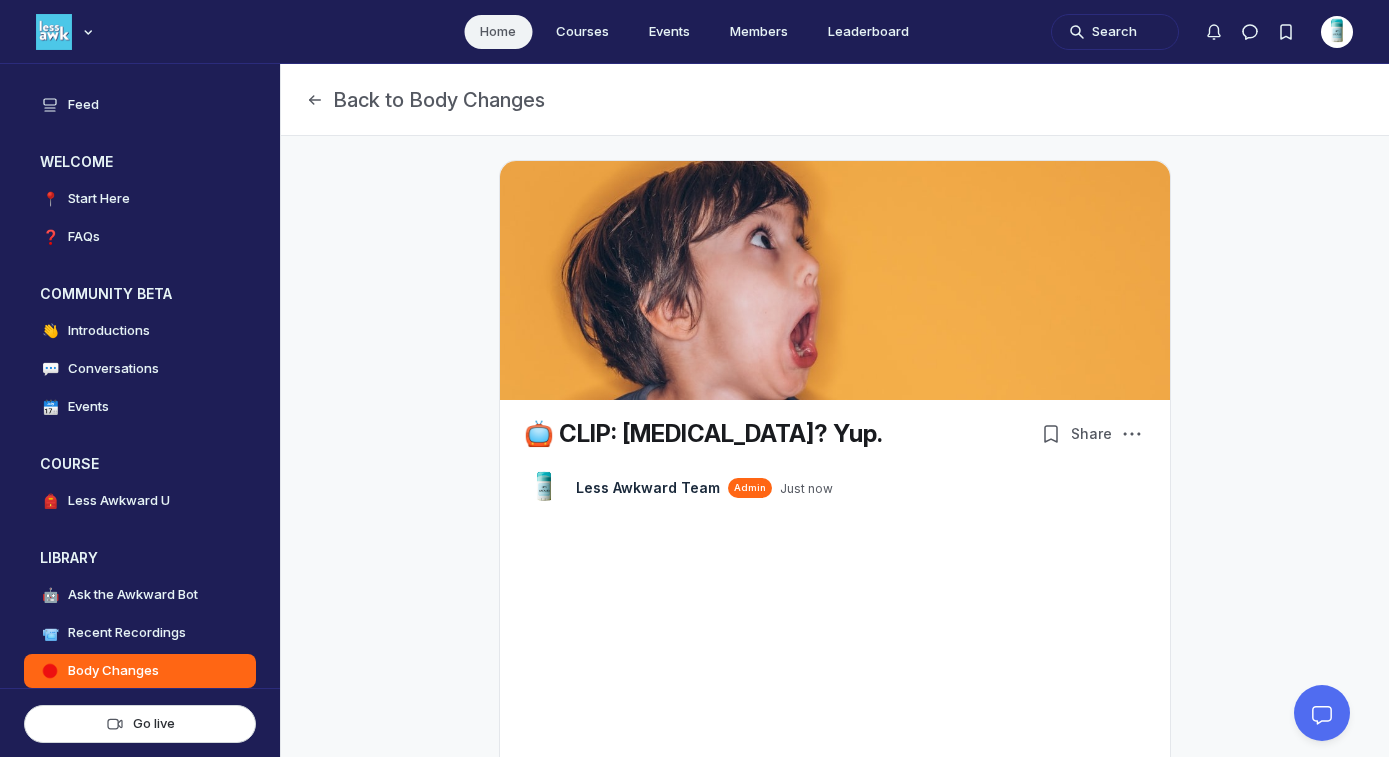 click on "Home" at bounding box center (498, 32) 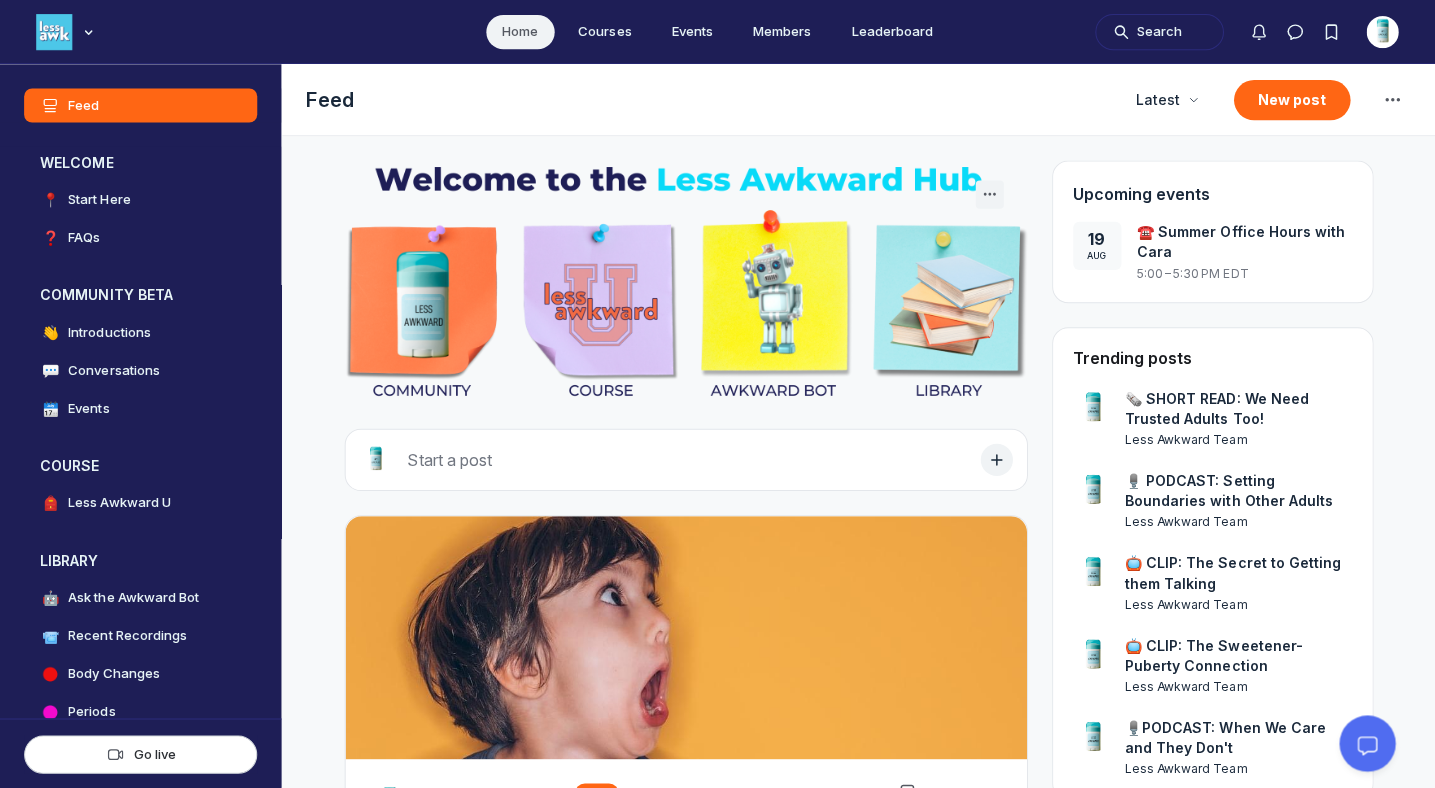 scroll, scrollTop: 5474, scrollLeft: 3830, axis: both 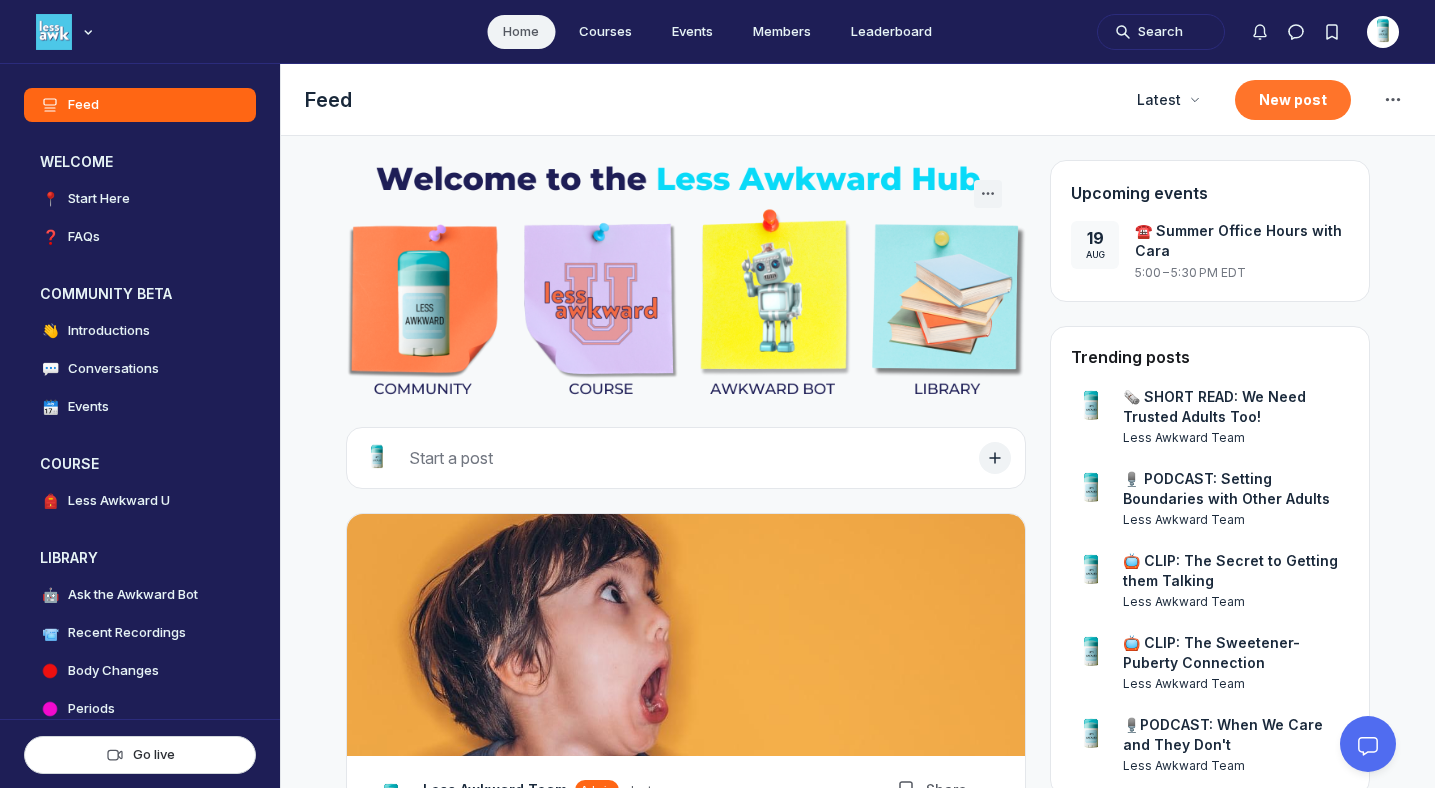 click on "New post" at bounding box center (1293, 100) 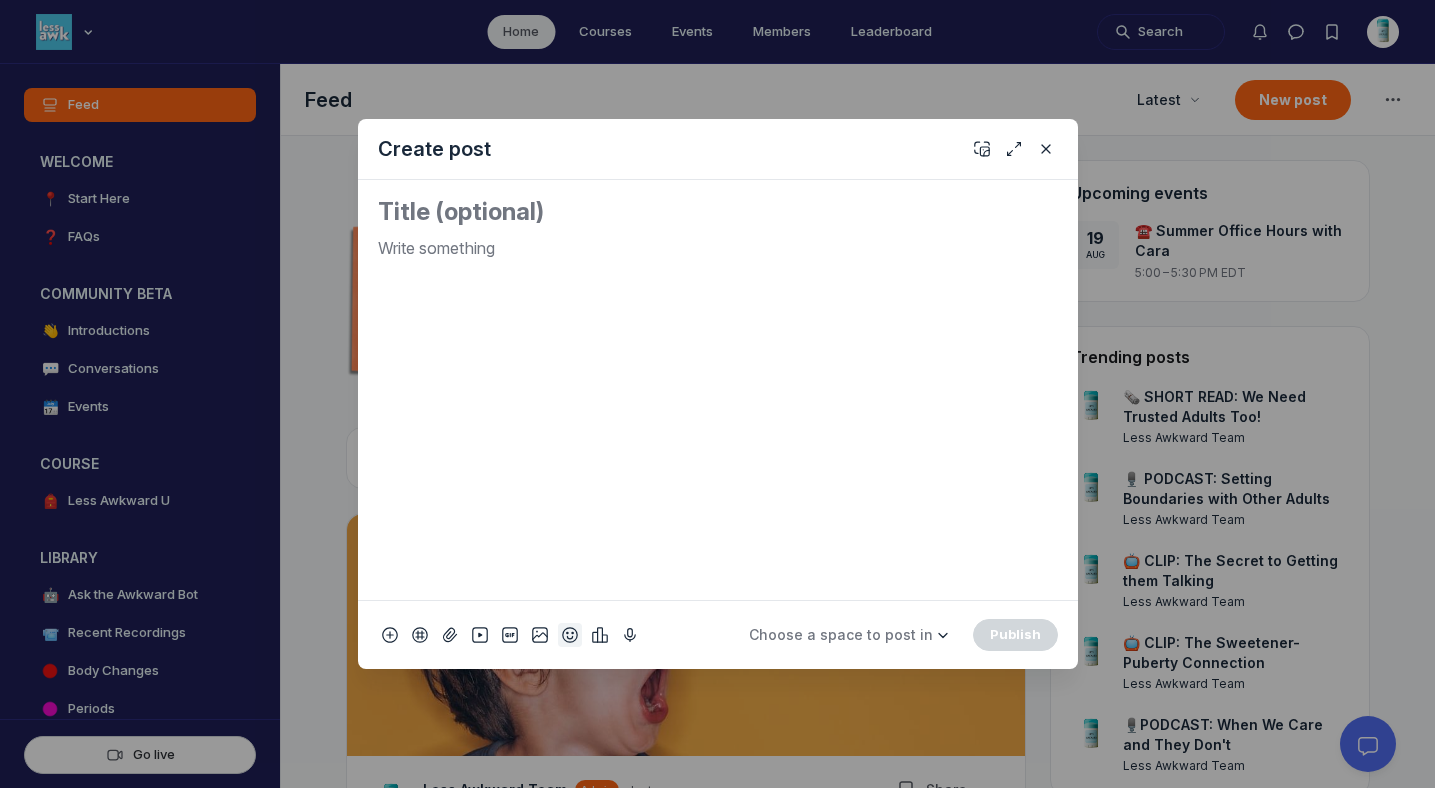 click 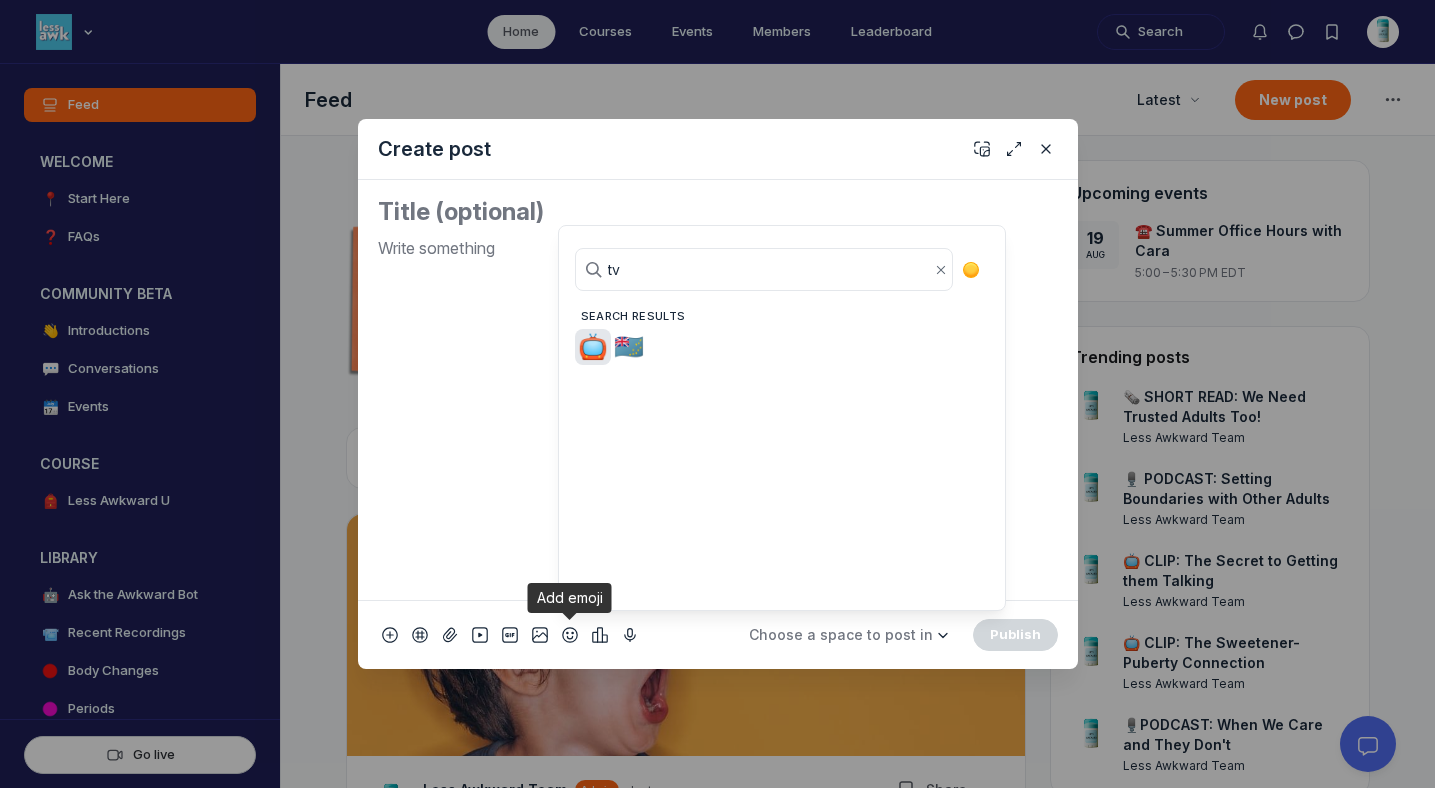 type on "tv" 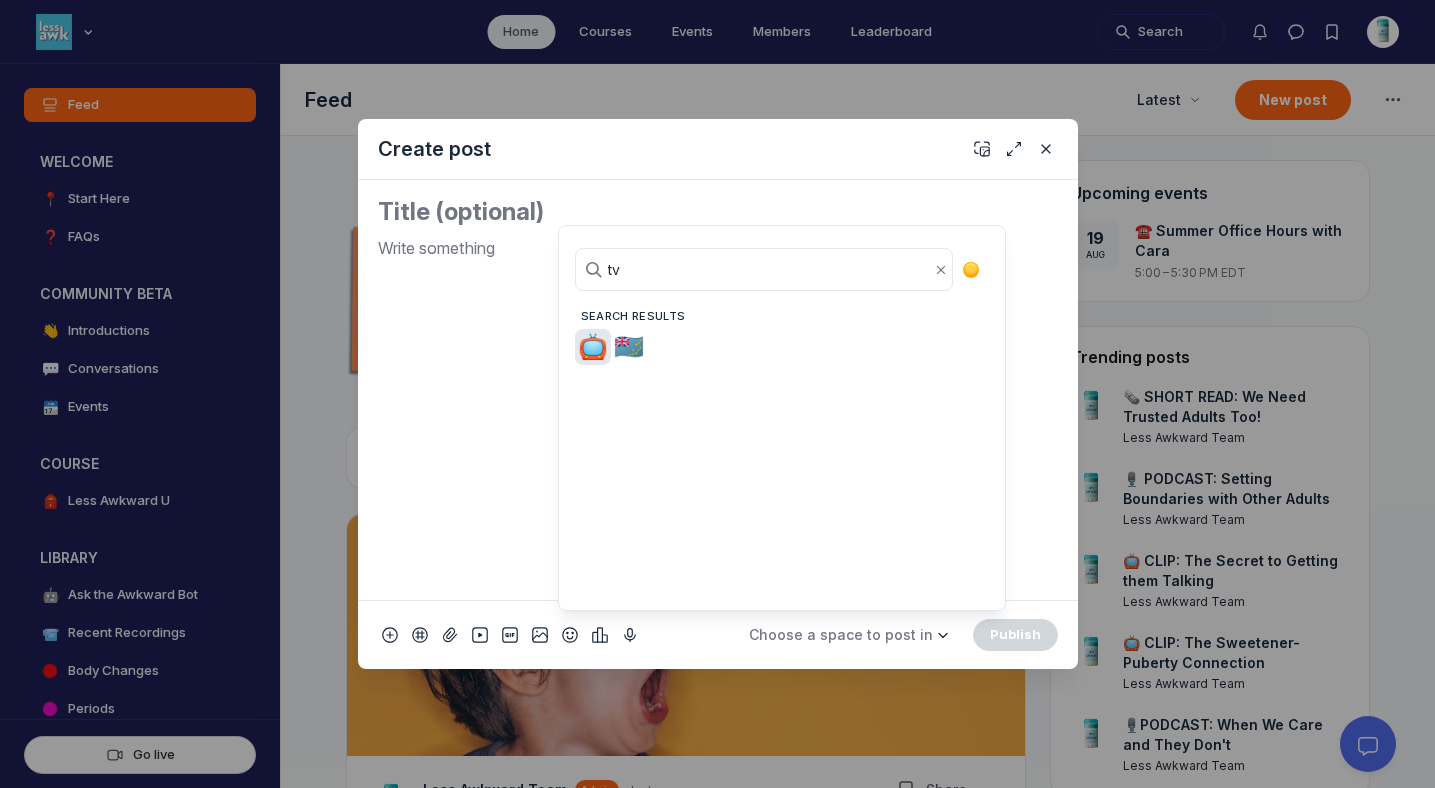 click on "📺" at bounding box center [593, 347] 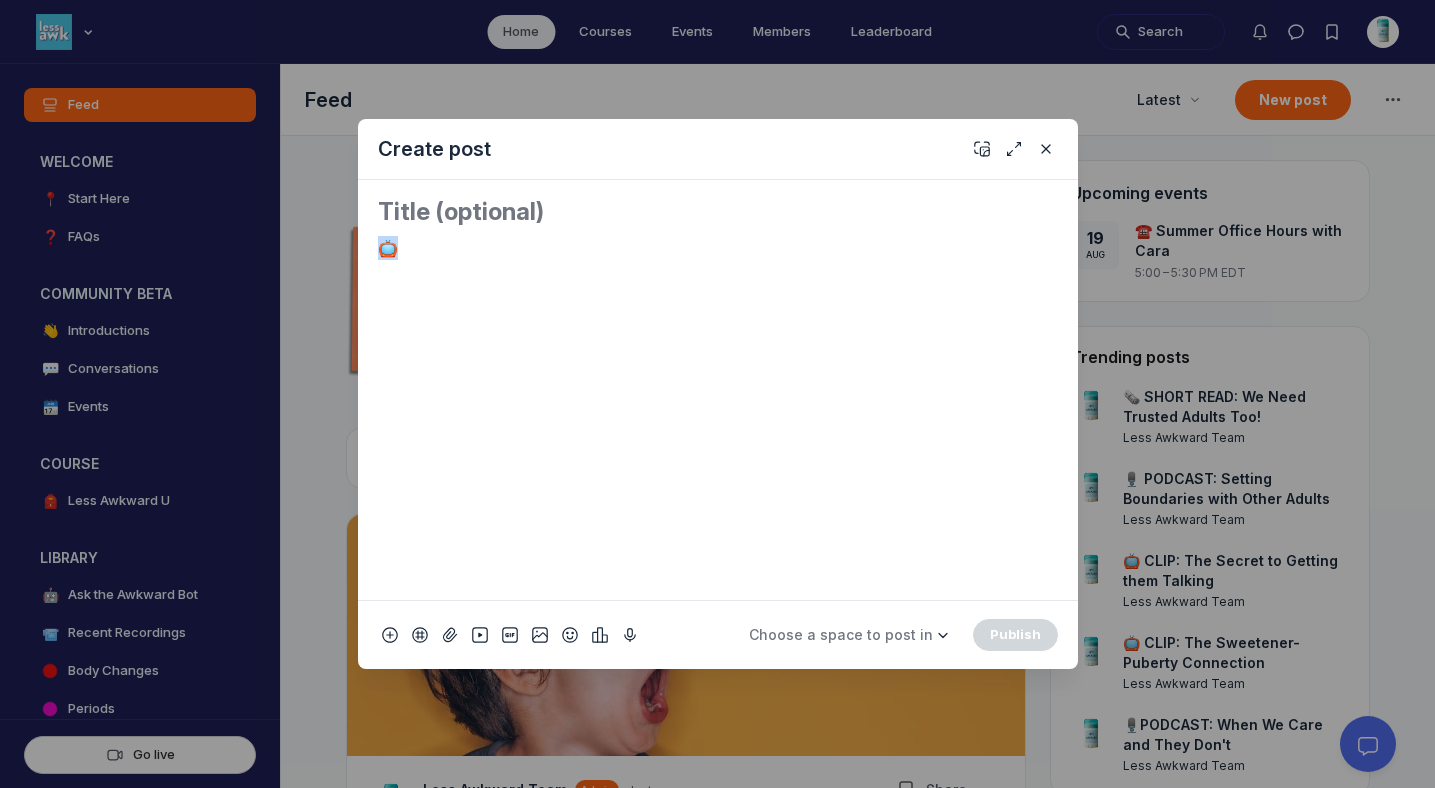 drag, startPoint x: 420, startPoint y: 246, endPoint x: 320, endPoint y: 233, distance: 100.84146 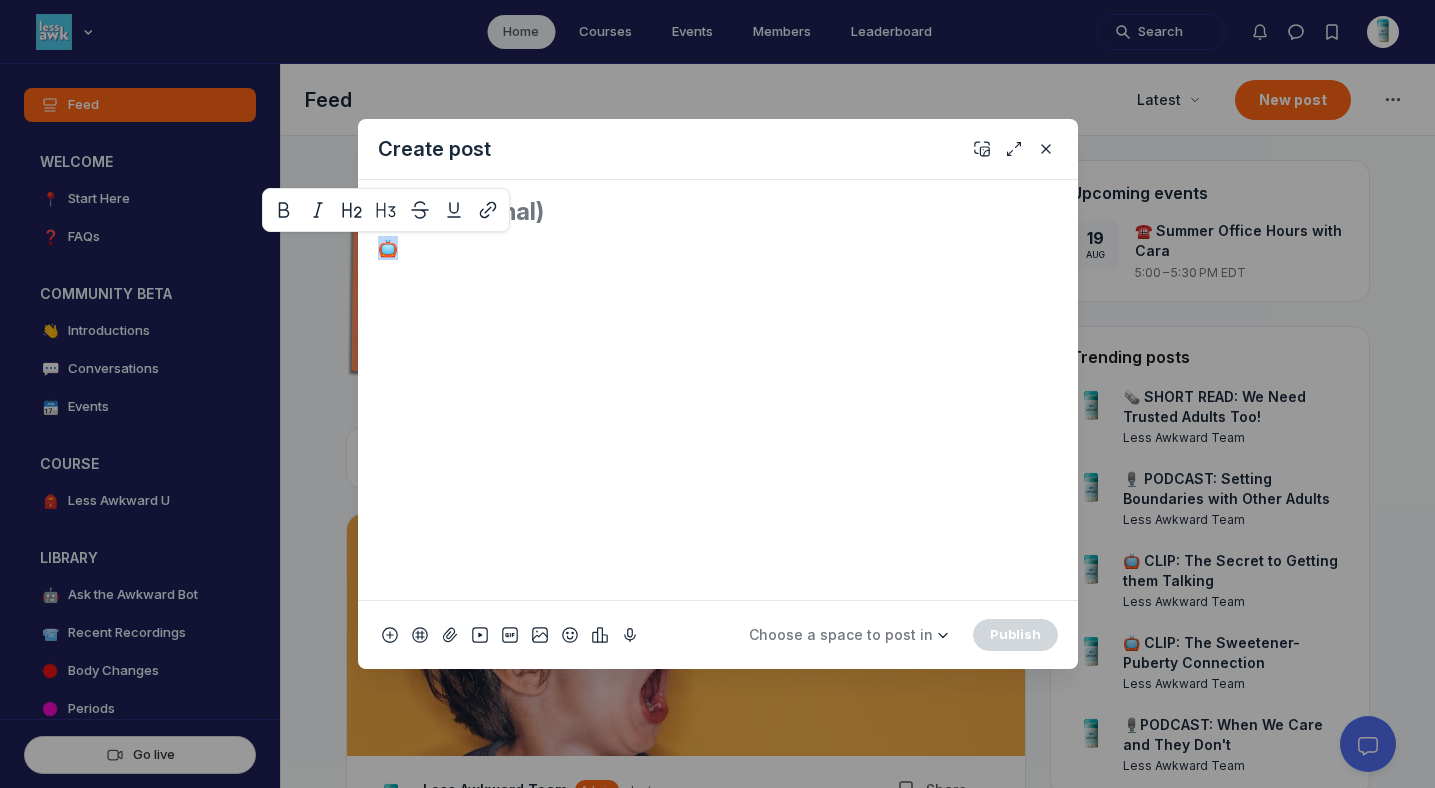 copy on "📺" 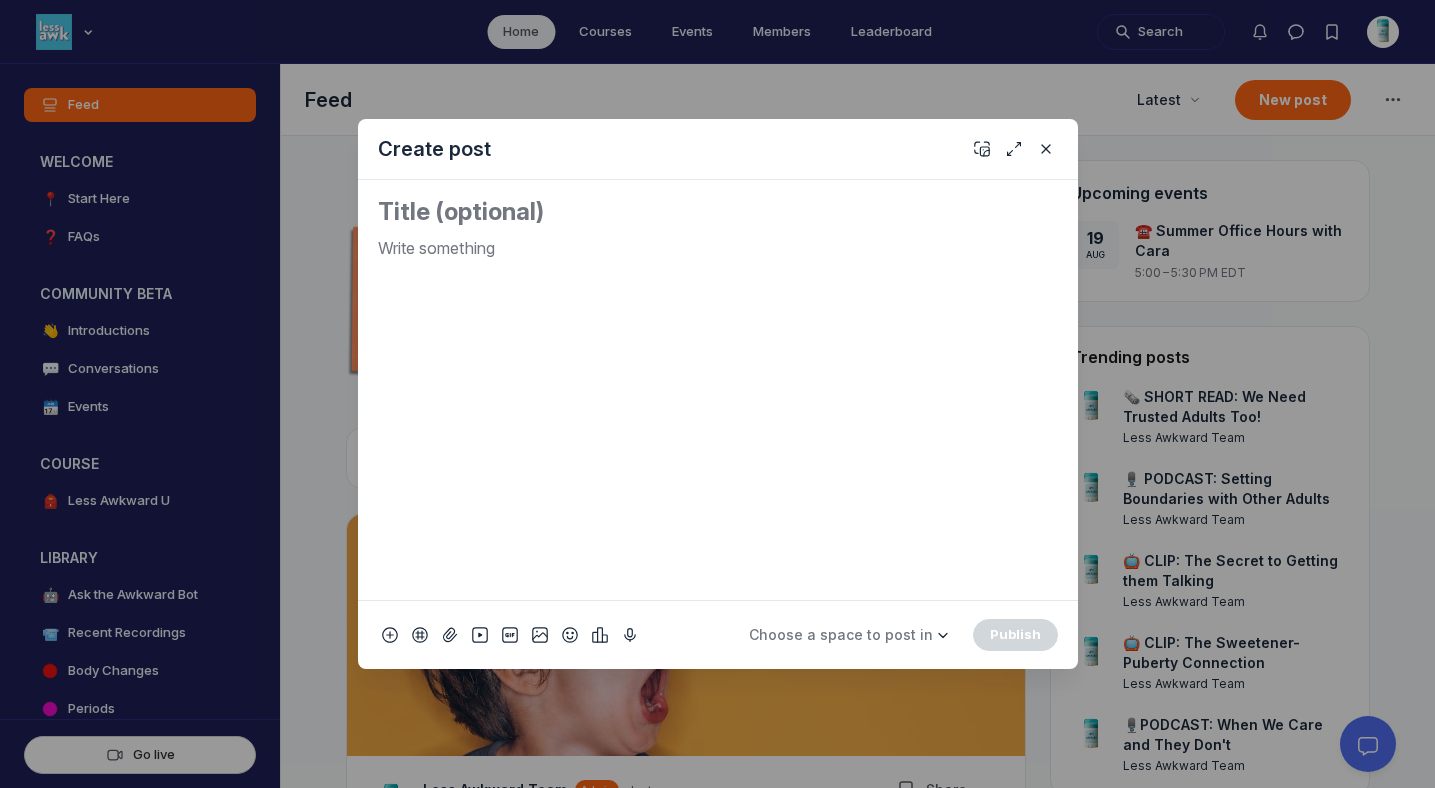 click at bounding box center [718, 212] 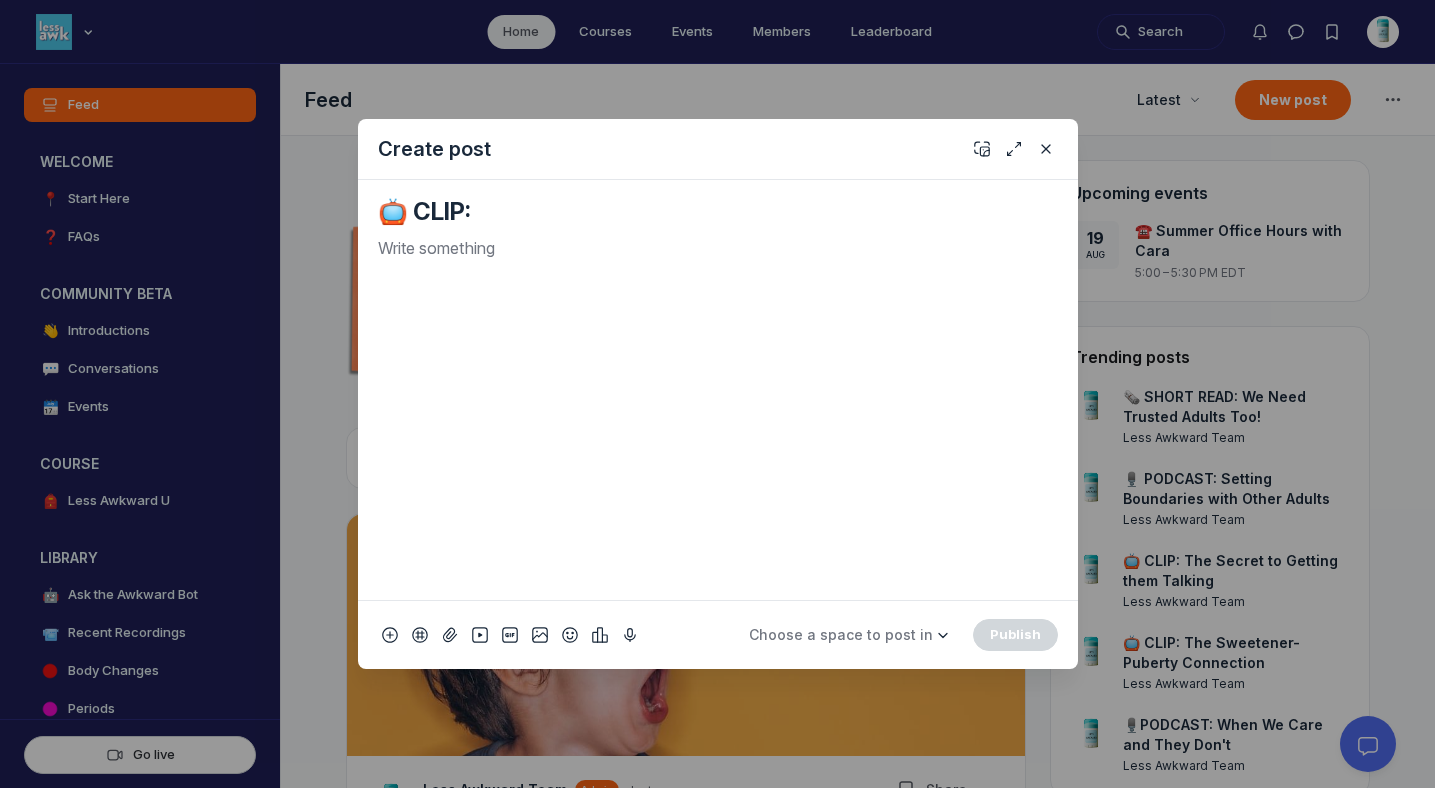paste on "What if your kid’s discomfort isn’t a problem to fix…but a skill to build?" 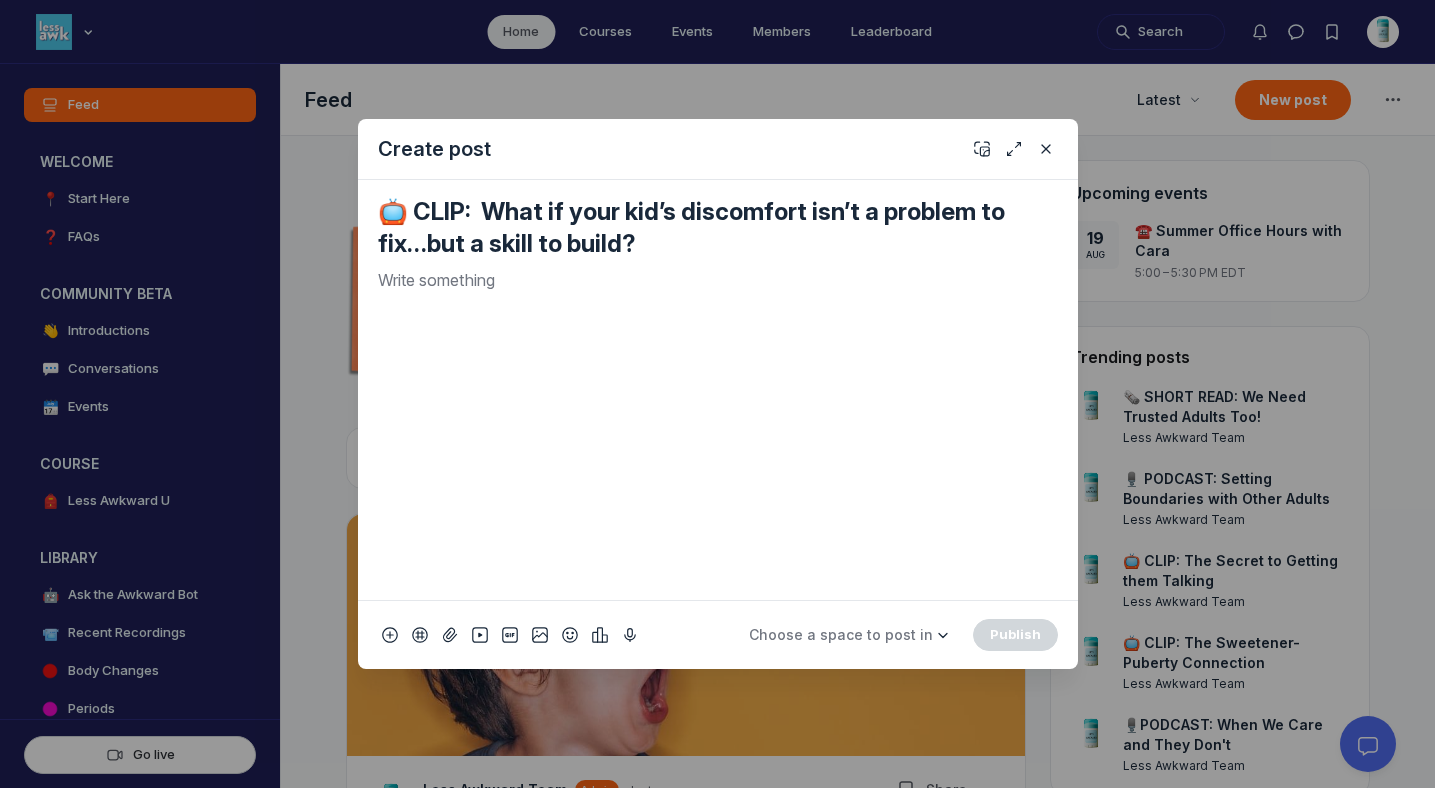 type on "📺 CLIP:  What if your kid’s discomfort isn’t a problem to fix…but a skill to build?" 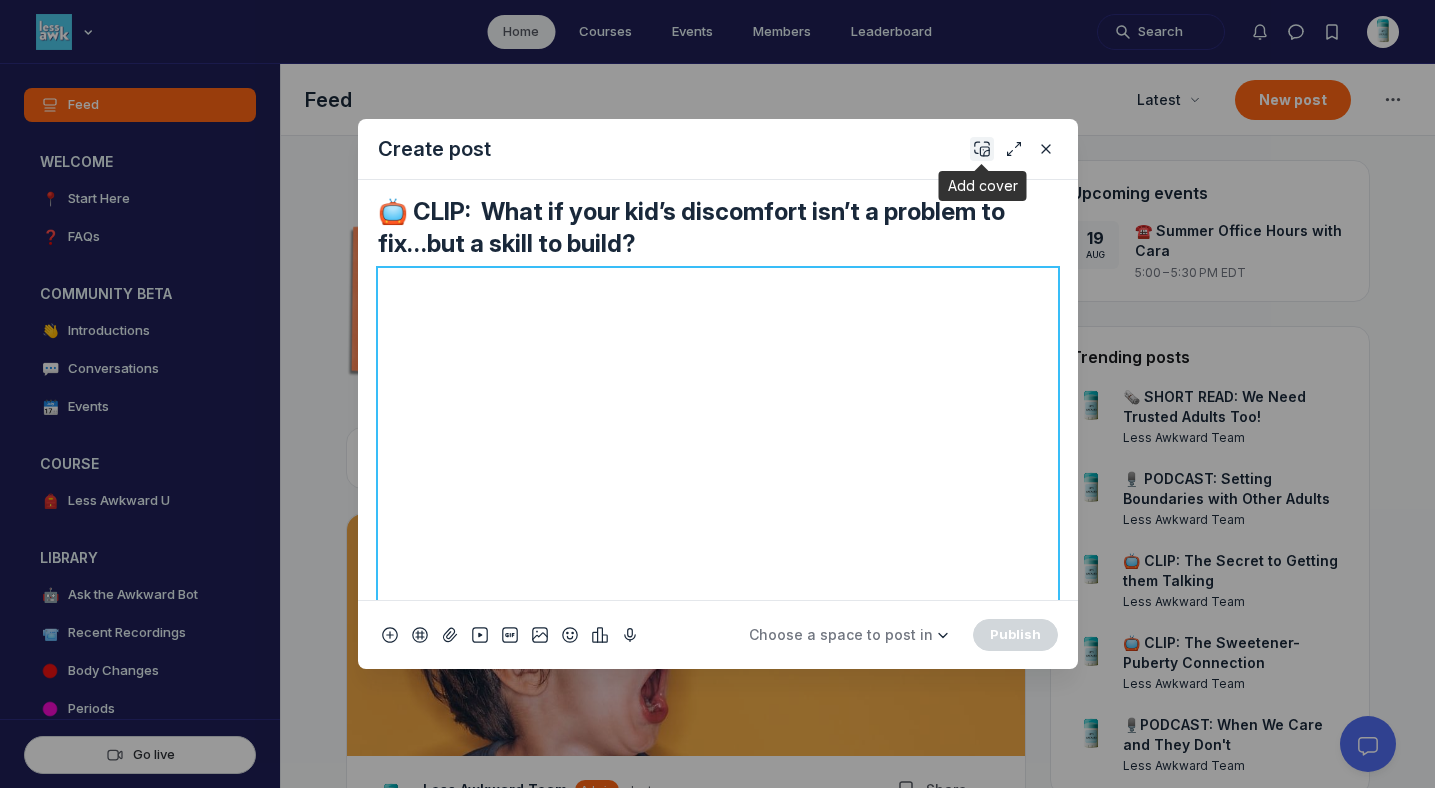 click 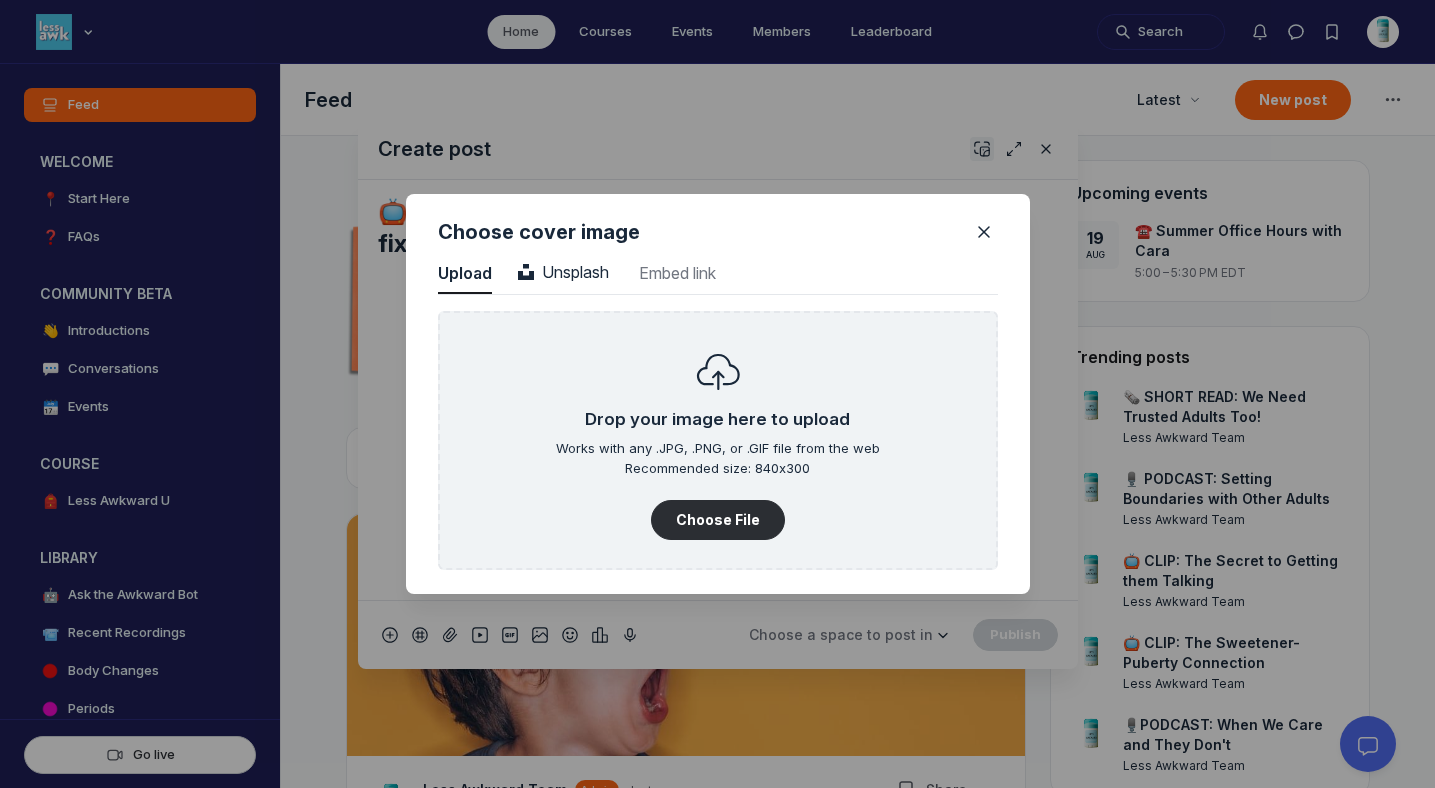 scroll, scrollTop: 2702, scrollLeft: 5090, axis: both 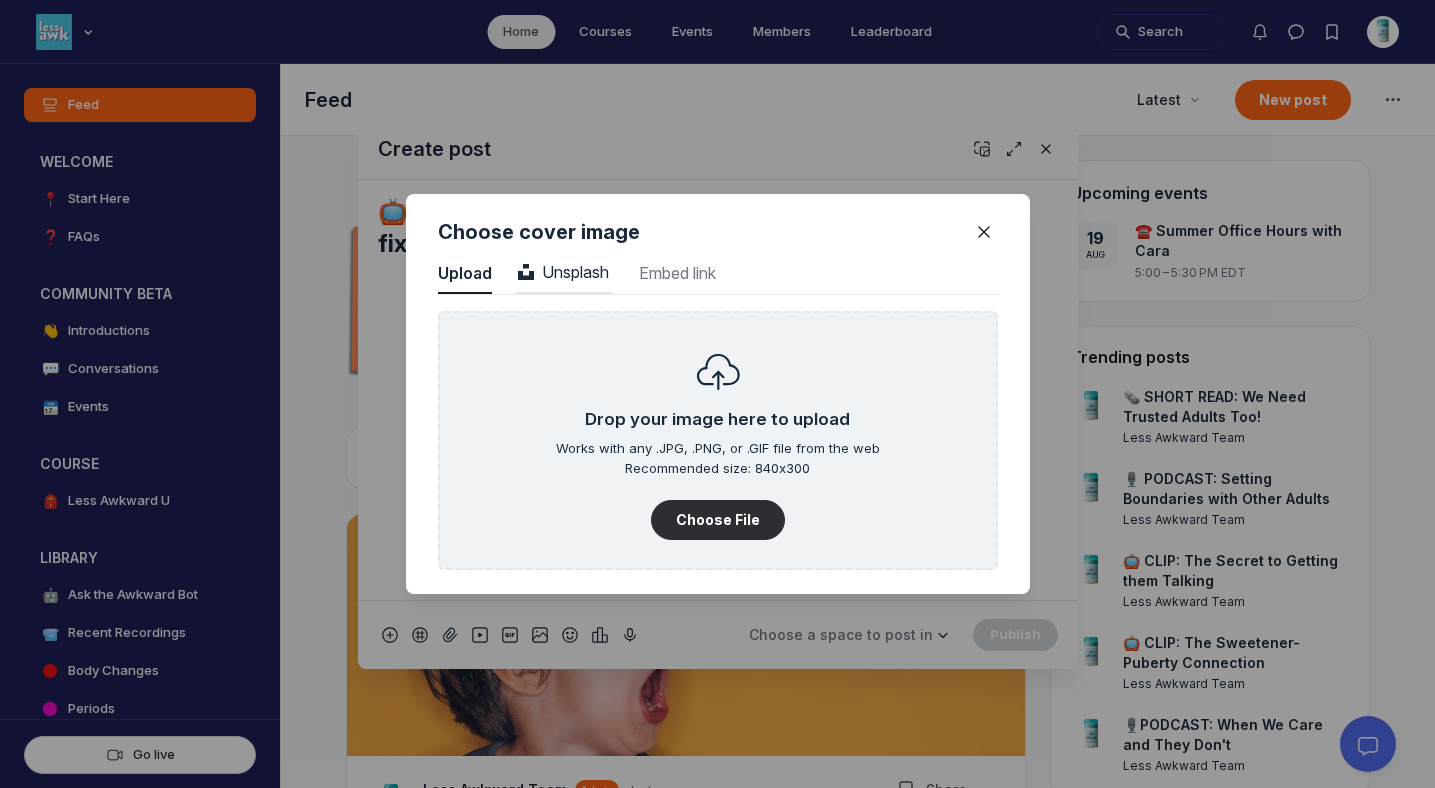 click on "Unsplash" at bounding box center [563, 272] 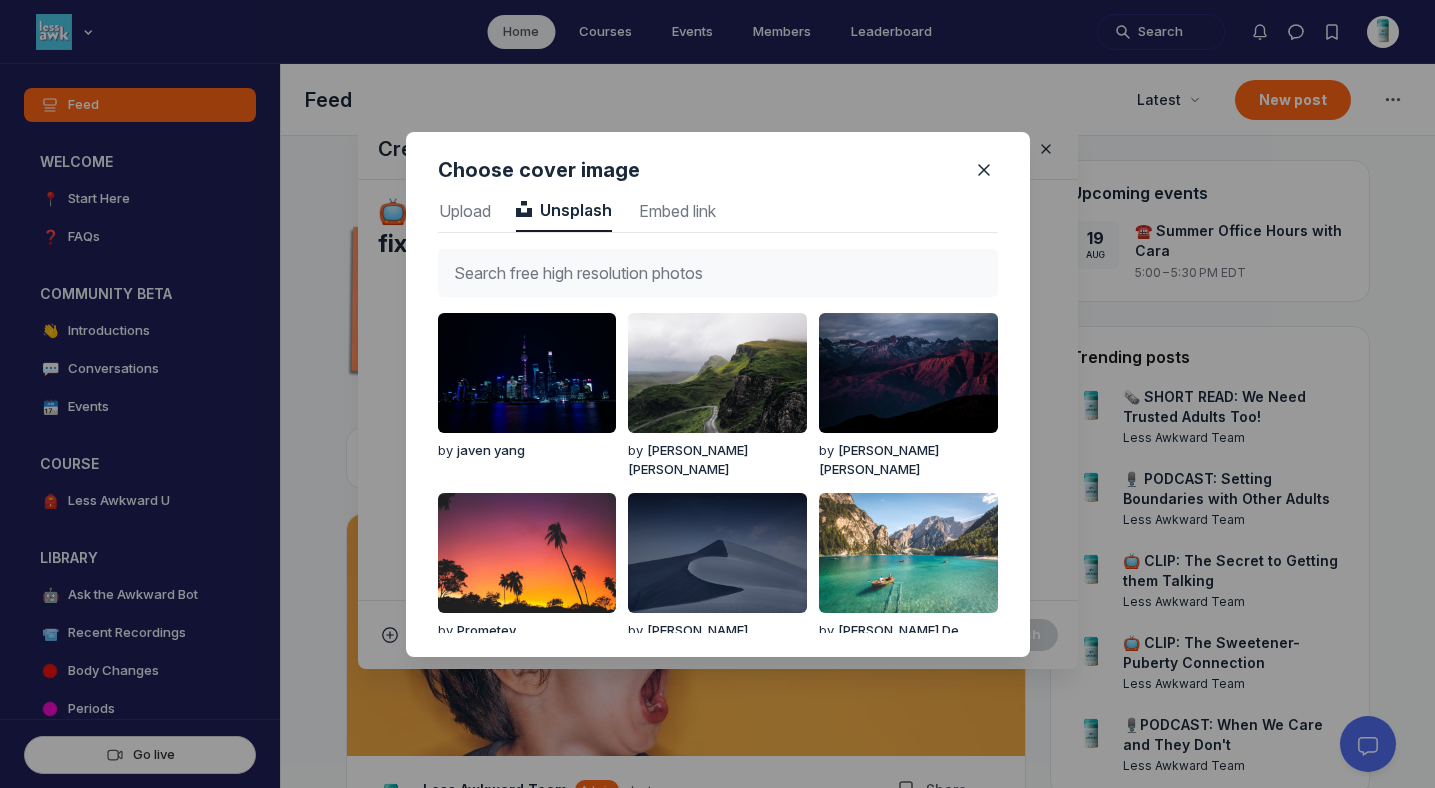 click at bounding box center (718, 273) 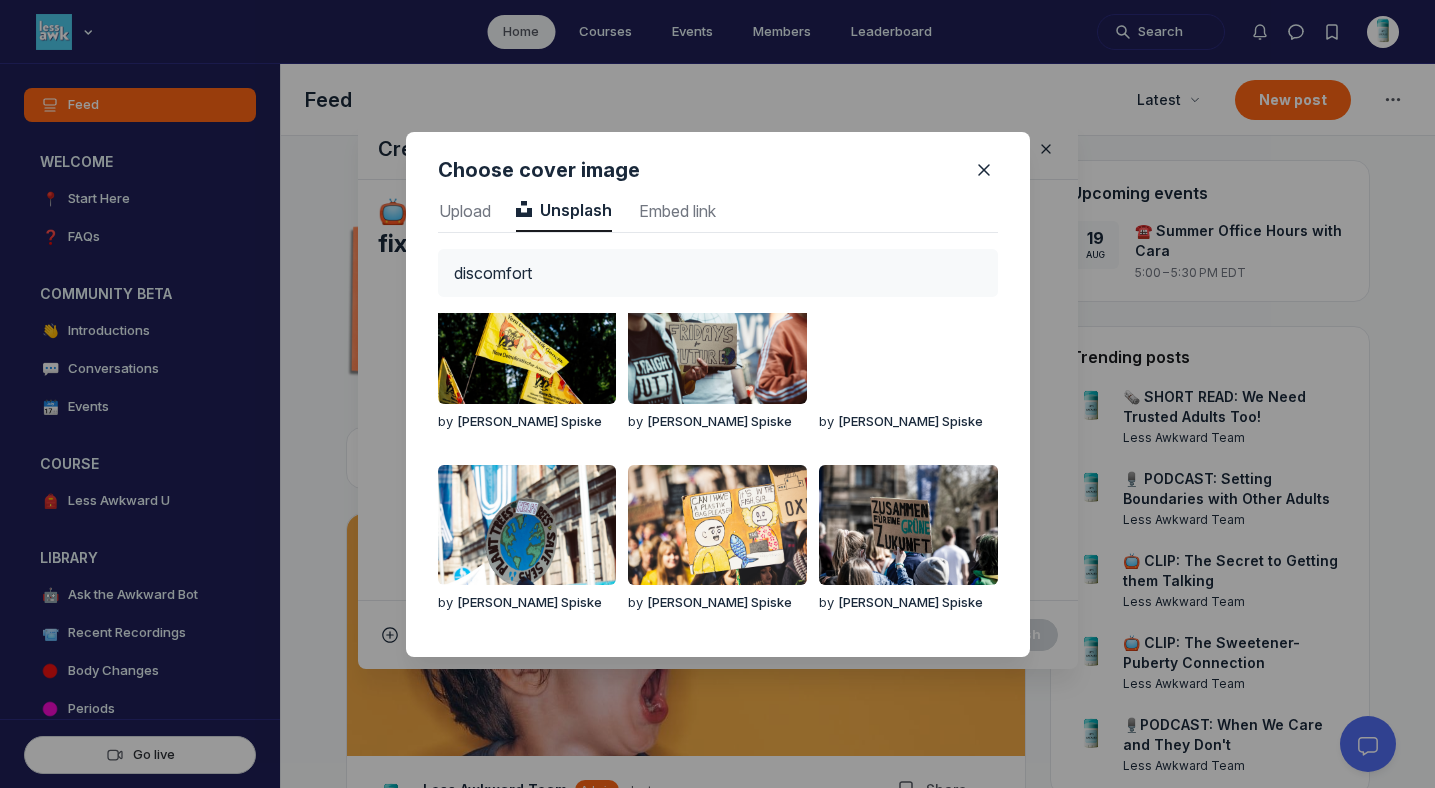 scroll, scrollTop: 0, scrollLeft: 0, axis: both 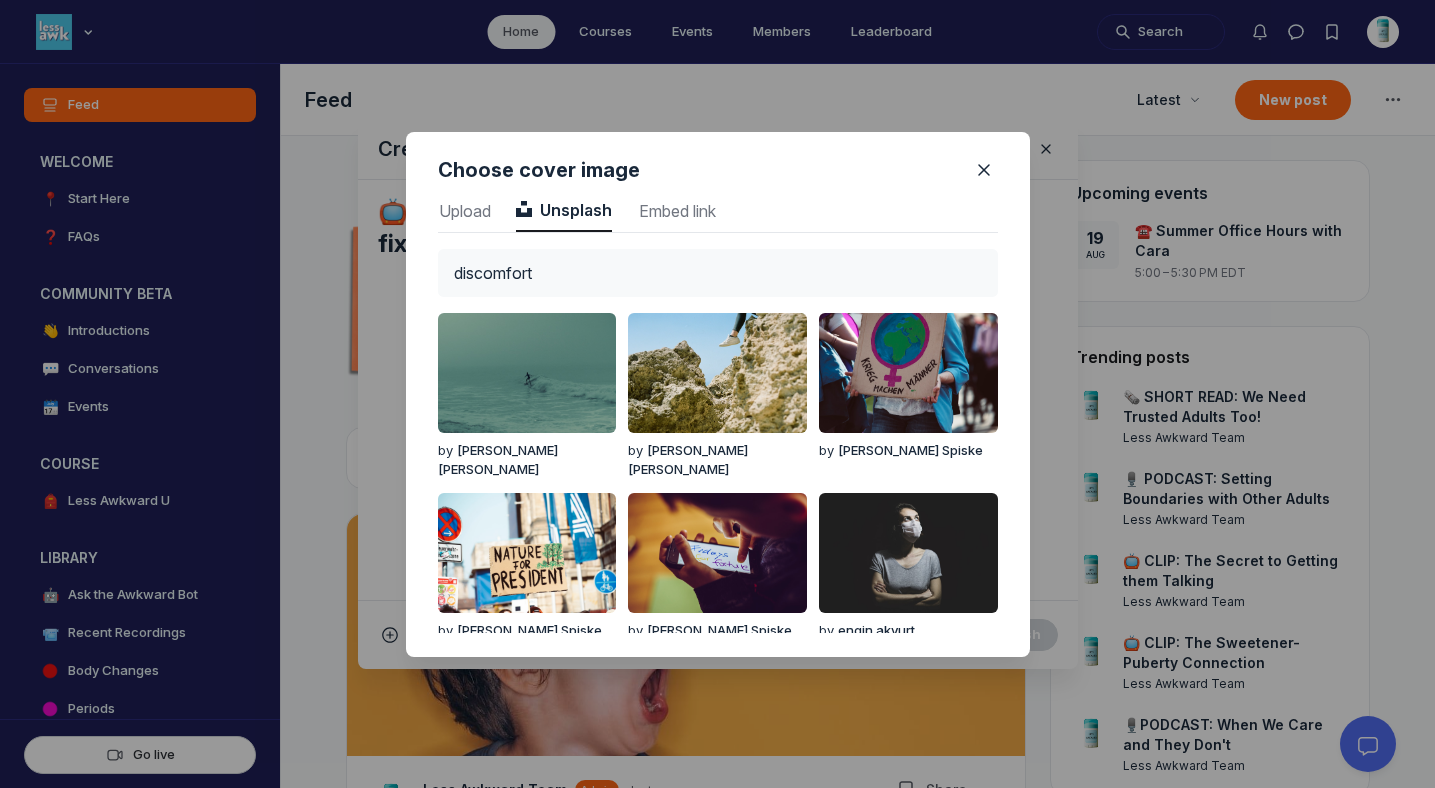 drag, startPoint x: 566, startPoint y: 270, endPoint x: 314, endPoint y: 204, distance: 260.4995 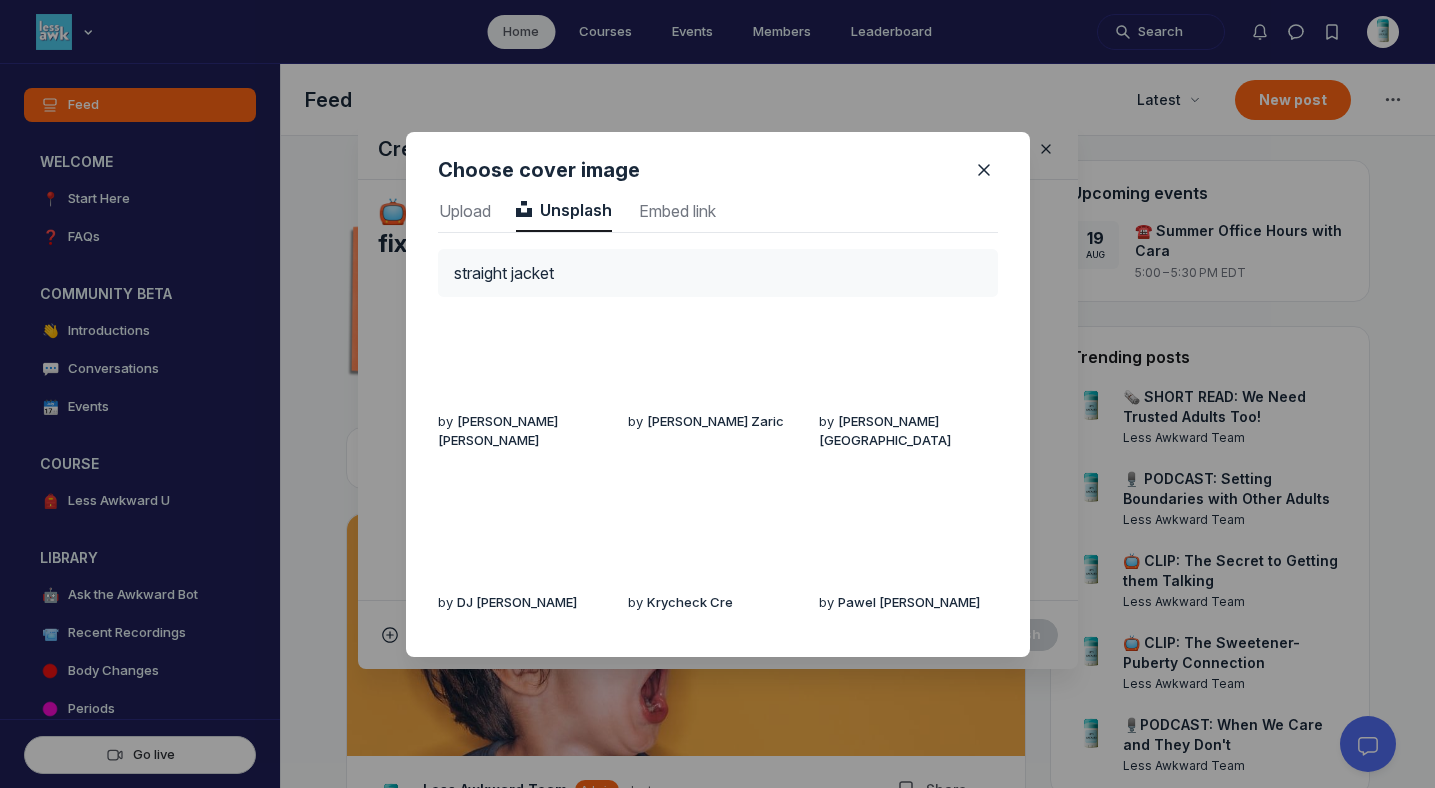 scroll, scrollTop: 0, scrollLeft: 0, axis: both 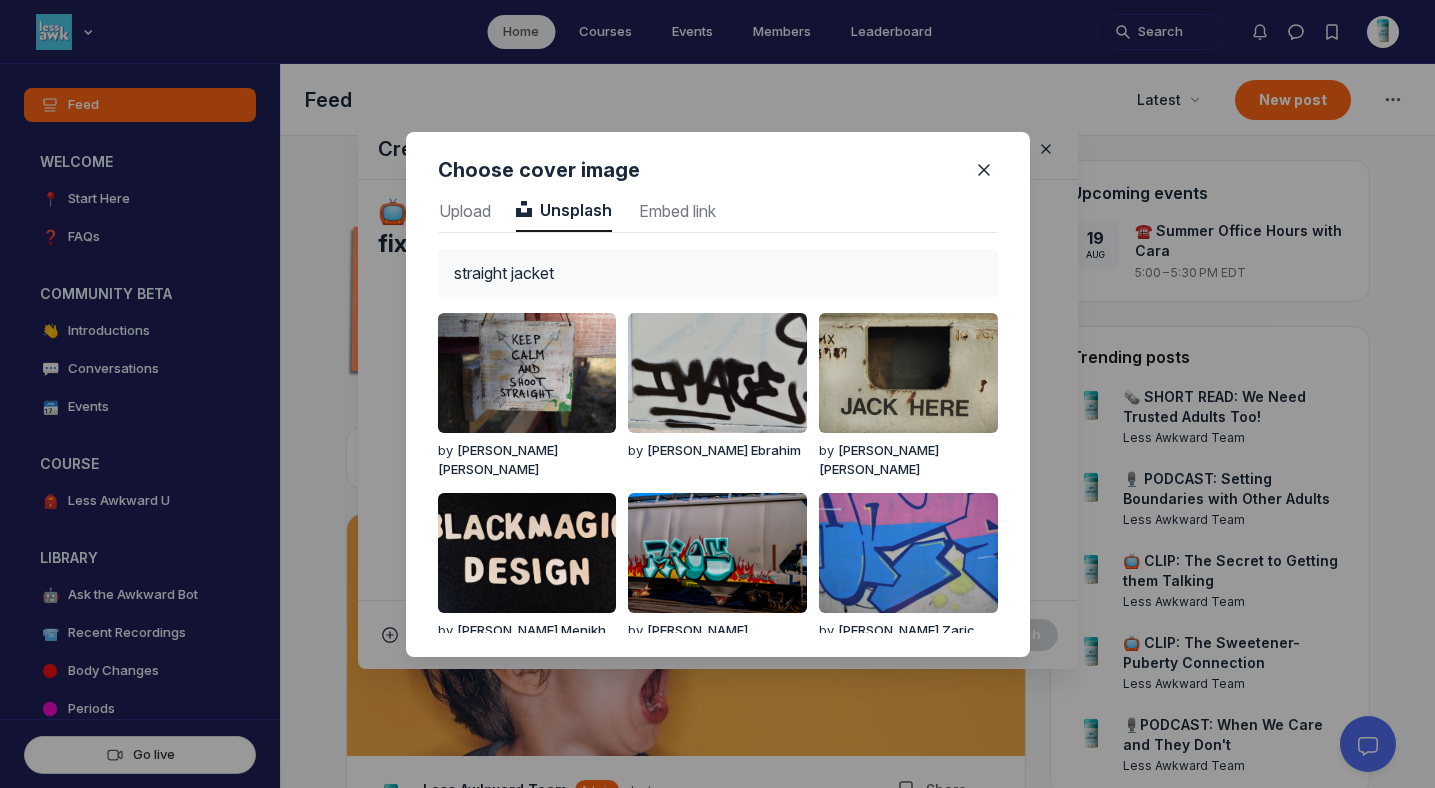 drag, startPoint x: 641, startPoint y: 253, endPoint x: 418, endPoint y: 239, distance: 223.43903 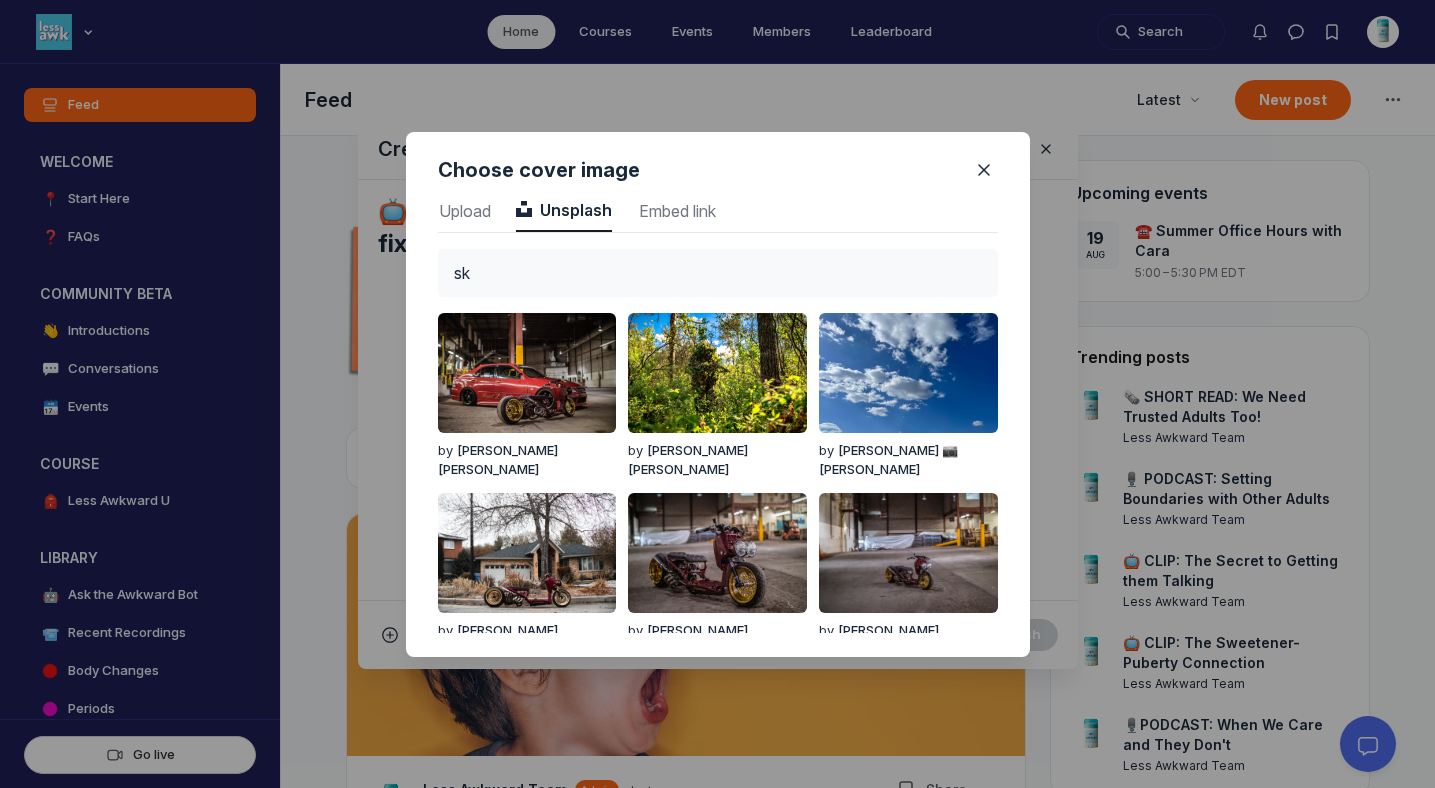 type on "s" 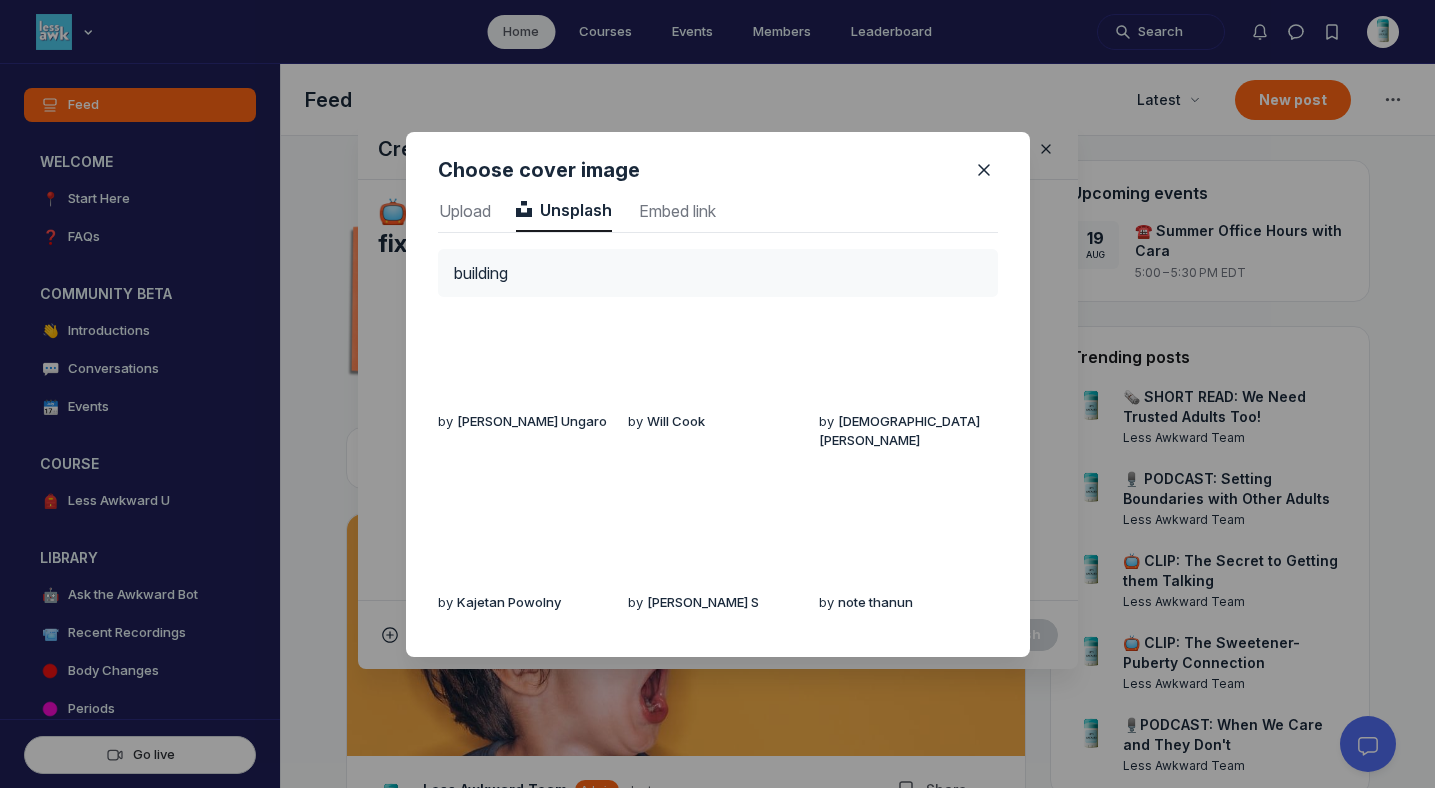 scroll, scrollTop: 0, scrollLeft: 0, axis: both 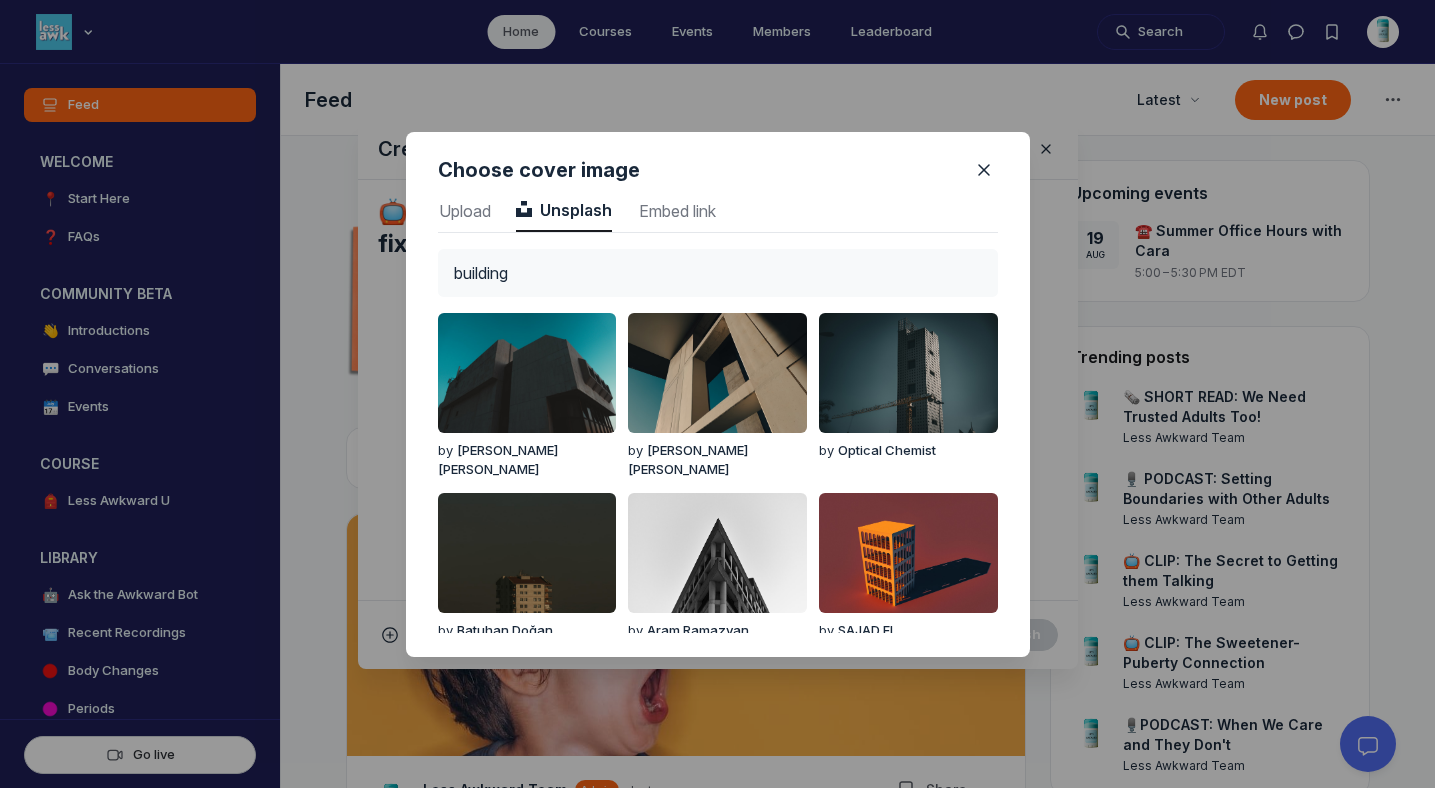 click on "building" at bounding box center (718, 273) 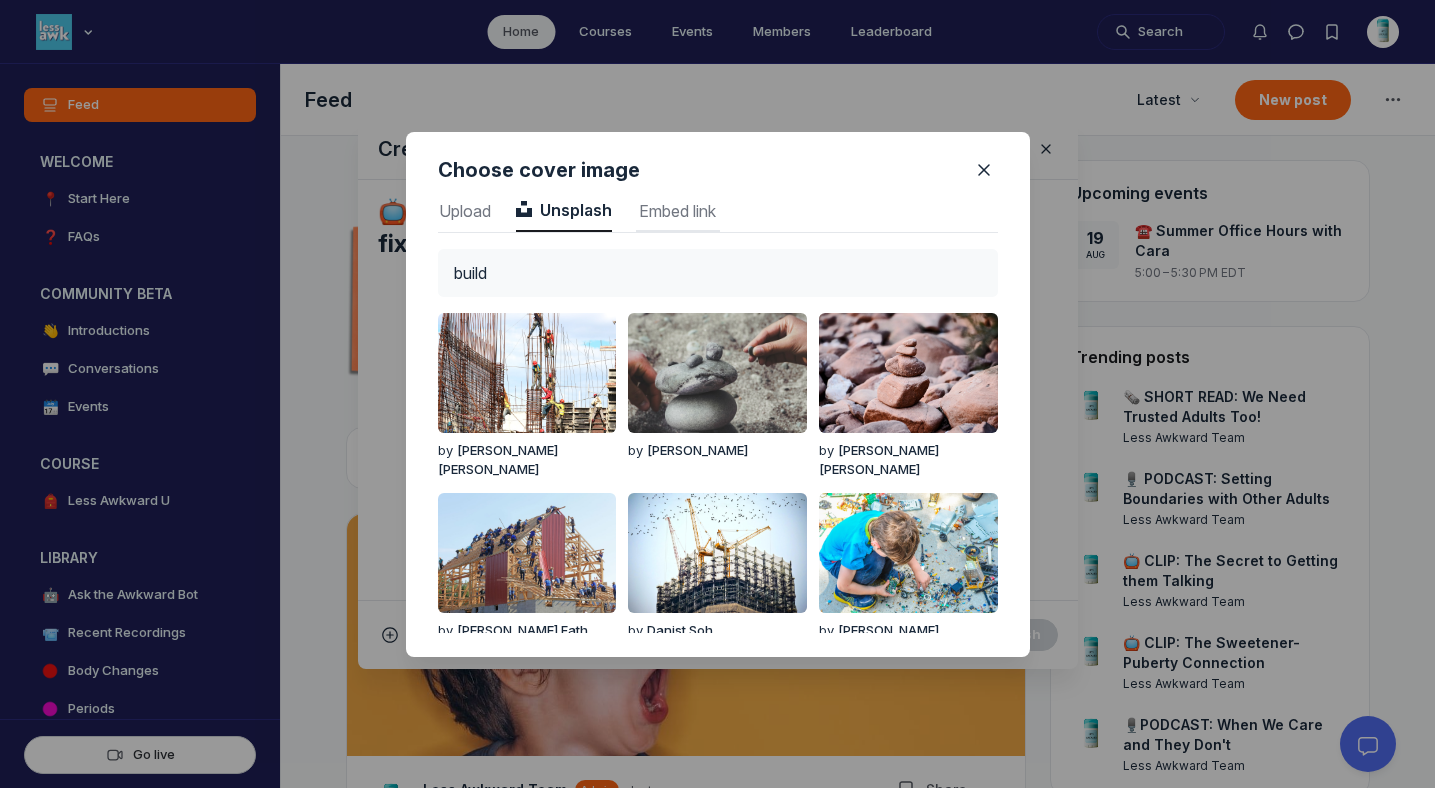 type on "build" 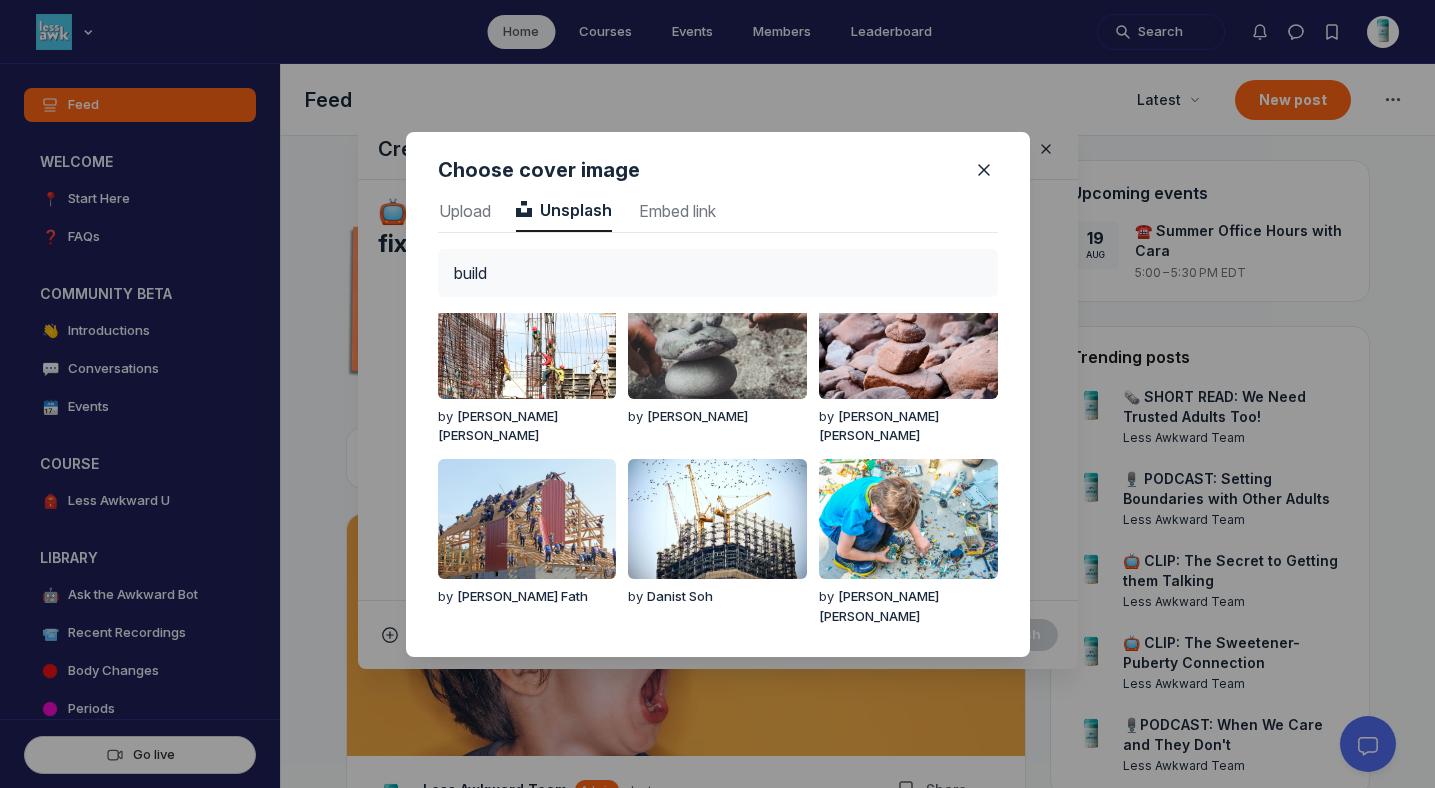 scroll, scrollTop: 0, scrollLeft: 0, axis: both 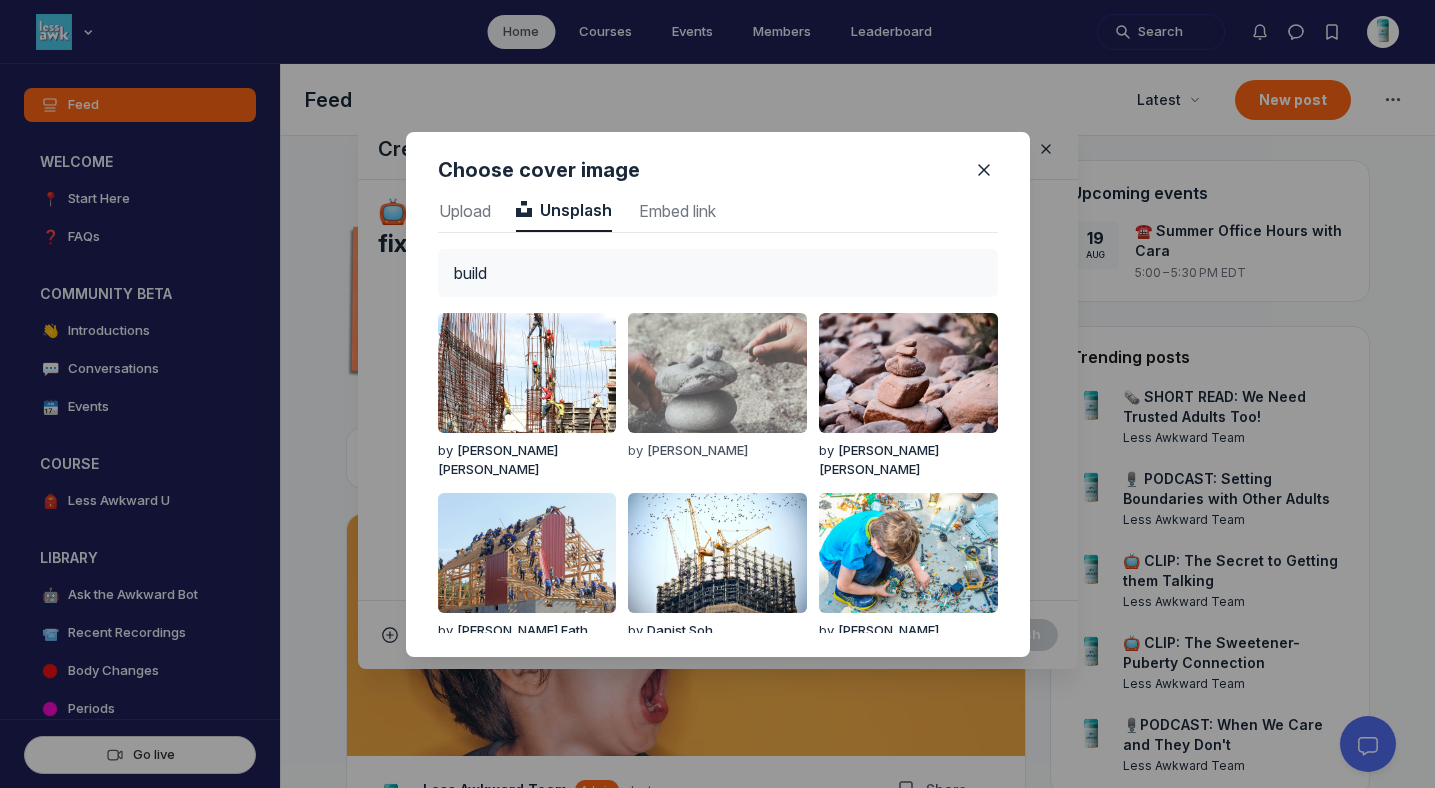 click at bounding box center (717, 373) 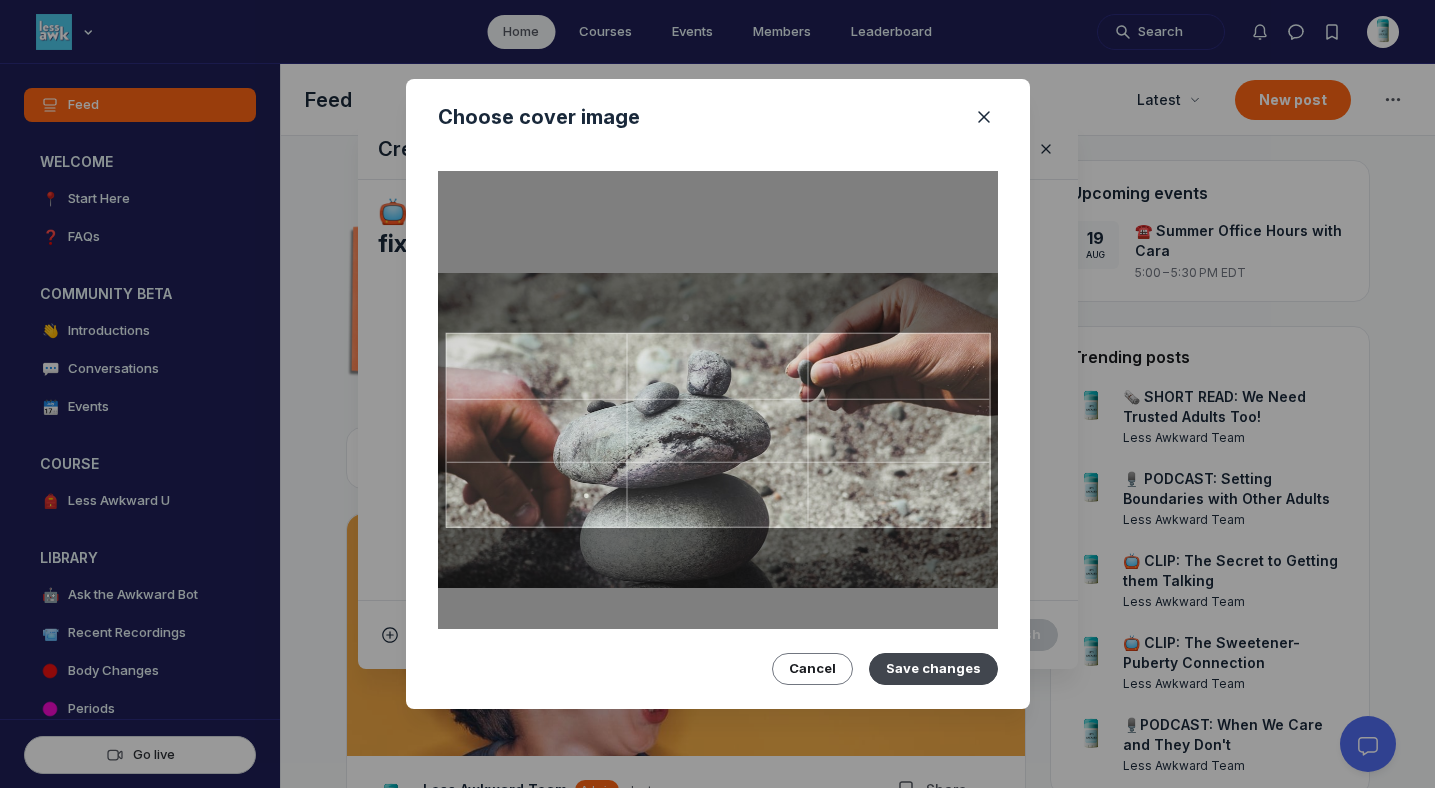 click on "Save changes" at bounding box center (933, 669) 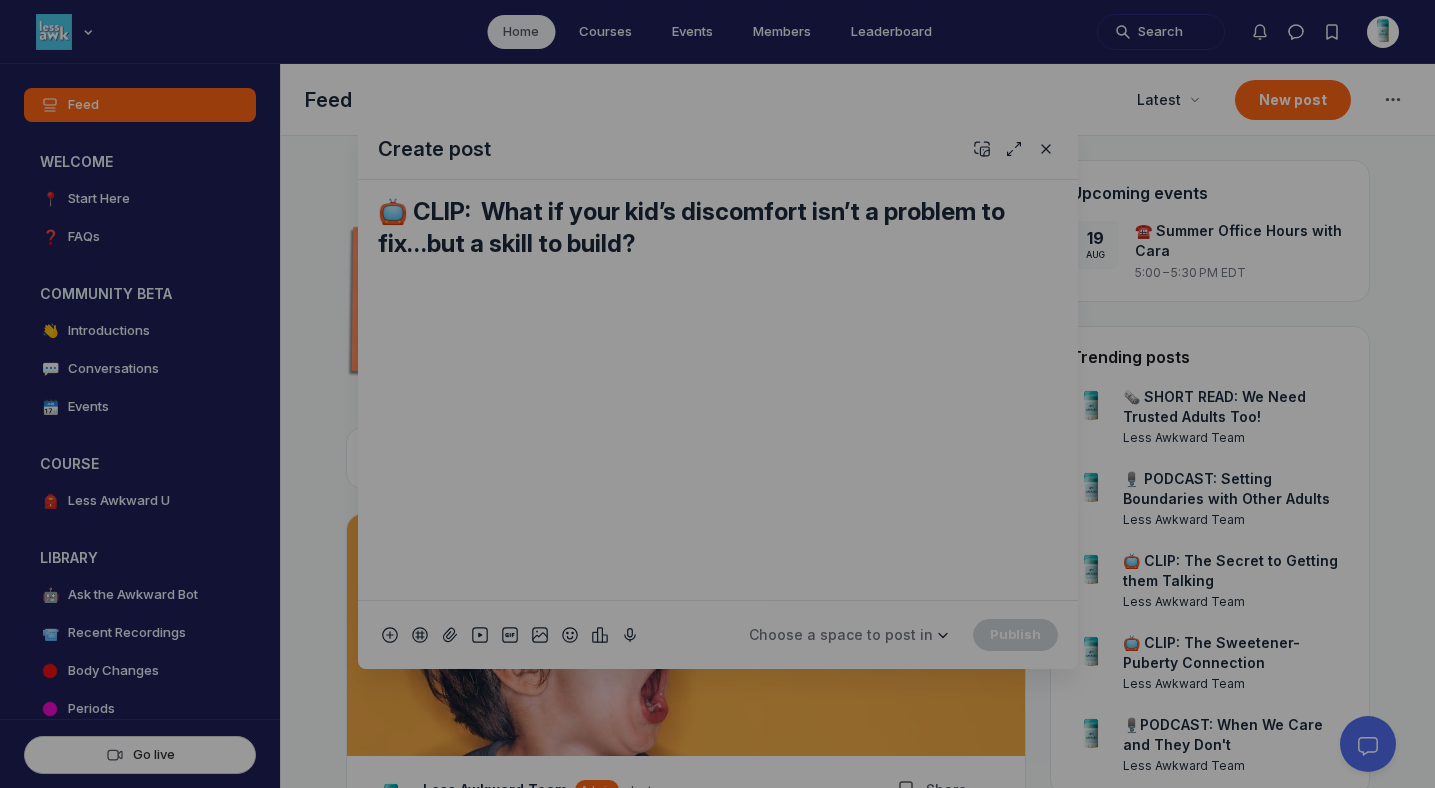 scroll, scrollTop: 0, scrollLeft: 0, axis: both 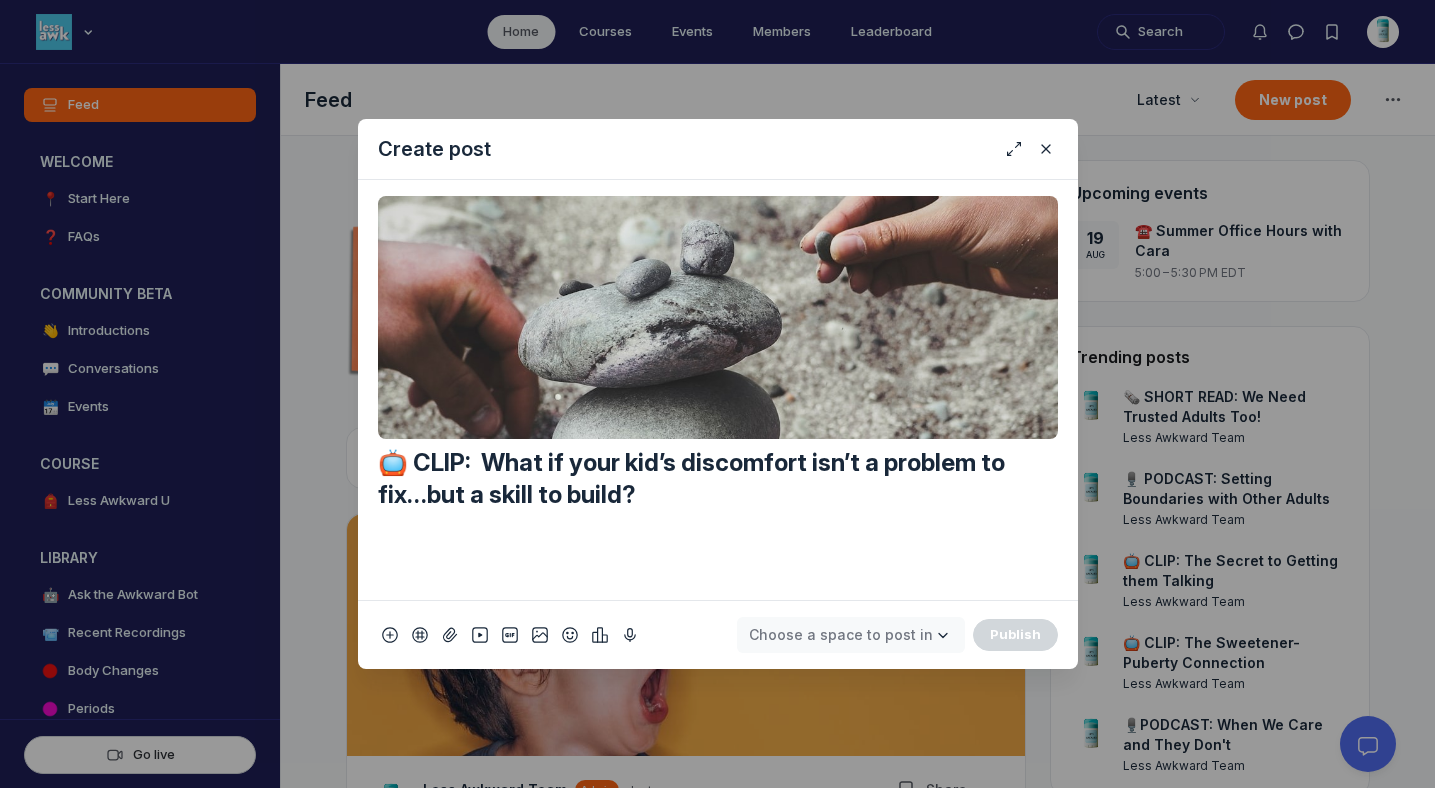 click on "Choose a space to post in" at bounding box center [841, 634] 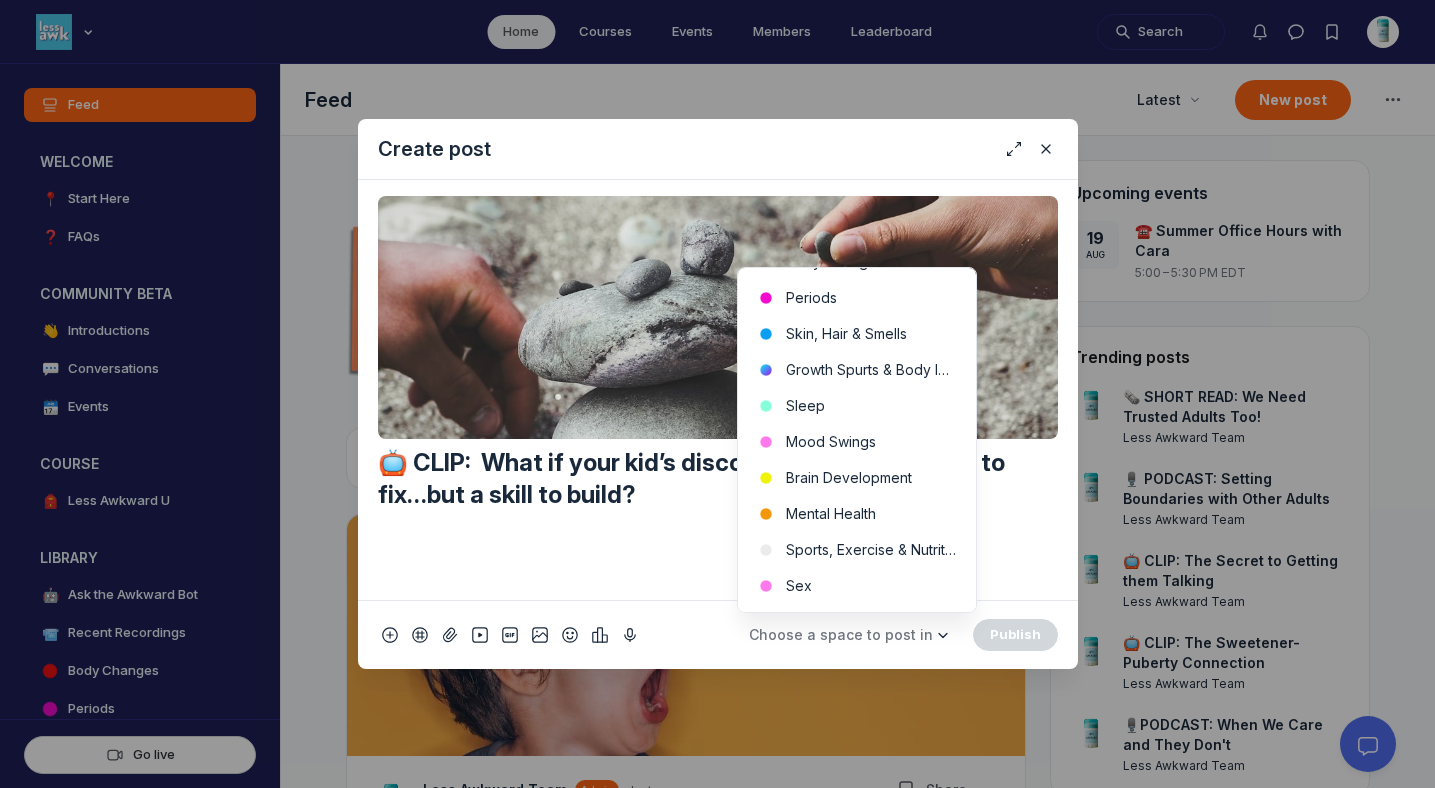 scroll, scrollTop: 444, scrollLeft: 0, axis: vertical 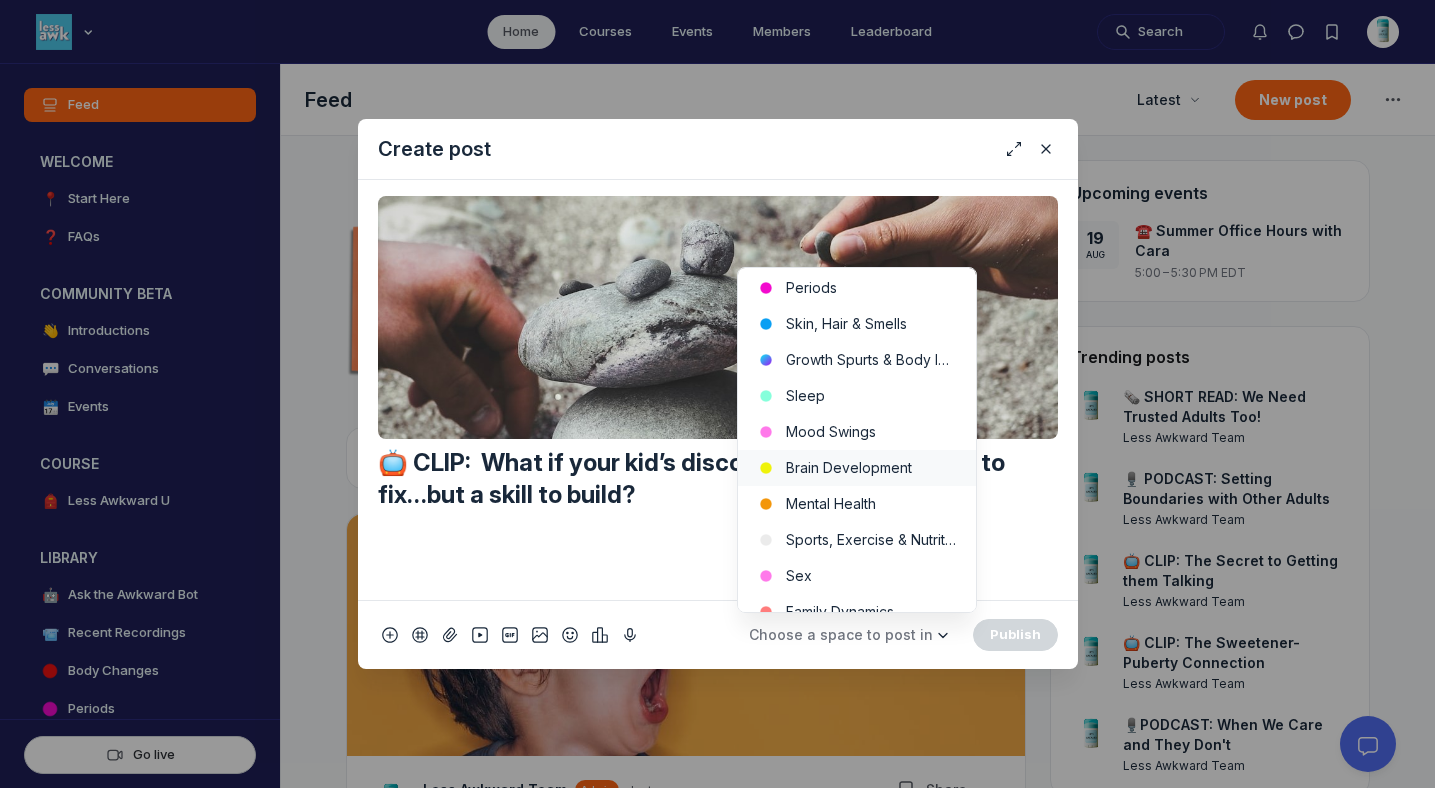 click on "Brain Development" at bounding box center [857, 468] 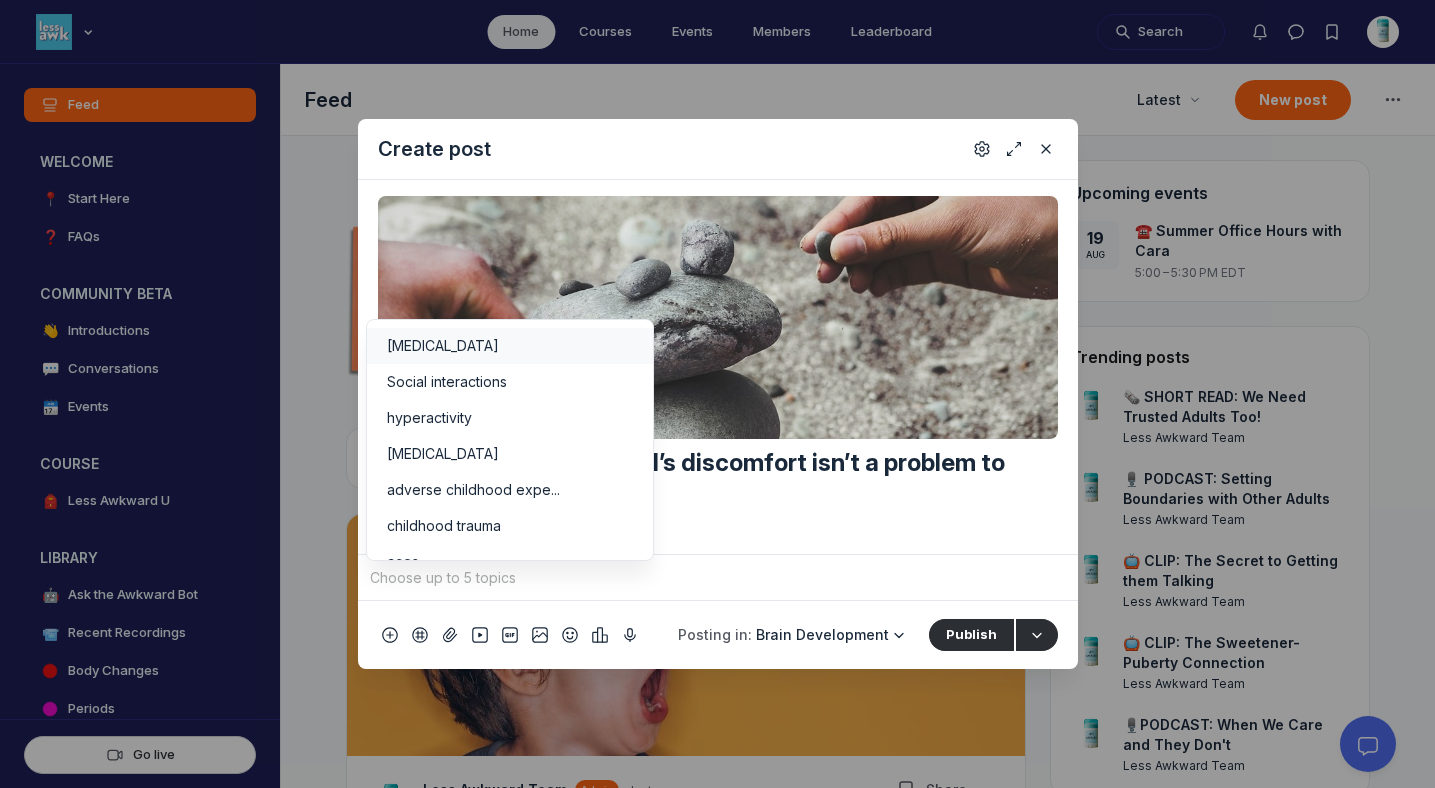 click at bounding box center [718, 578] 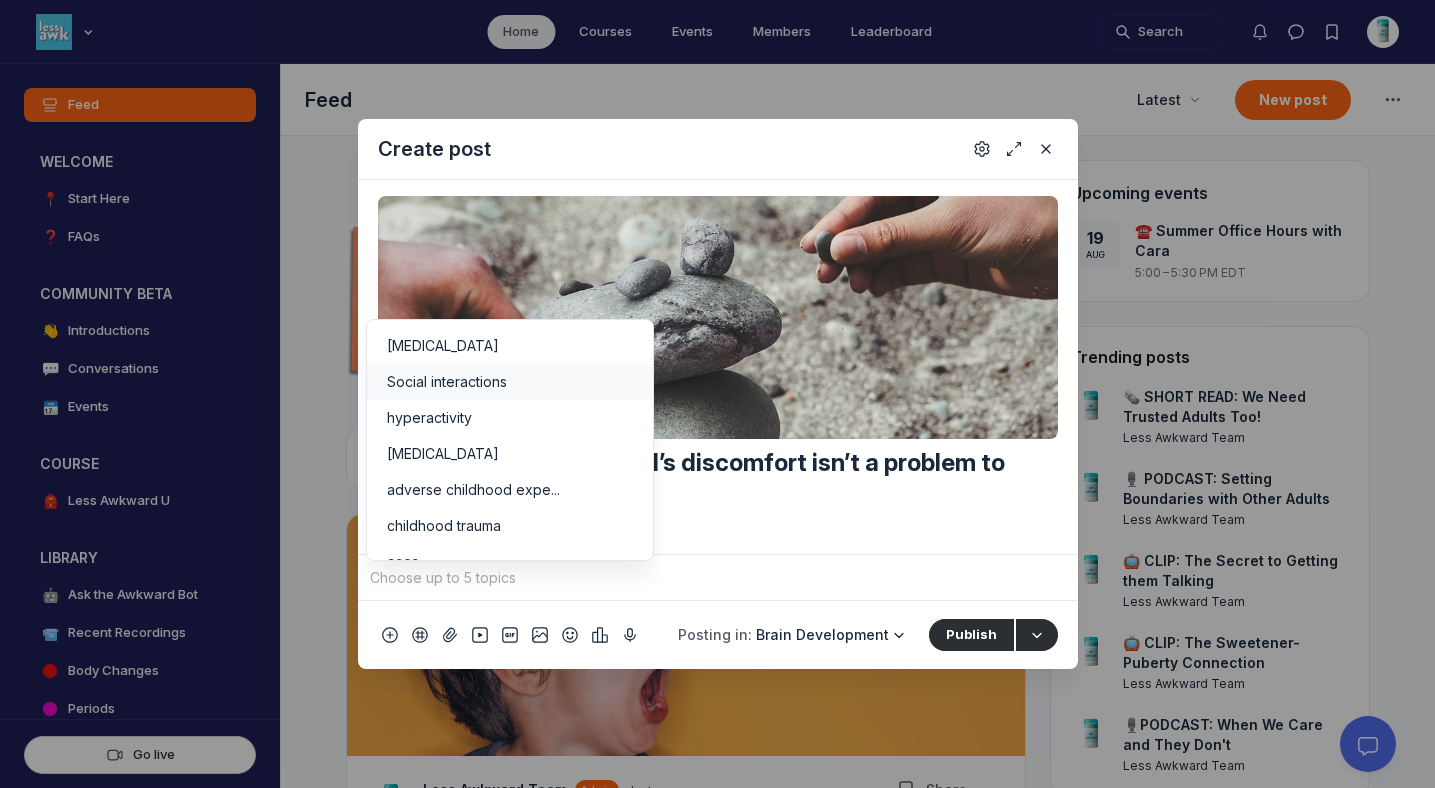 click on "Social interactions" at bounding box center (447, 382) 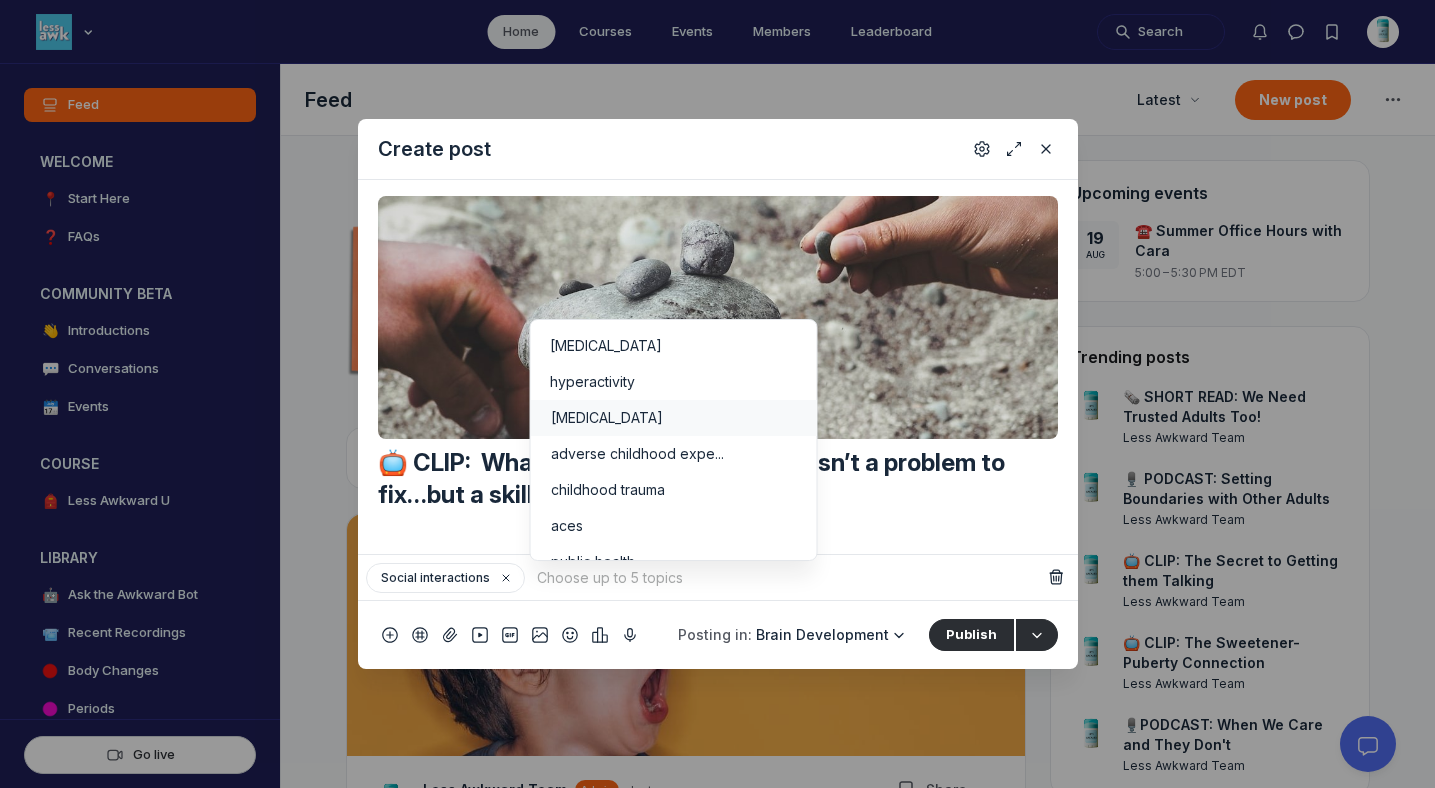 click on "[MEDICAL_DATA]" at bounding box center [673, 418] 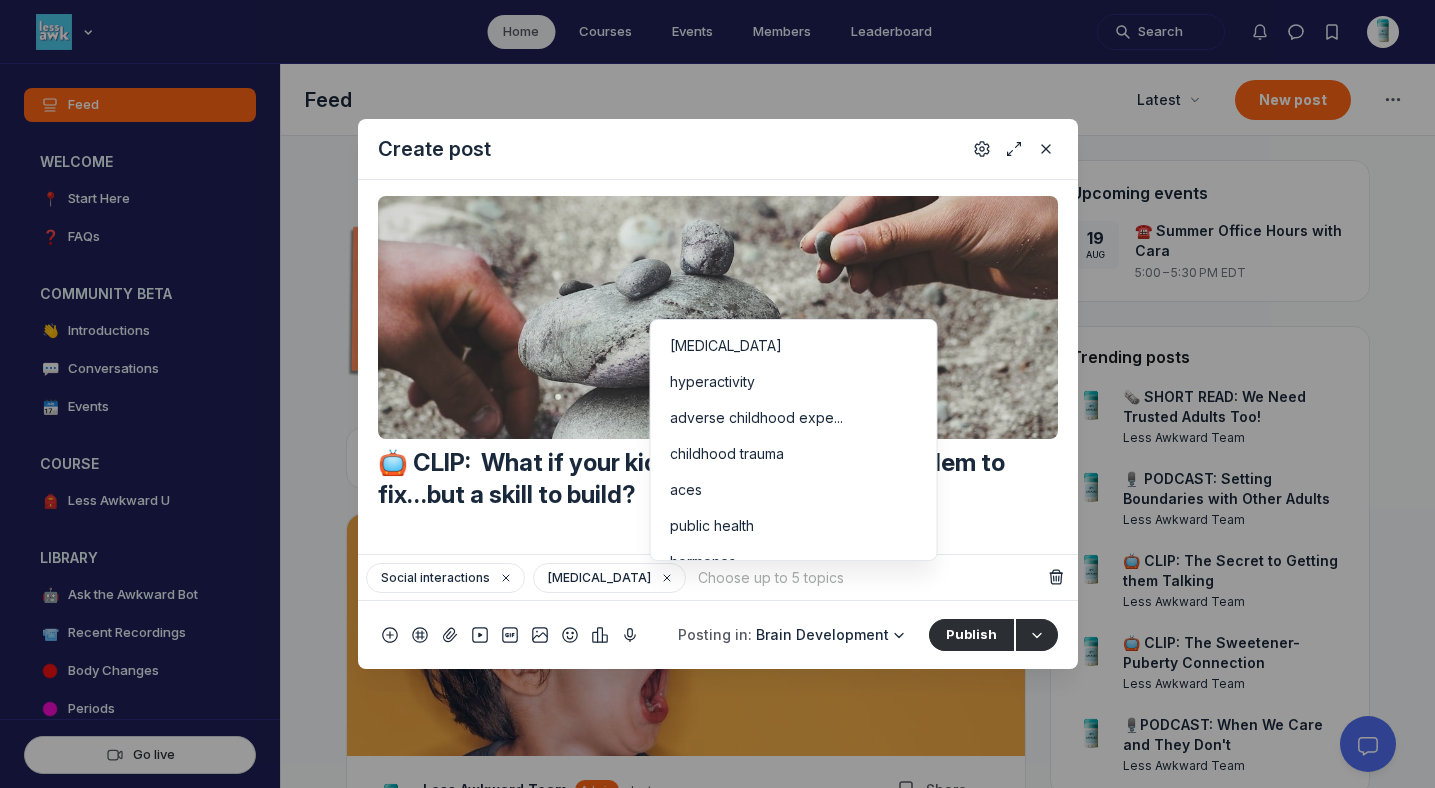 scroll, scrollTop: 90, scrollLeft: 0, axis: vertical 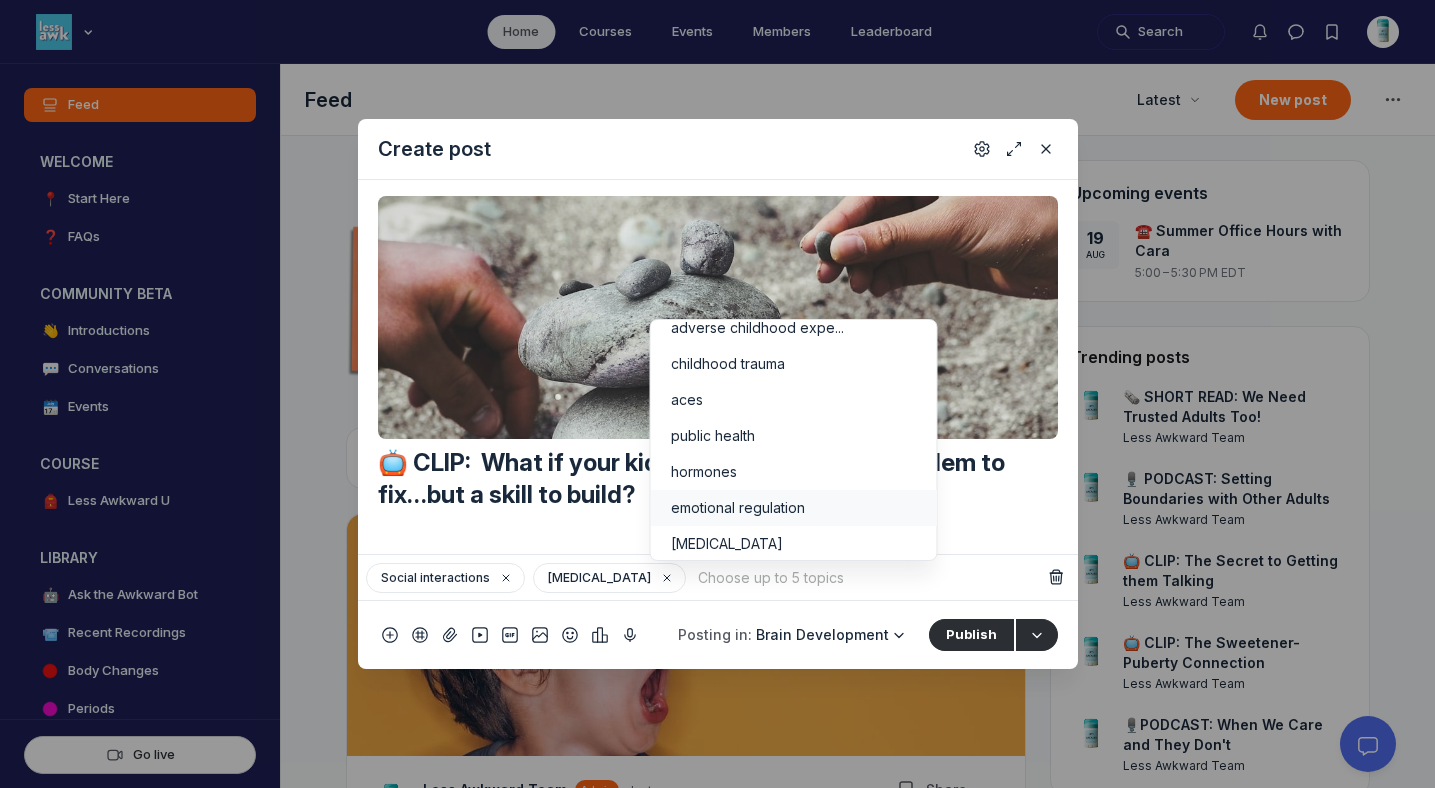 click on "emotional regulation" at bounding box center [793, 508] 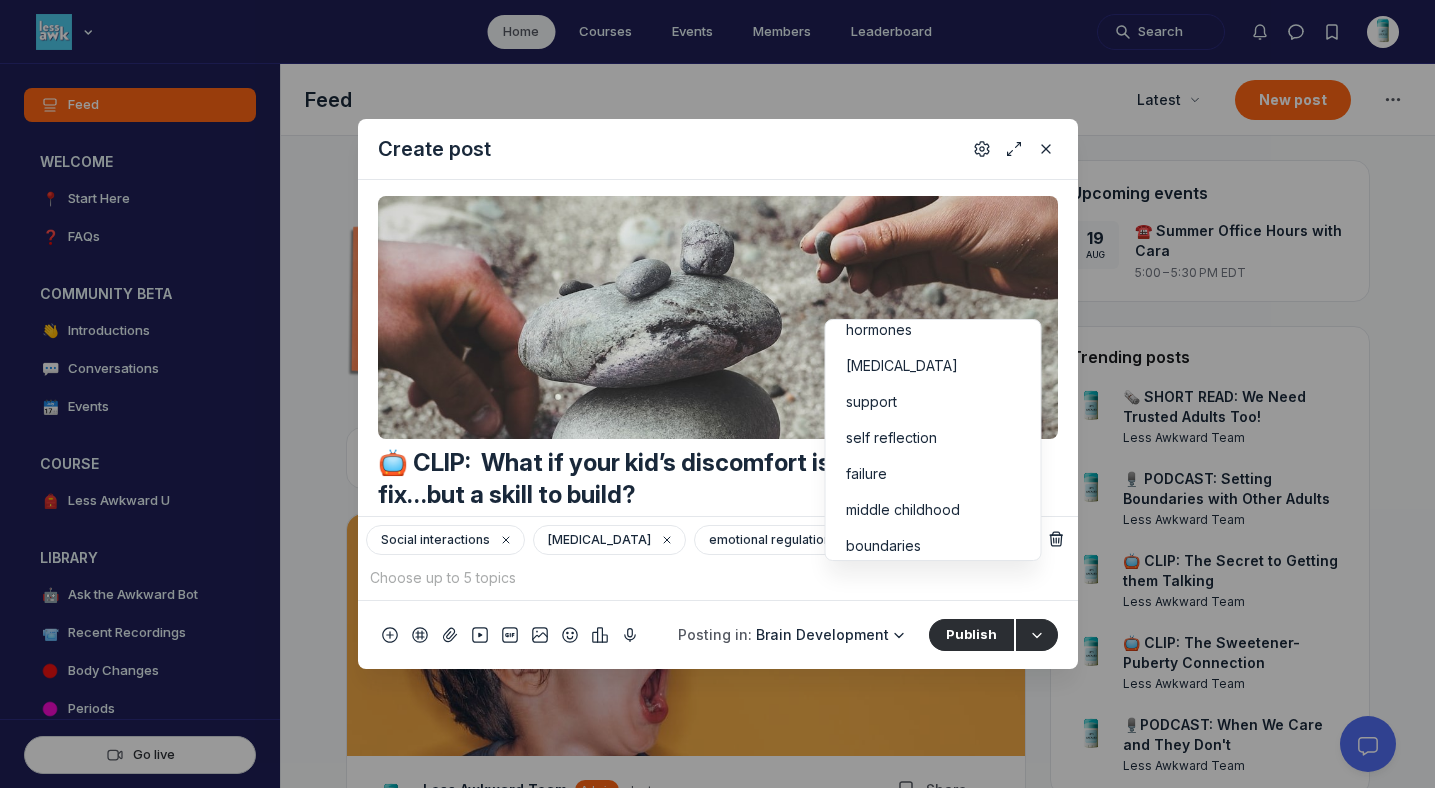 scroll, scrollTop: 237, scrollLeft: 0, axis: vertical 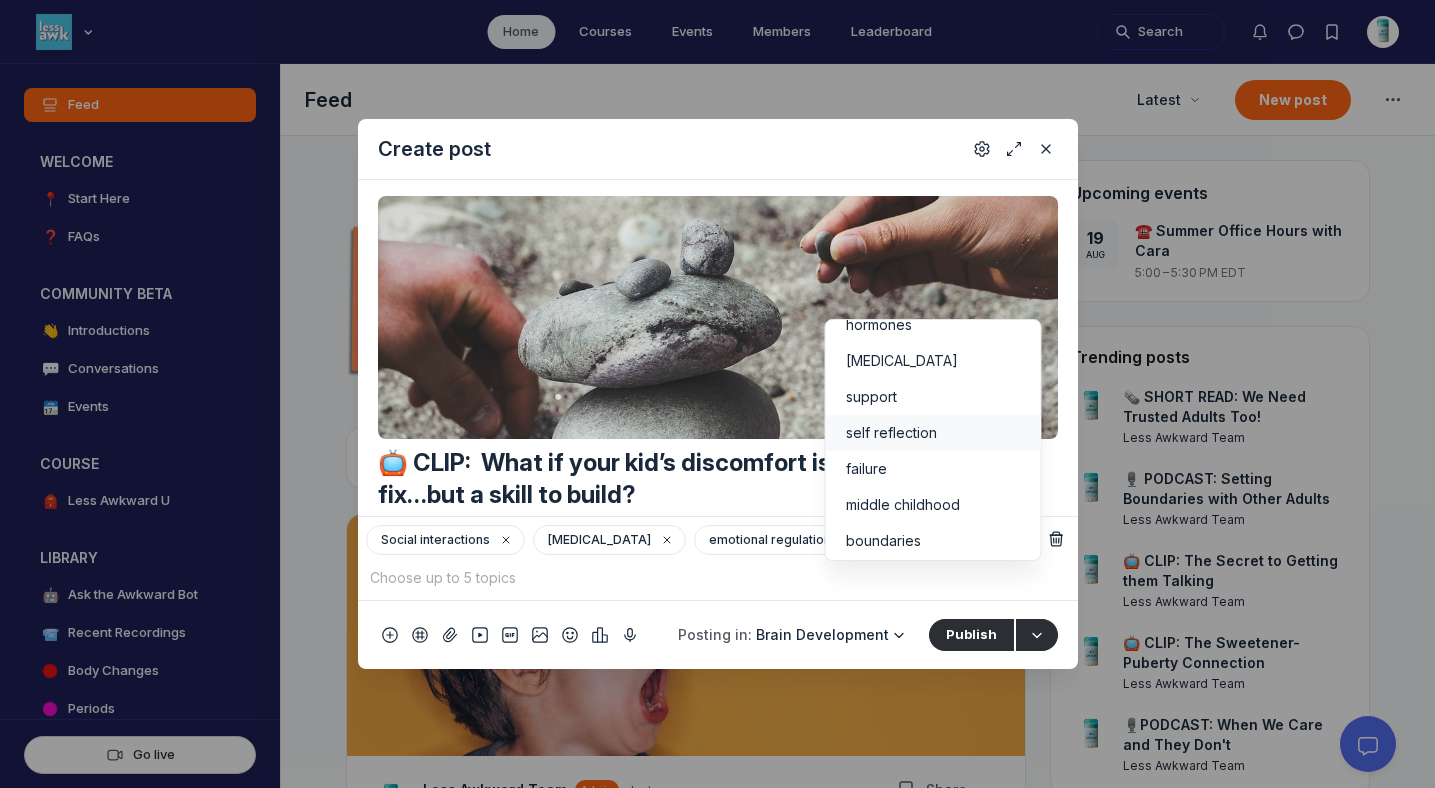 click on "self reflection" at bounding box center [890, 433] 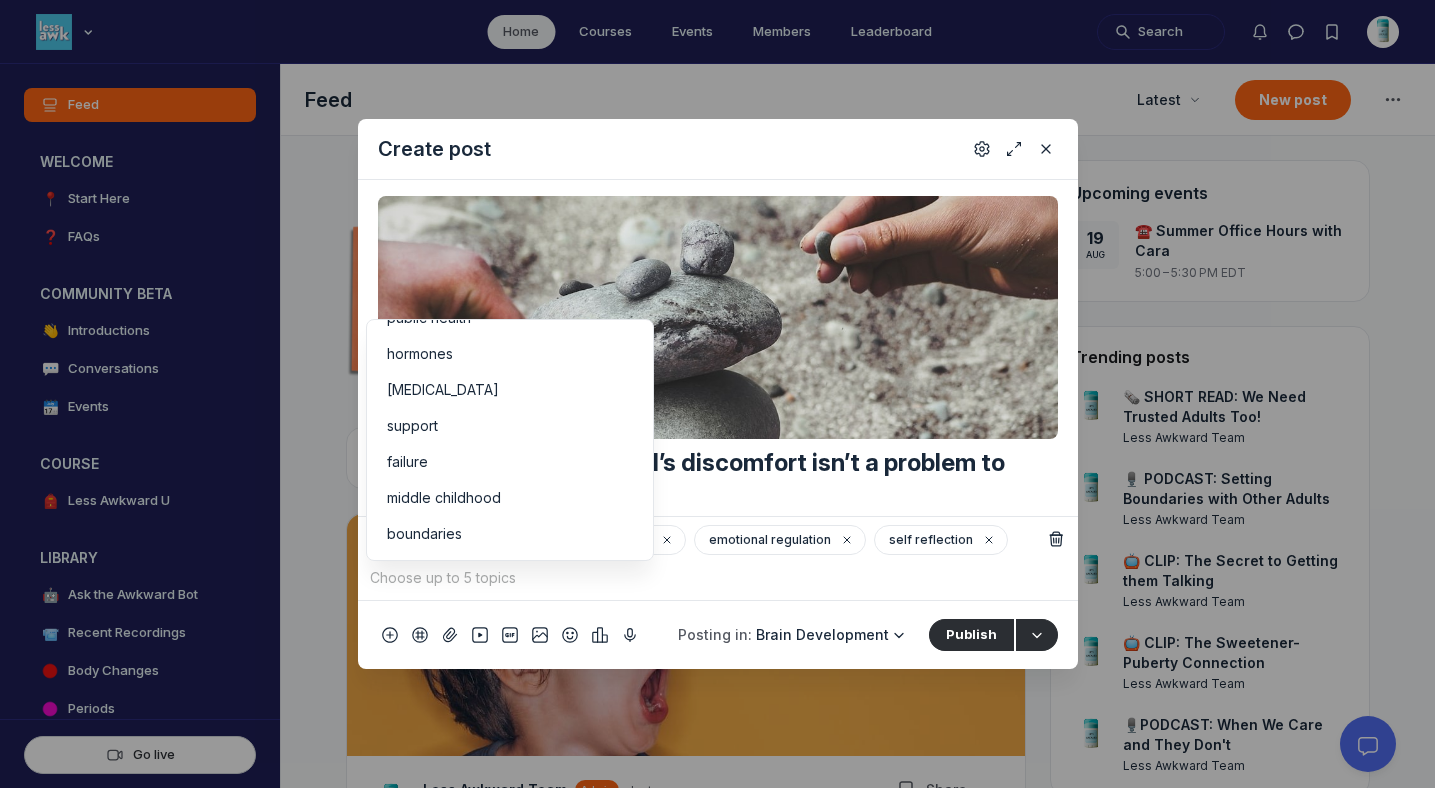 scroll, scrollTop: 208, scrollLeft: 0, axis: vertical 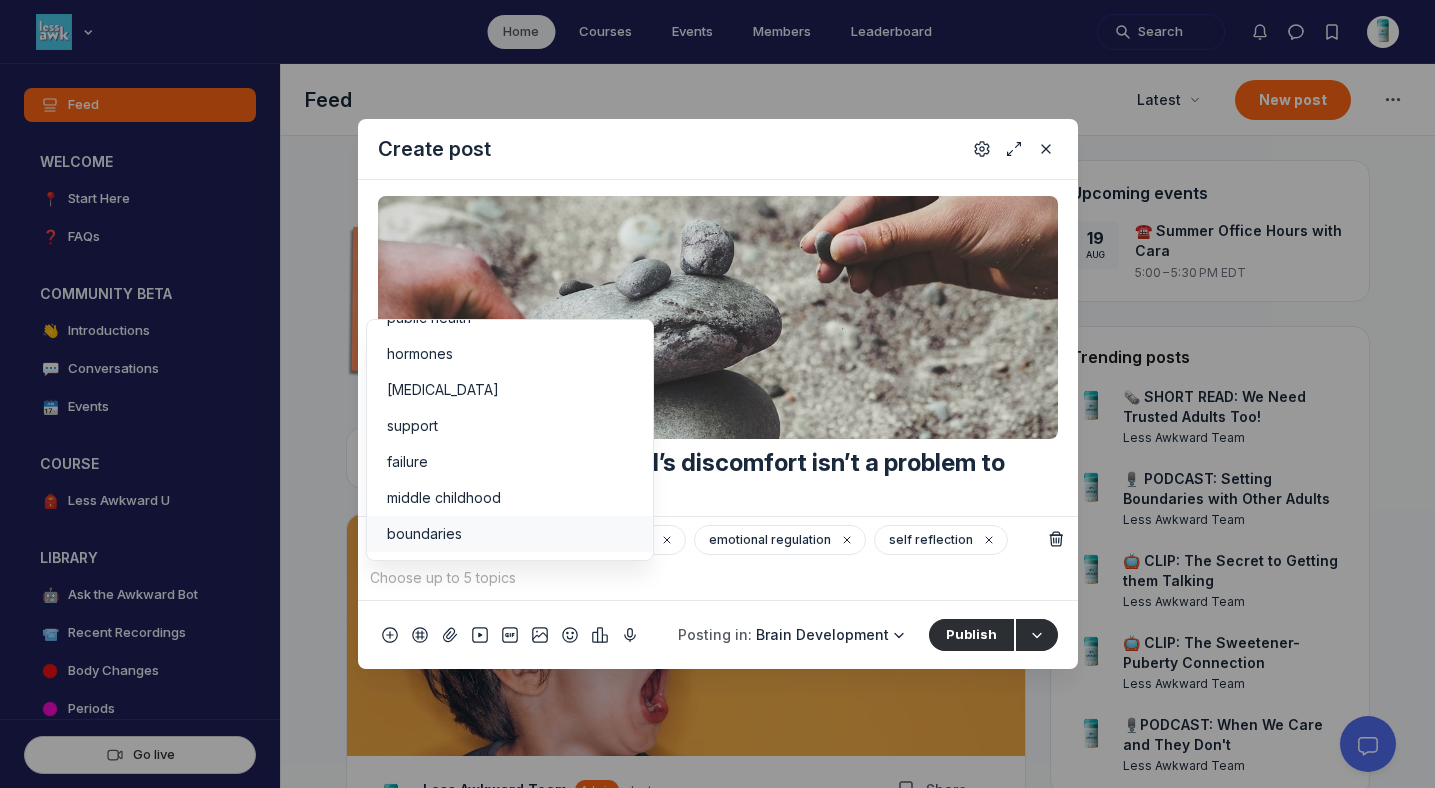 click on "boundaries" at bounding box center (510, 534) 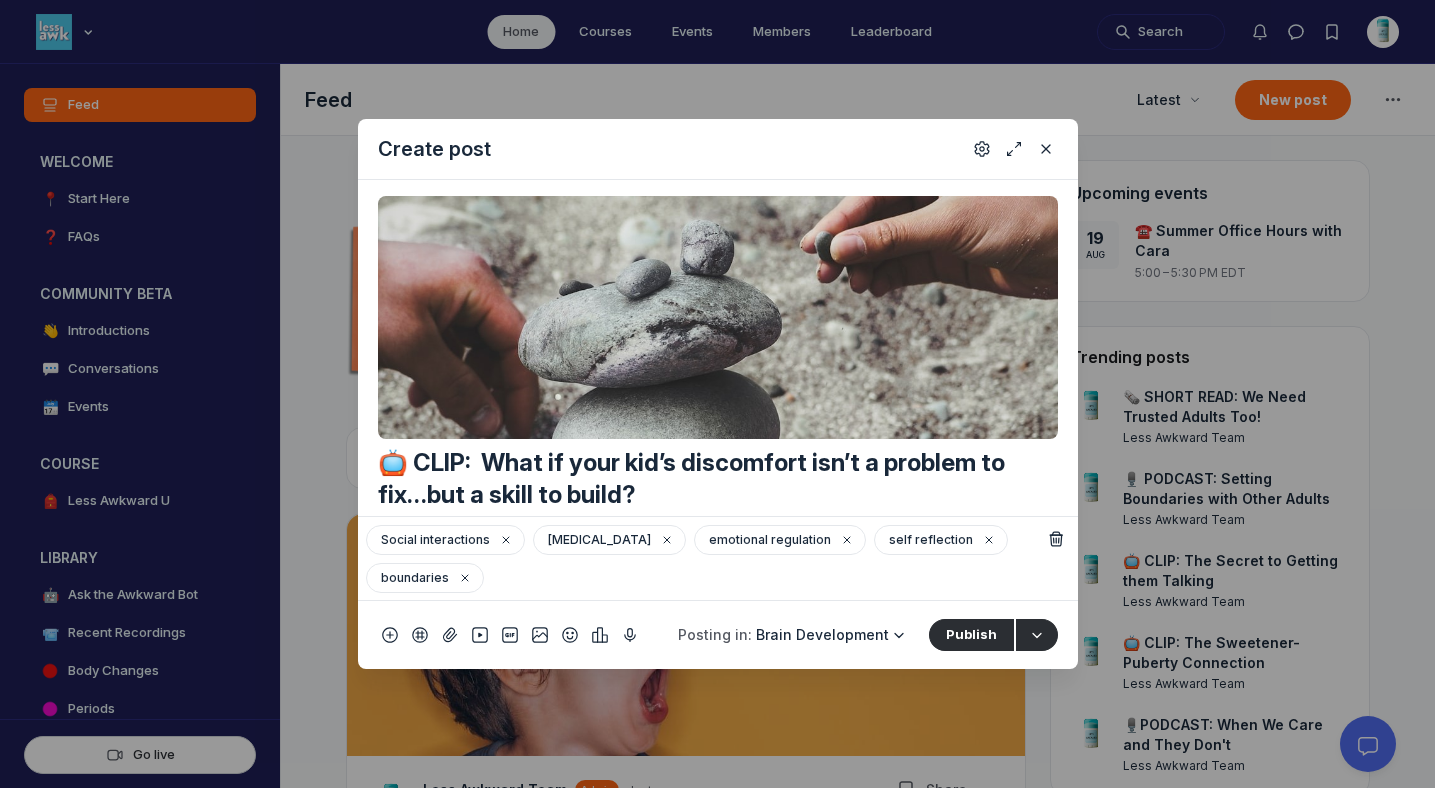 scroll, scrollTop: 268, scrollLeft: 0, axis: vertical 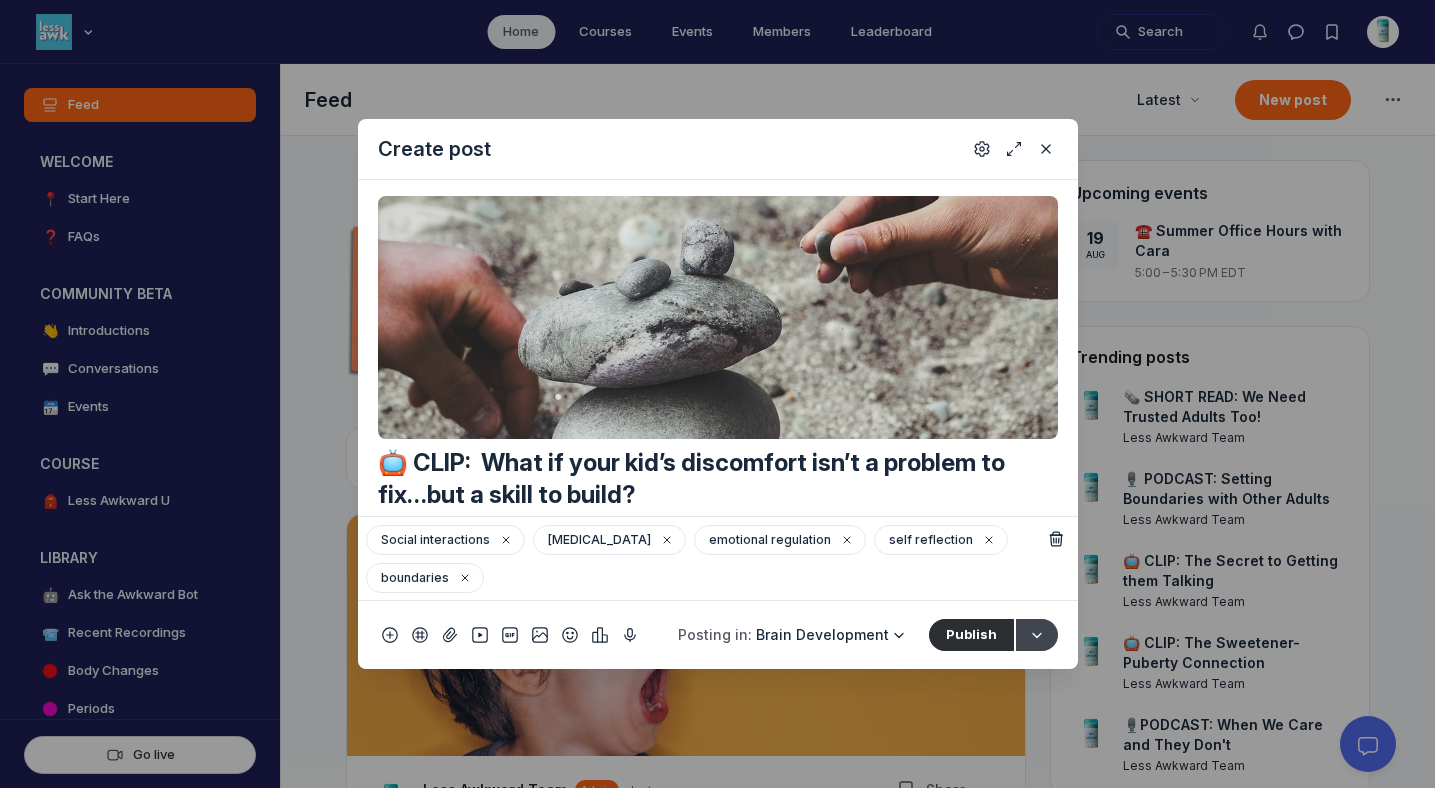 click 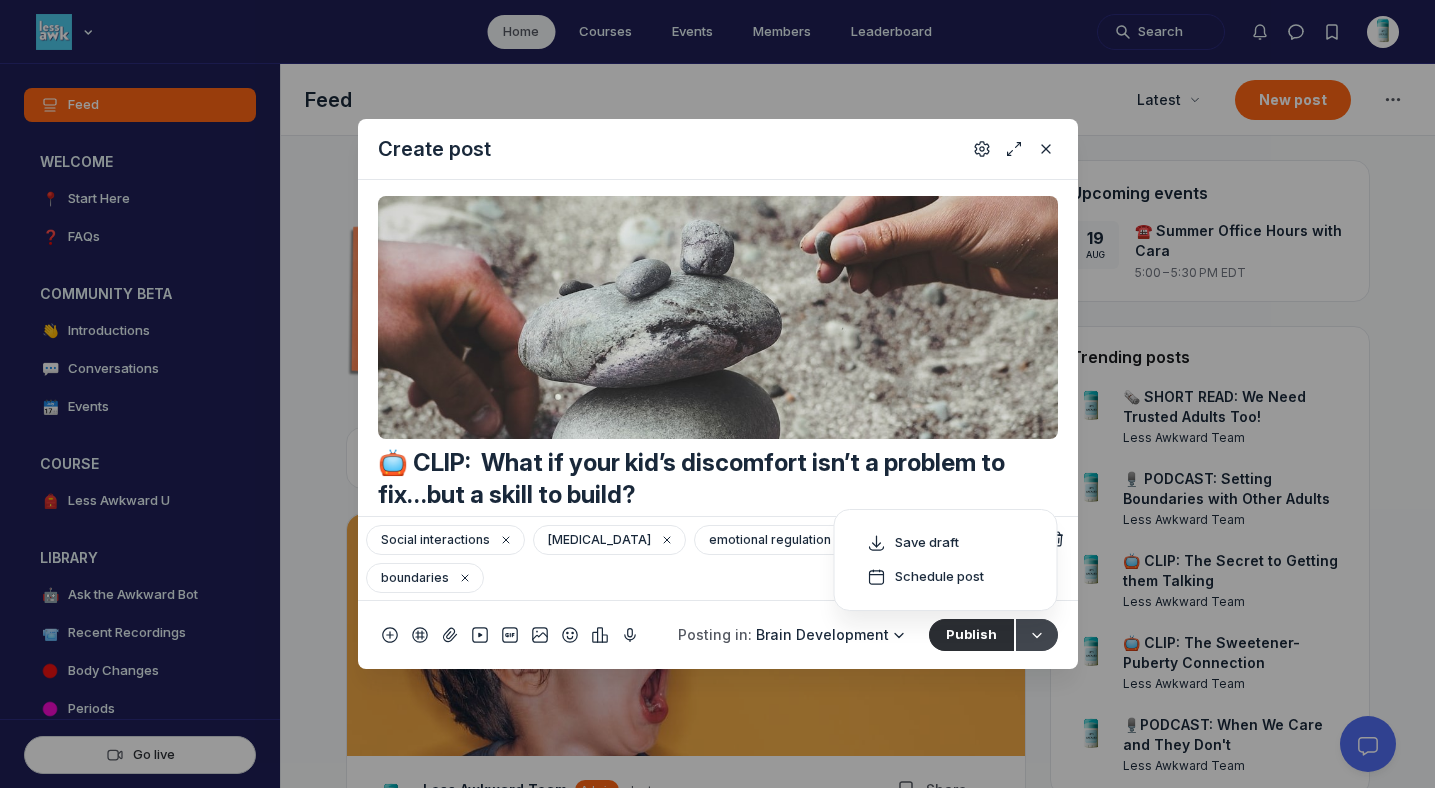 click 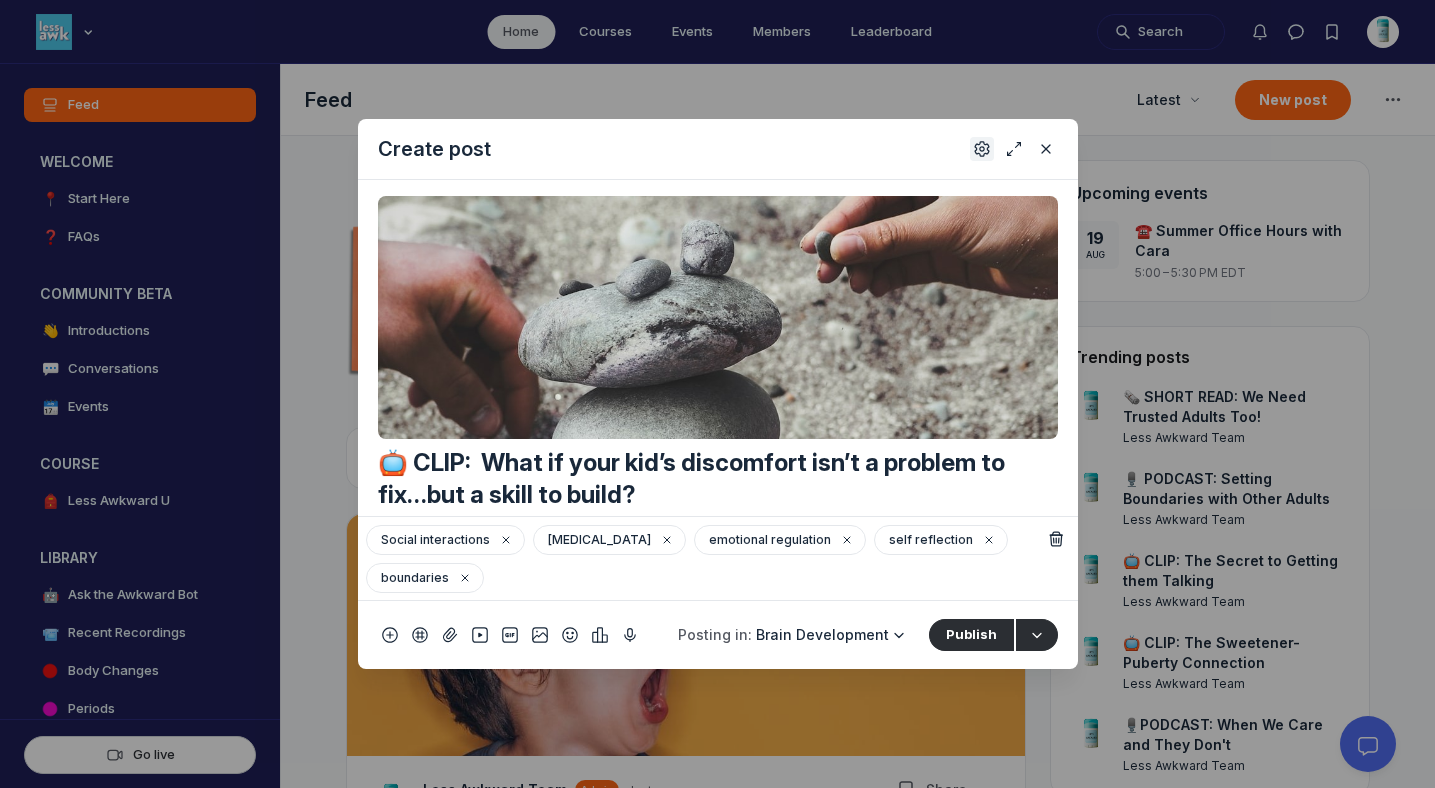 click 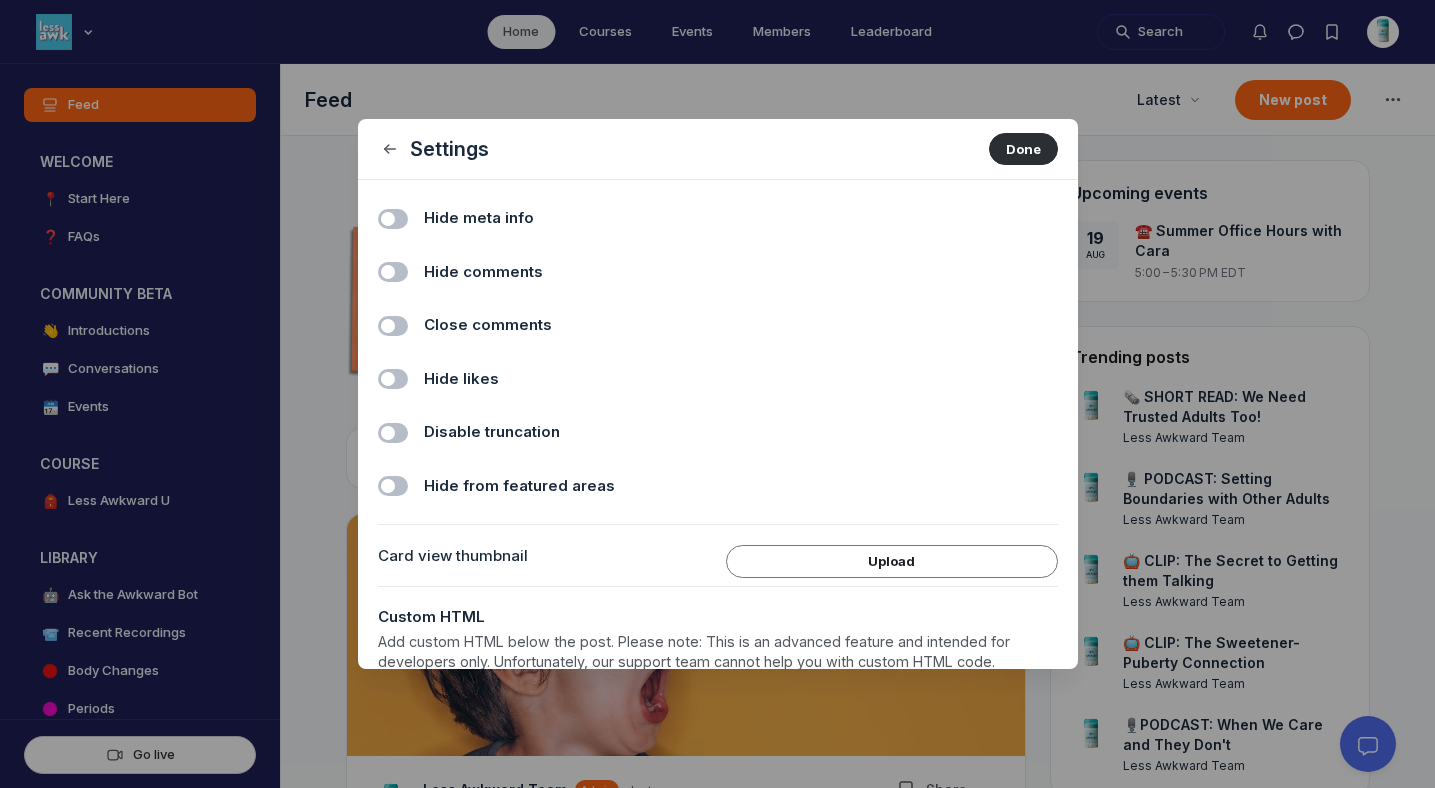 click on "Hide comments" at bounding box center [483, 272] 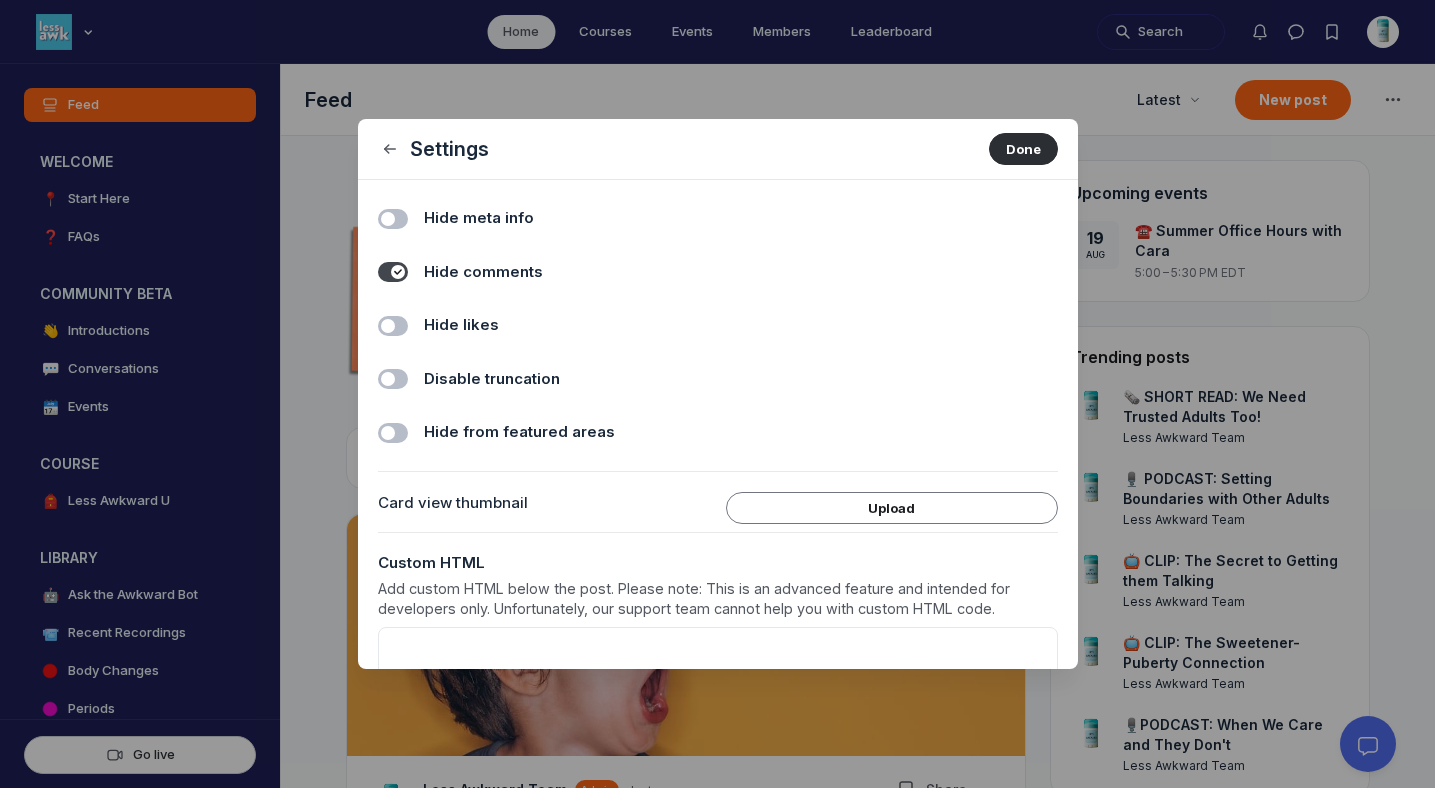 click on "Hide likes" at bounding box center [461, 325] 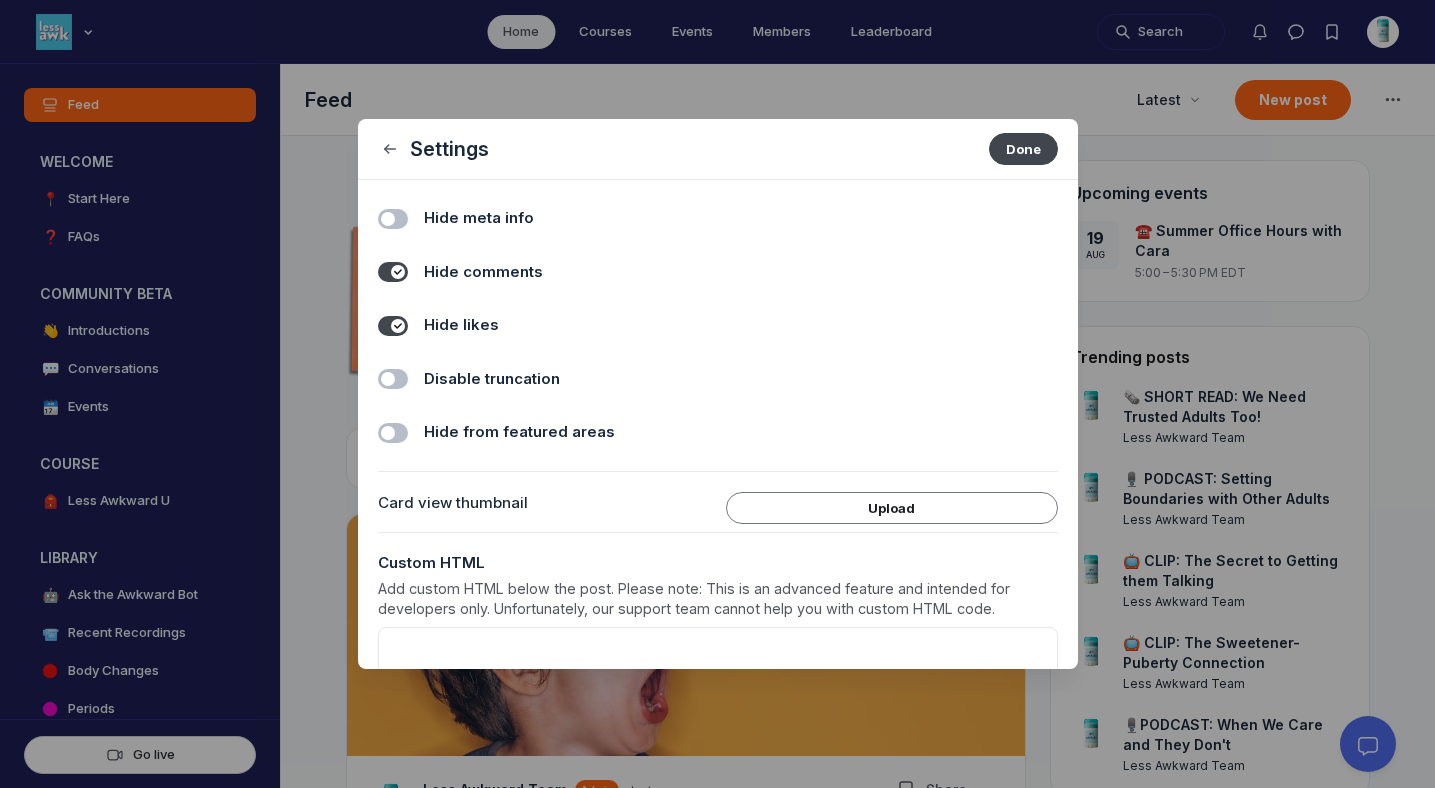 click on "Done" at bounding box center (1023, 149) 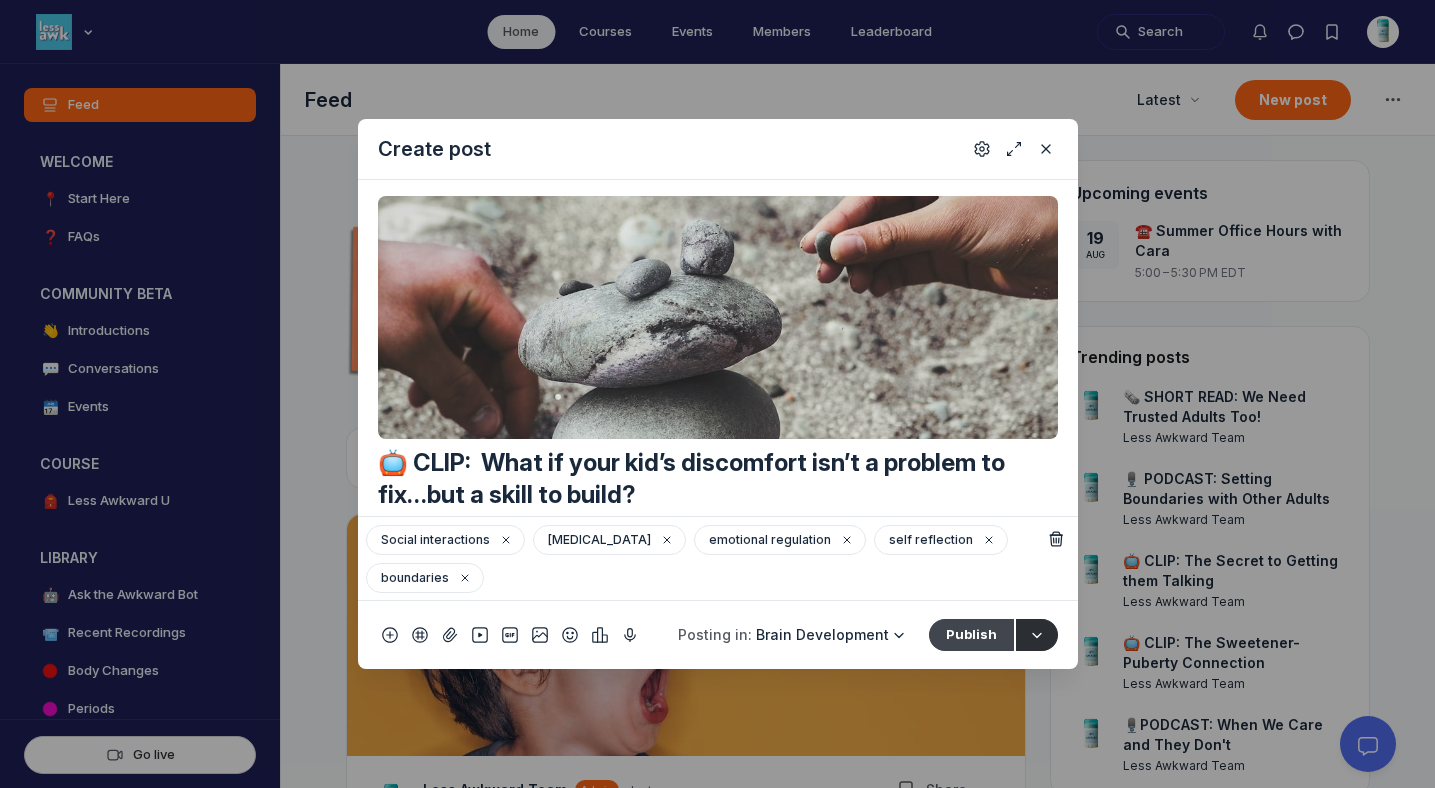 click on "Publish" at bounding box center (971, 635) 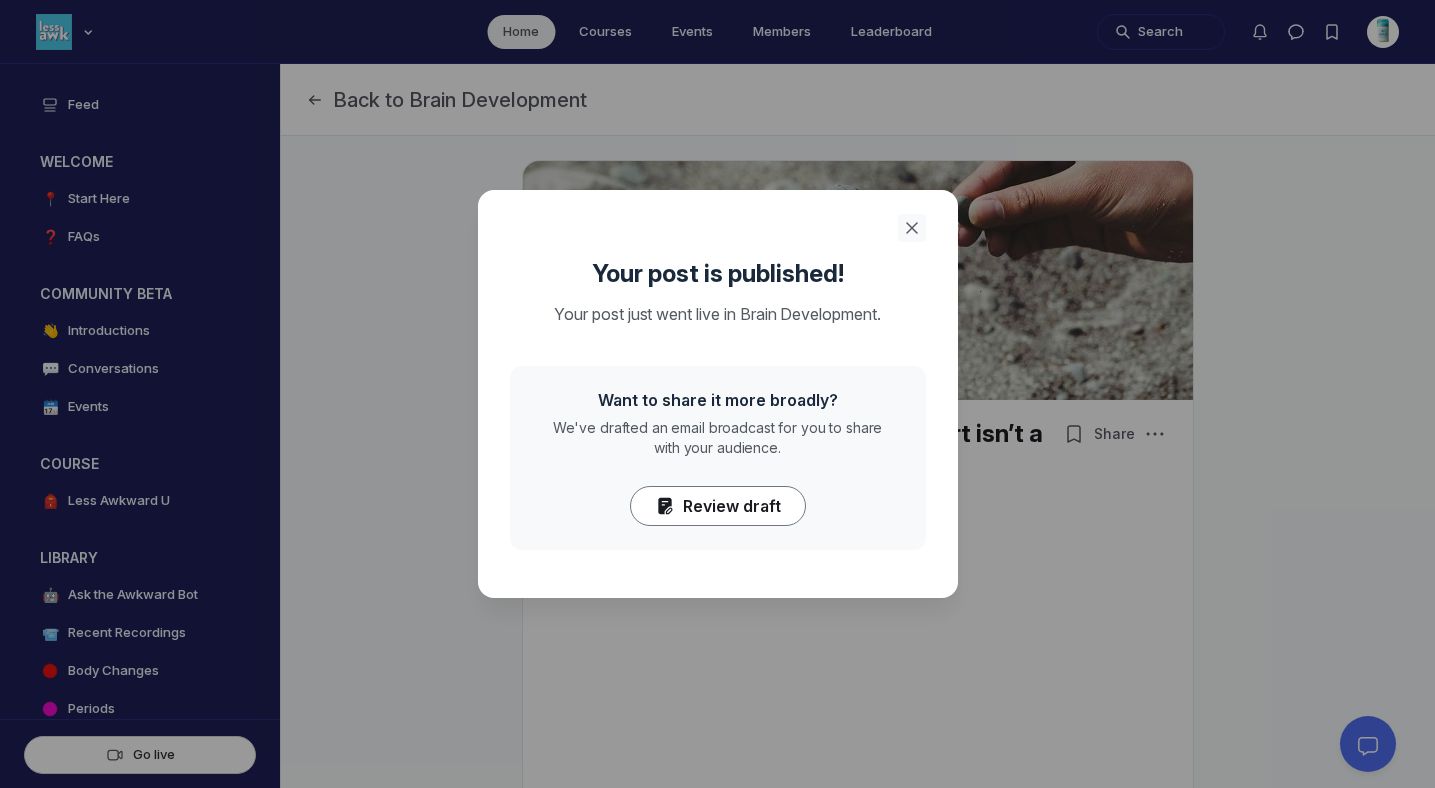 click 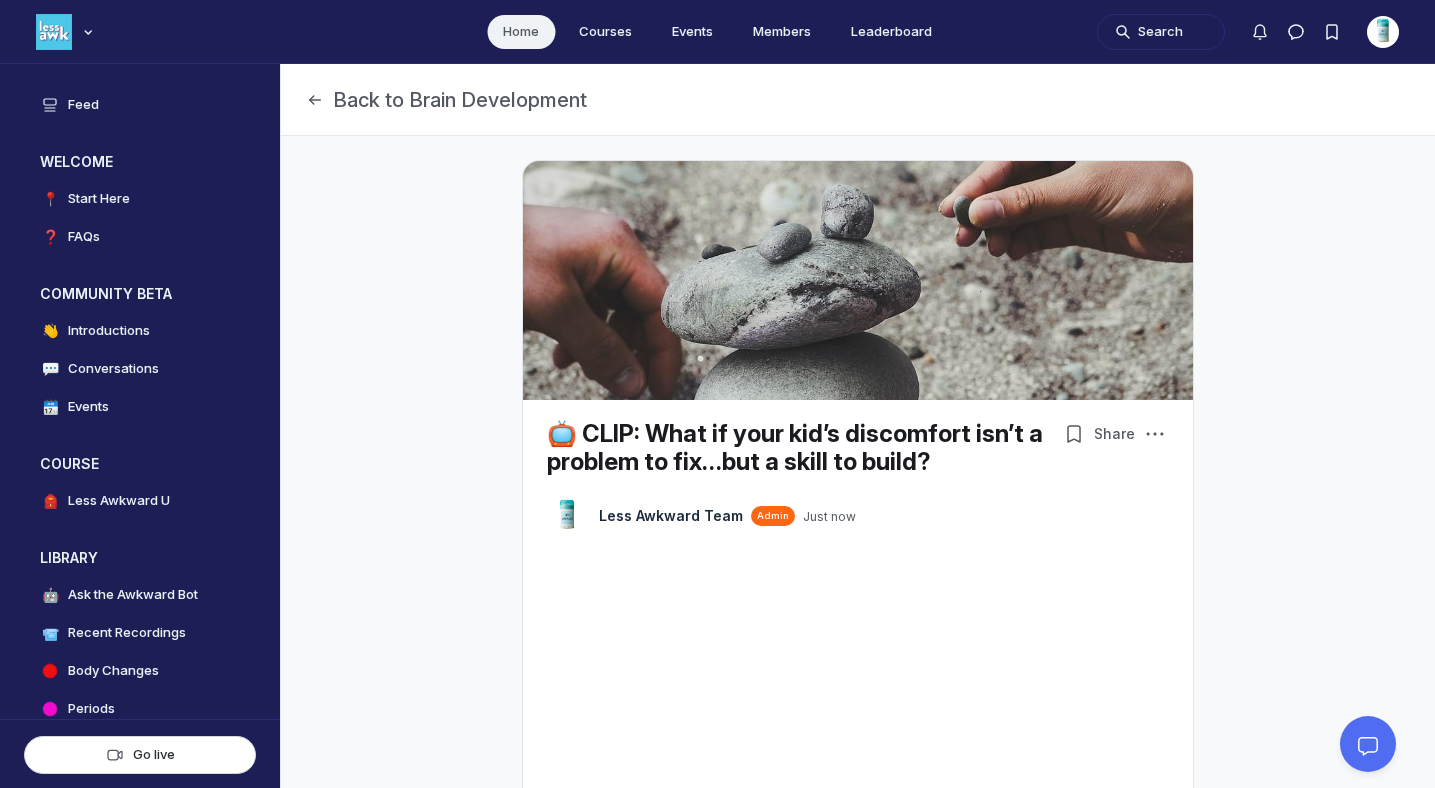 click on "Home" at bounding box center [521, 32] 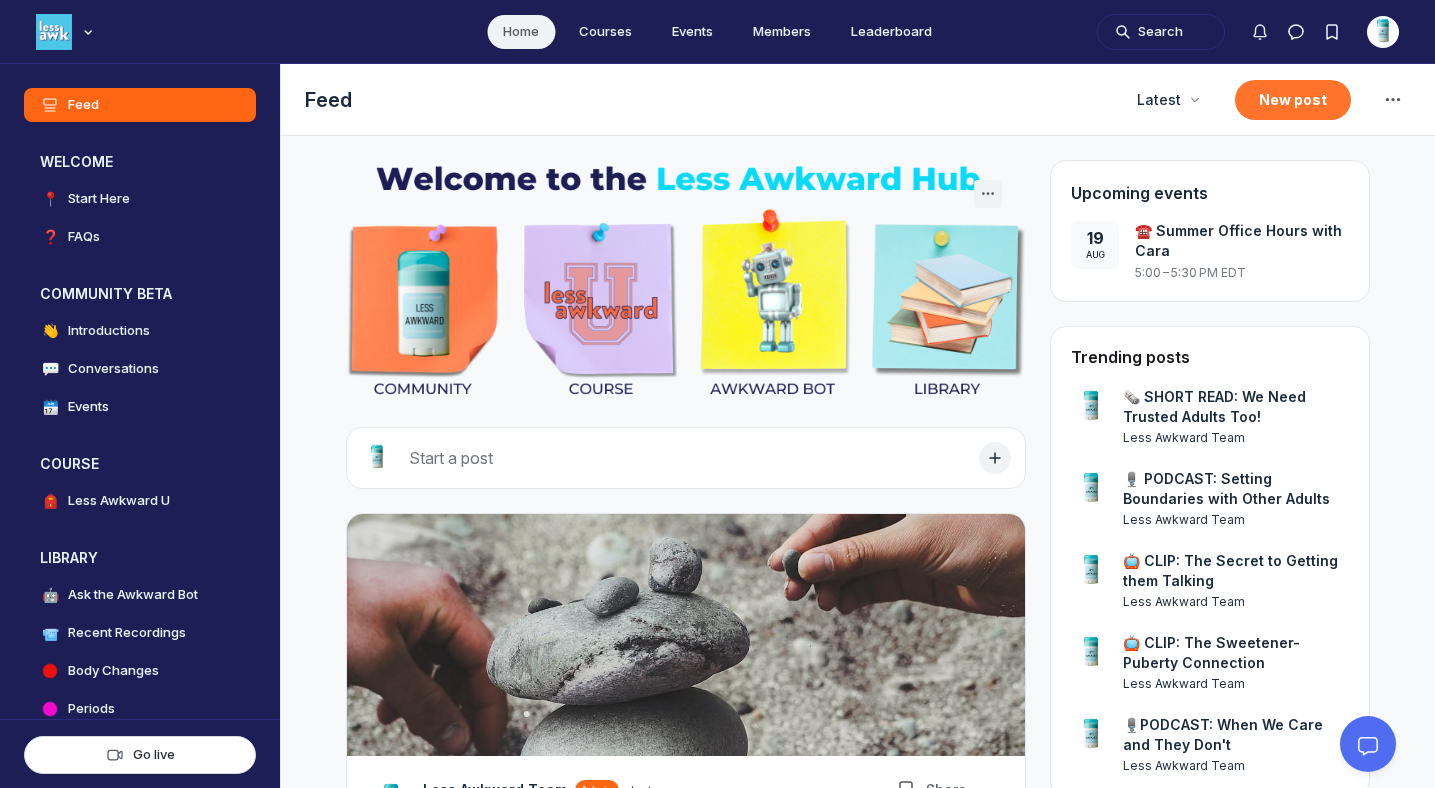 click on "New post" at bounding box center [1293, 100] 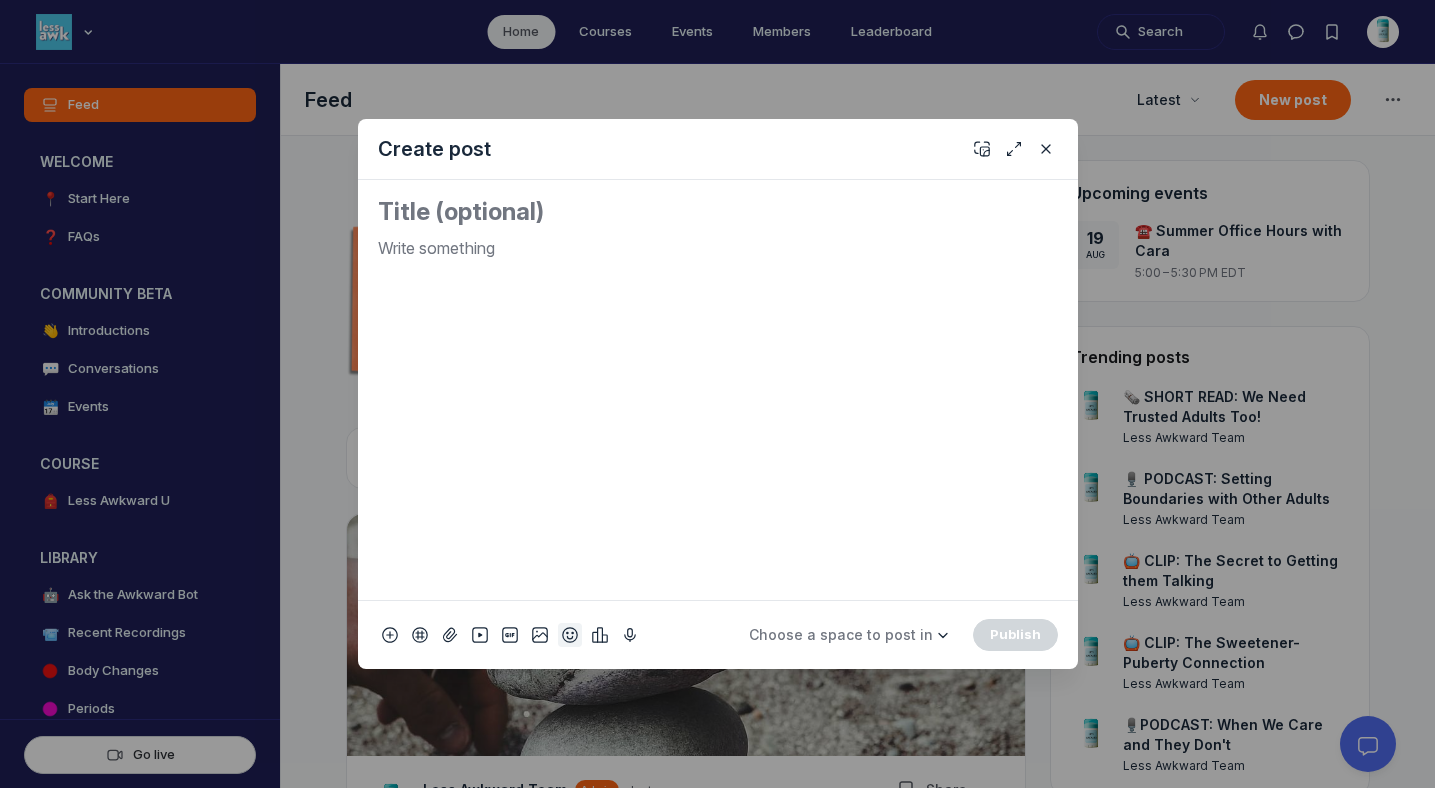 click 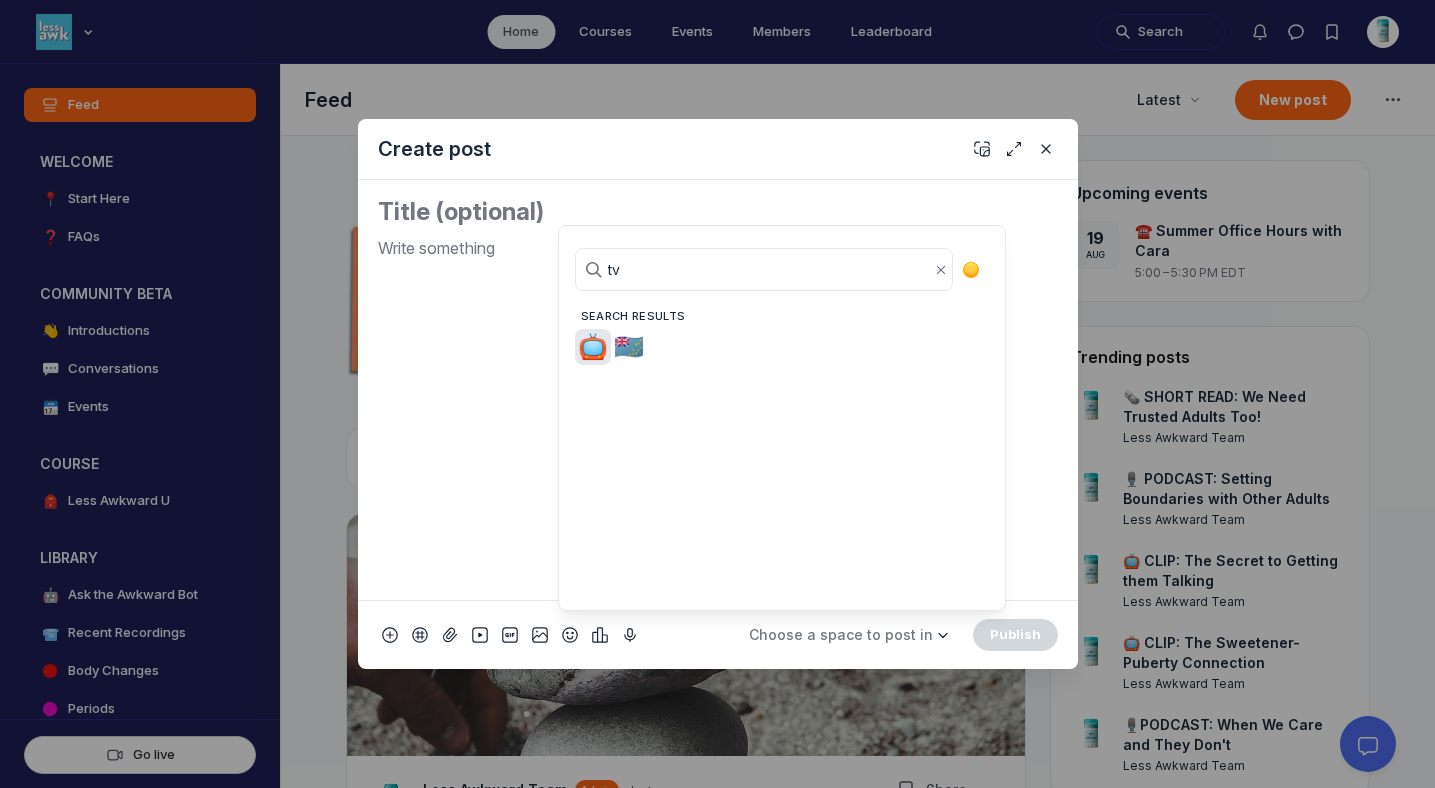 type on "tv" 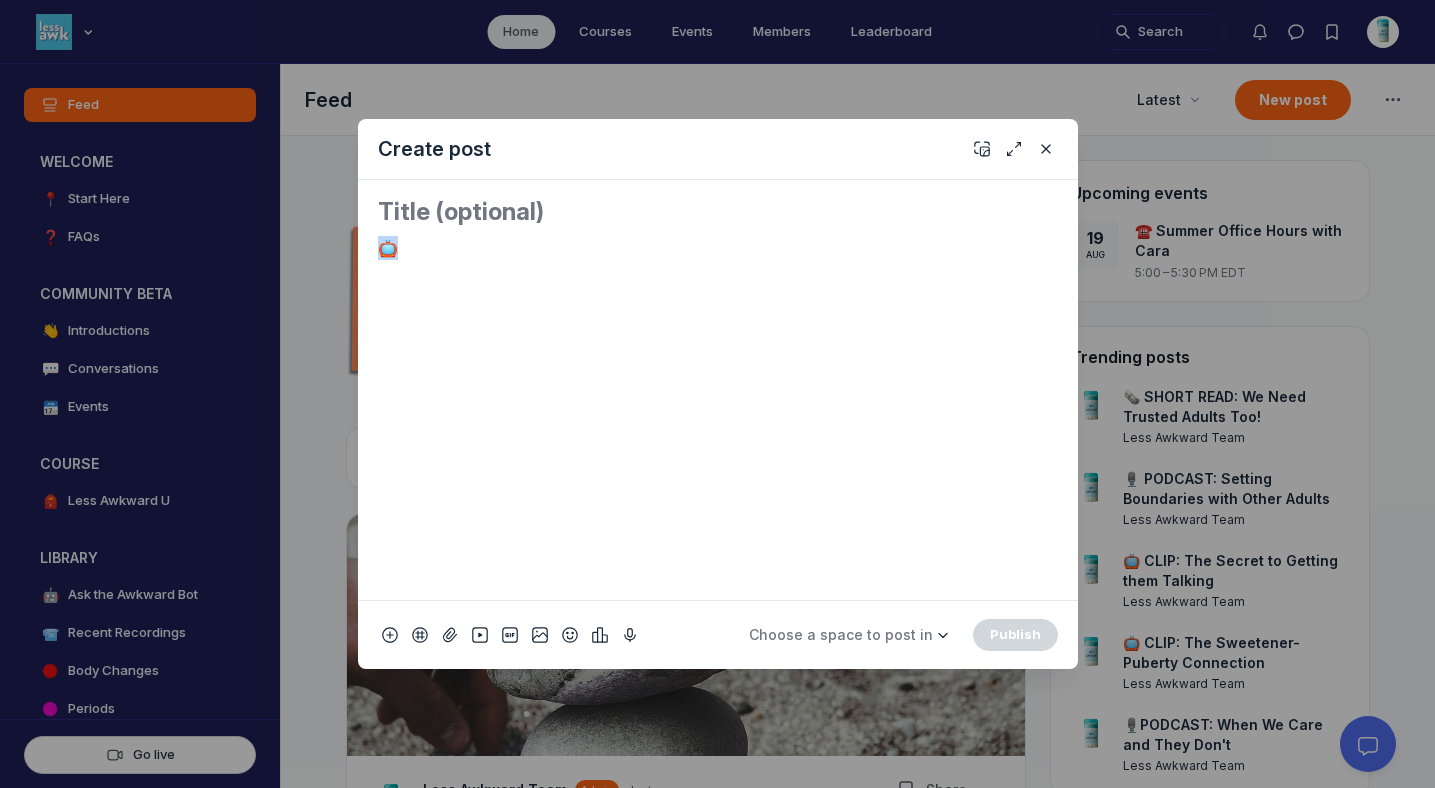 drag, startPoint x: 473, startPoint y: 251, endPoint x: 355, endPoint y: 230, distance: 119.85408 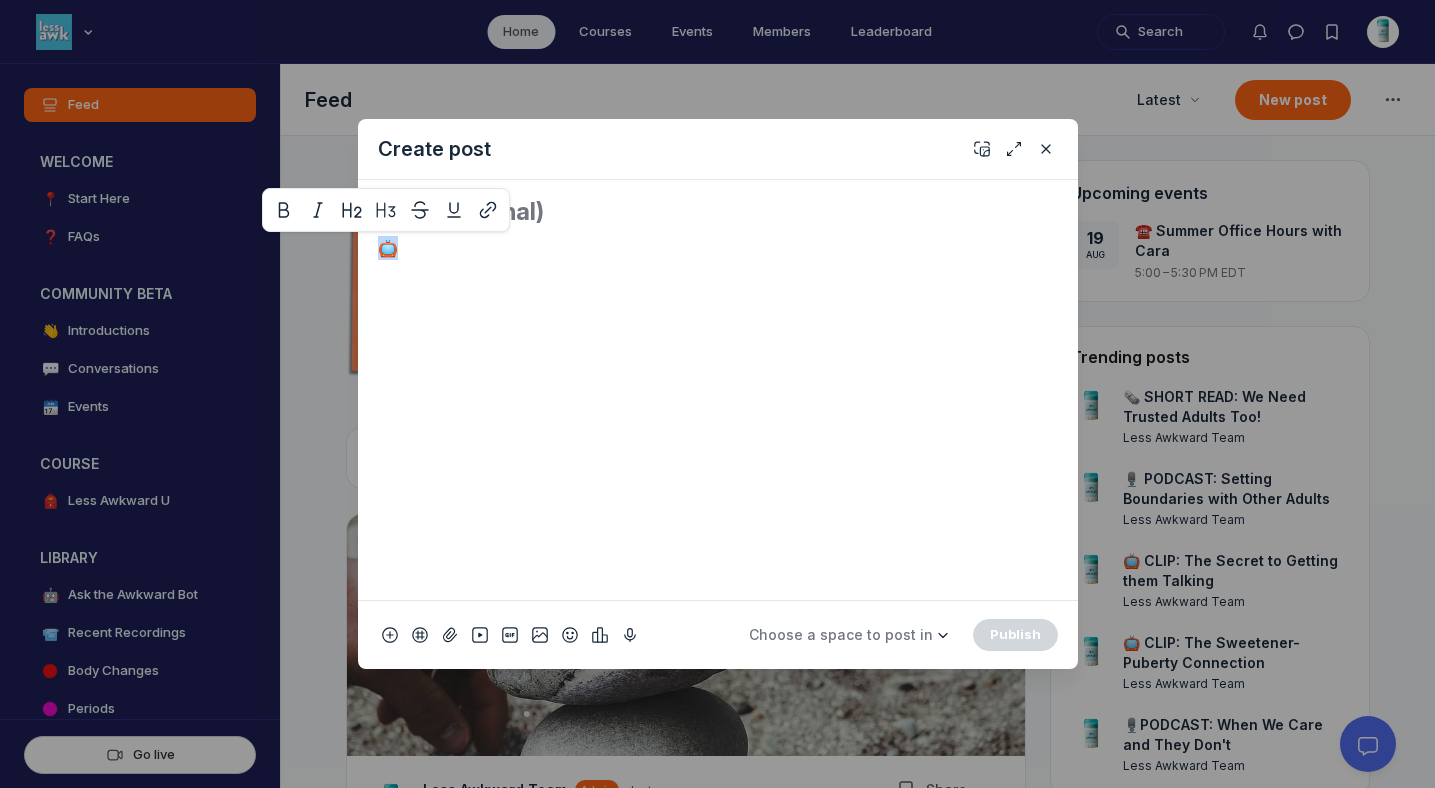 copy on "📺" 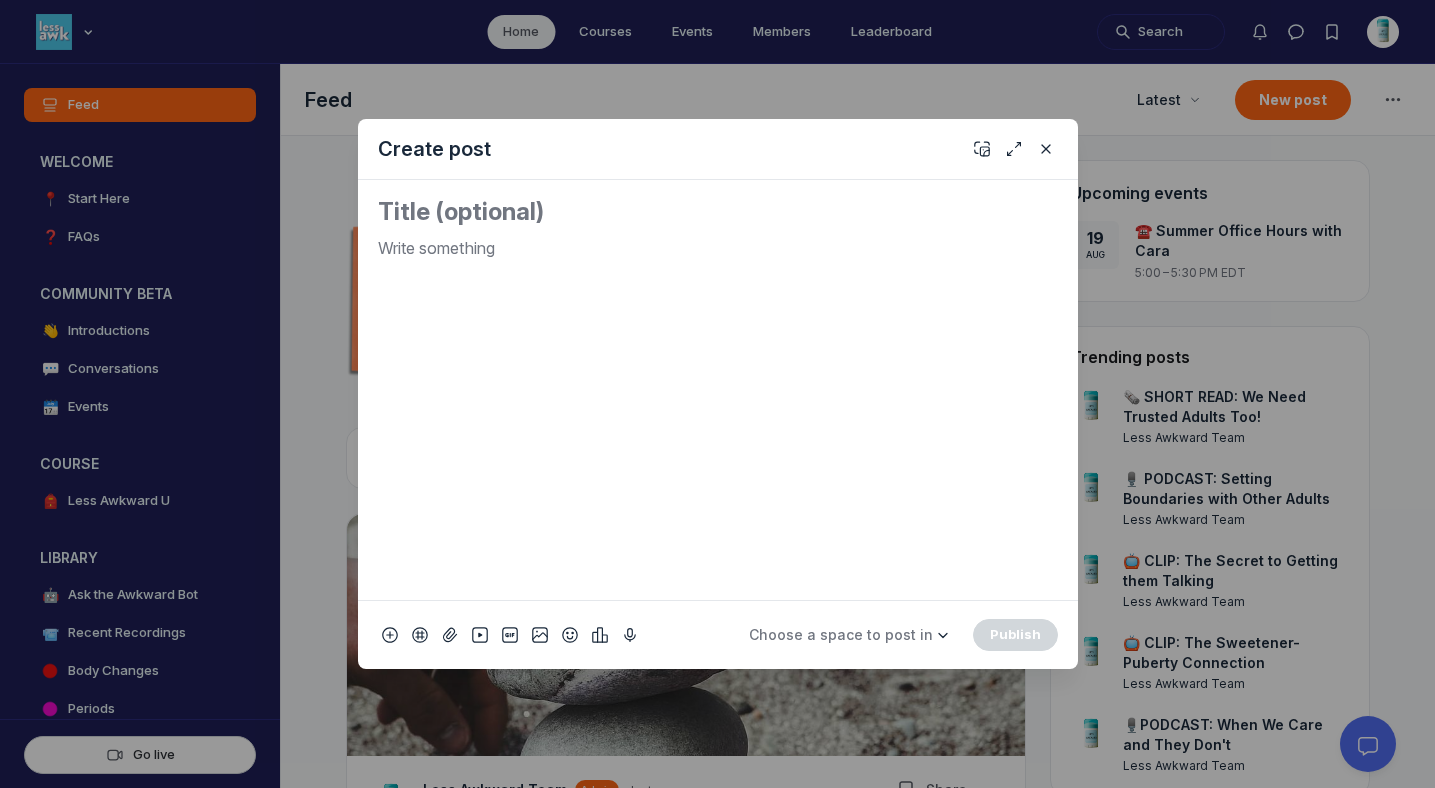 click at bounding box center [718, 212] 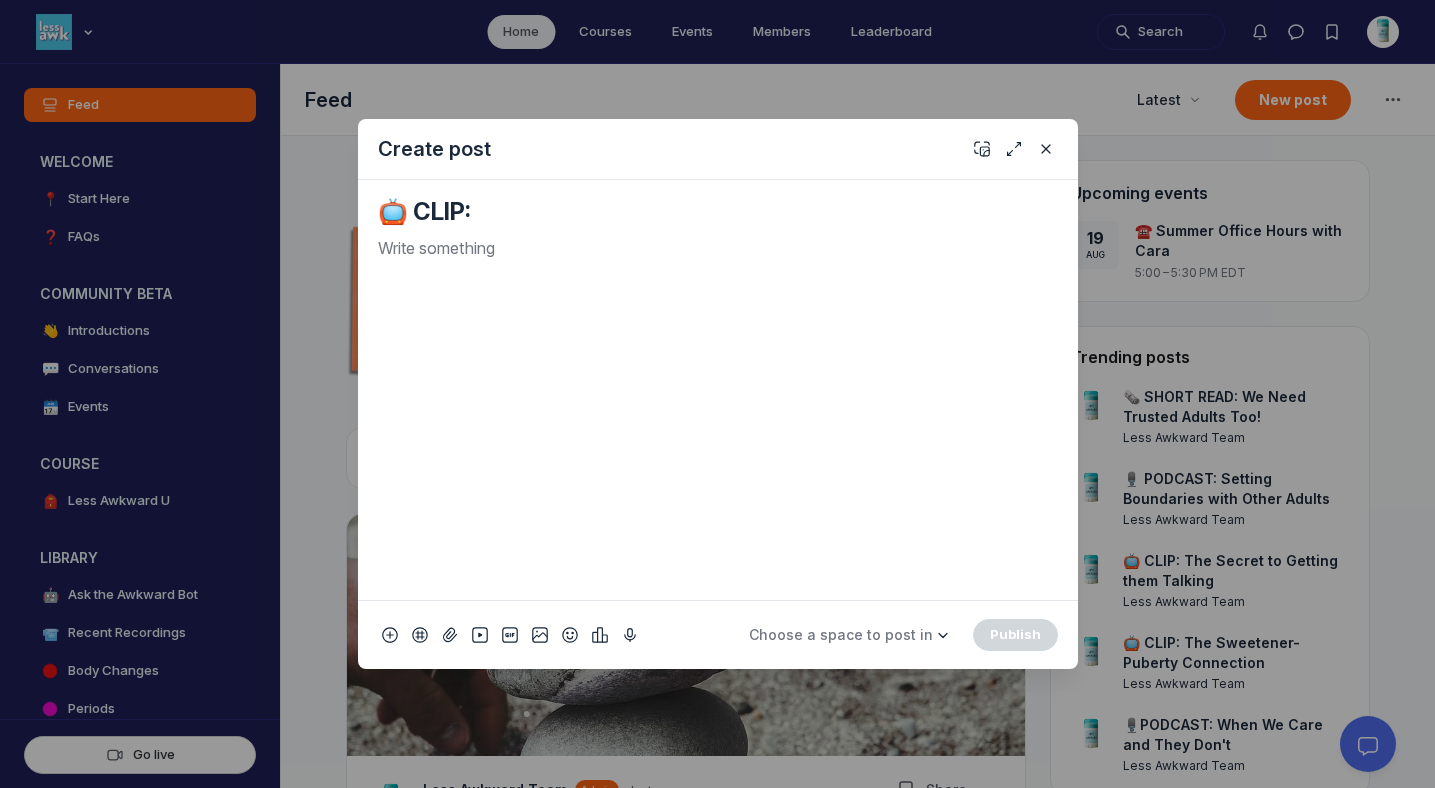 paste on "Ignoring bullying doesn’t make it stop; it often makes things worse." 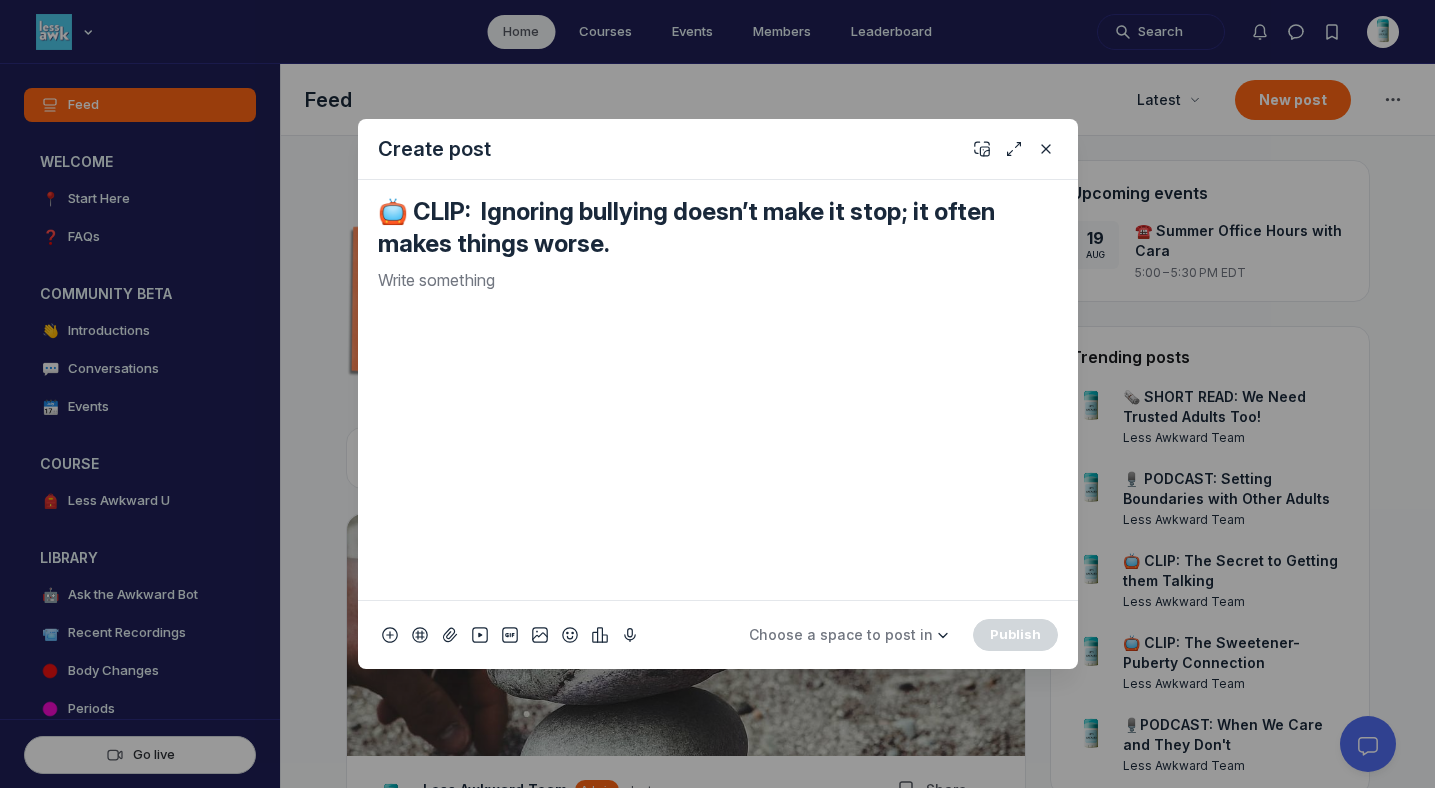 type on "📺 CLIP:  Ignoring bullying doesn’t make it stop; it often makes things worse." 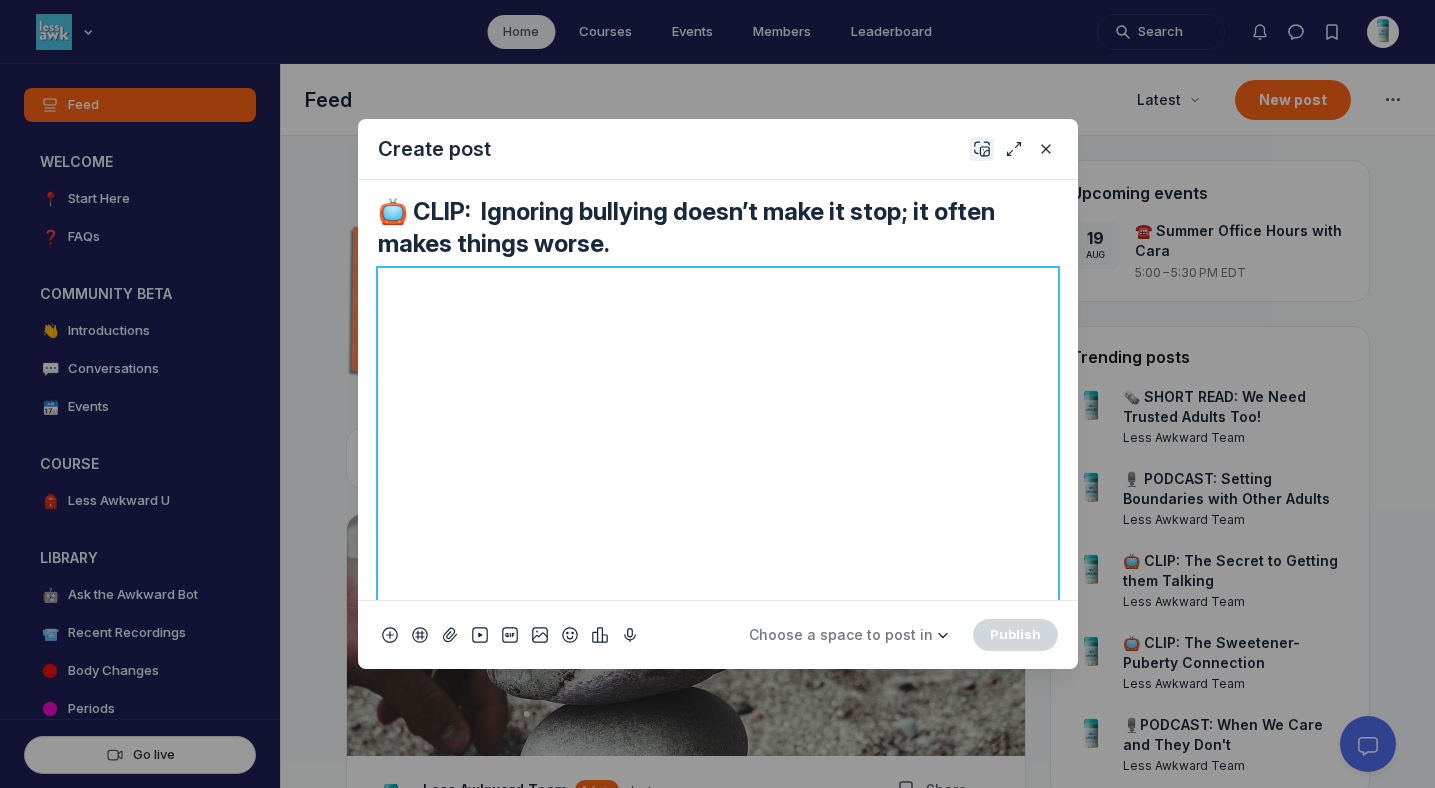 click 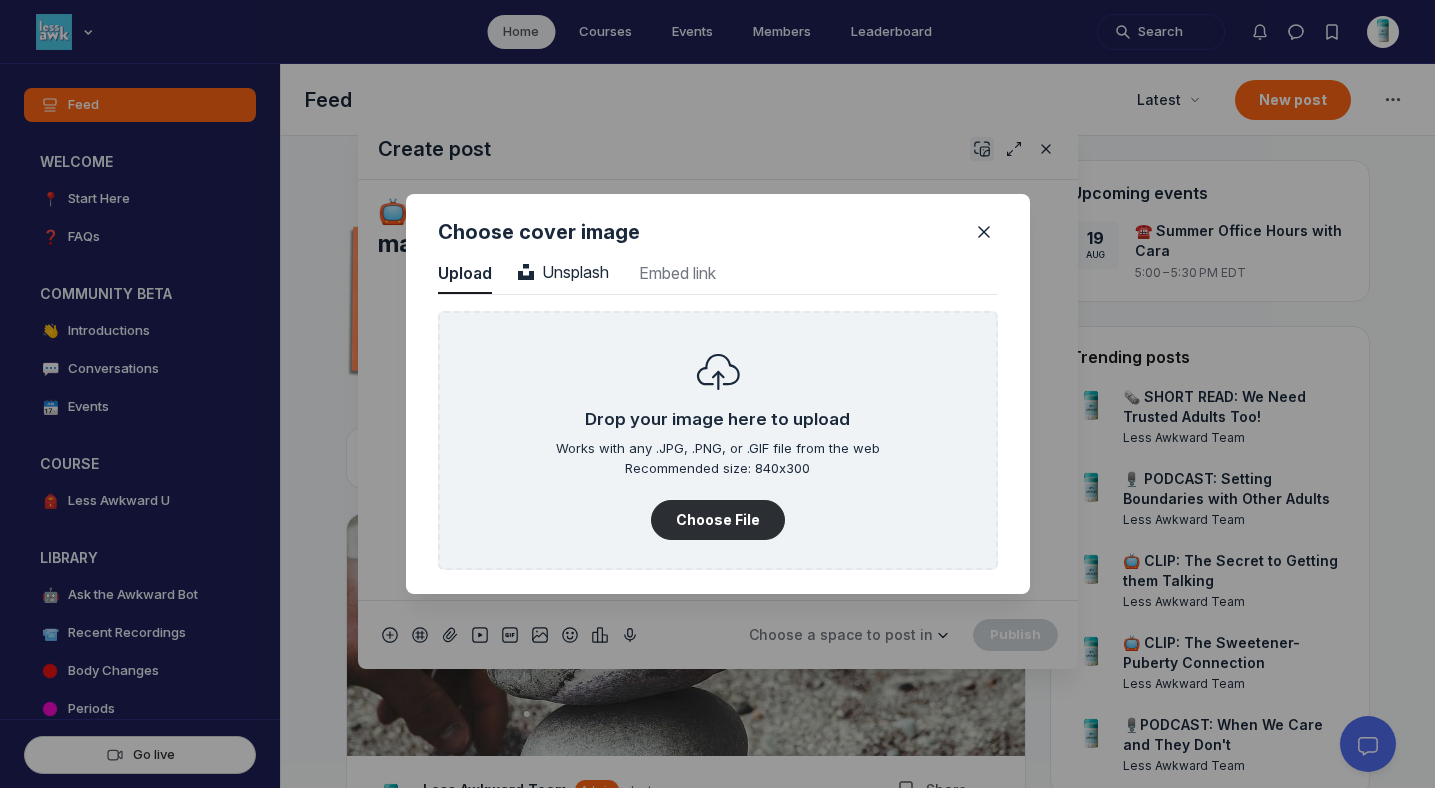 scroll, scrollTop: 2702, scrollLeft: 5090, axis: both 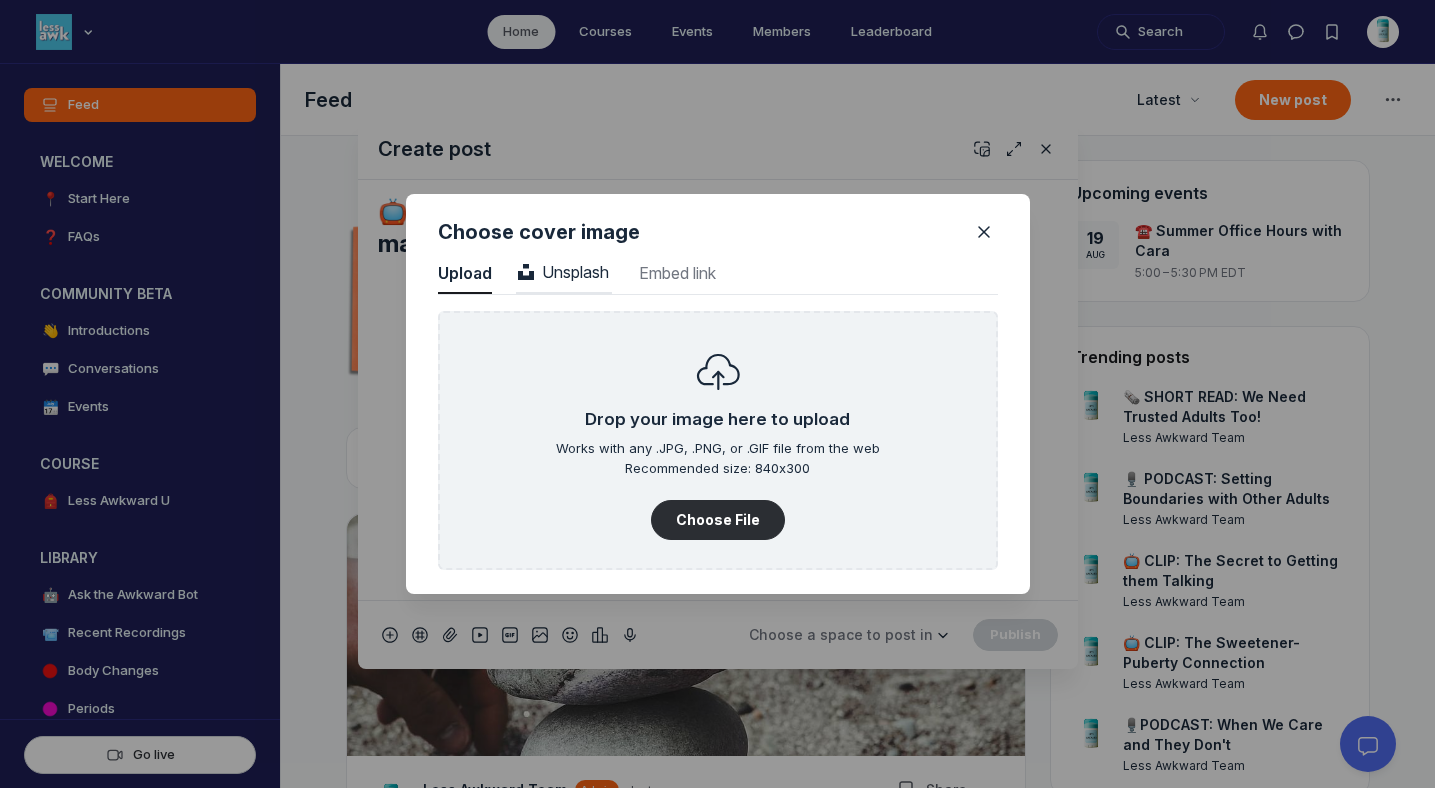 click on "Unsplash" at bounding box center (563, 272) 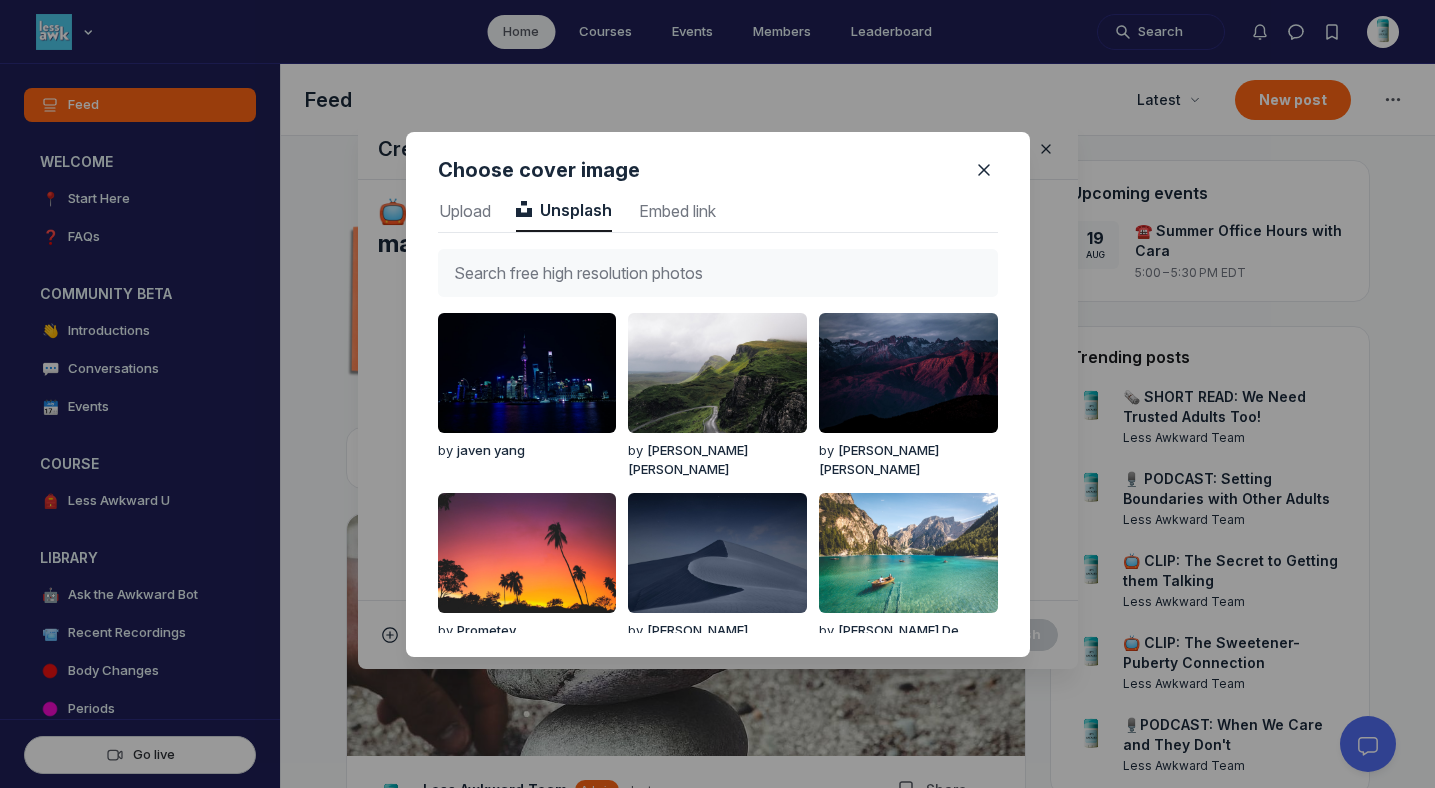 click at bounding box center (718, 273) 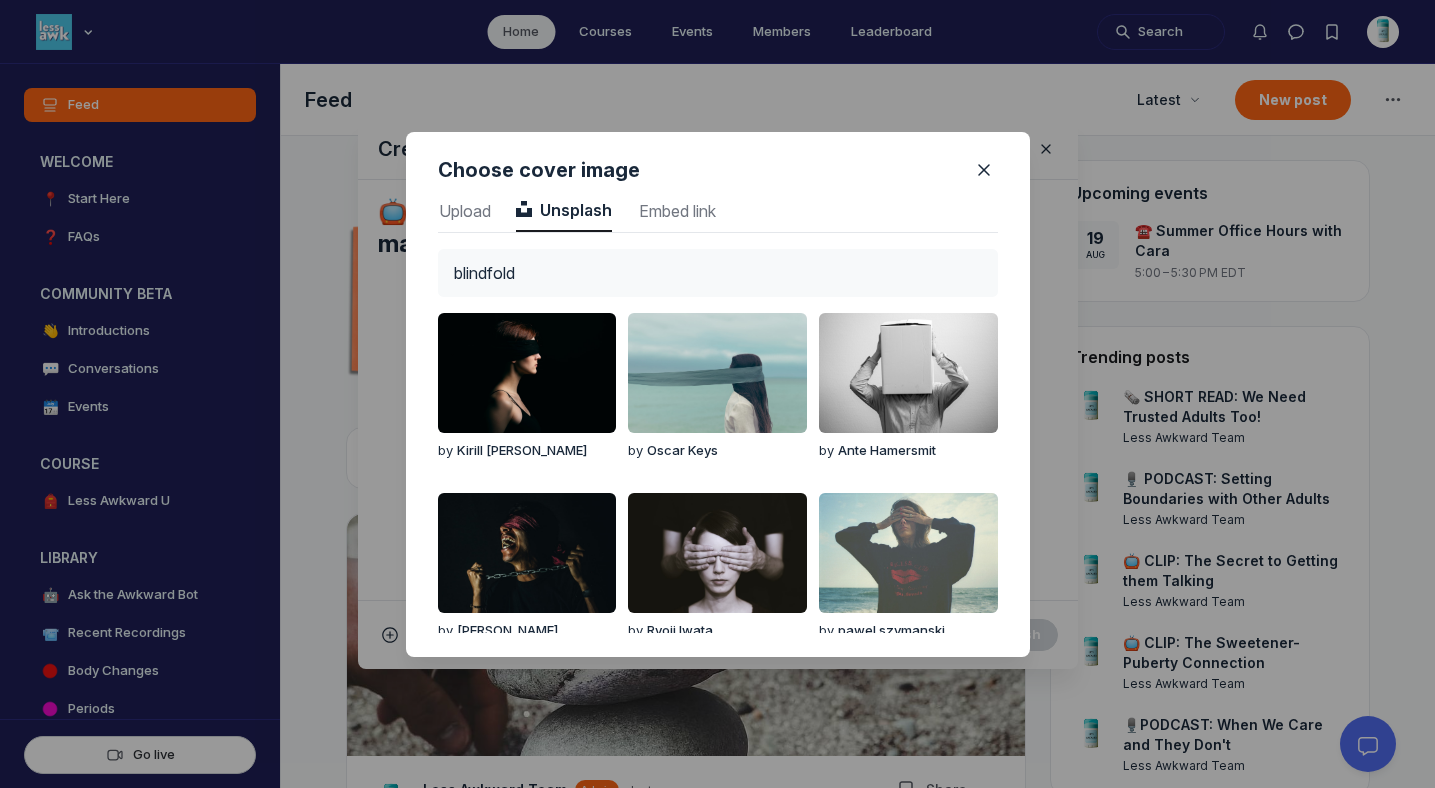 type on "blindfold" 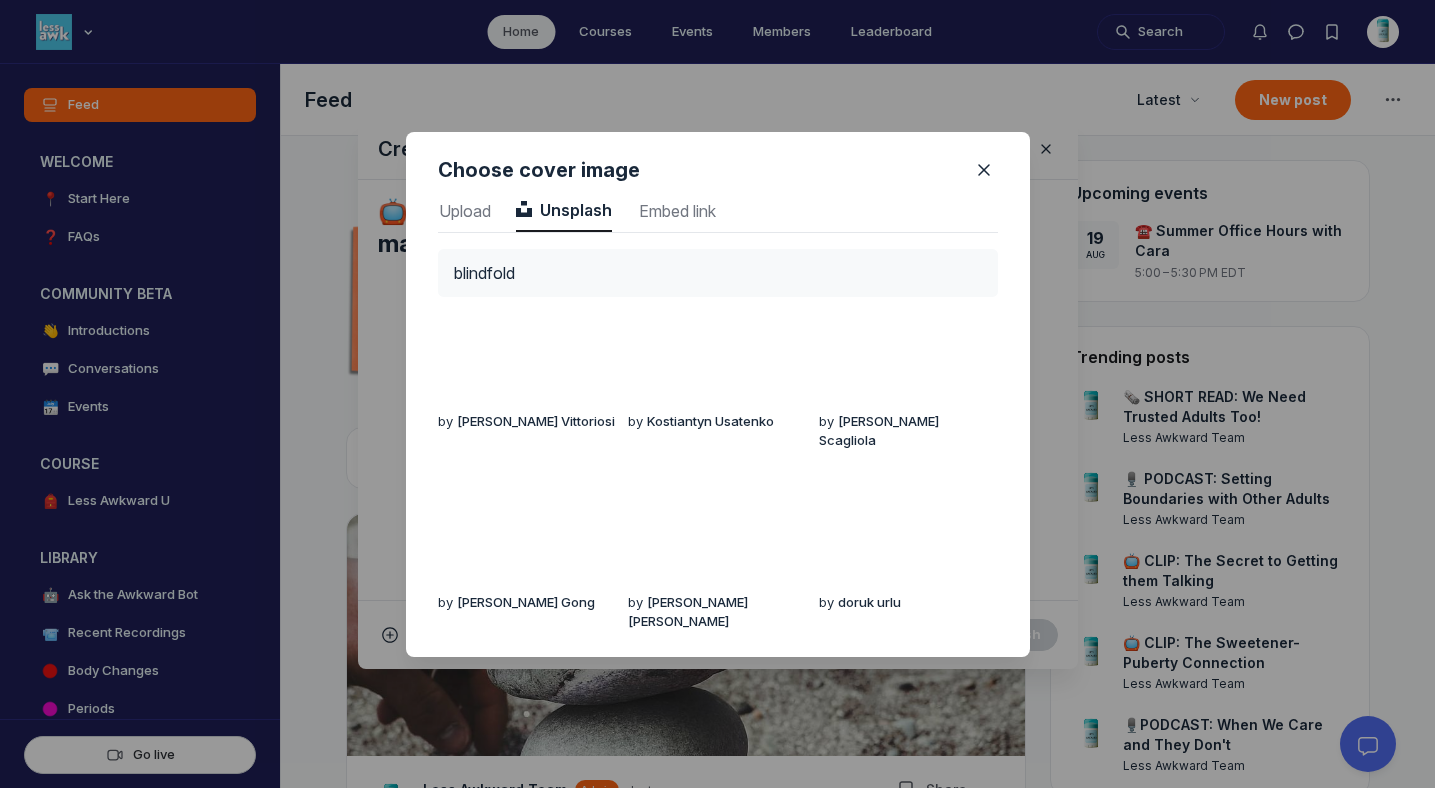 scroll, scrollTop: 0, scrollLeft: 0, axis: both 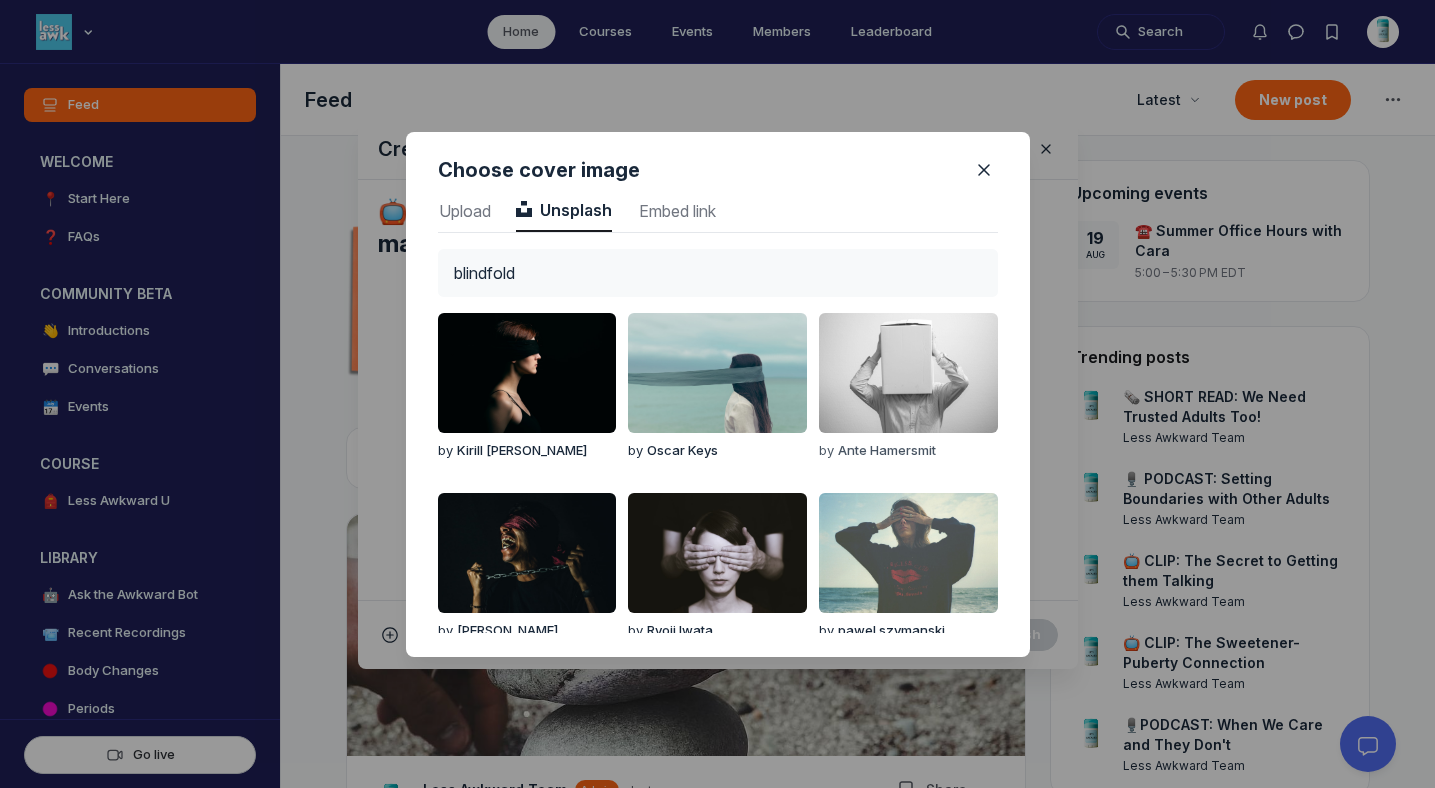 click at bounding box center [908, 373] 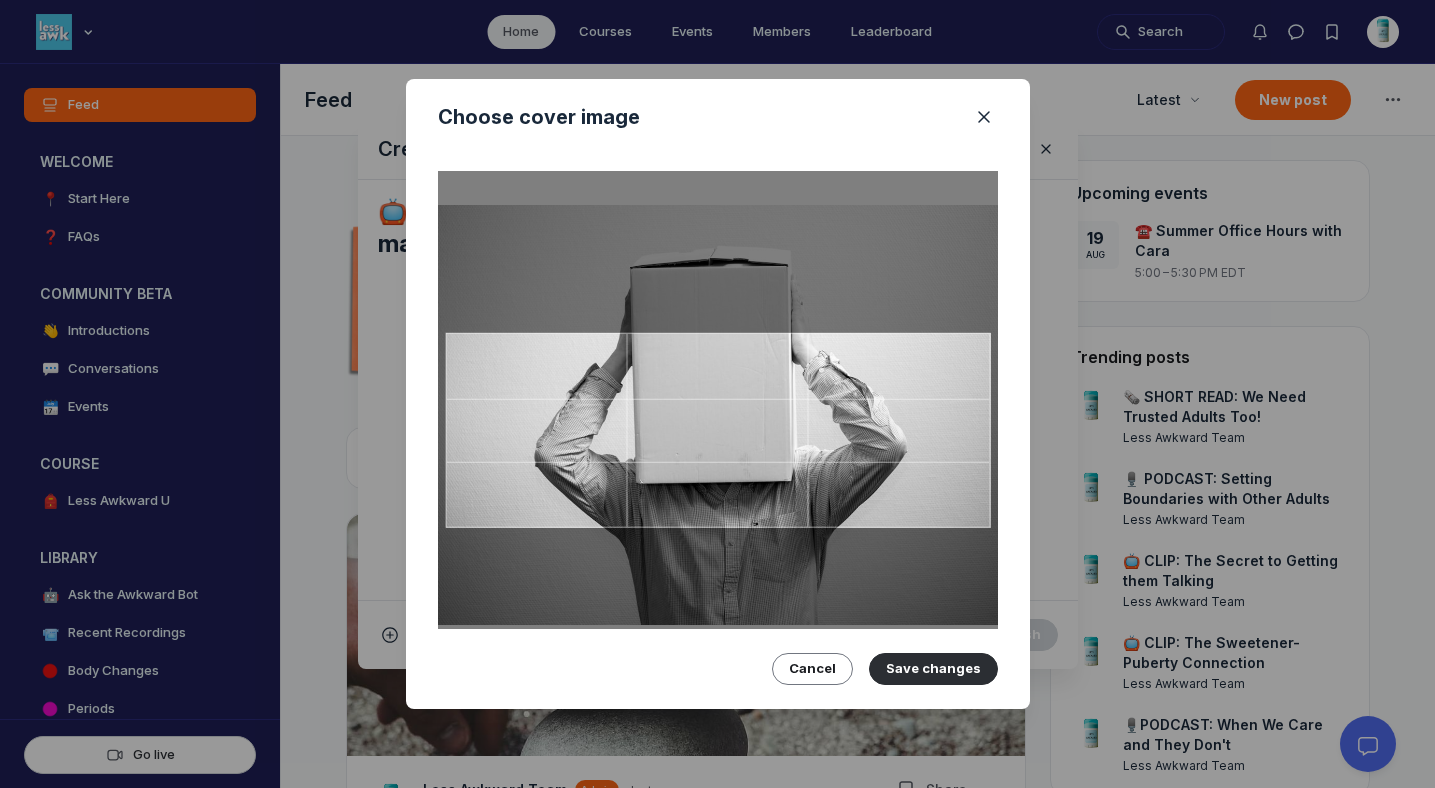 drag, startPoint x: 874, startPoint y: 374, endPoint x: 873, endPoint y: 357, distance: 17.029387 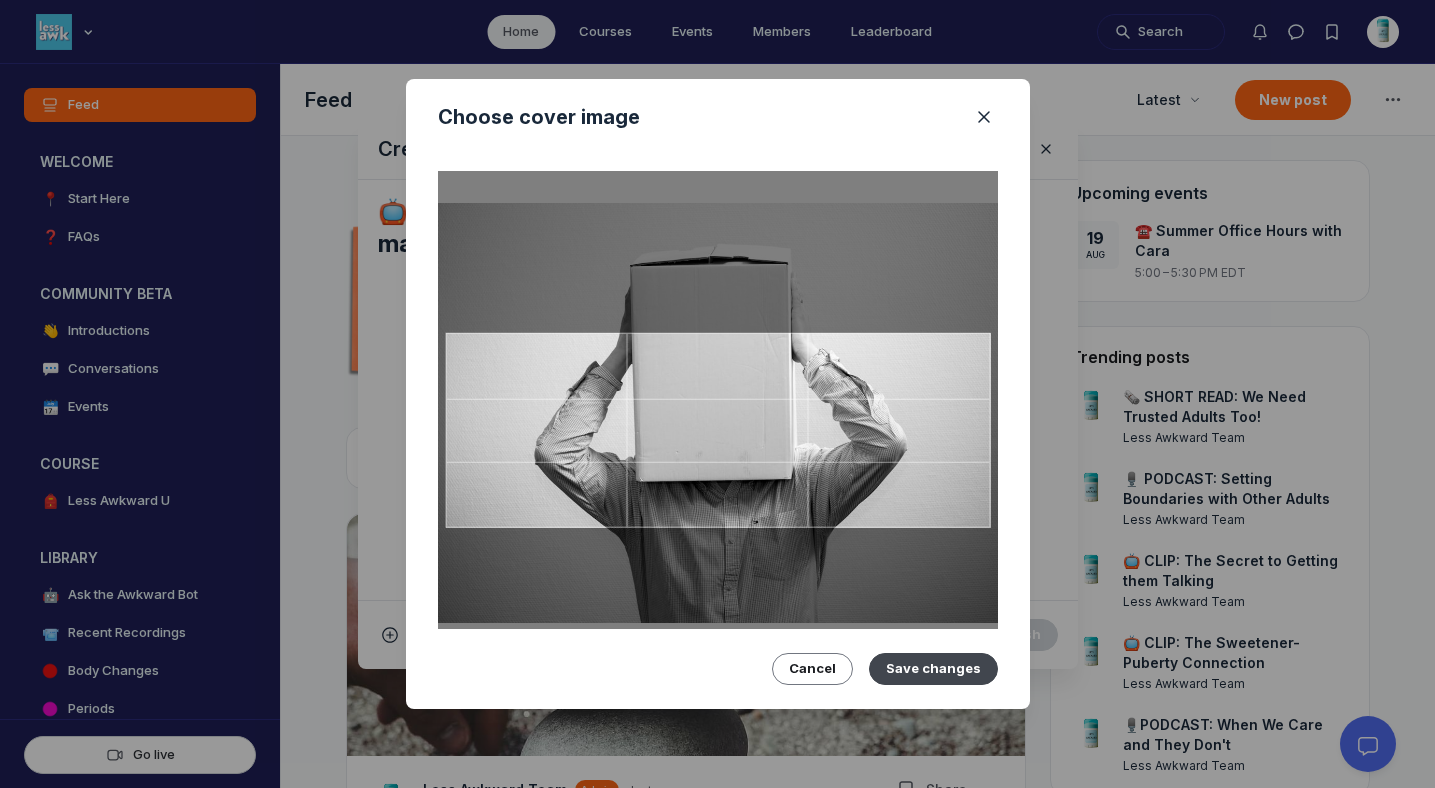 click on "Save changes" at bounding box center [933, 669] 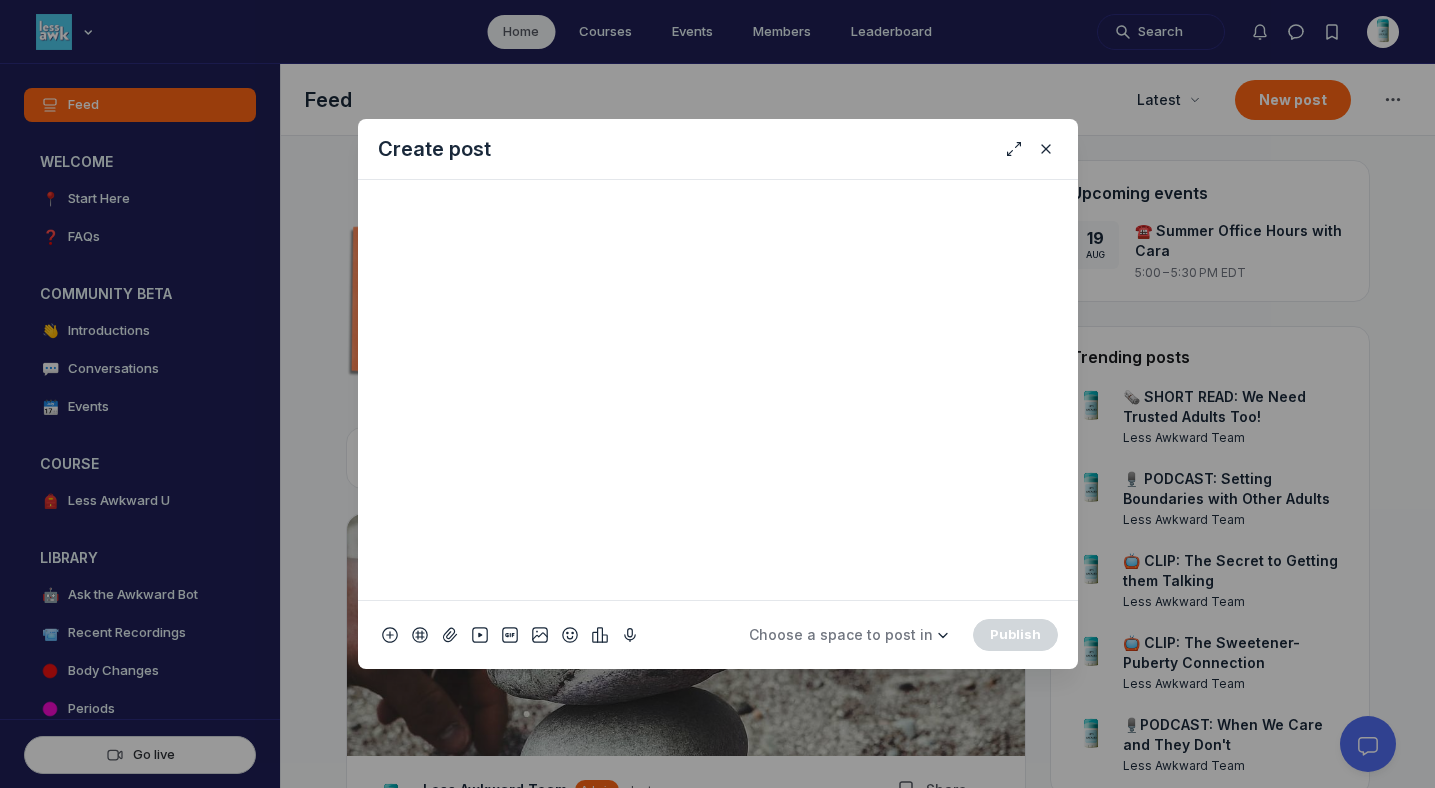 scroll, scrollTop: 737, scrollLeft: 0, axis: vertical 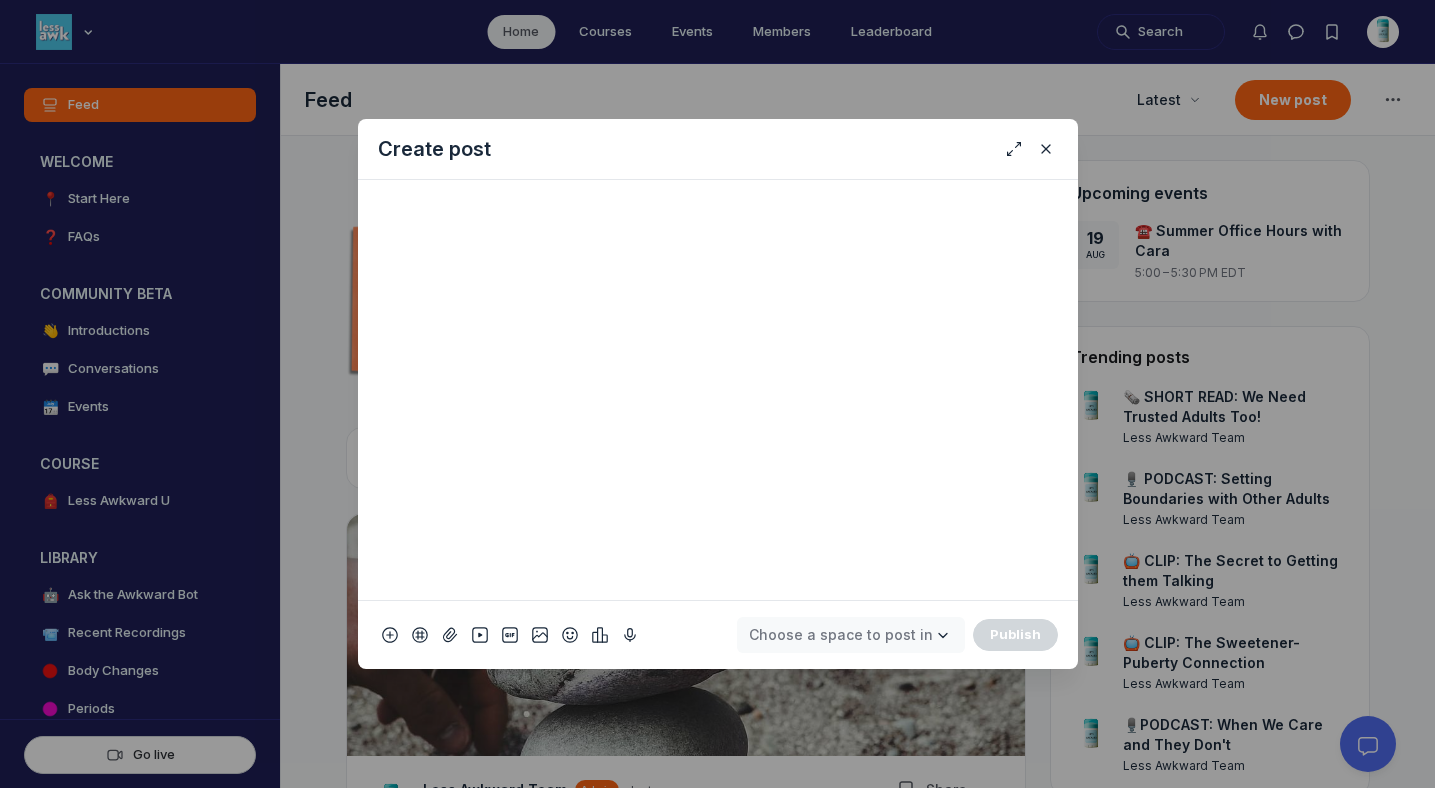 click on "Choose a space to post in" at bounding box center (841, 634) 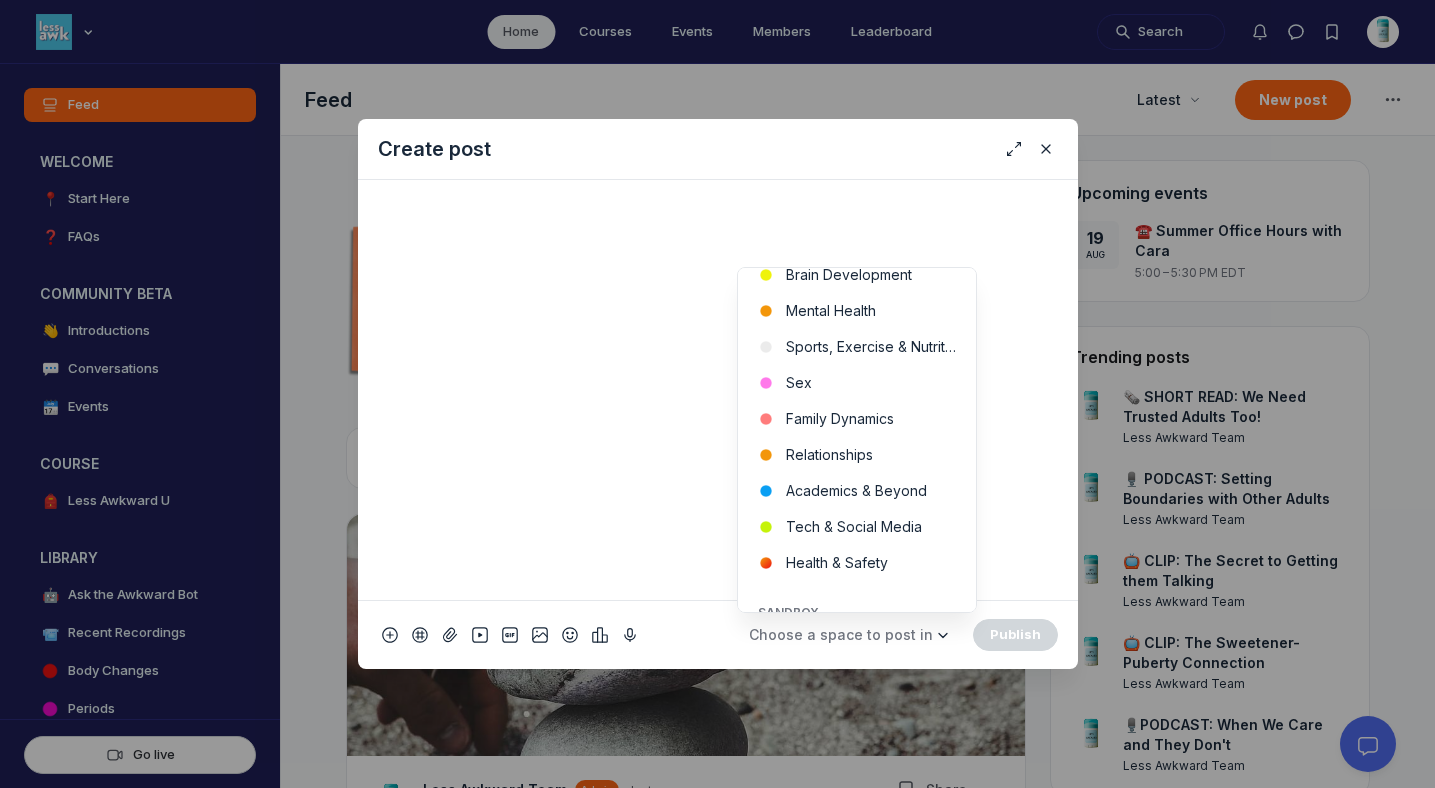 scroll, scrollTop: 639, scrollLeft: 0, axis: vertical 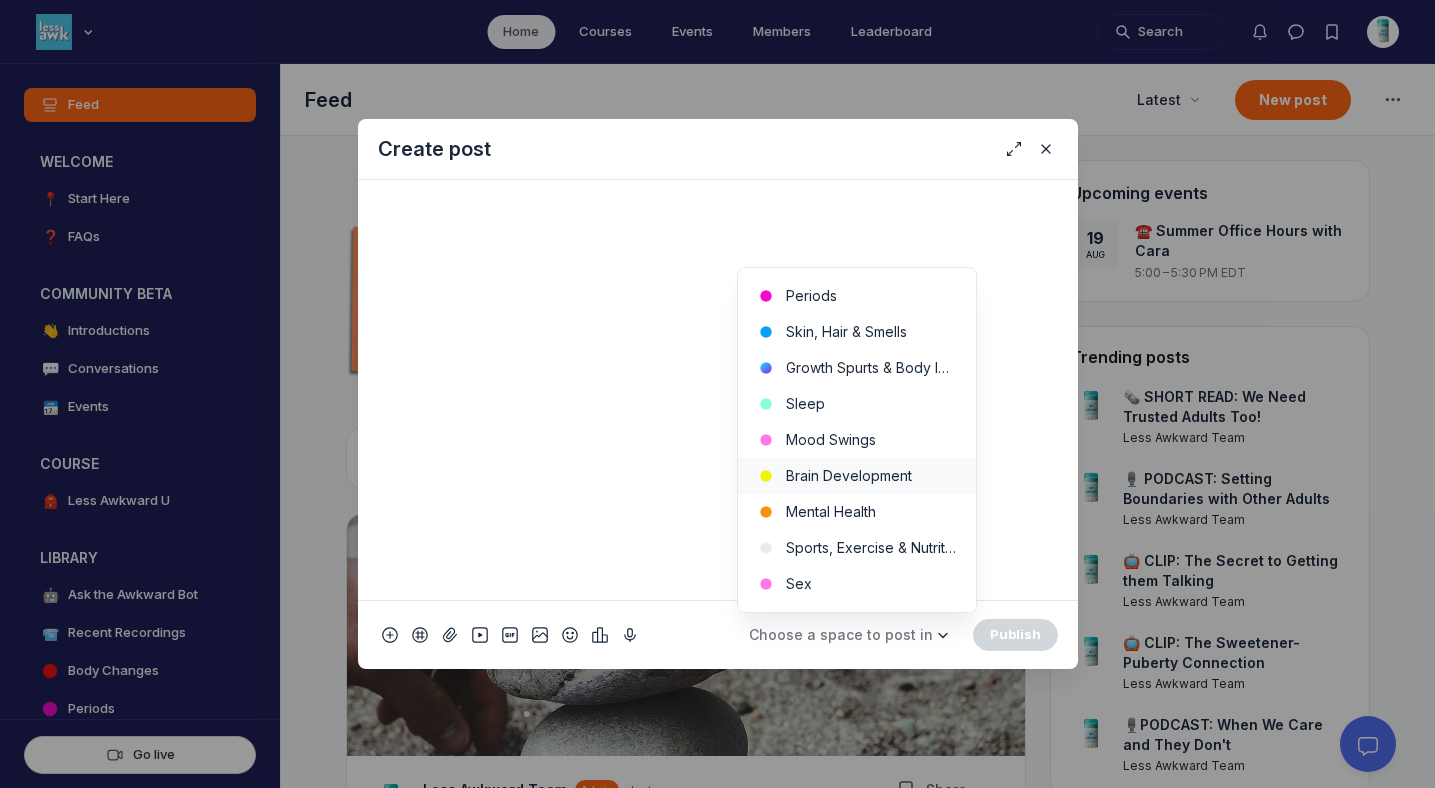 click on "Brain Development" at bounding box center (857, 476) 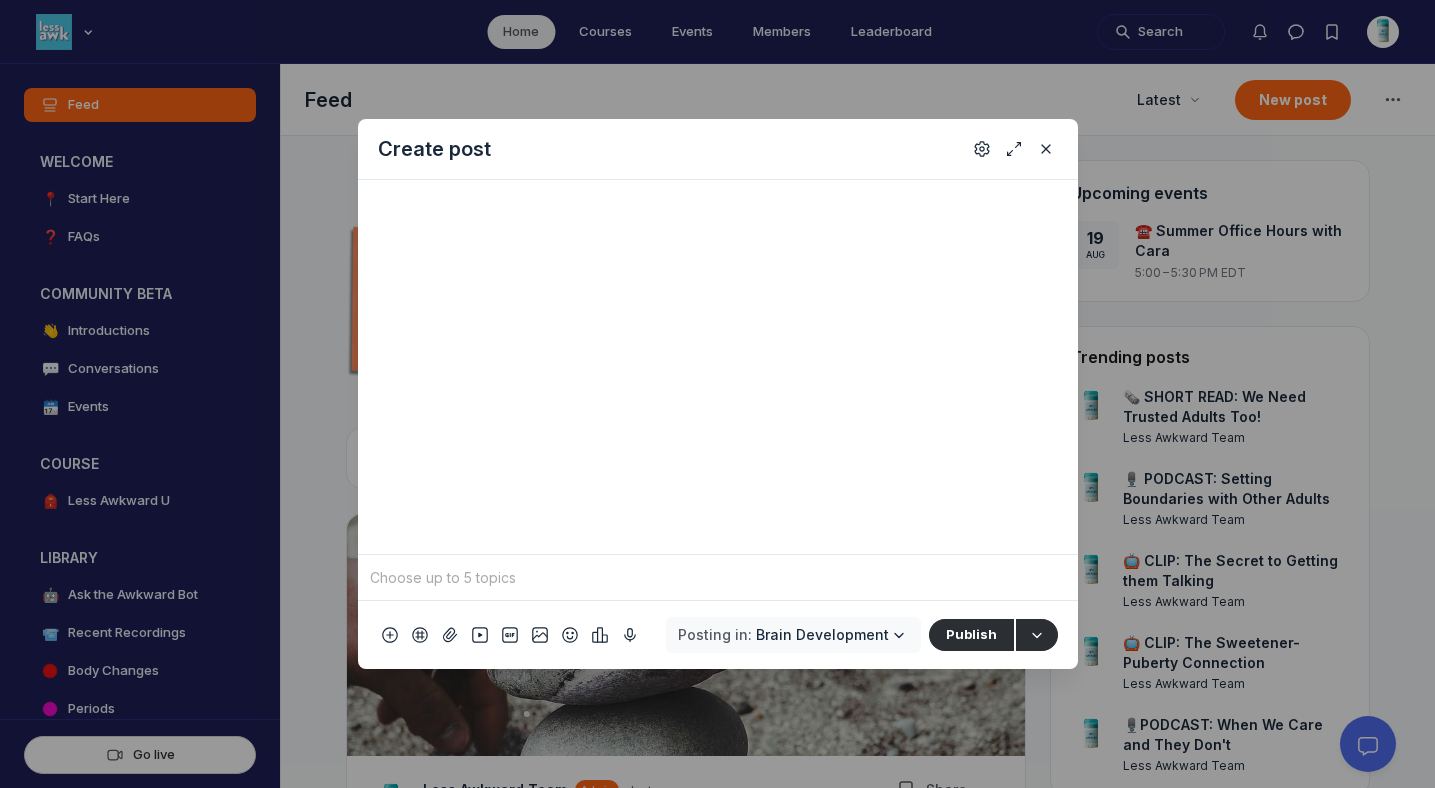 click on "Brain Development" at bounding box center [822, 634] 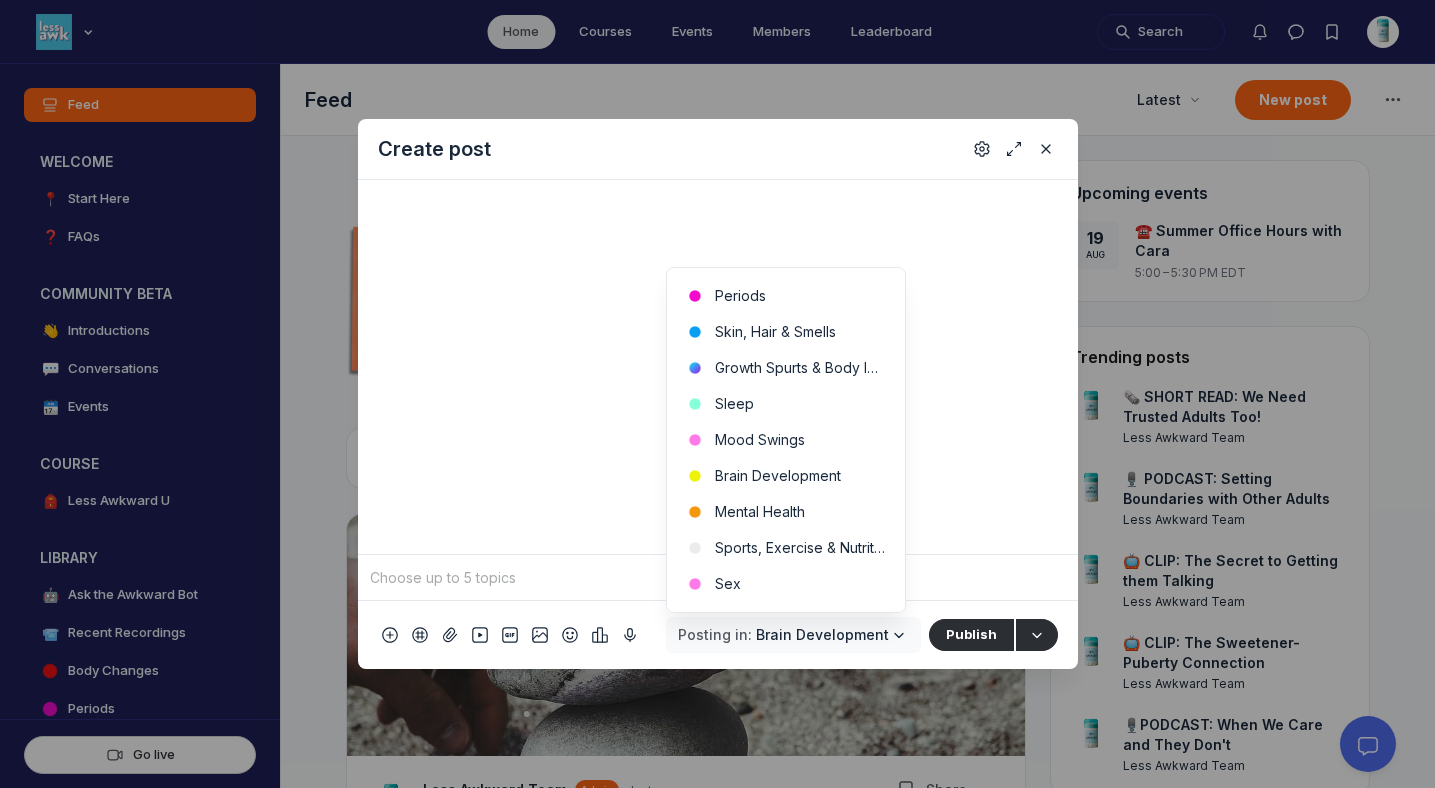 scroll, scrollTop: 0, scrollLeft: 0, axis: both 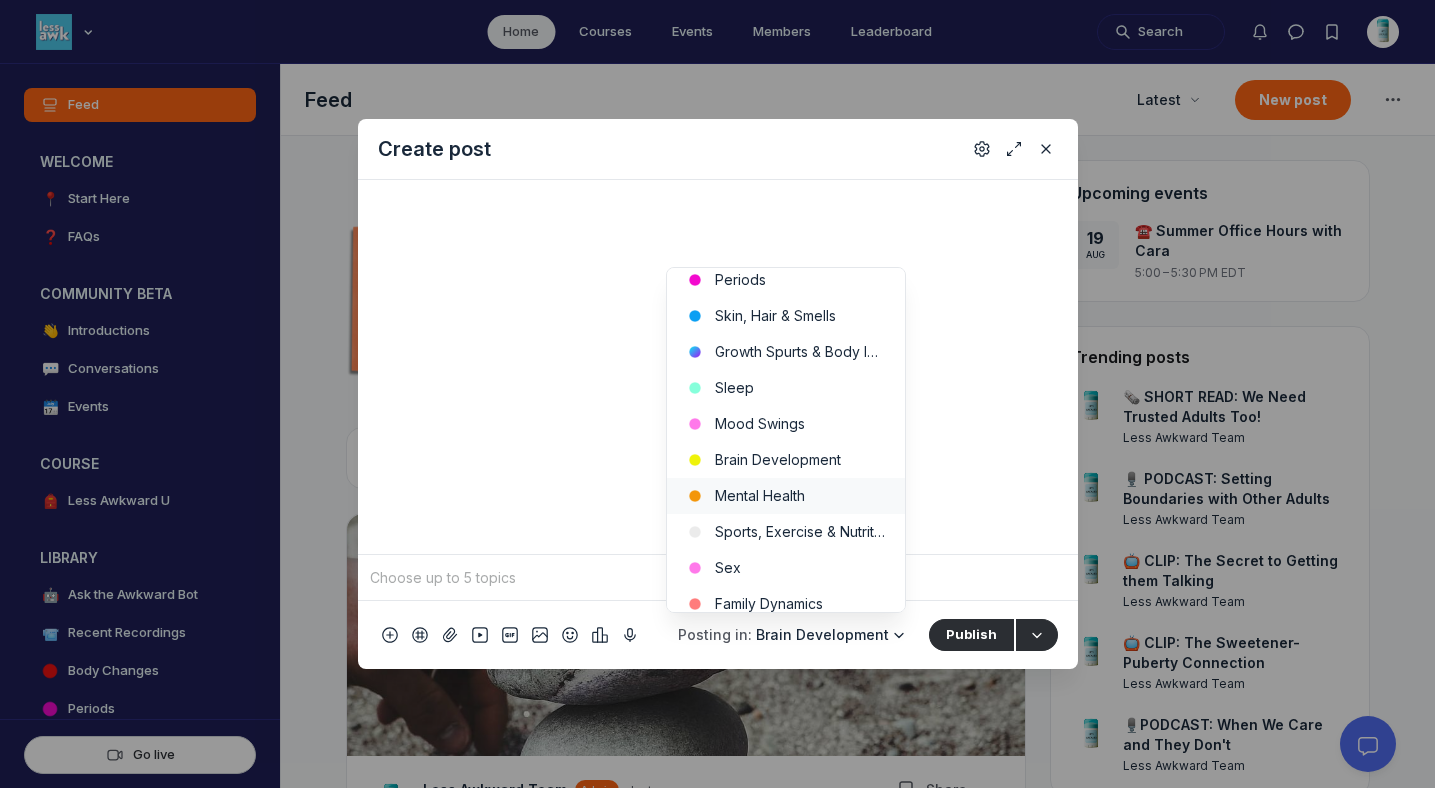 click on "Mental Health" at bounding box center [786, 496] 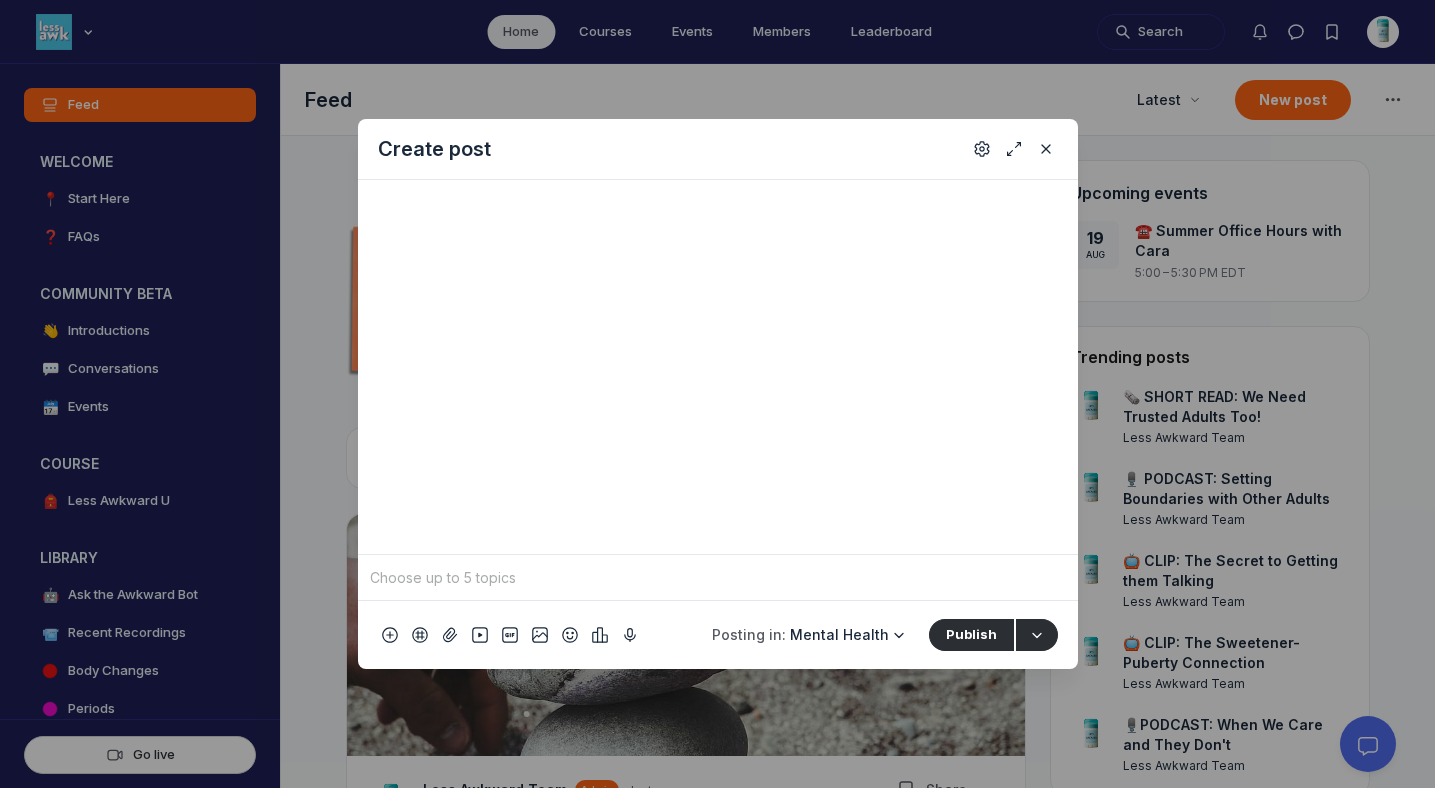 click at bounding box center [718, 578] 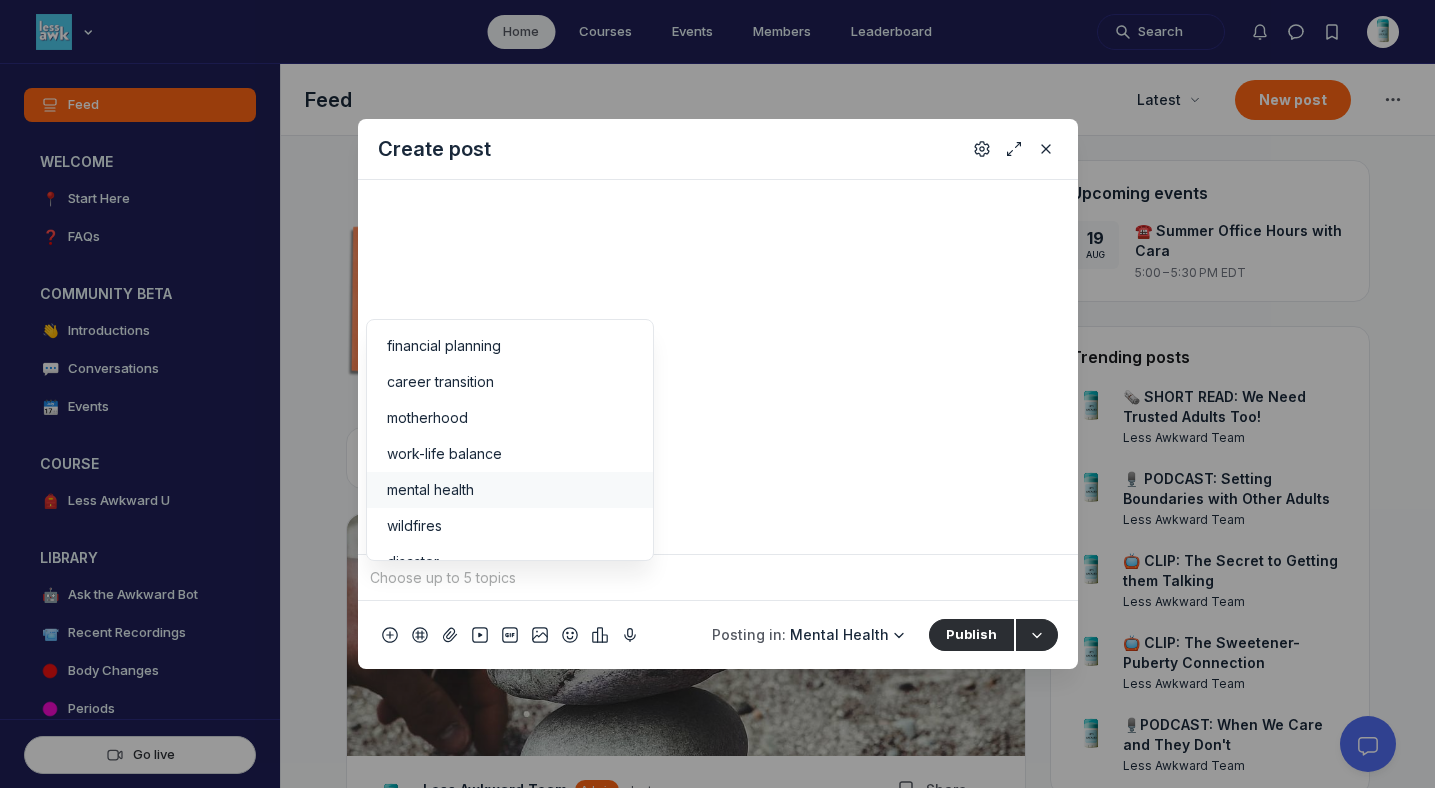 click on "mental health" at bounding box center [430, 490] 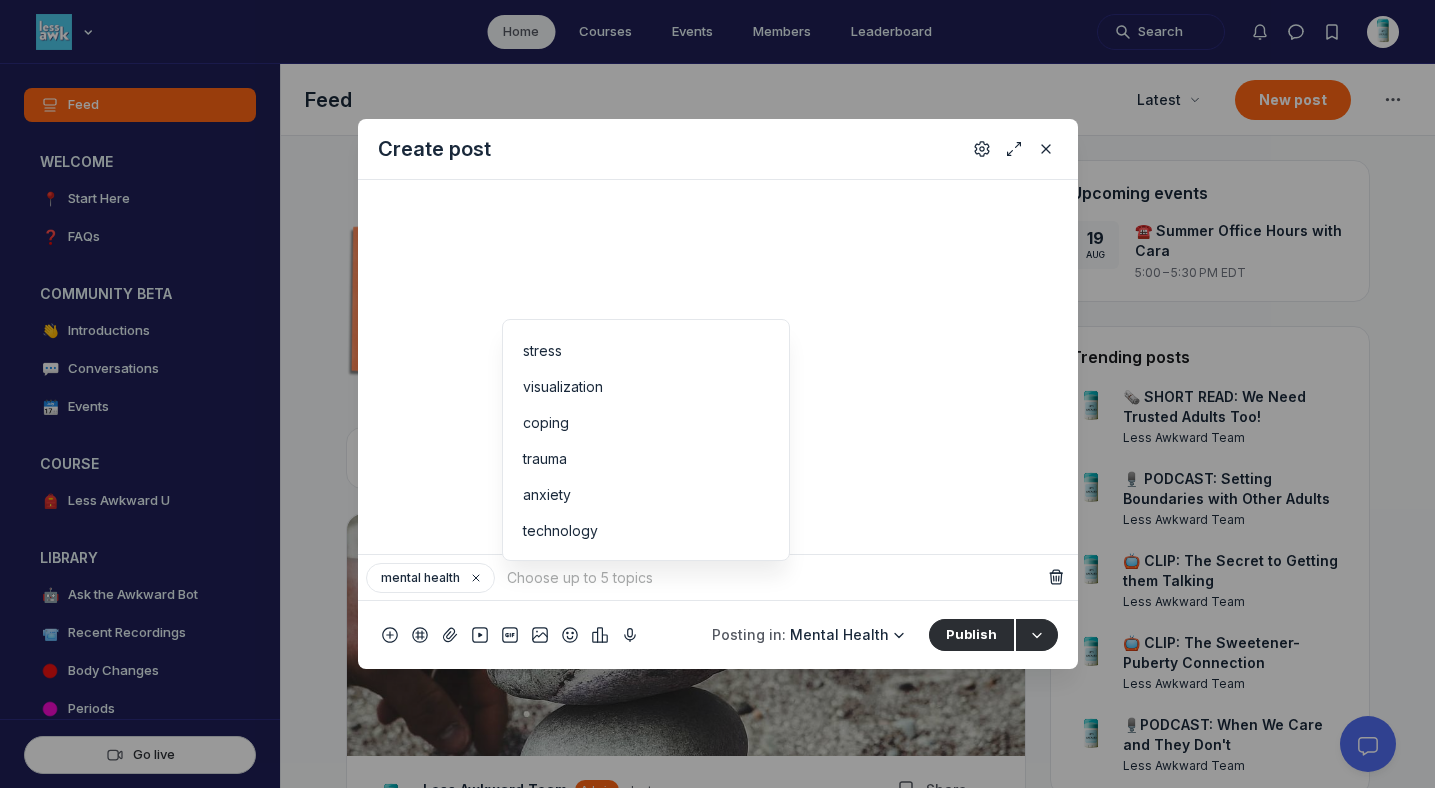 scroll, scrollTop: 460, scrollLeft: 0, axis: vertical 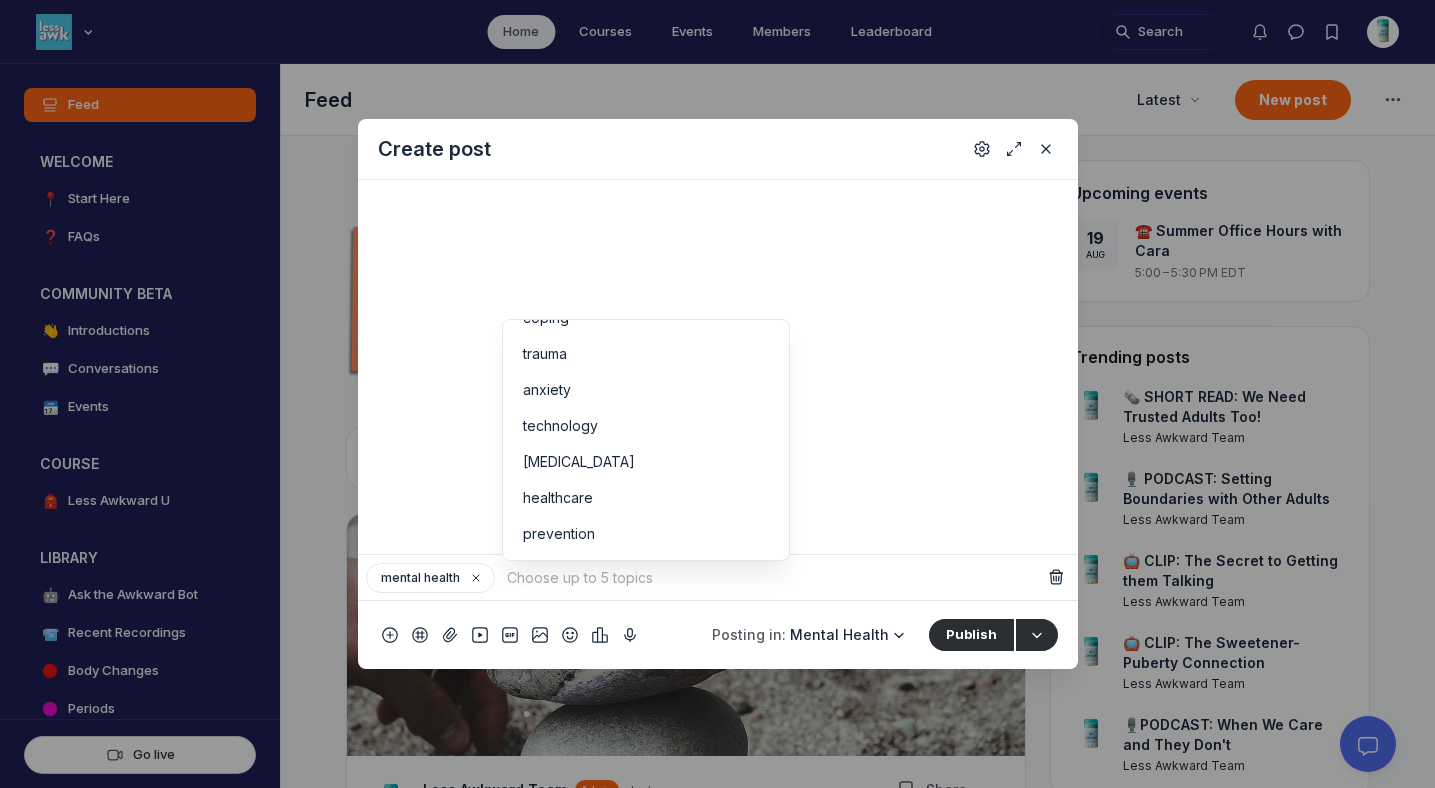 click 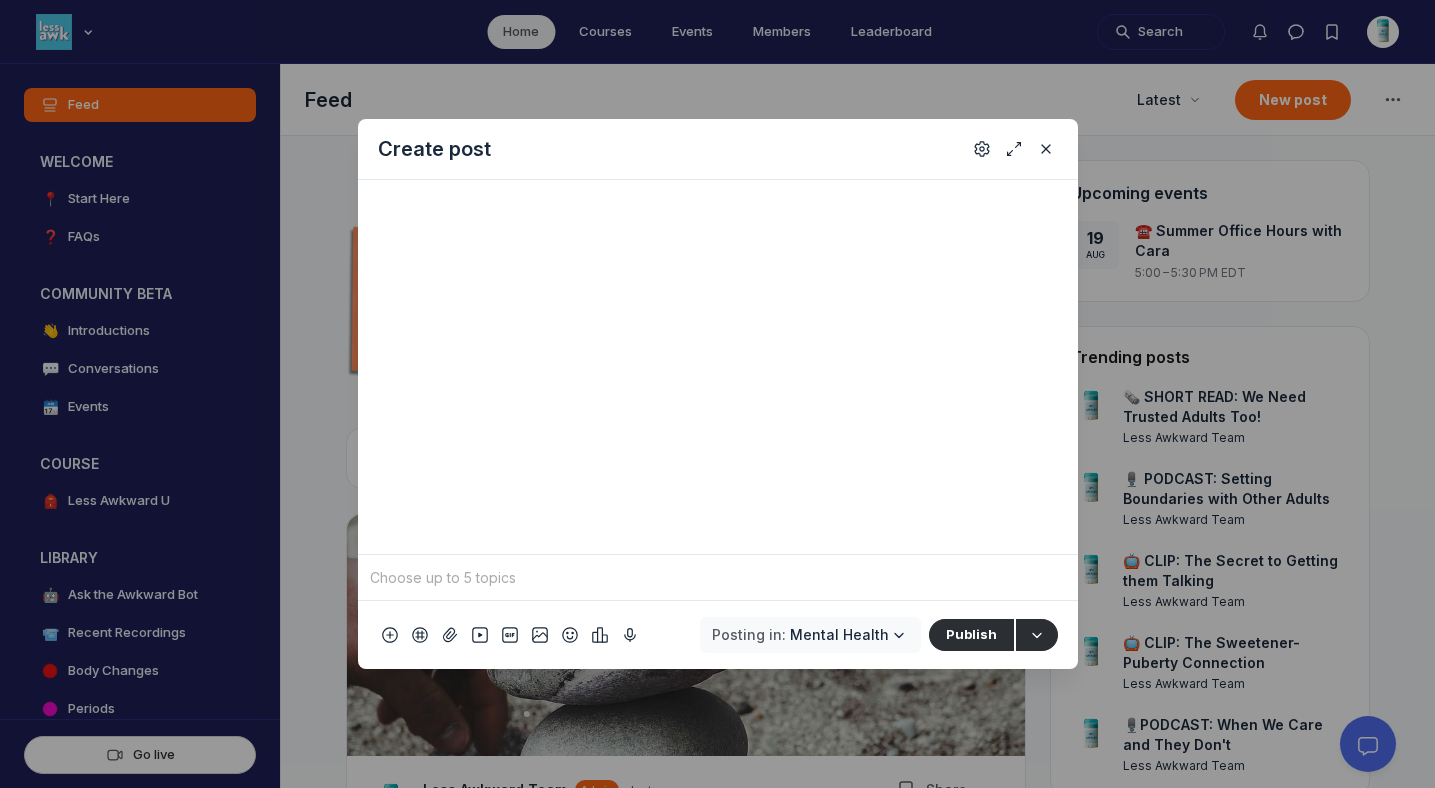 click on "Mental Health" at bounding box center [839, 634] 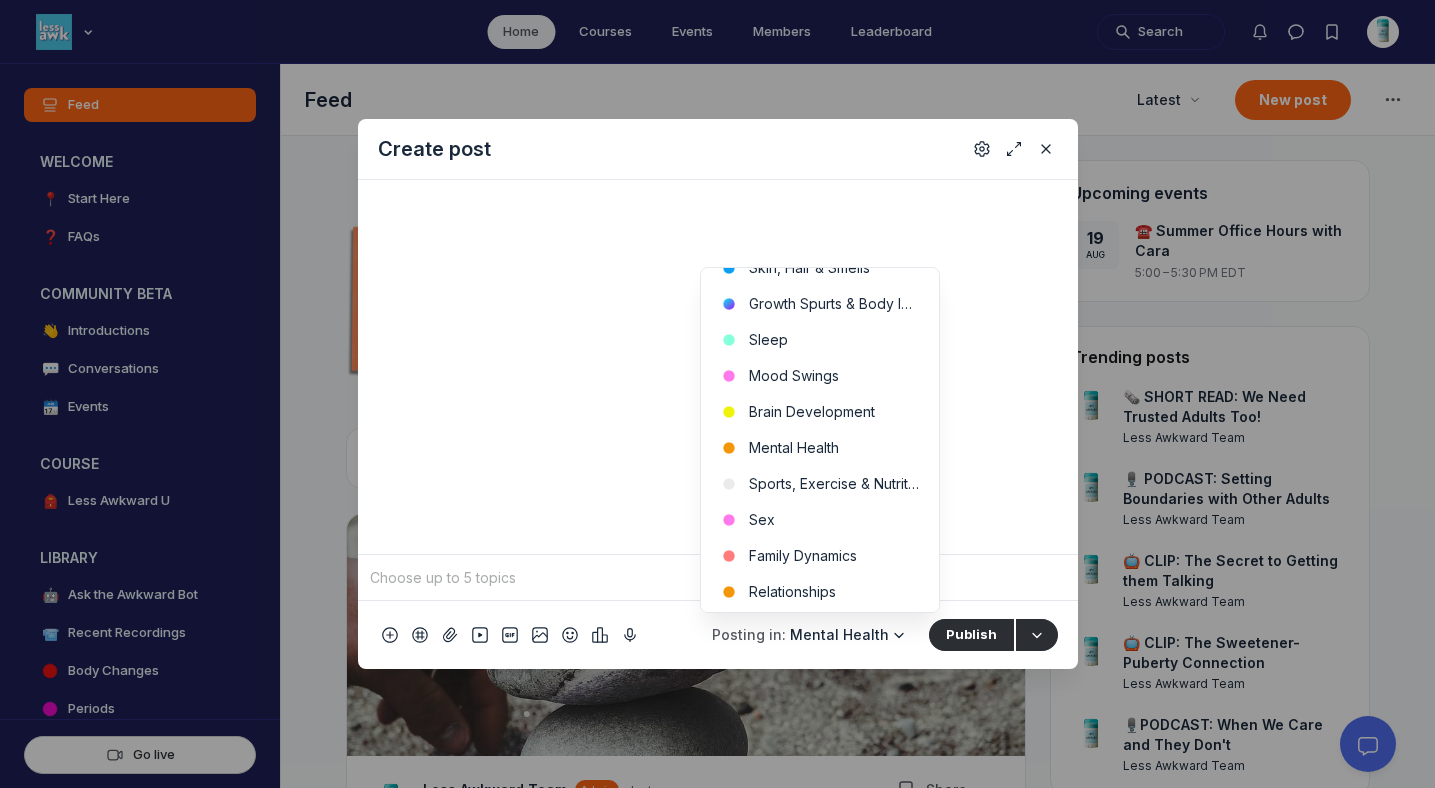 scroll, scrollTop: 542, scrollLeft: 0, axis: vertical 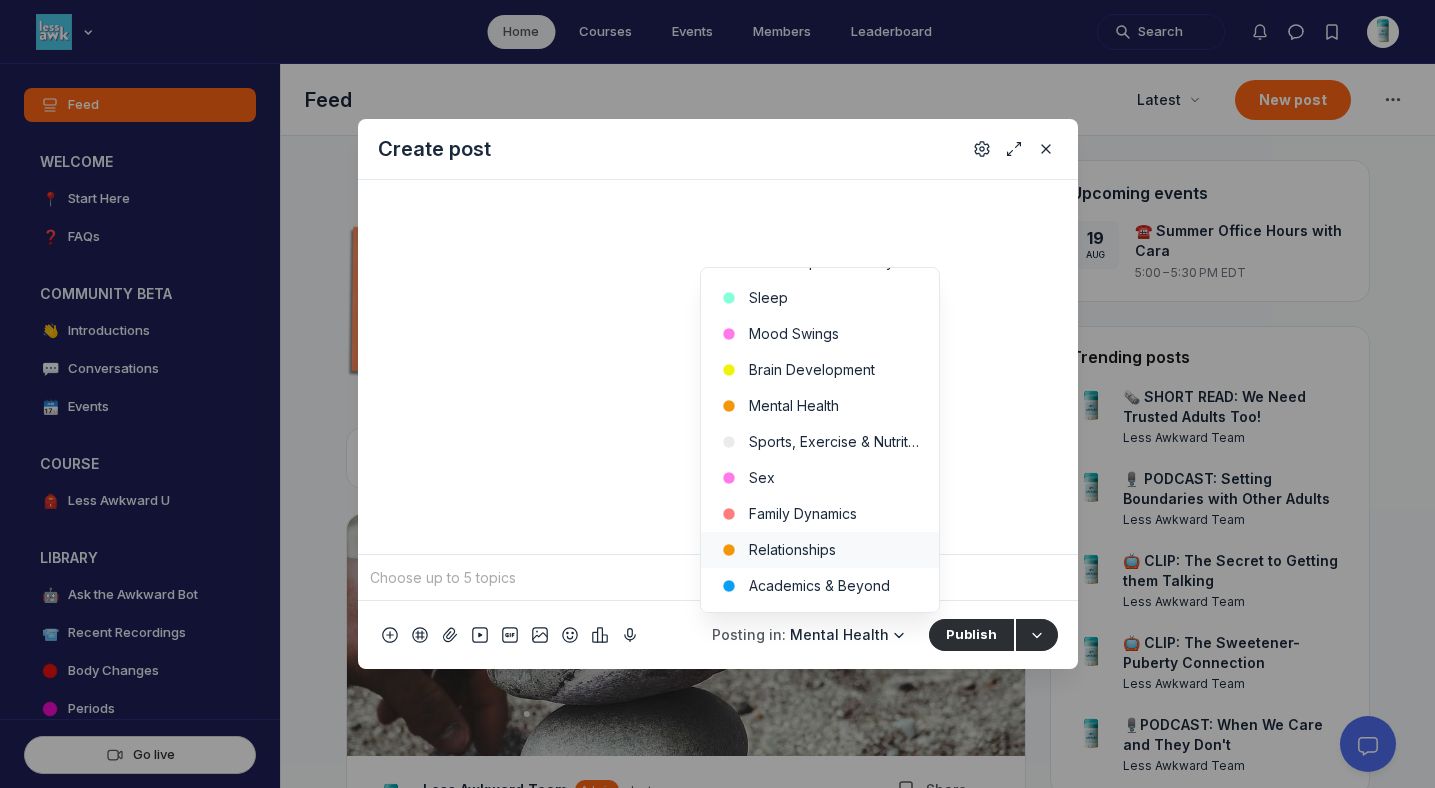 click on "Relationships" at bounding box center (820, 550) 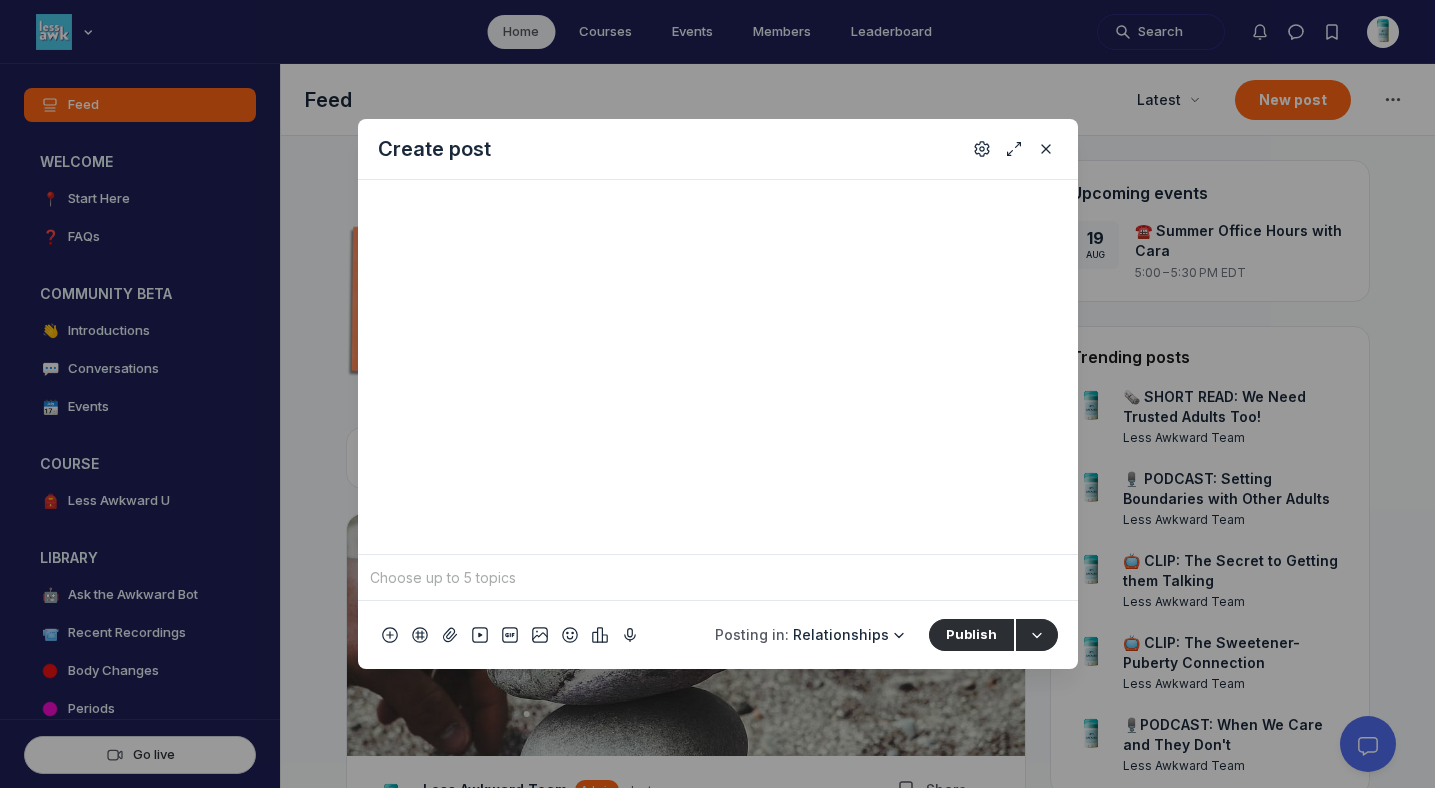 click at bounding box center (718, 578) 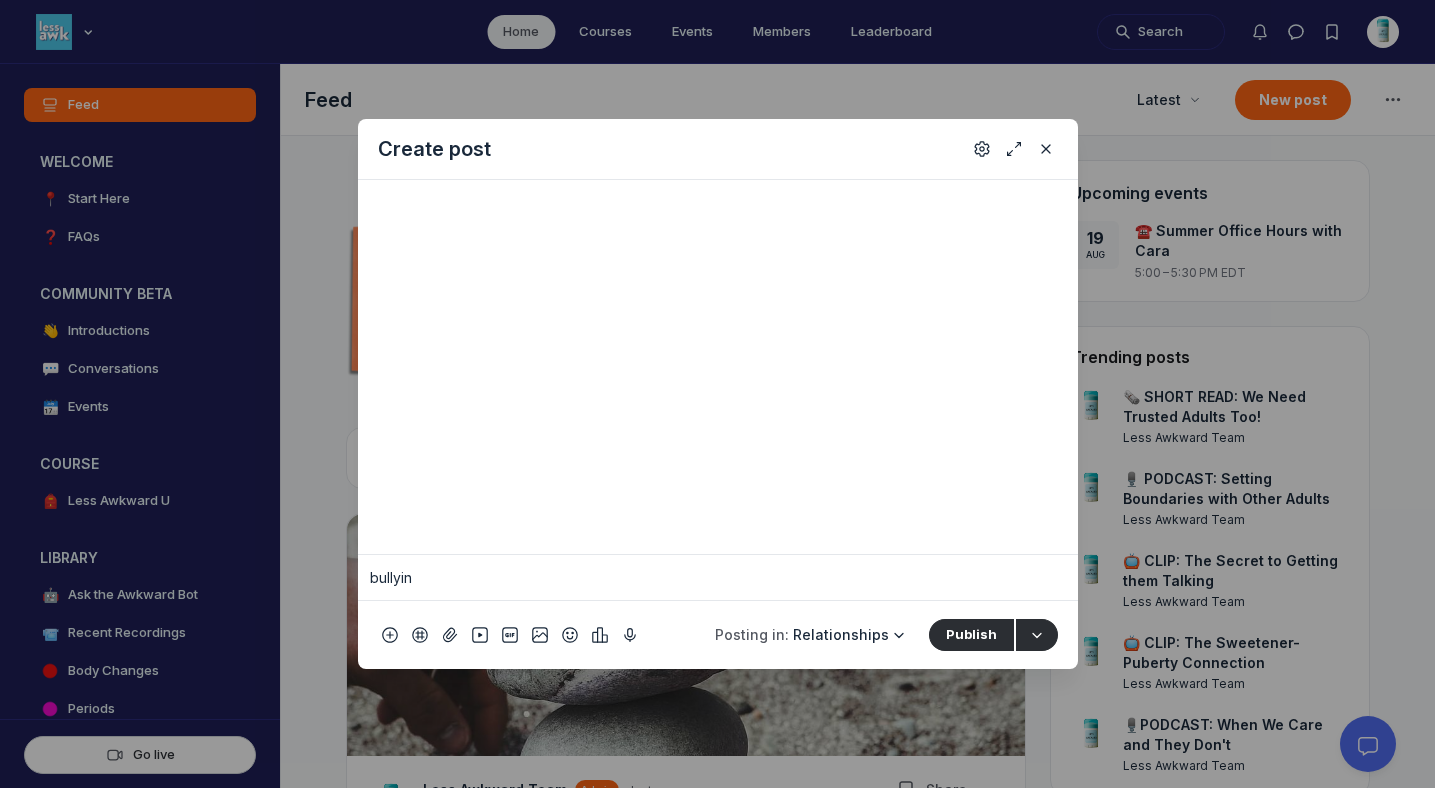 type on "bullying" 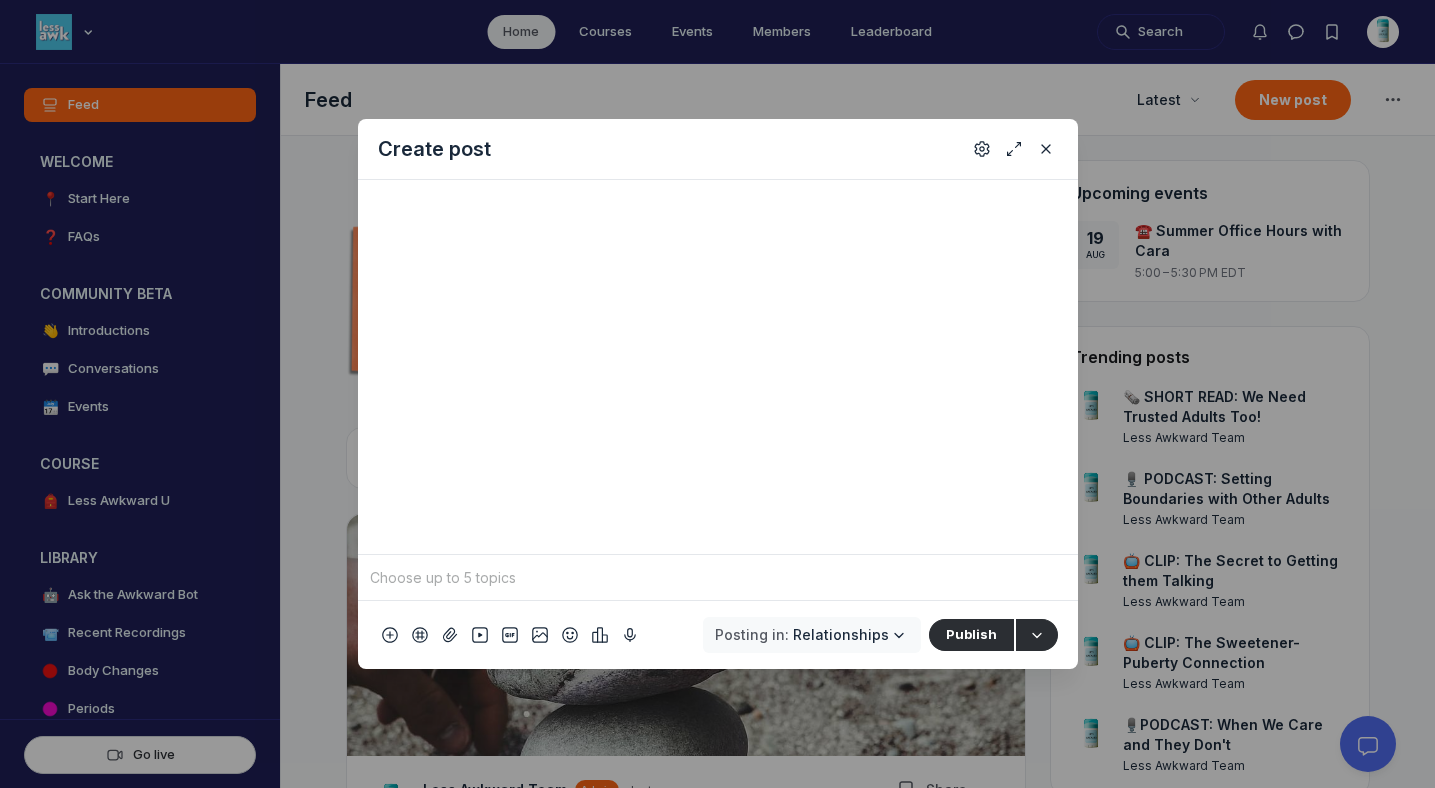 click on "Relationships" at bounding box center [841, 634] 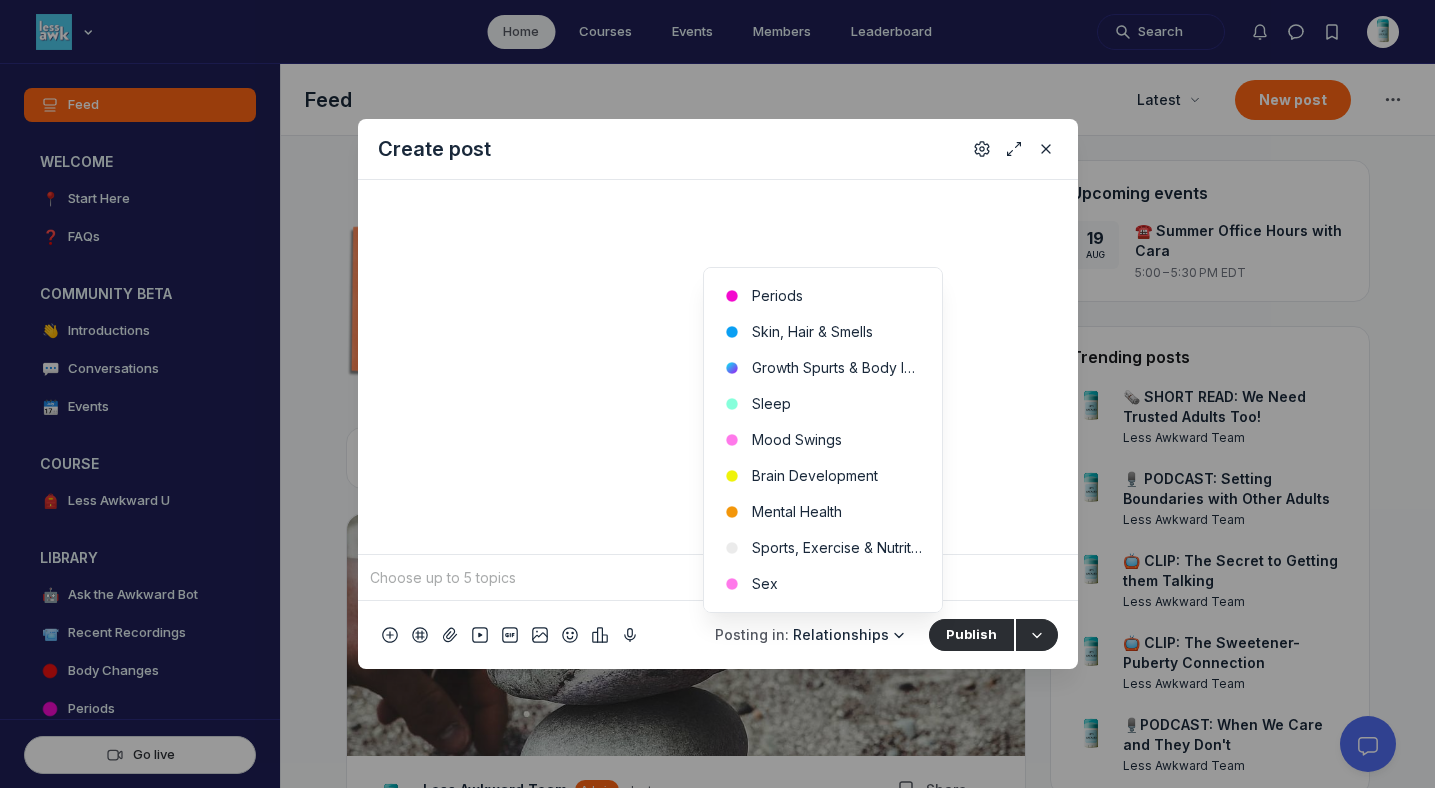 scroll, scrollTop: 583, scrollLeft: 0, axis: vertical 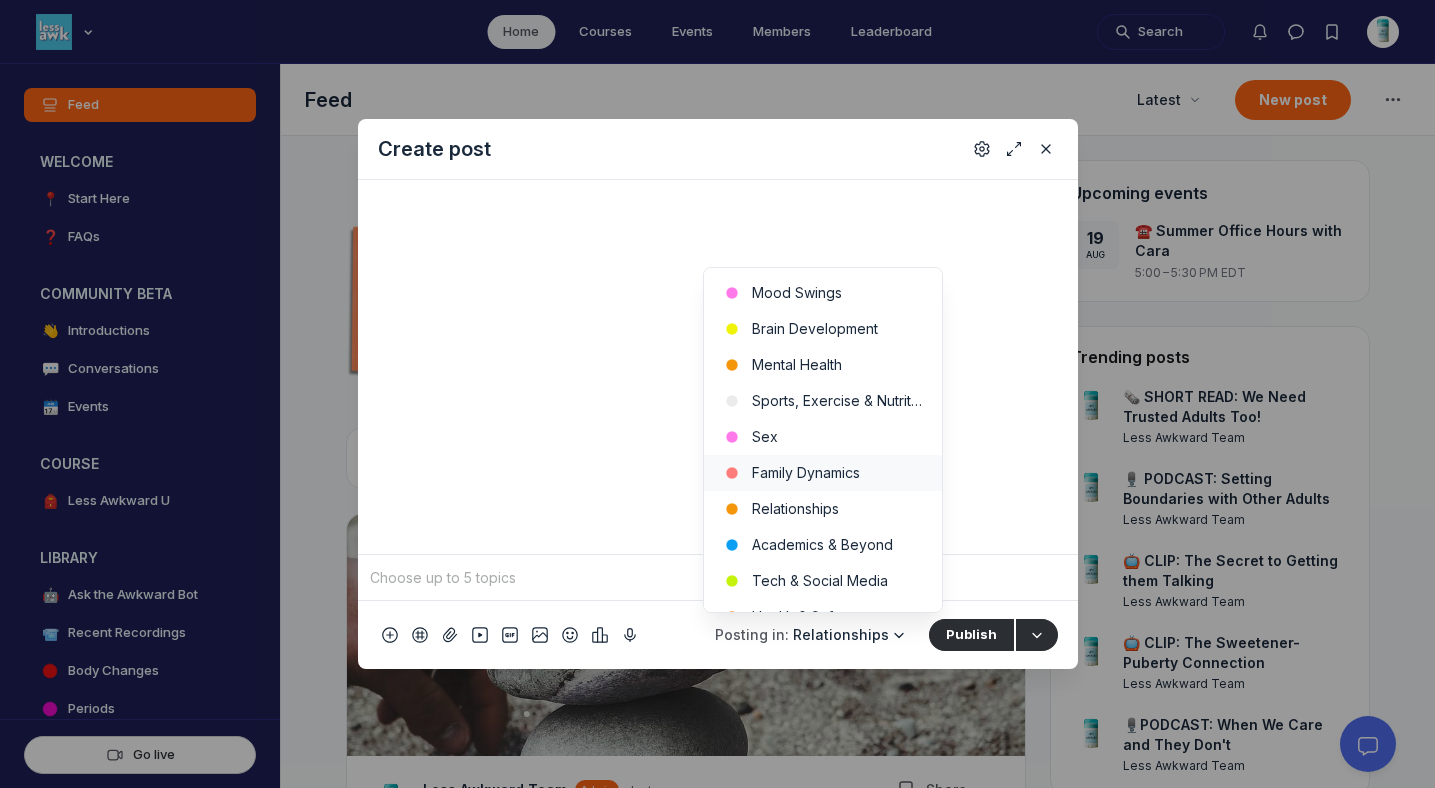 click on "Family Dynamics" at bounding box center [823, 473] 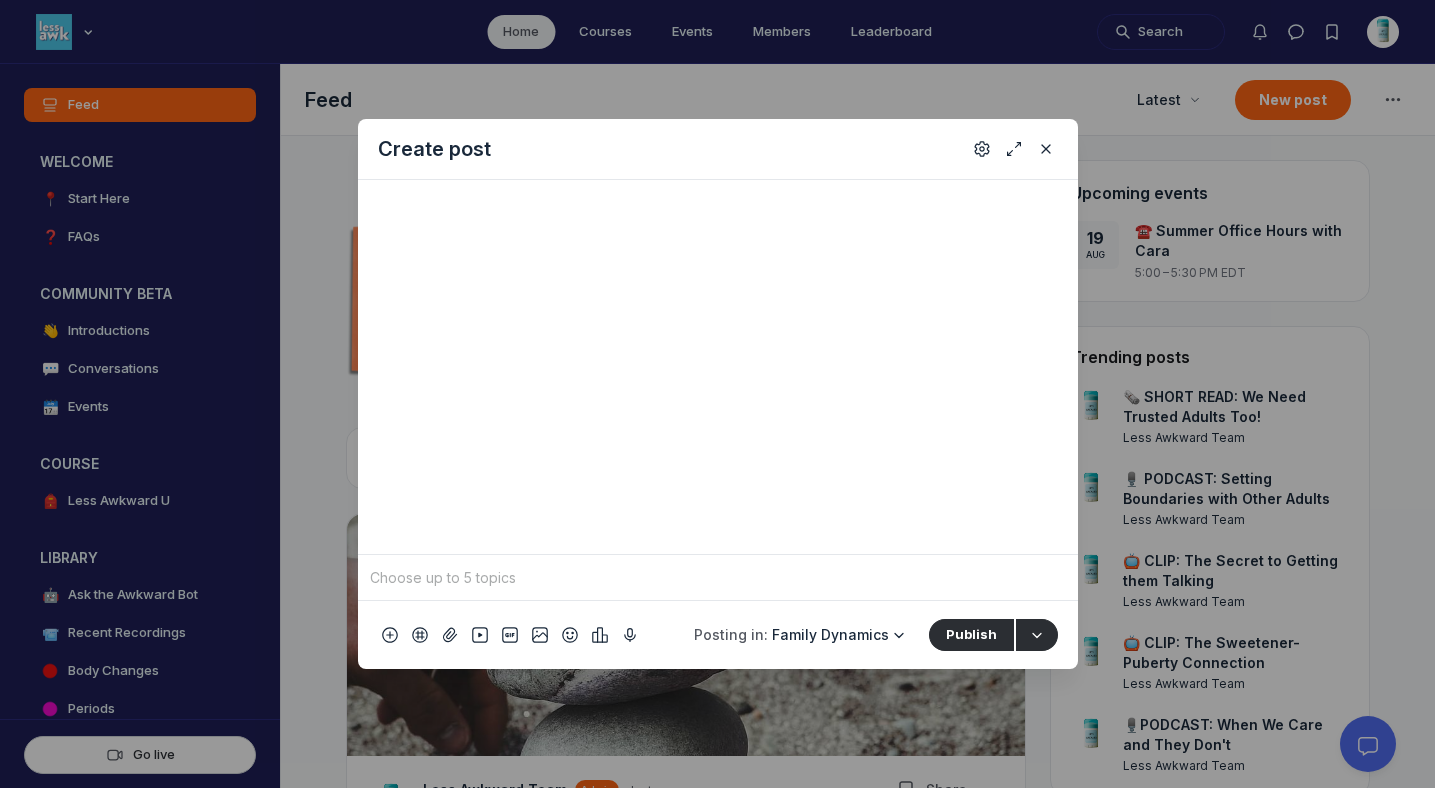 click at bounding box center (718, 578) 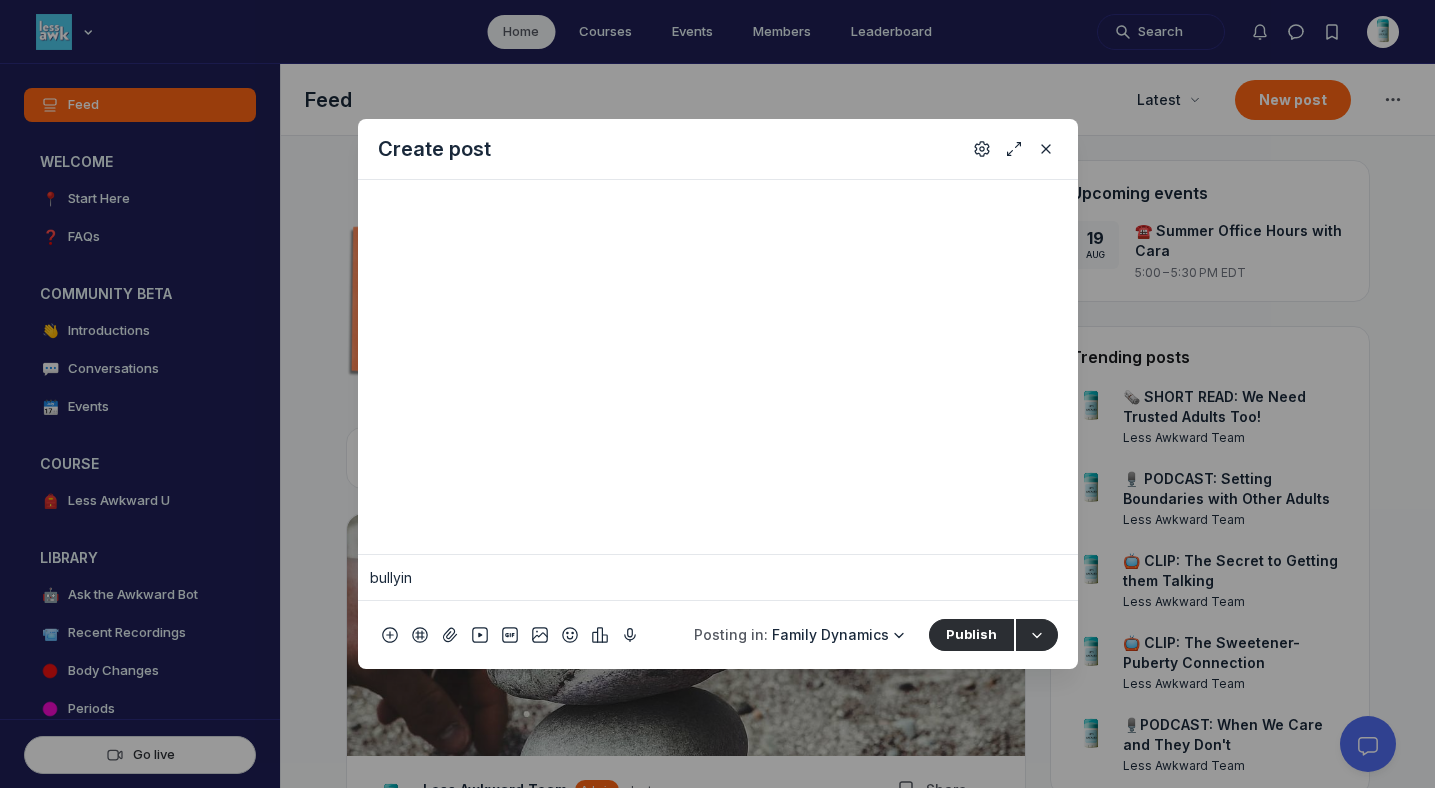 type on "bullying" 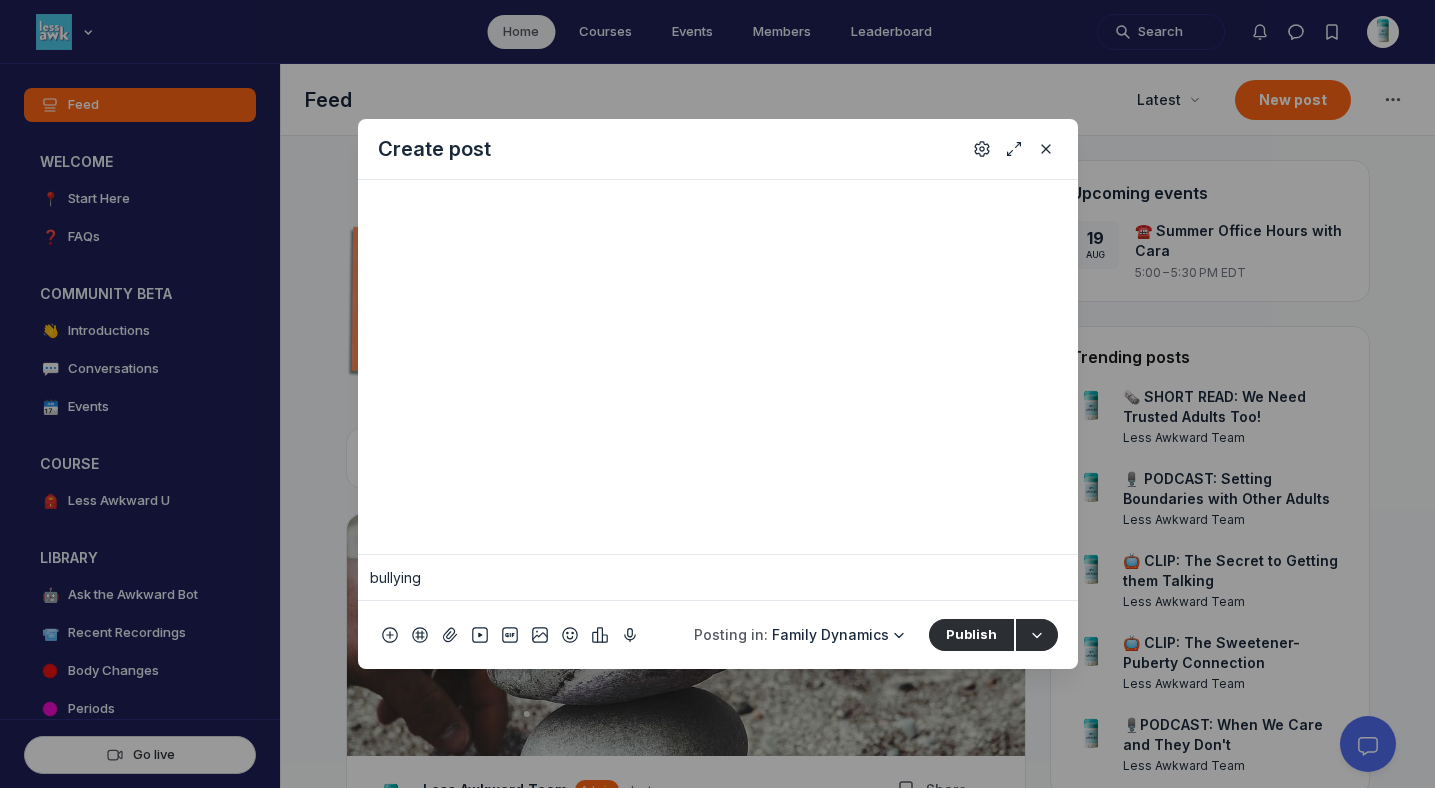 type 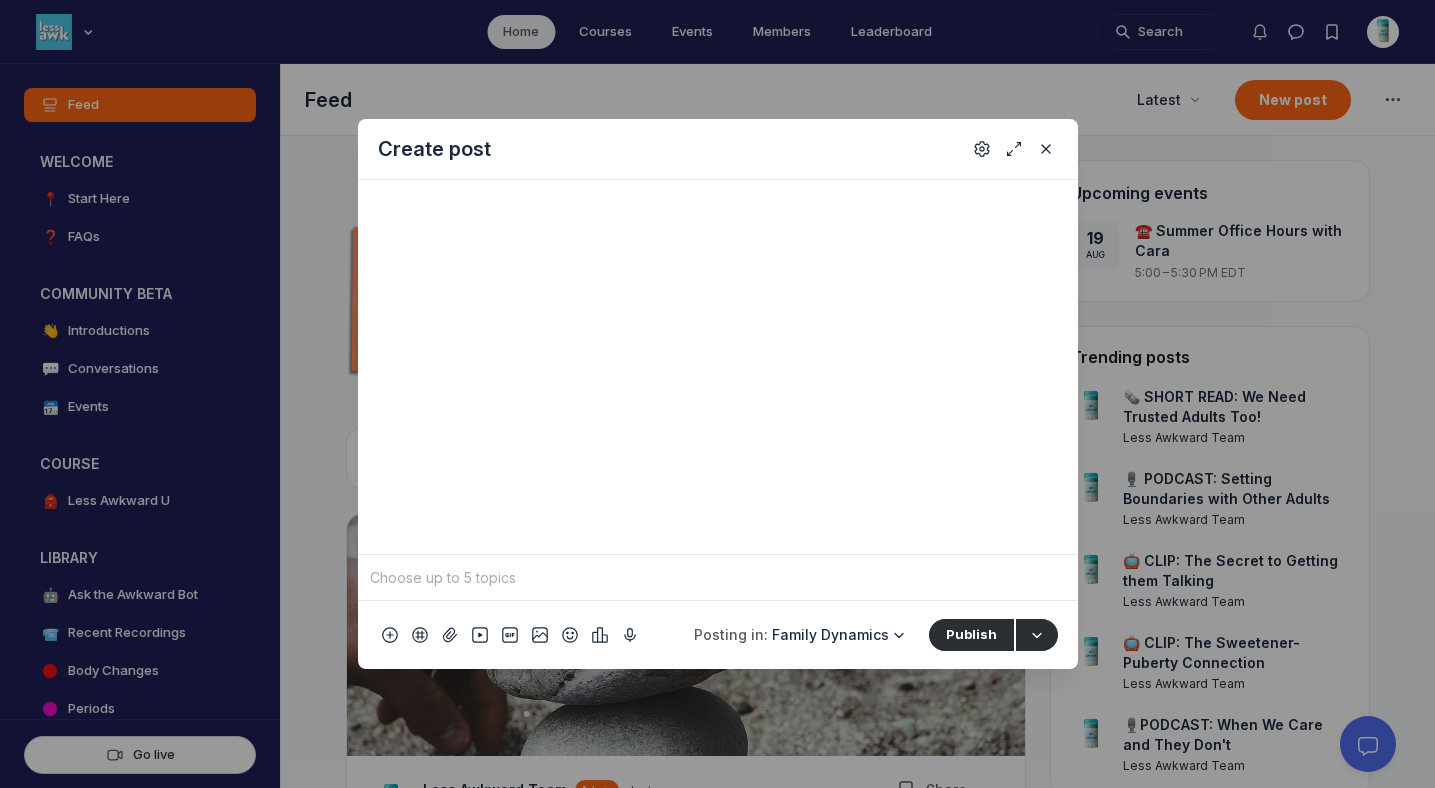 click at bounding box center [718, 578] 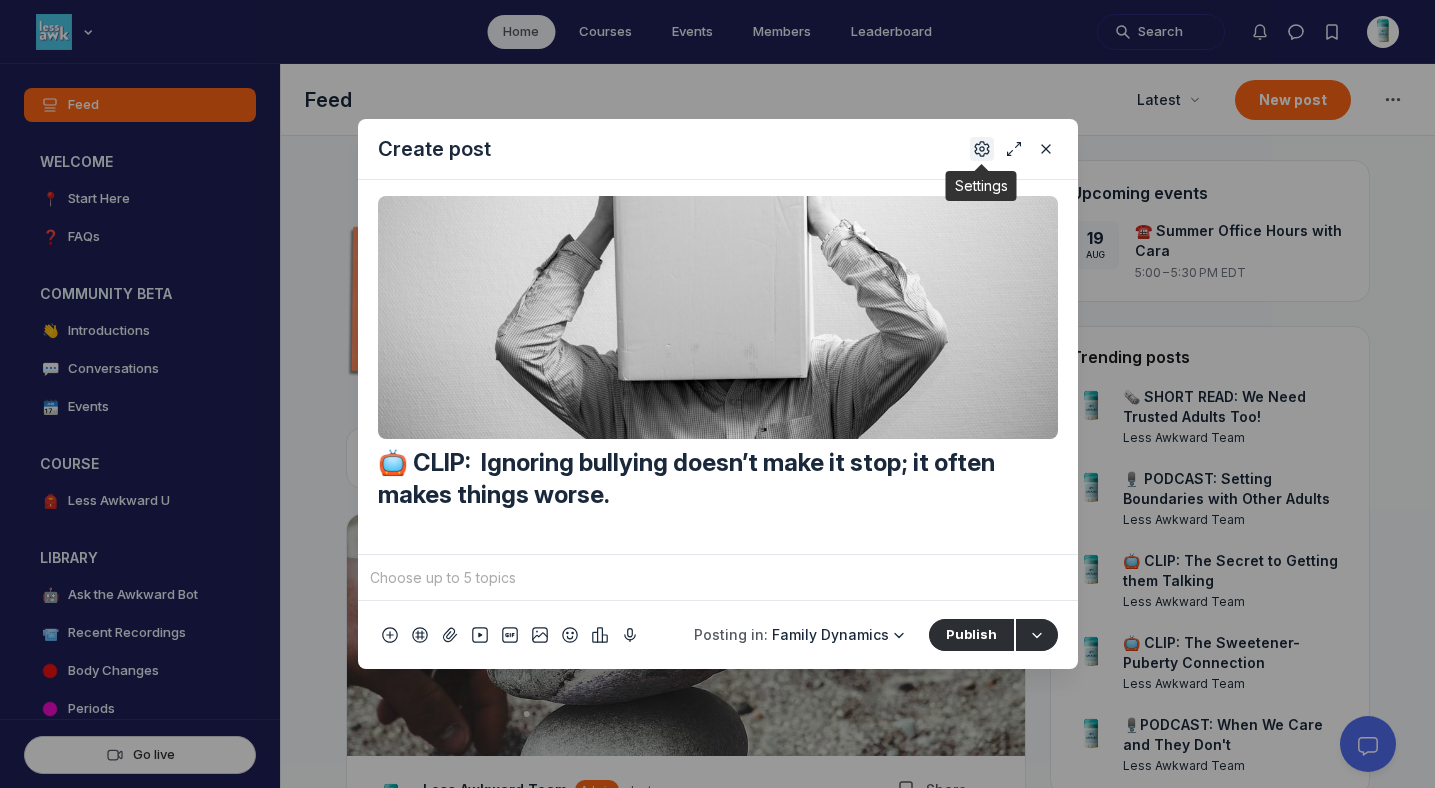 click at bounding box center [982, 149] 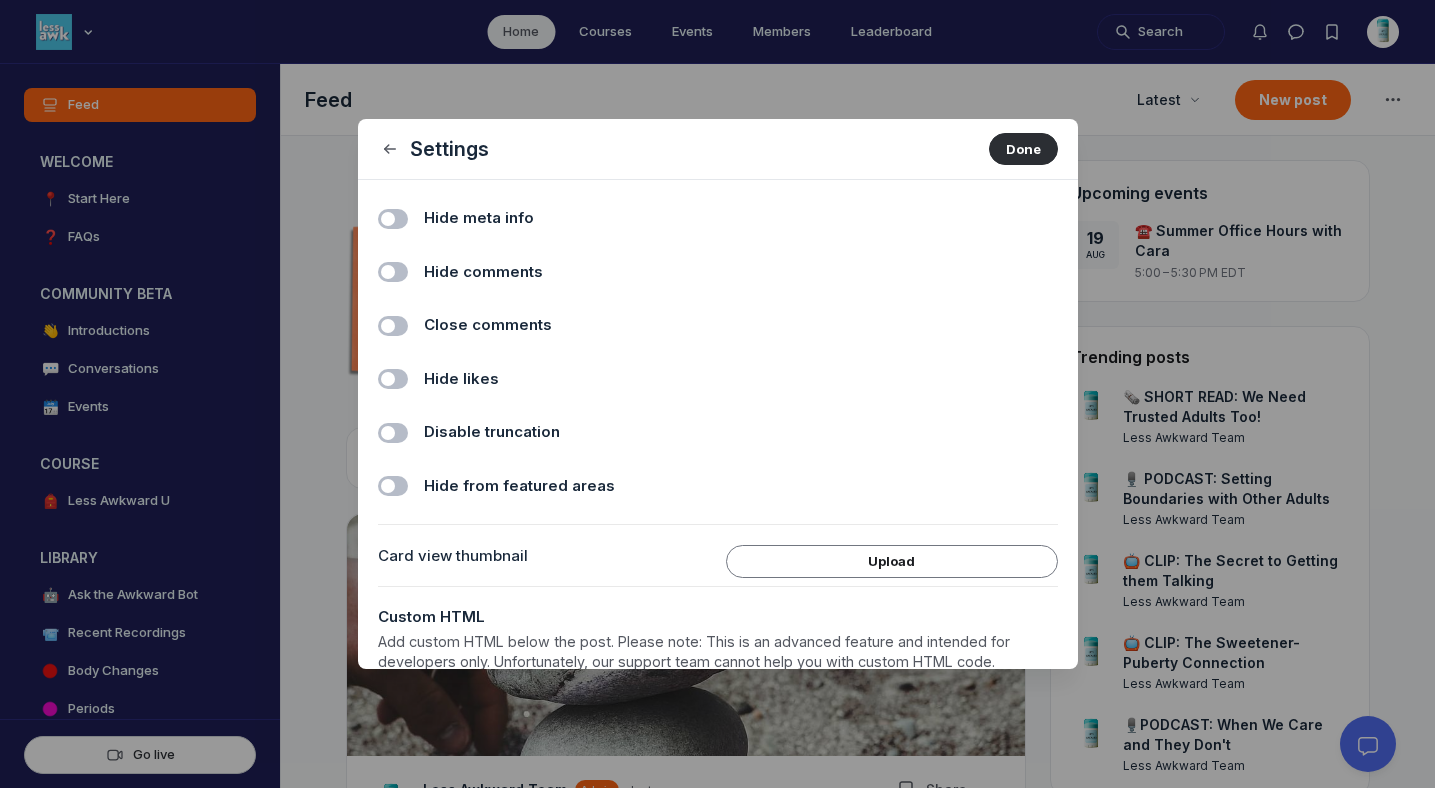 click on "Hide comments" at bounding box center (483, 272) 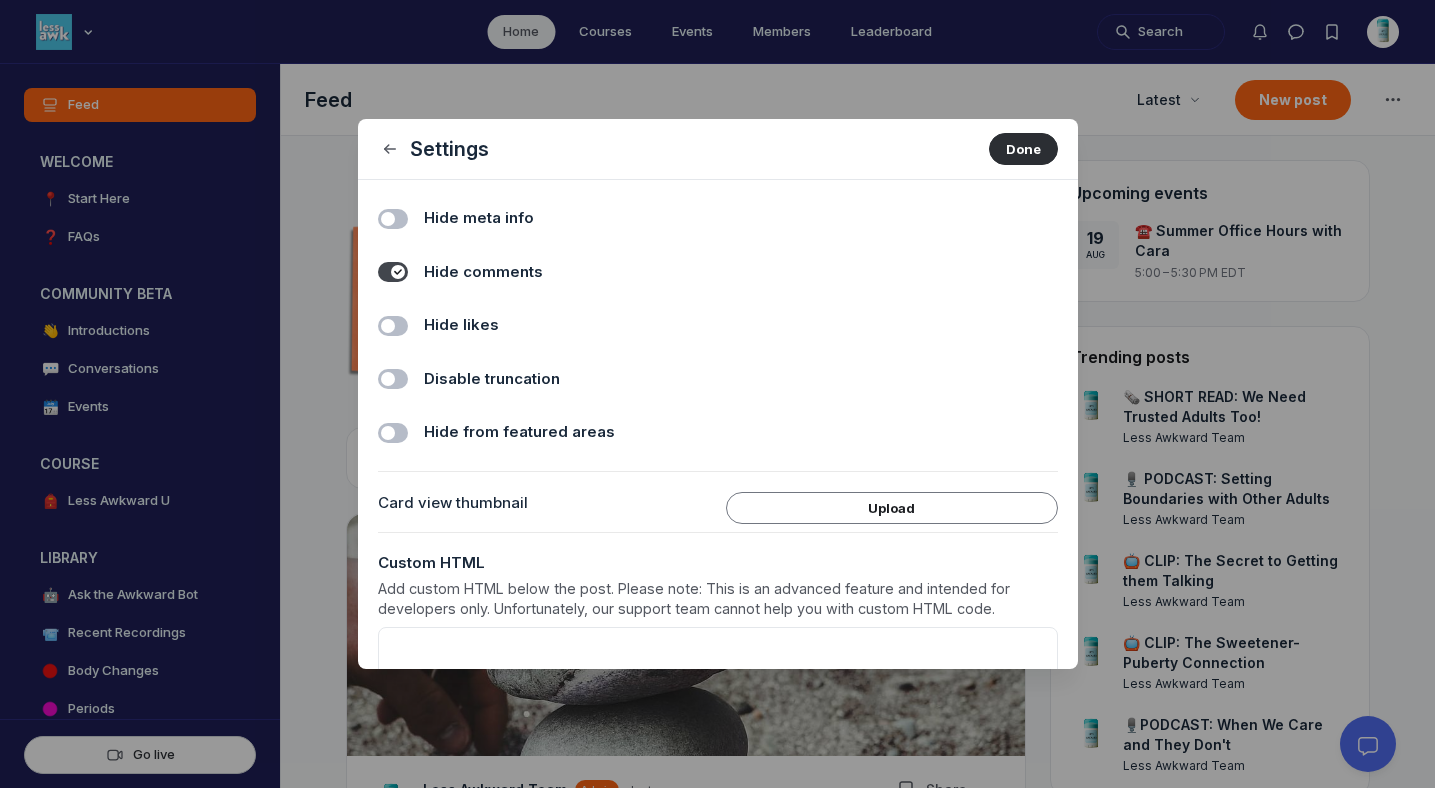click on "Hide likes Toggle switch" at bounding box center [718, 321] 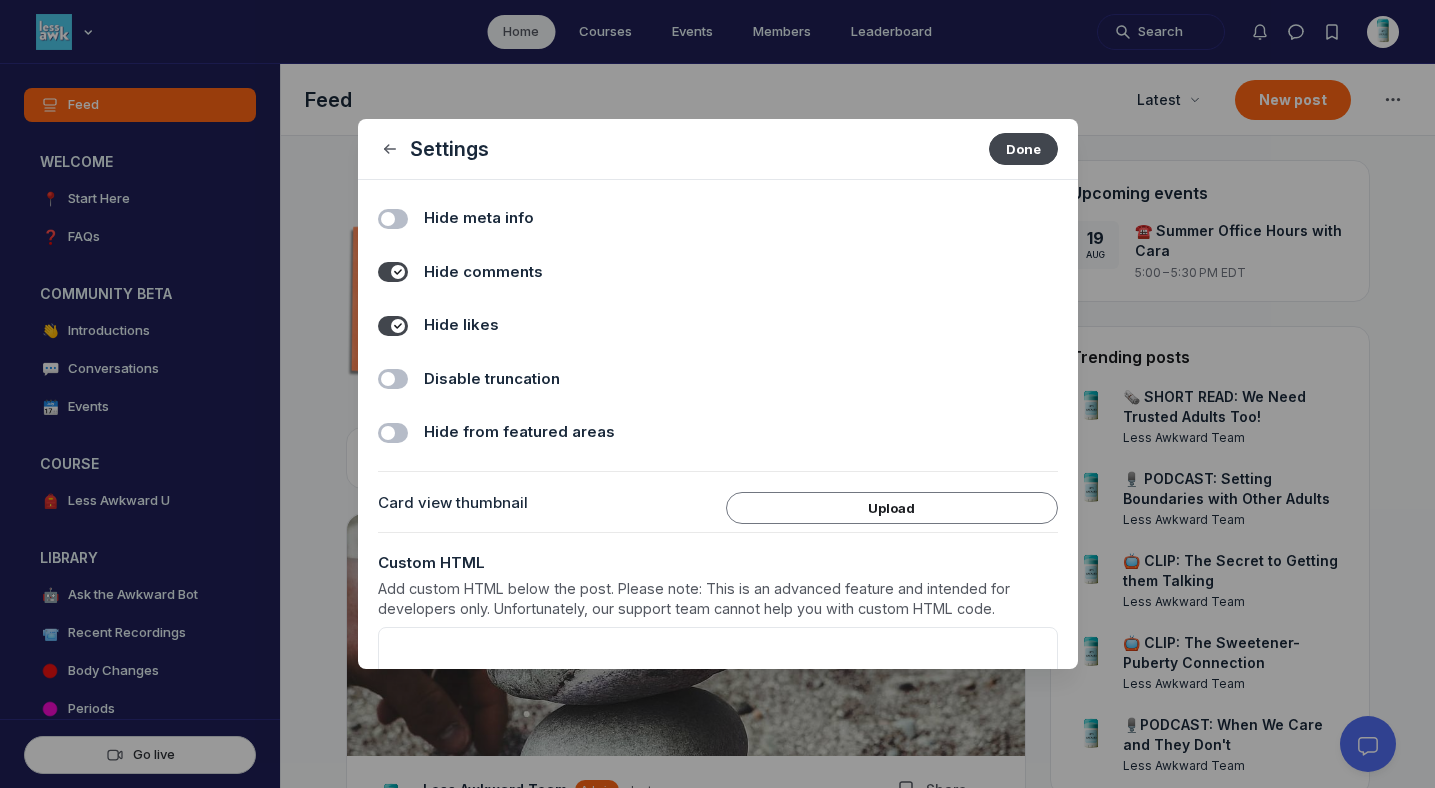 click on "Done" at bounding box center [1023, 149] 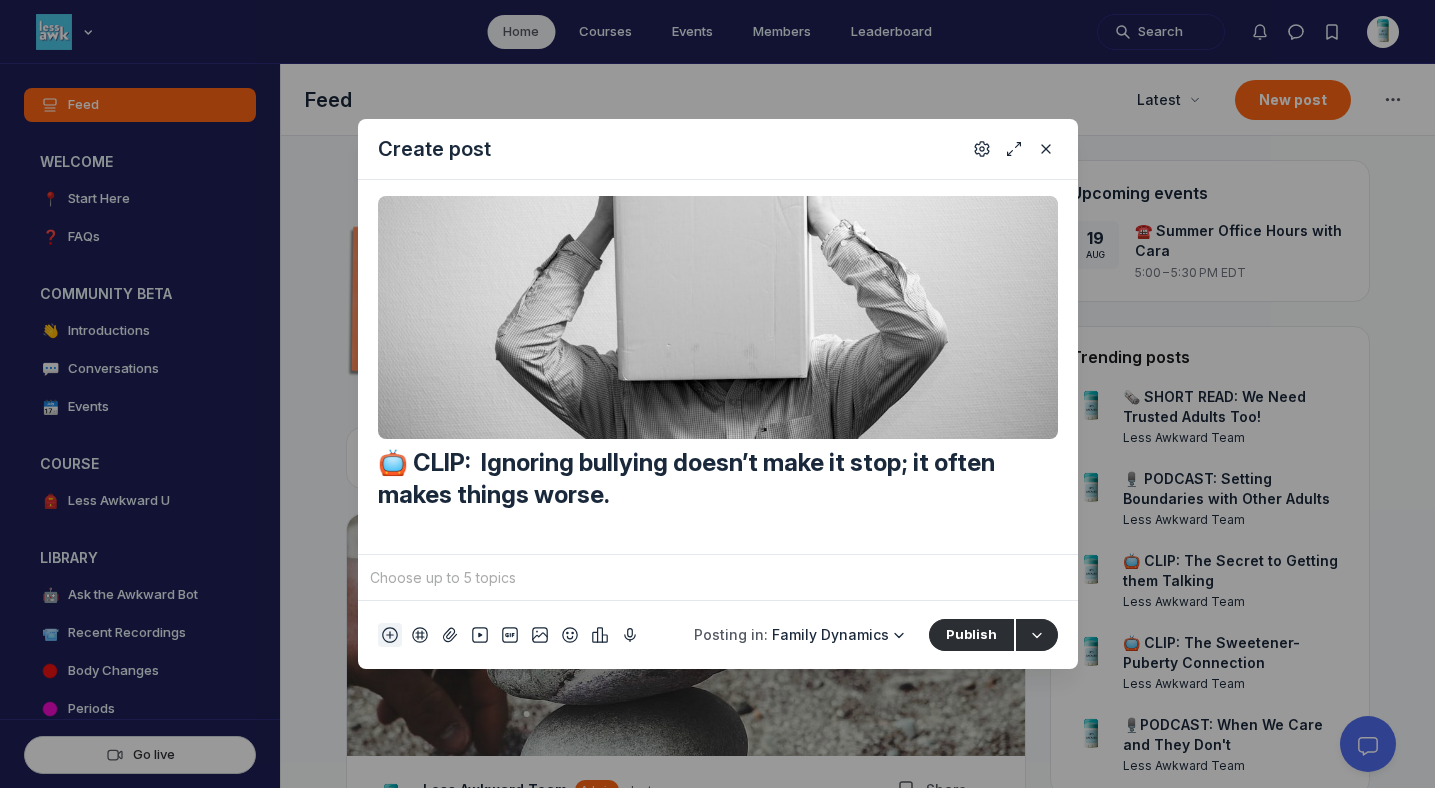 click 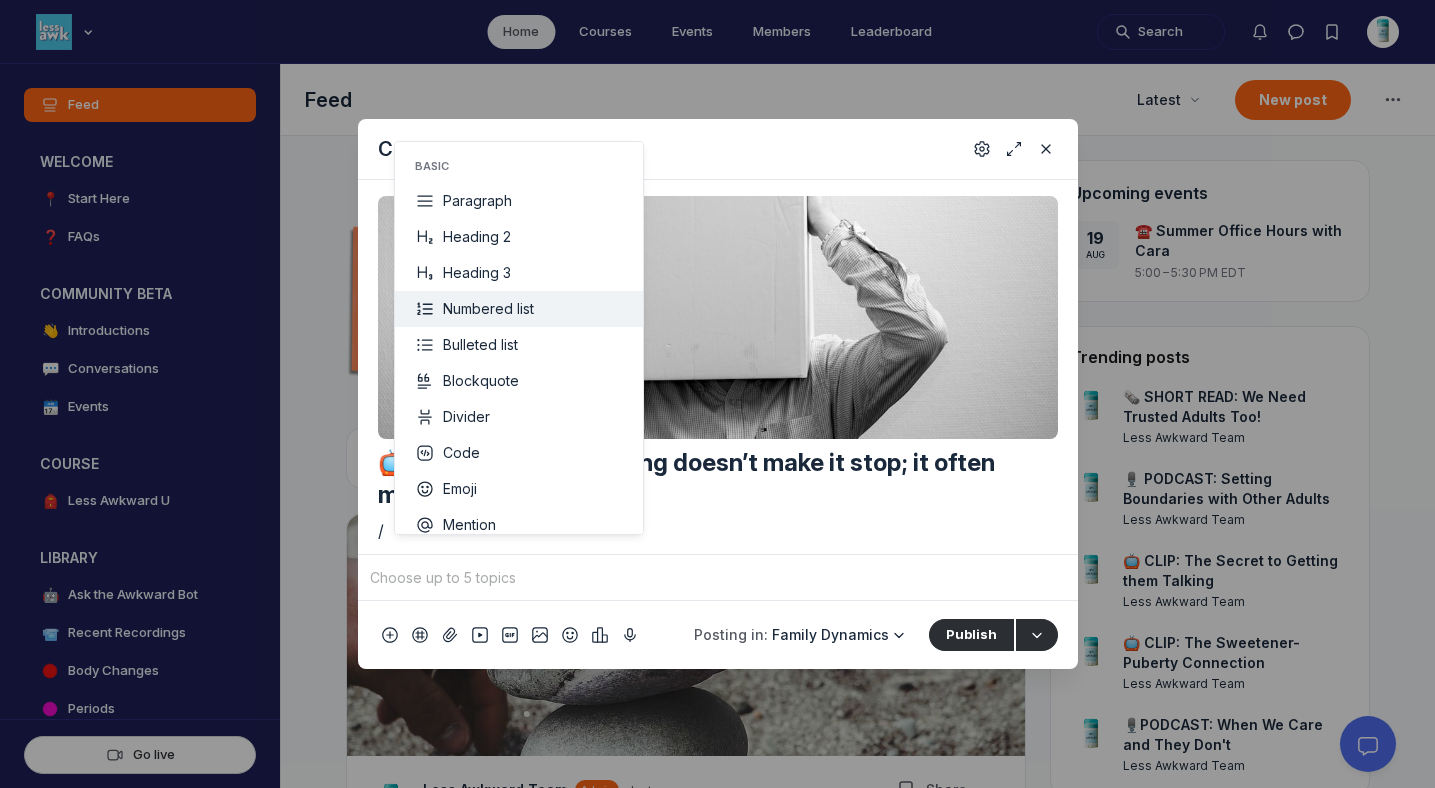 scroll, scrollTop: 1, scrollLeft: 0, axis: vertical 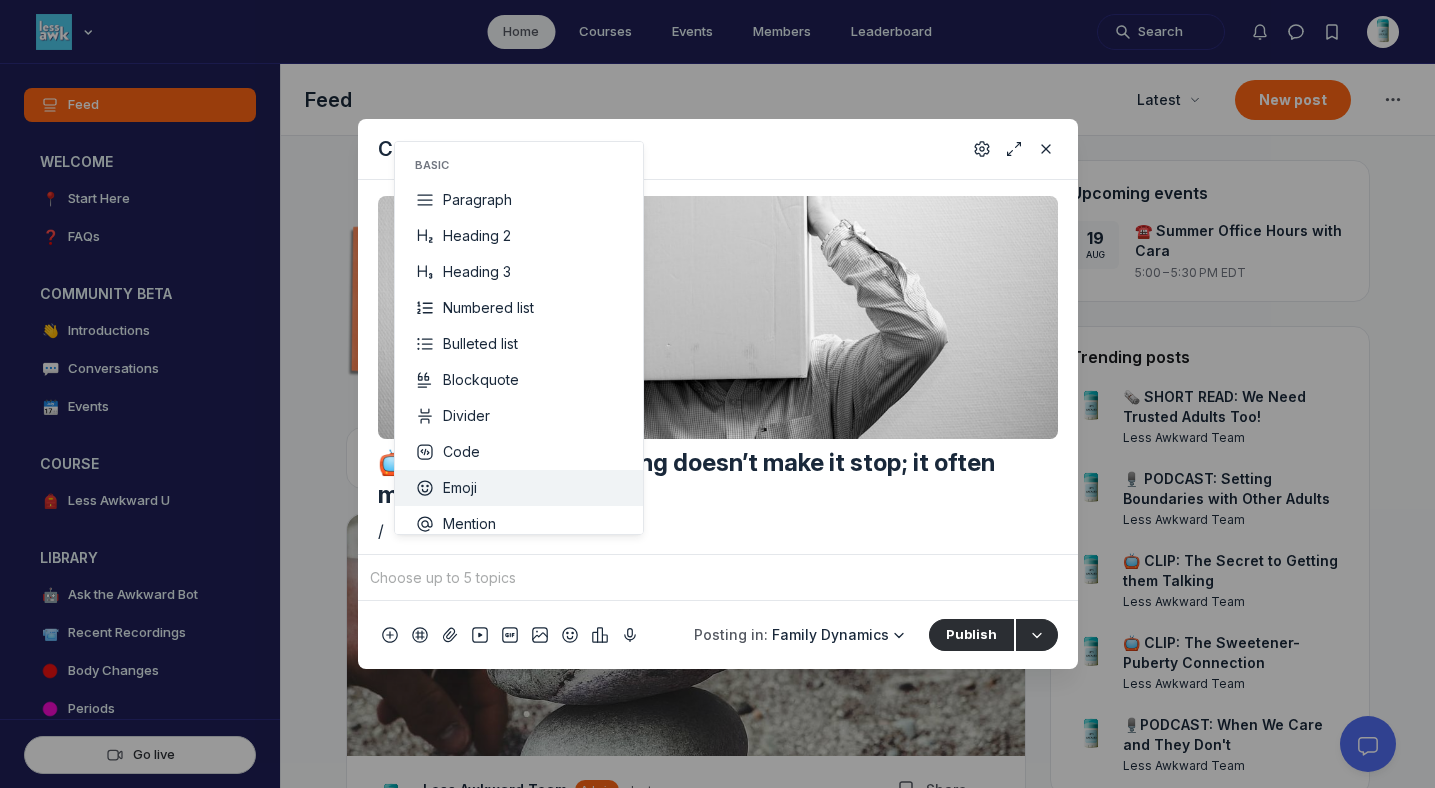 click at bounding box center (718, 578) 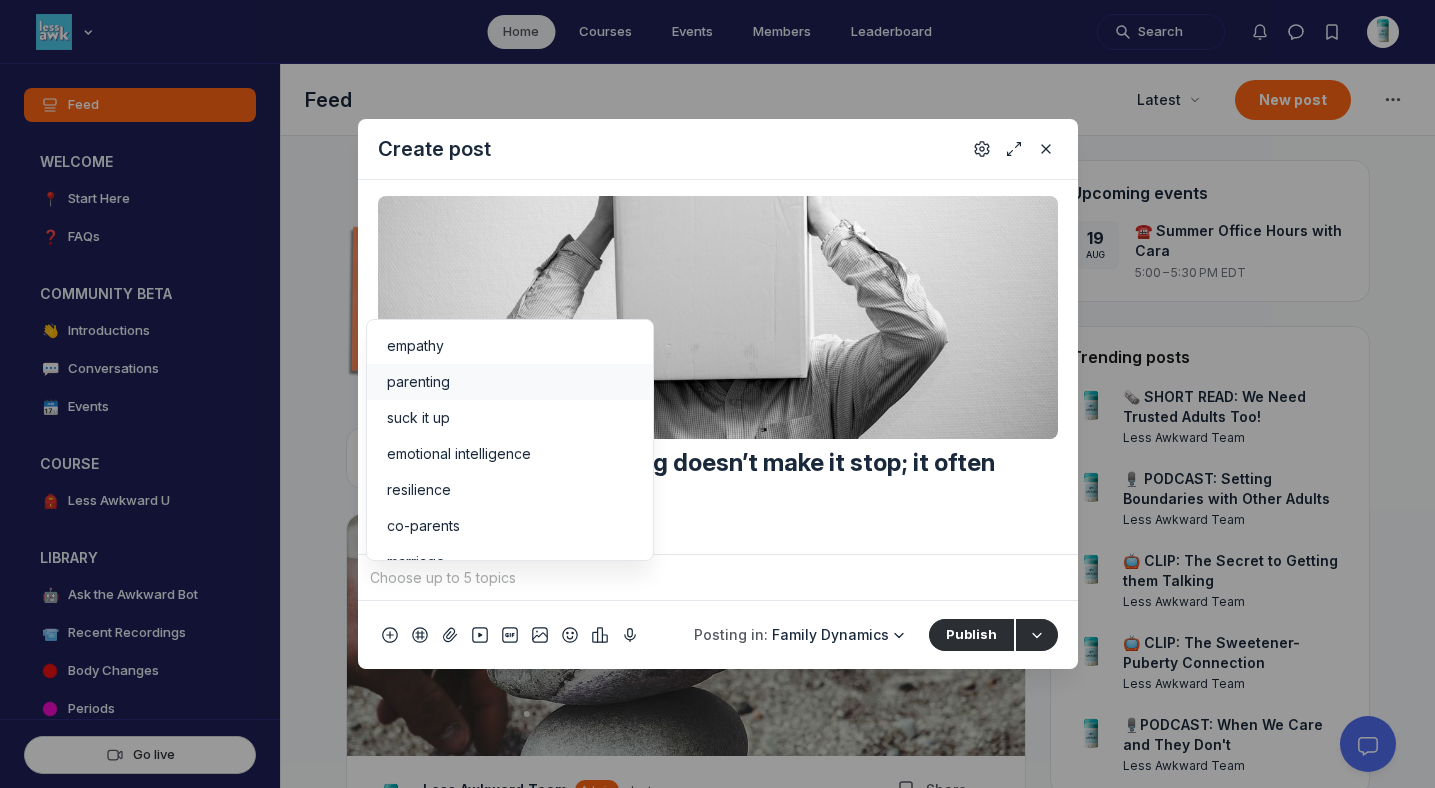 click on "parenting" at bounding box center (418, 382) 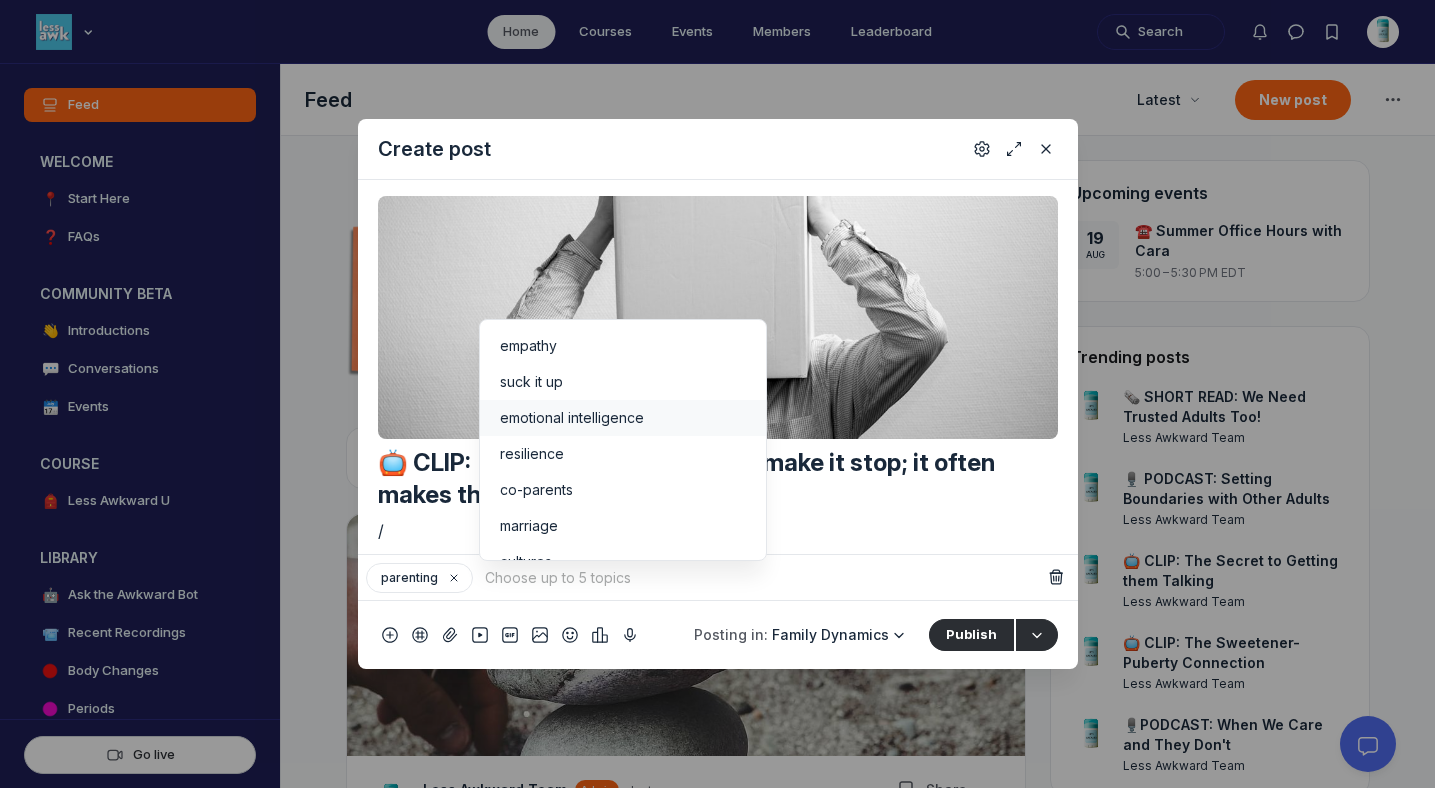 click on "emotional intelligence" at bounding box center (572, 418) 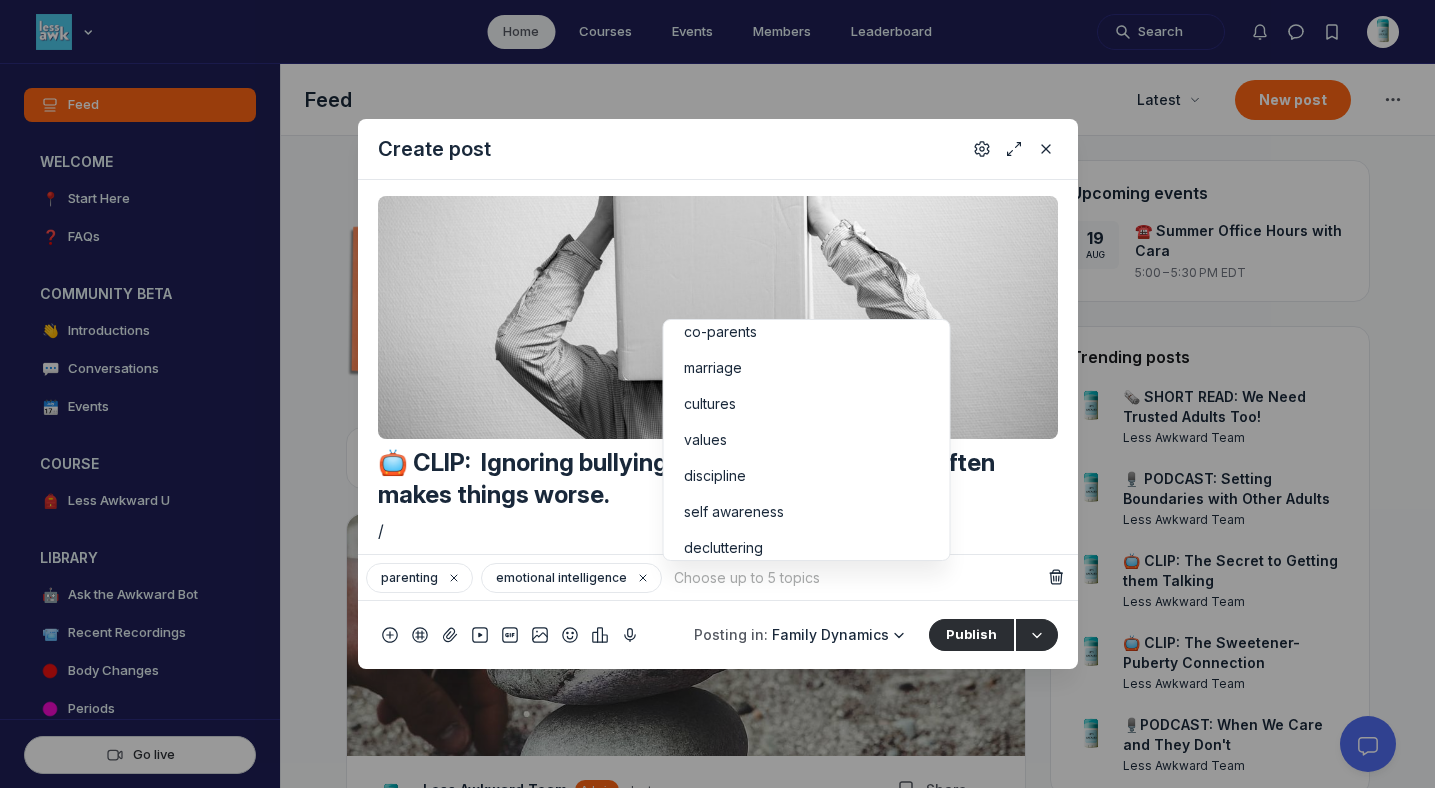 scroll, scrollTop: 132, scrollLeft: 0, axis: vertical 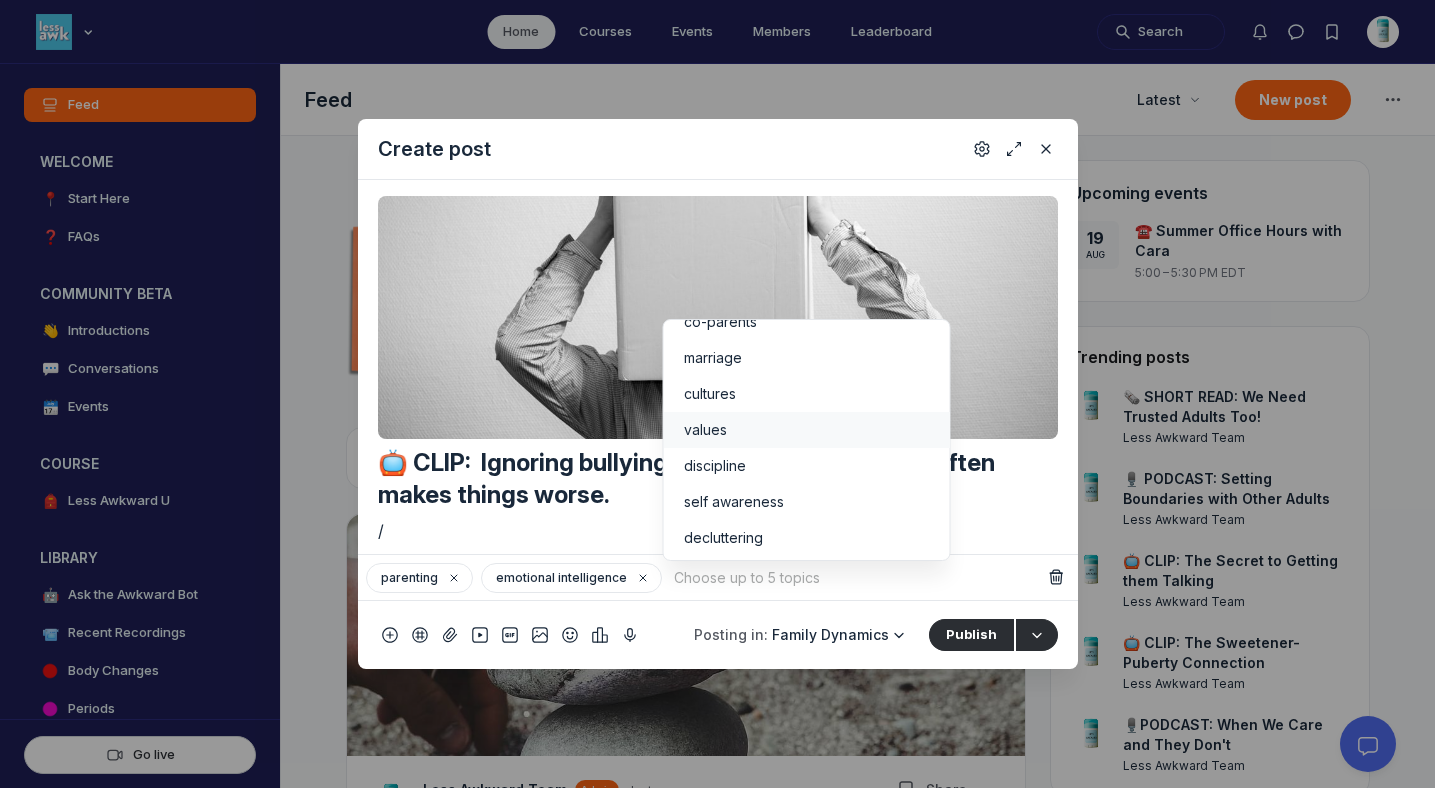 click on "values" at bounding box center (806, 430) 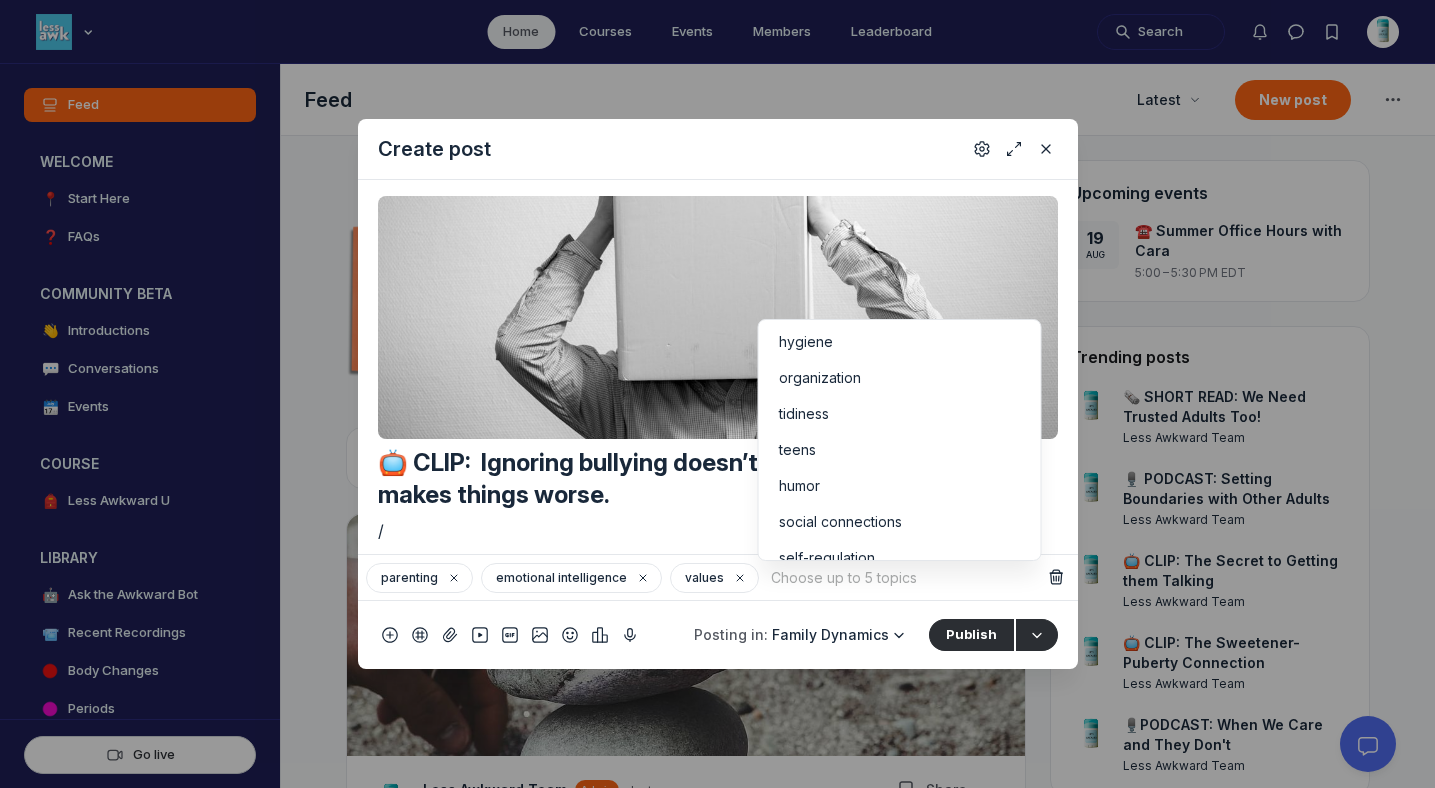 scroll, scrollTop: 388, scrollLeft: 0, axis: vertical 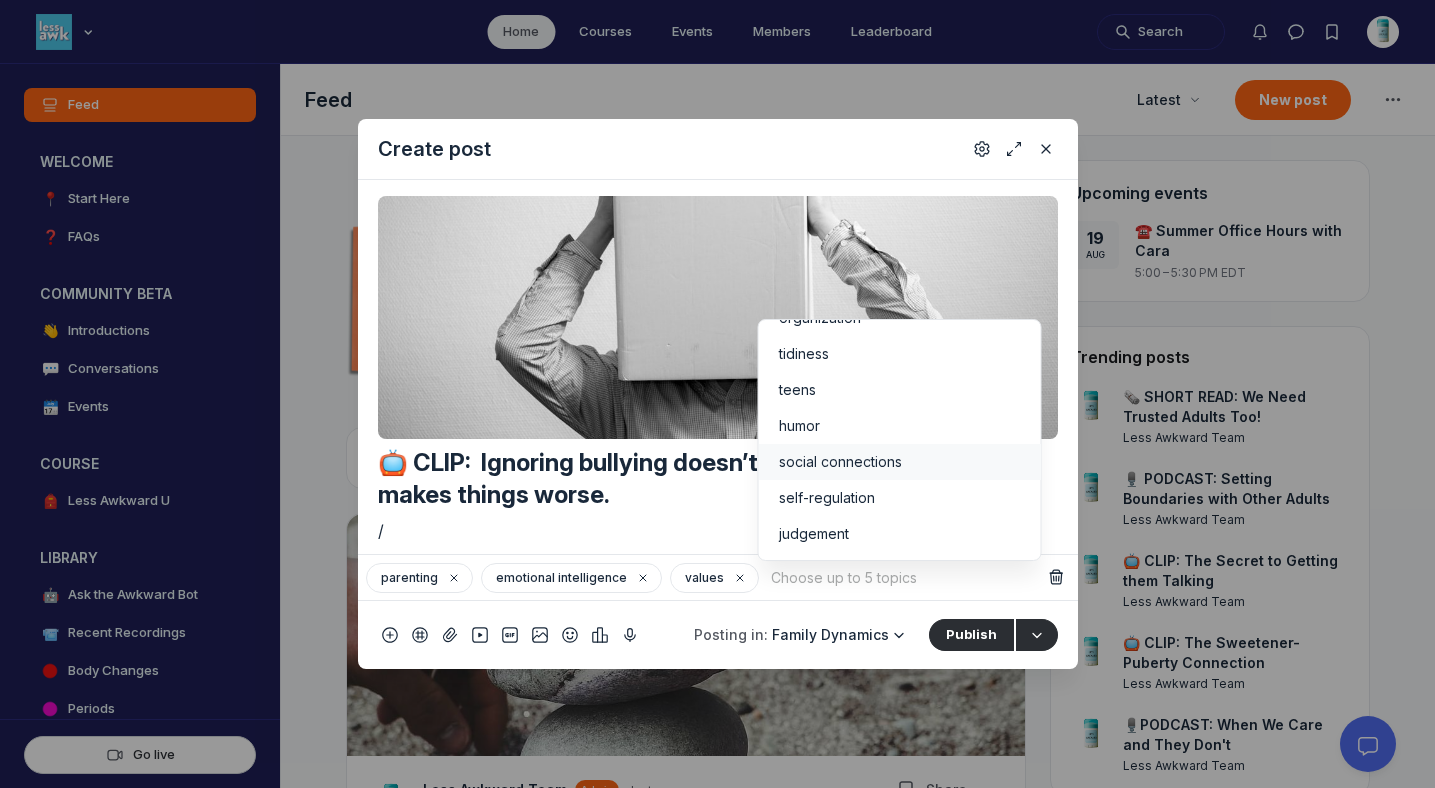click on "social connections" at bounding box center (899, 462) 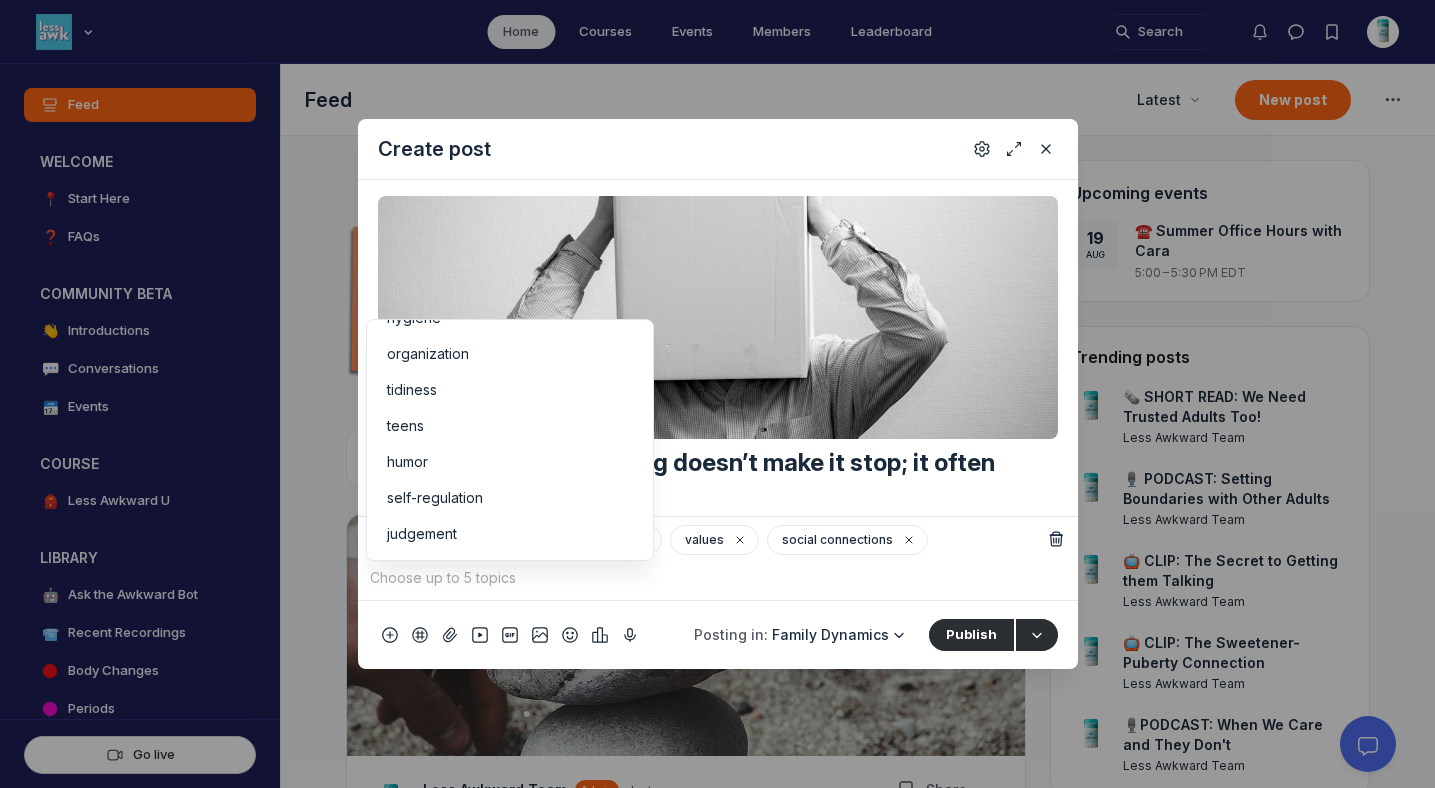 scroll, scrollTop: 352, scrollLeft: 0, axis: vertical 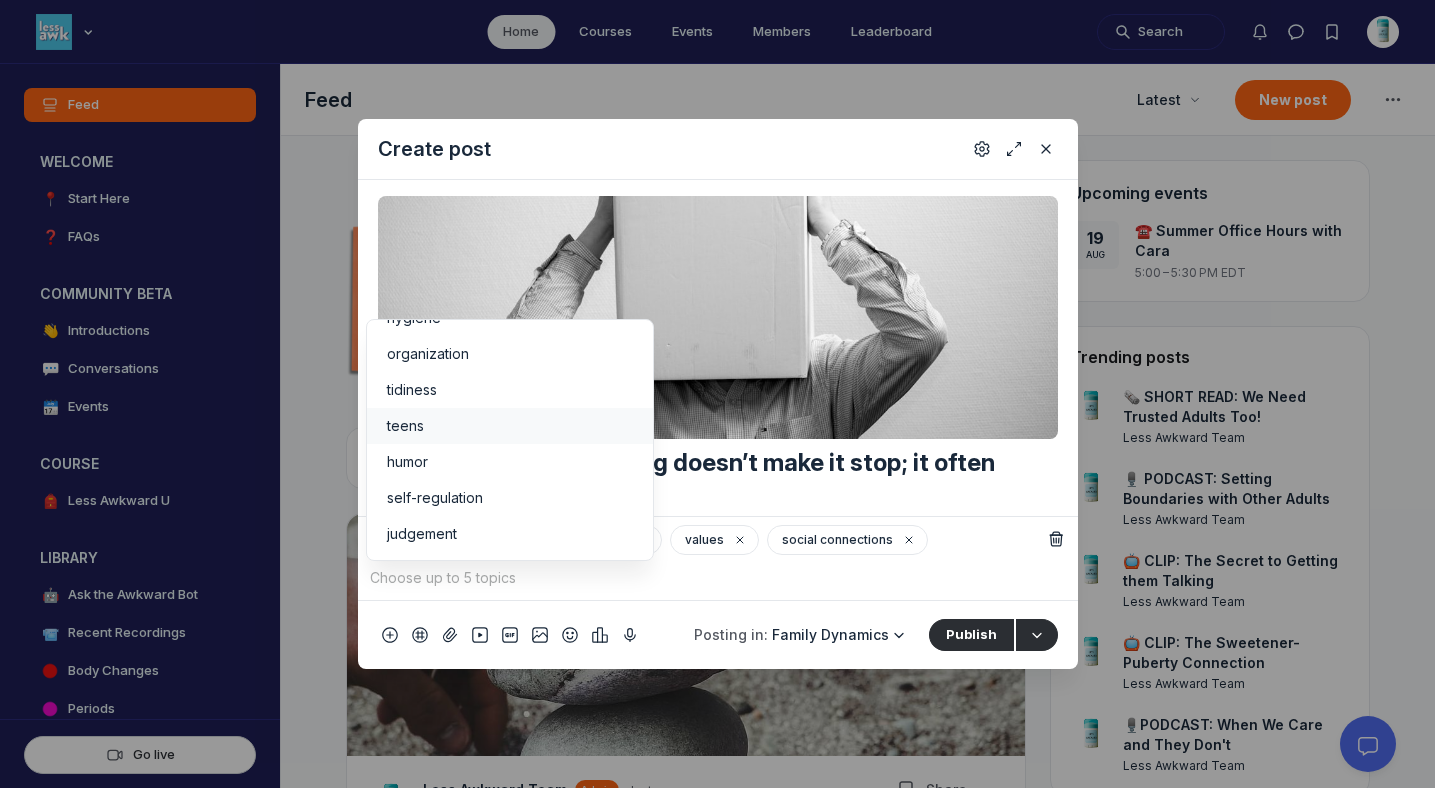 click on "teens" at bounding box center [510, 426] 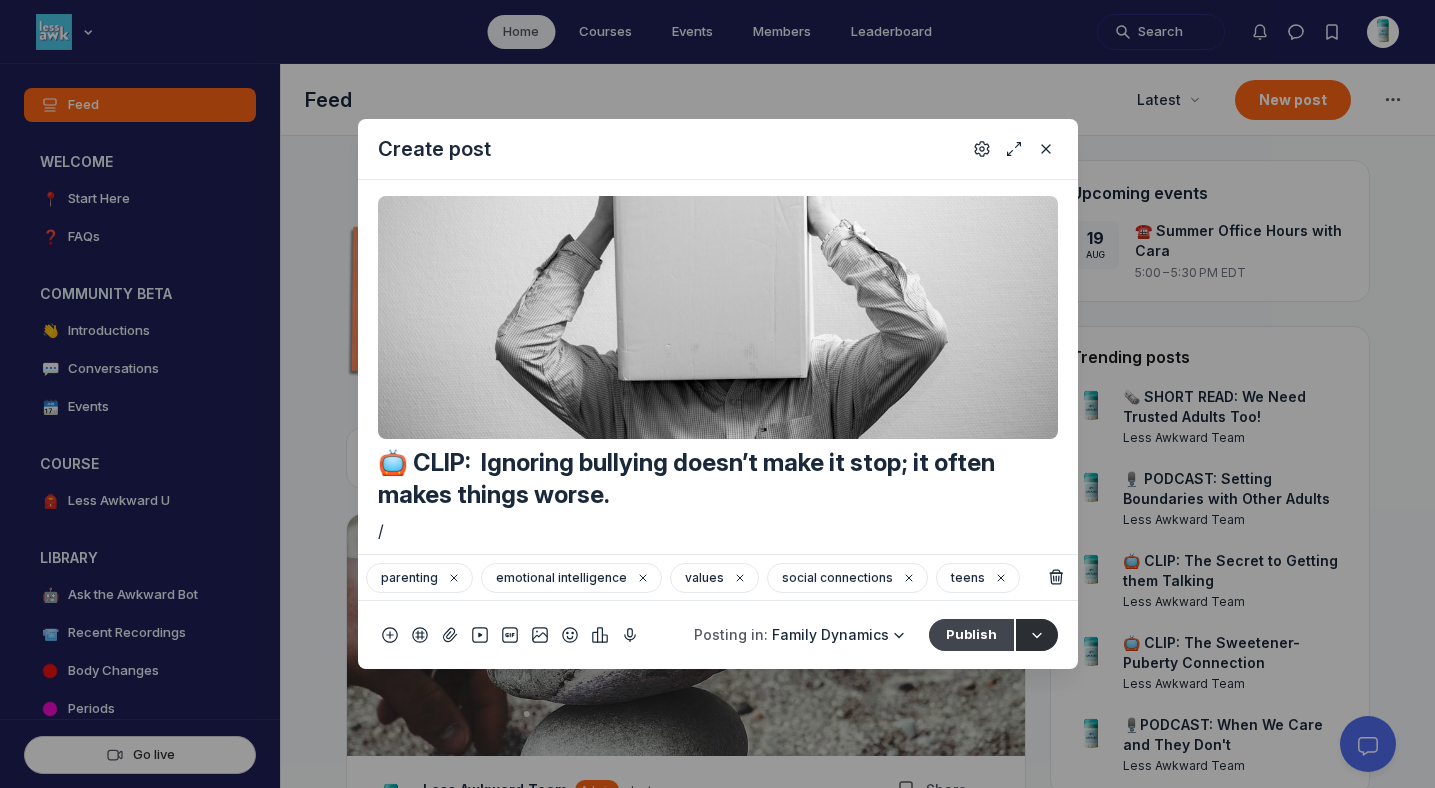 click on "Publish" at bounding box center (971, 635) 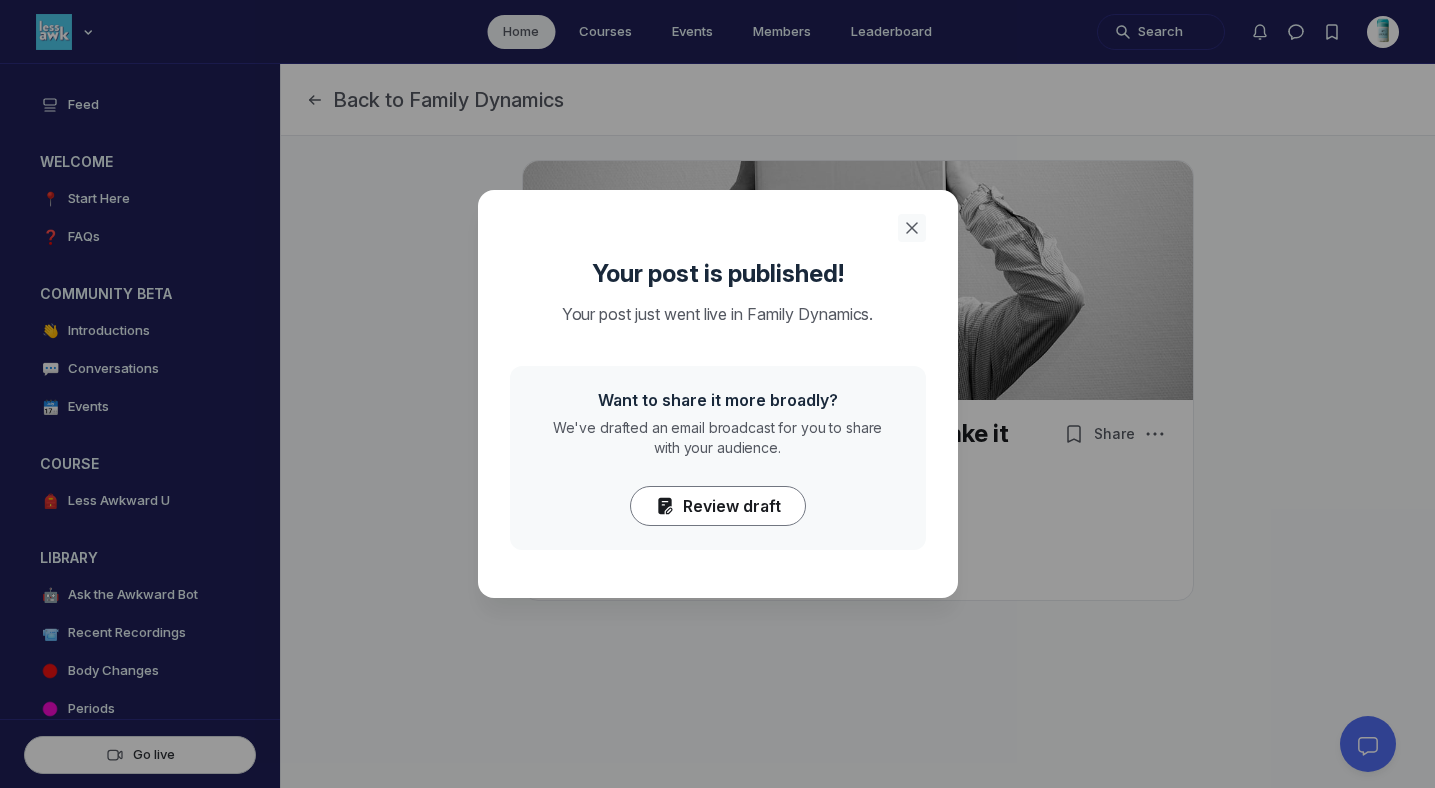 click 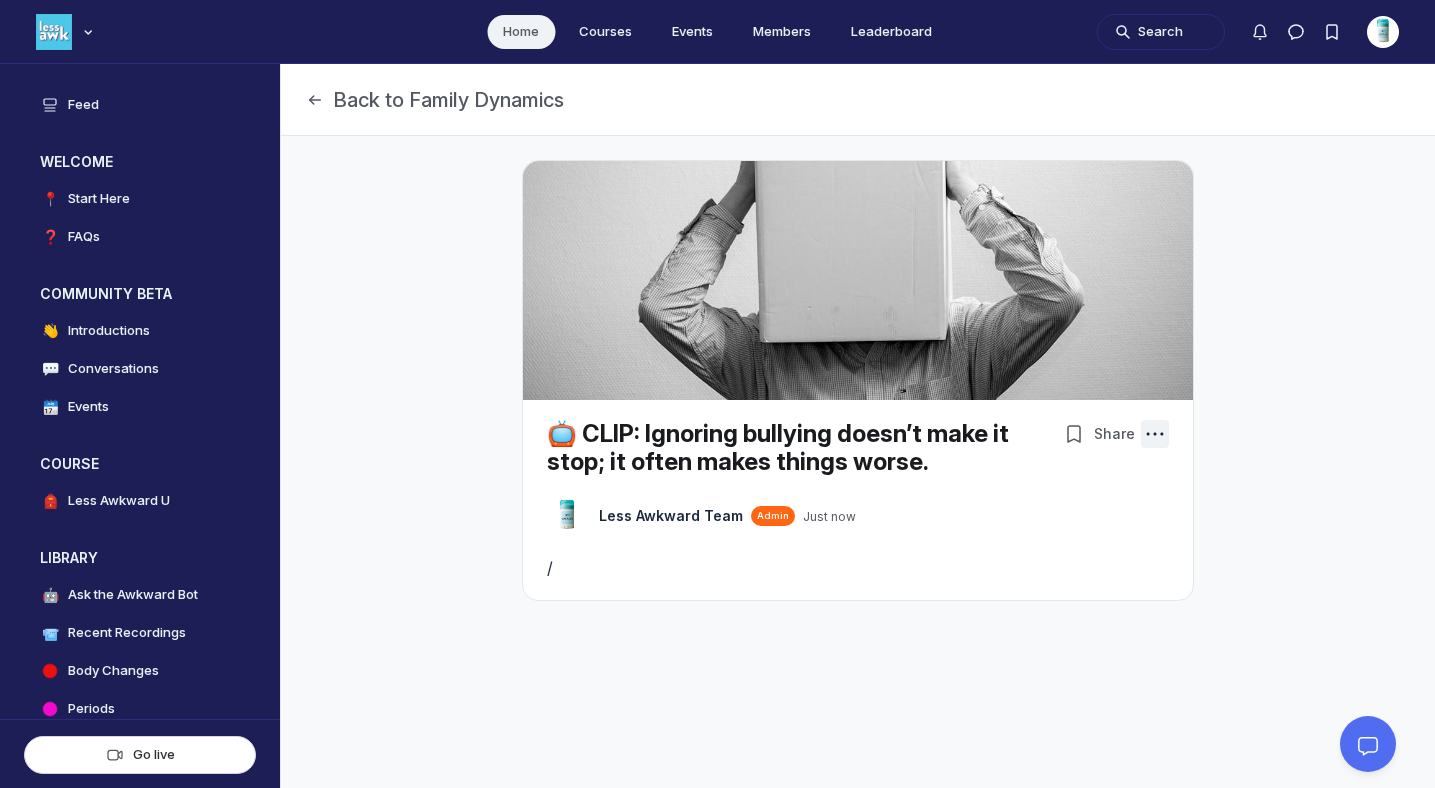 click 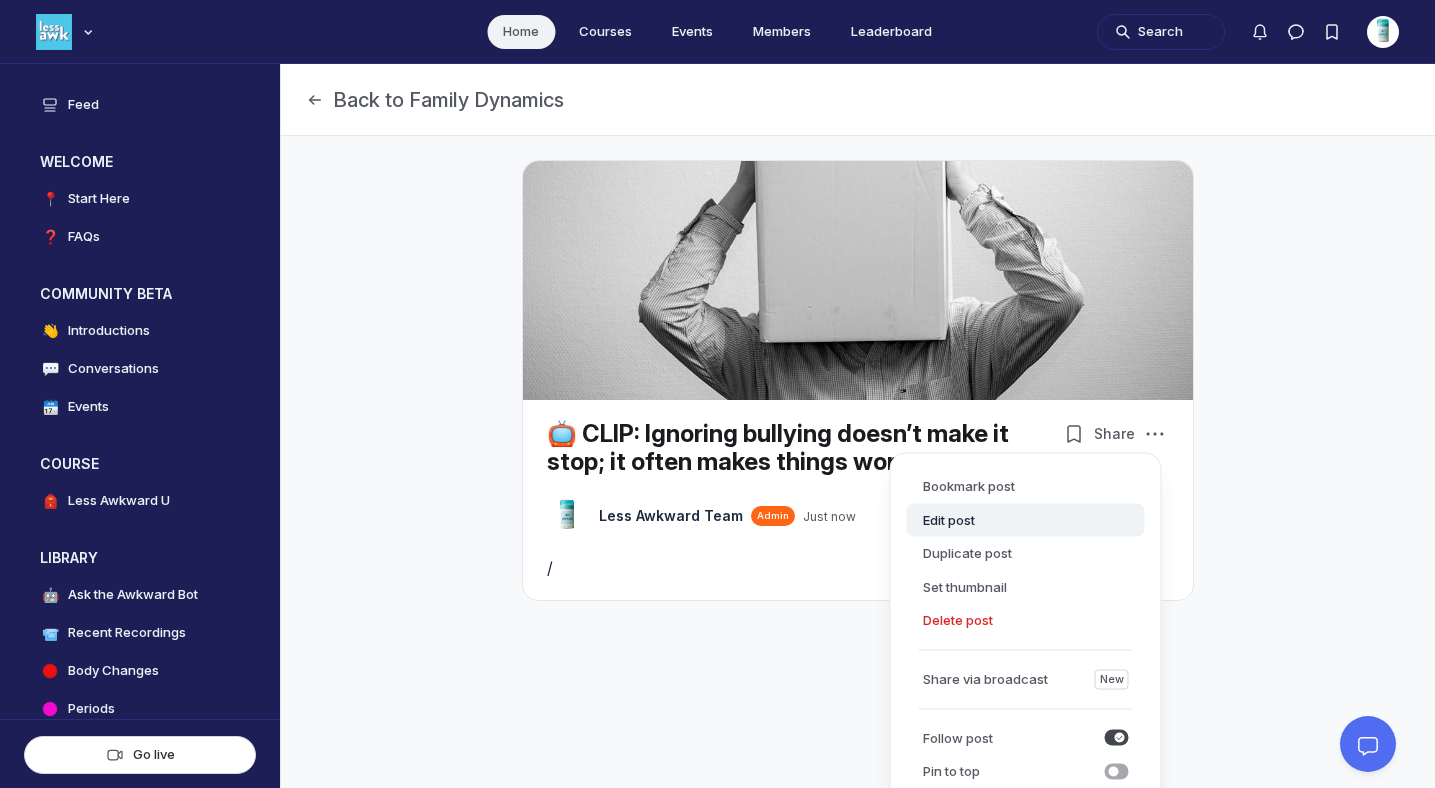 click on "Edit post" at bounding box center [1026, 520] 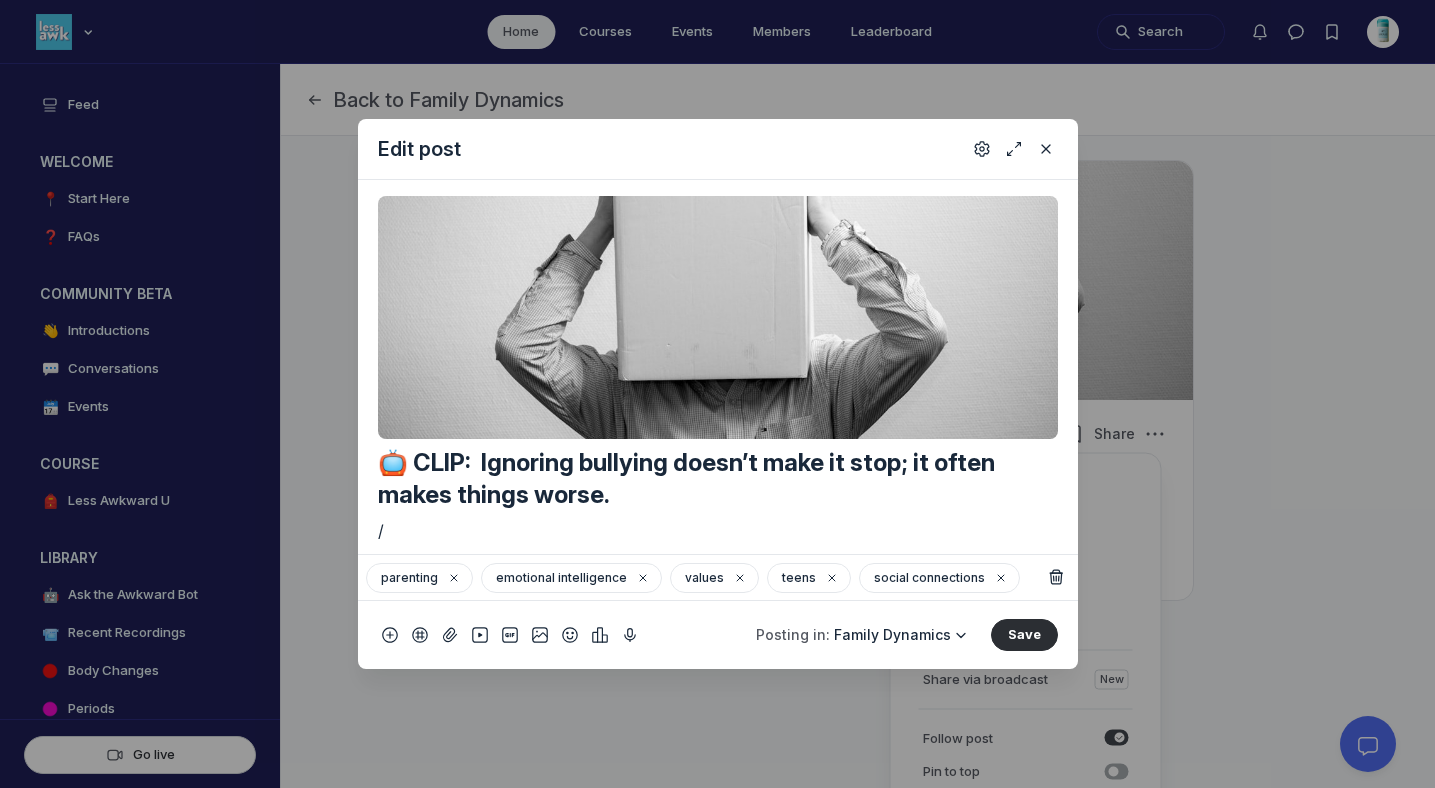 click on "/" at bounding box center (718, 531) 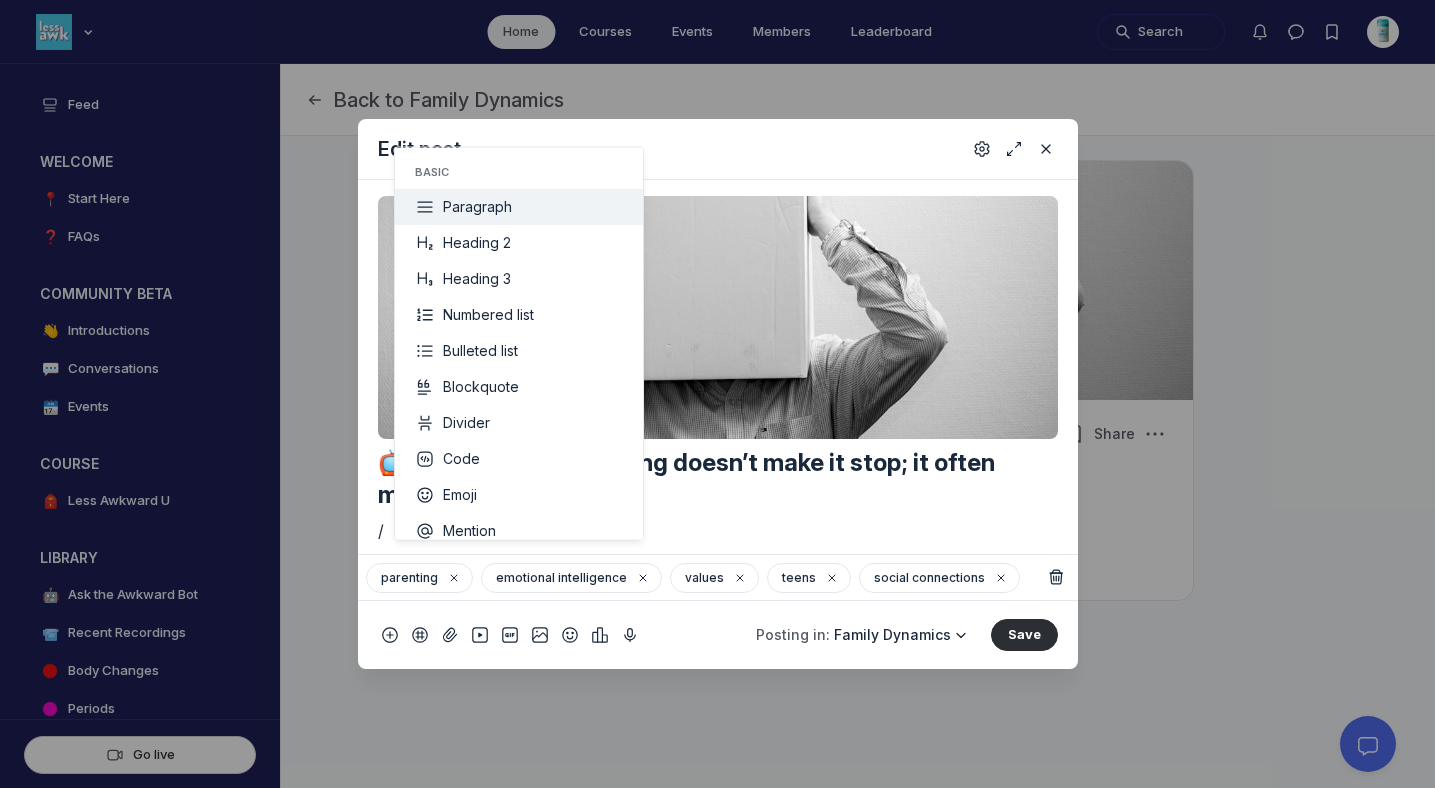 type 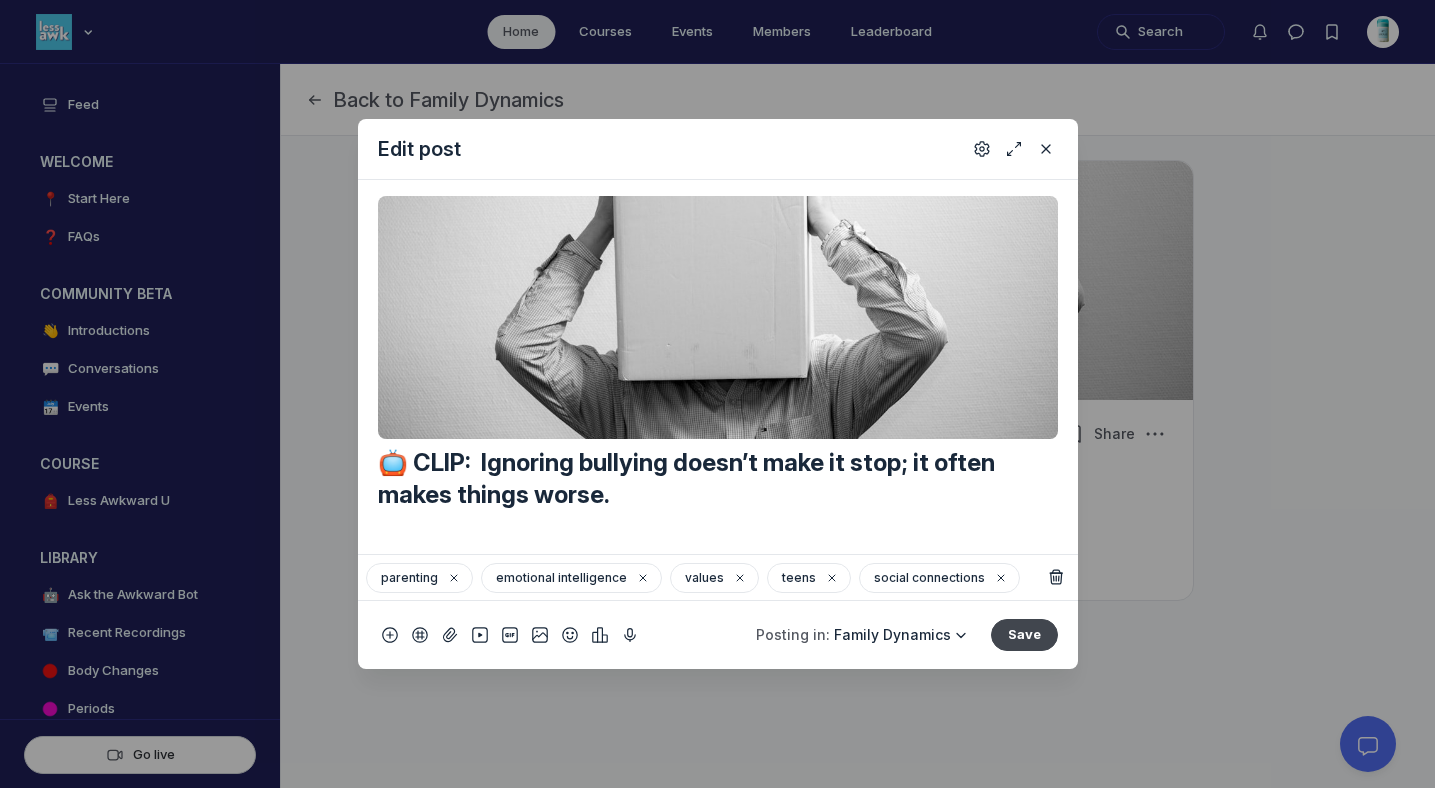 click on "Save" at bounding box center [1024, 635] 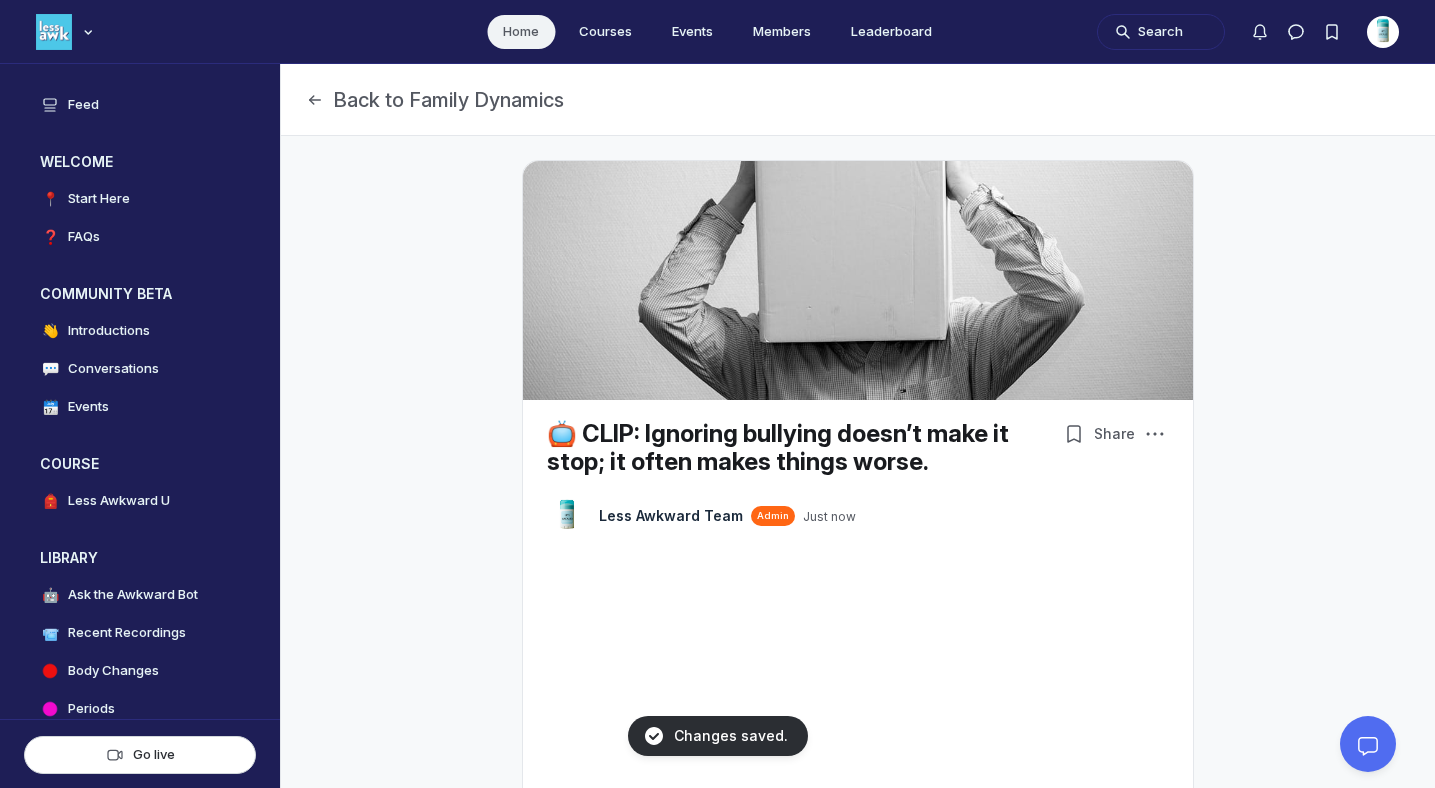 click on "Home" at bounding box center [521, 32] 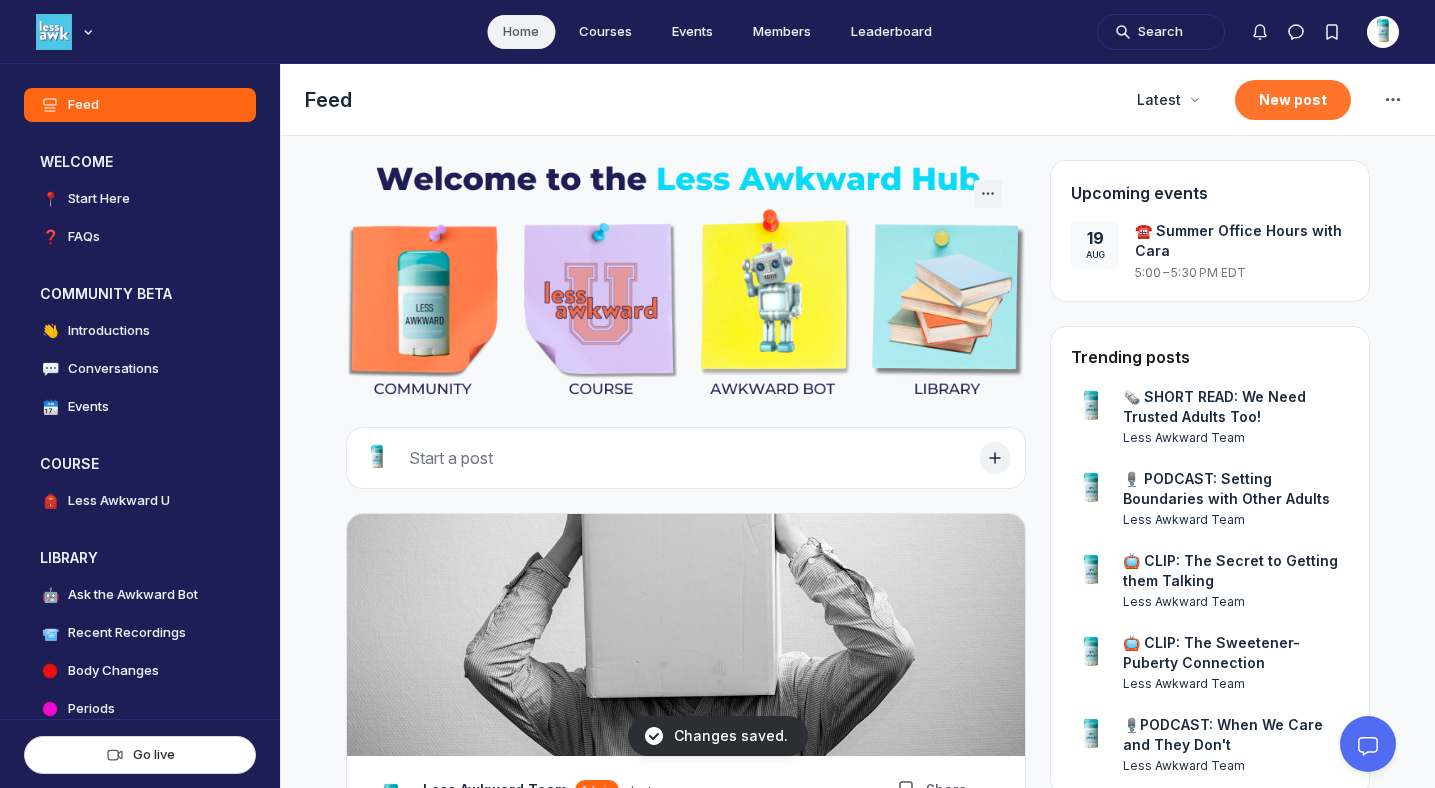 click on "New post" at bounding box center (1293, 100) 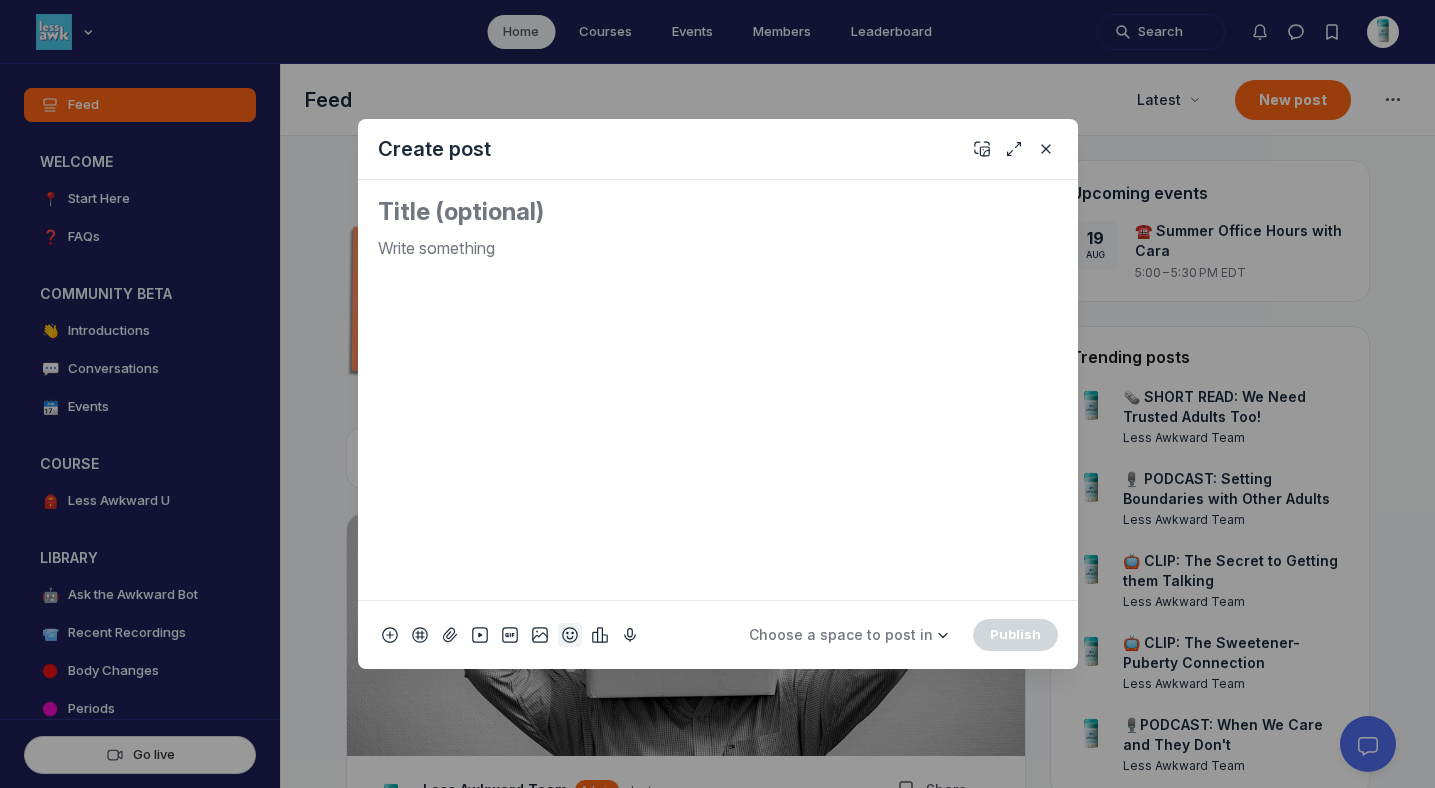 click 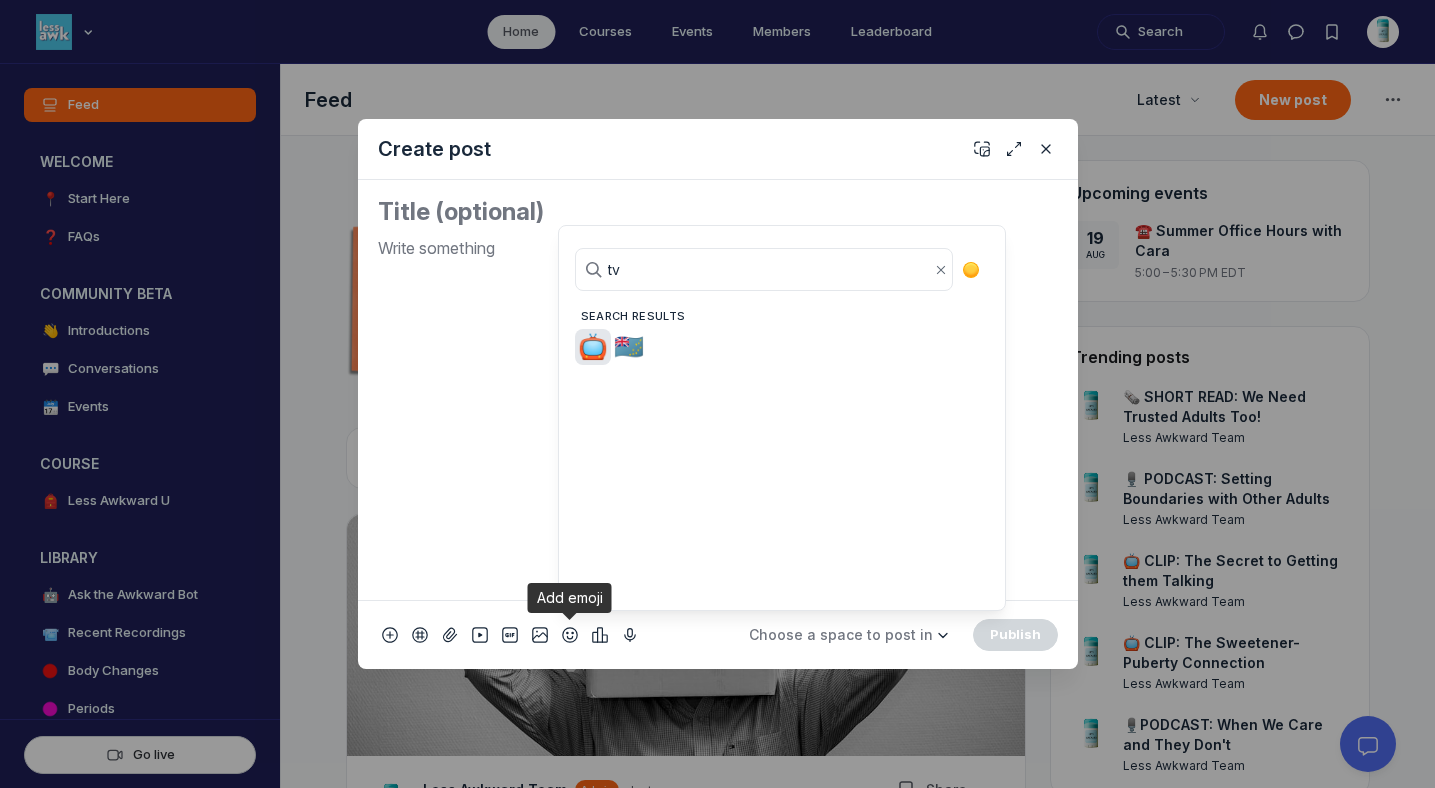type on "tv" 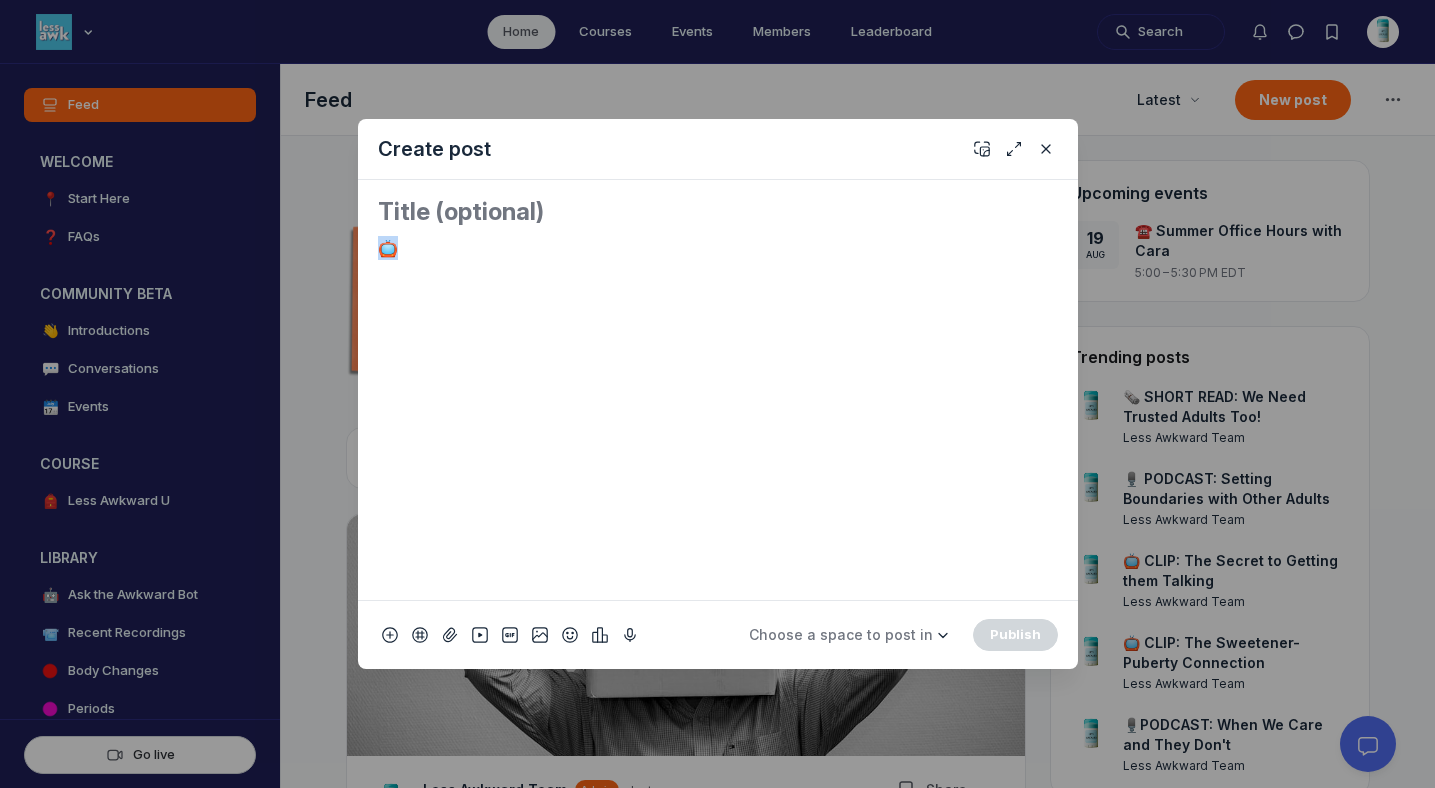 drag, startPoint x: 470, startPoint y: 252, endPoint x: 305, endPoint y: 222, distance: 167.7051 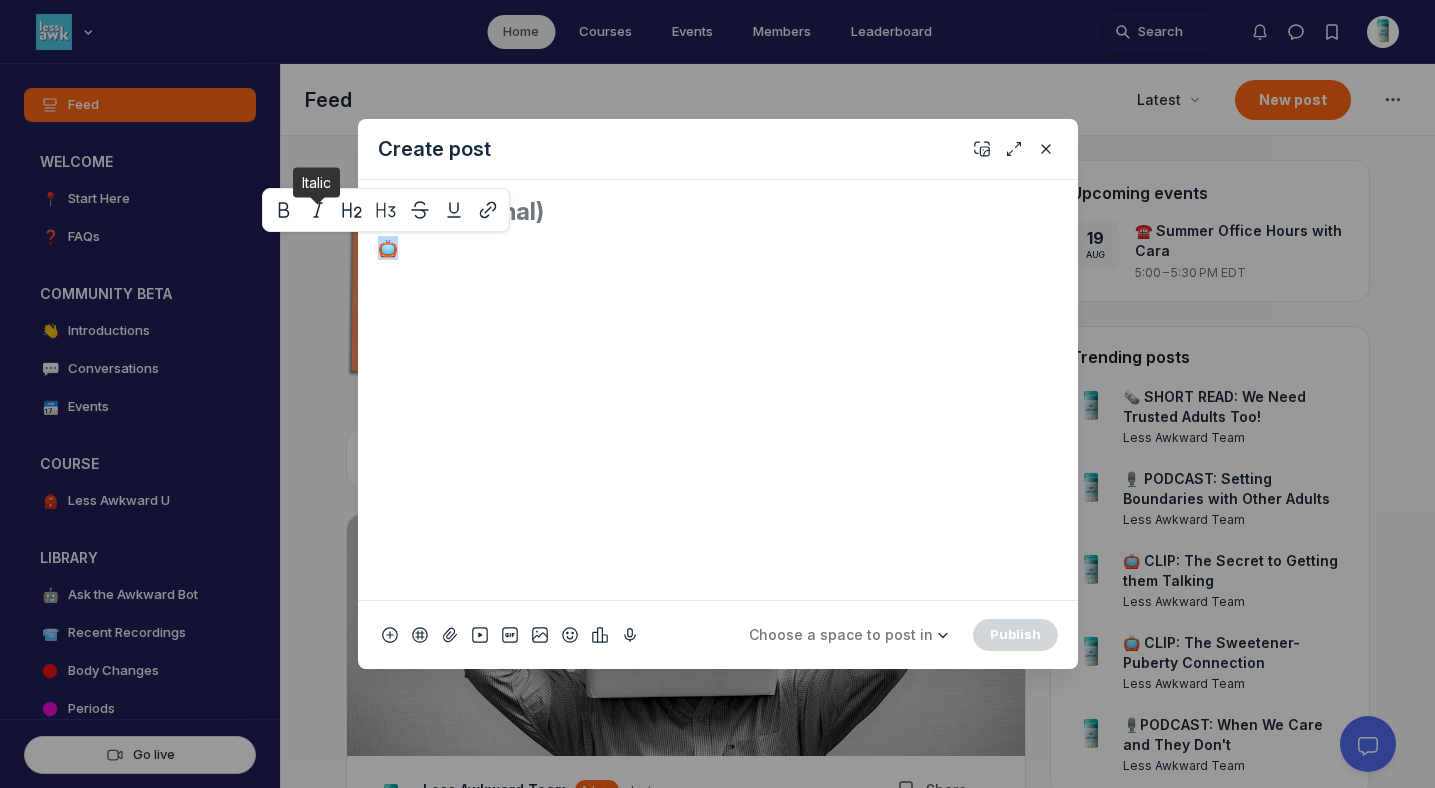 copy on "📺" 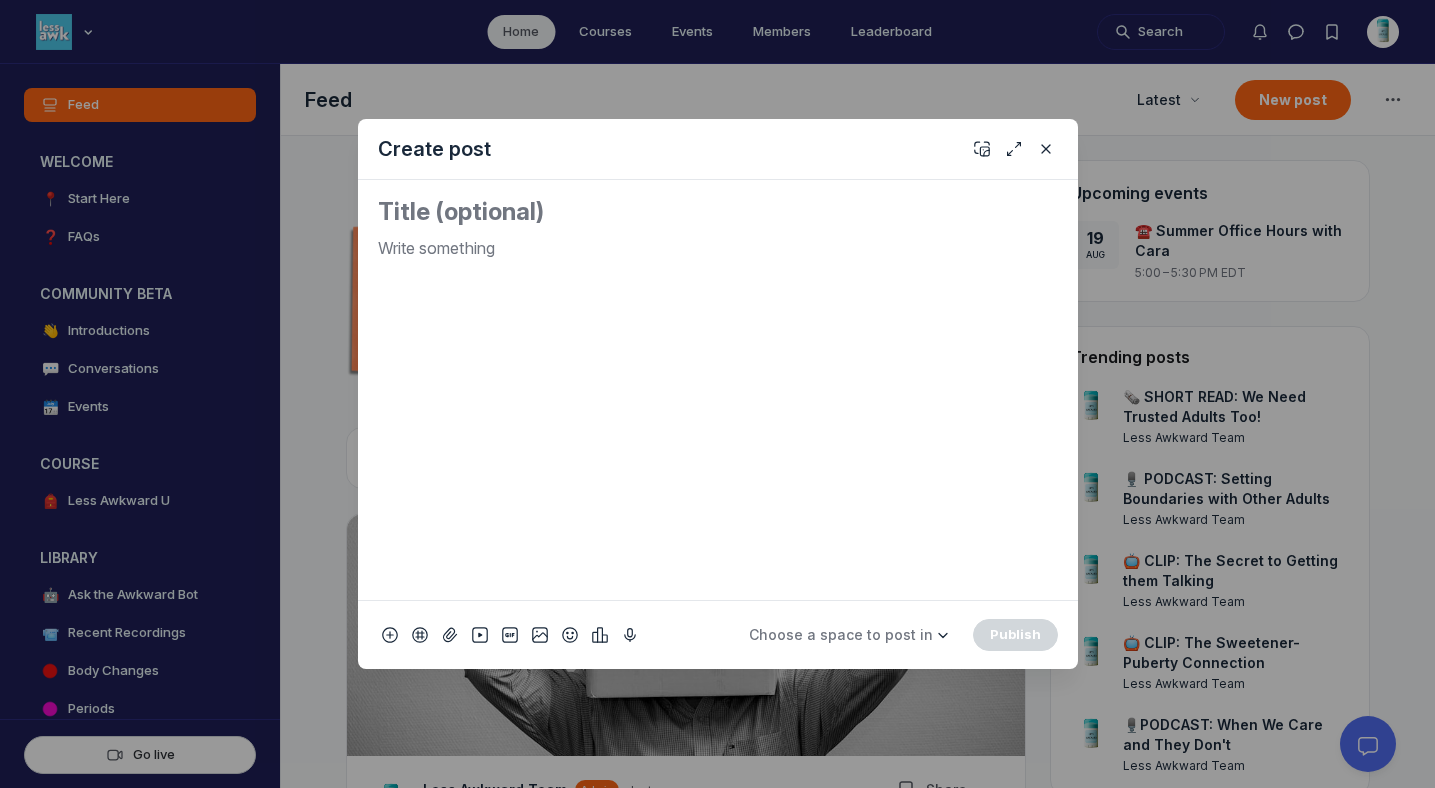 click at bounding box center [718, 212] 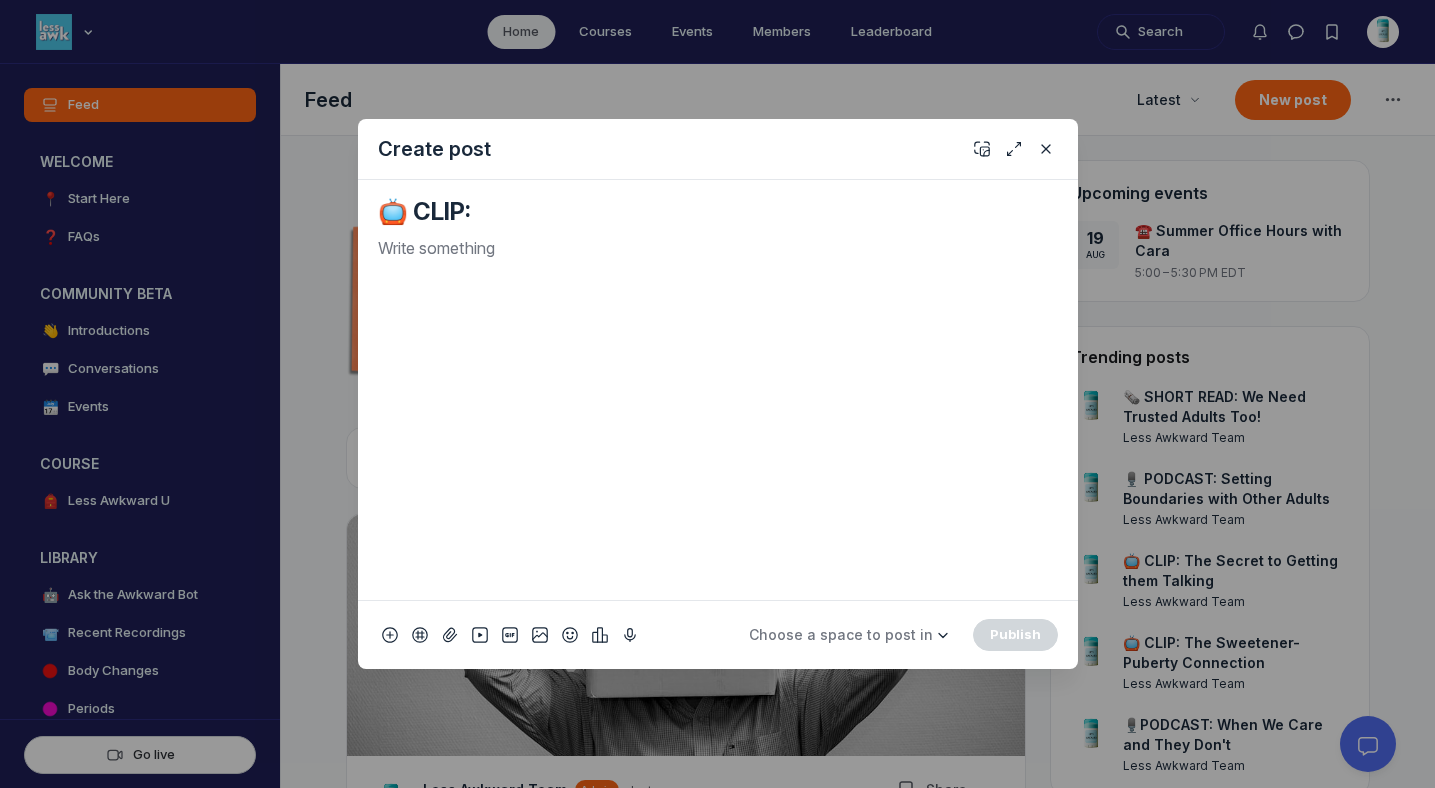 paste on "Saying “no” doesn’t make you the bad guy, it makes you the grown-up." 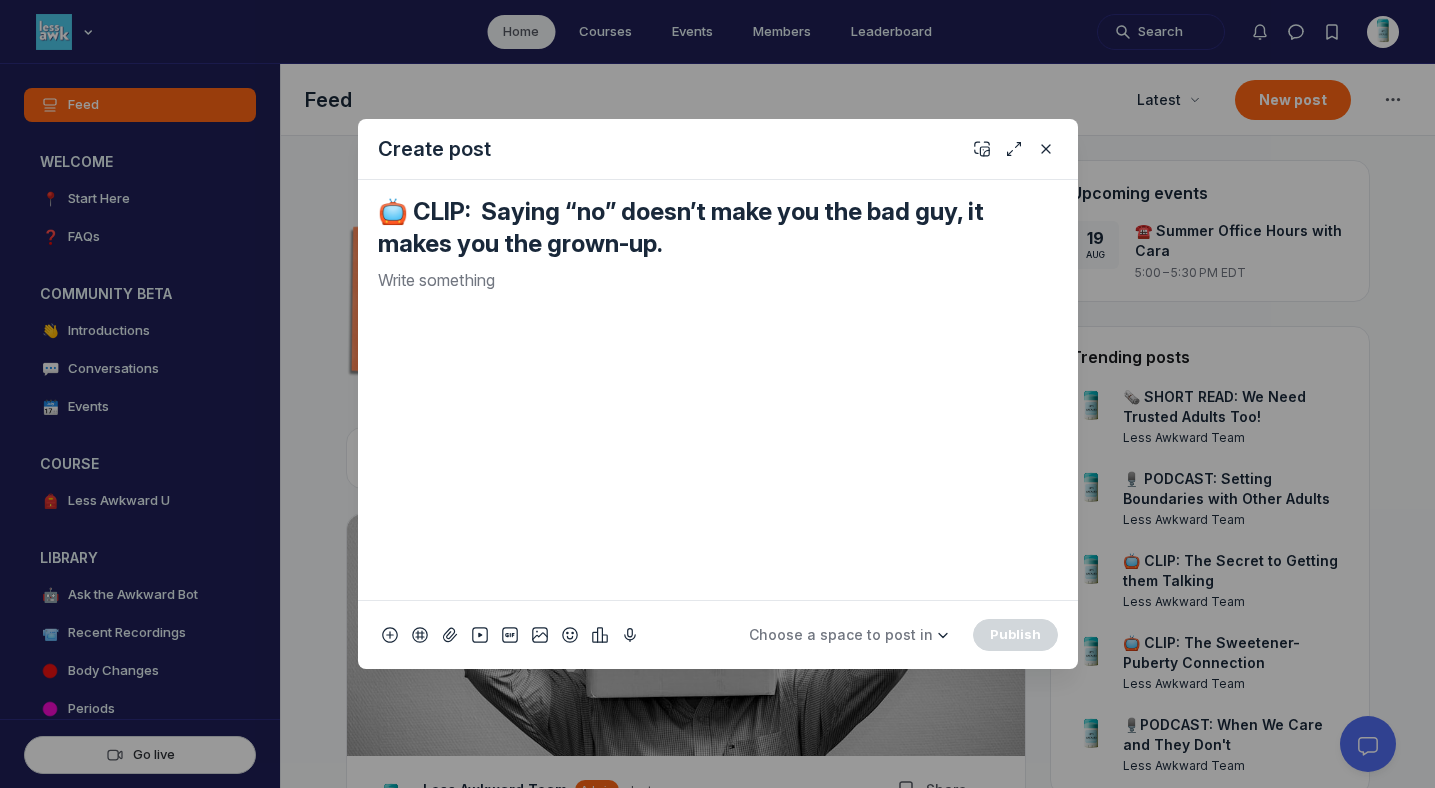 type on "📺 CLIP:  Saying “no” doesn’t make you the bad guy, it makes you the grown-up." 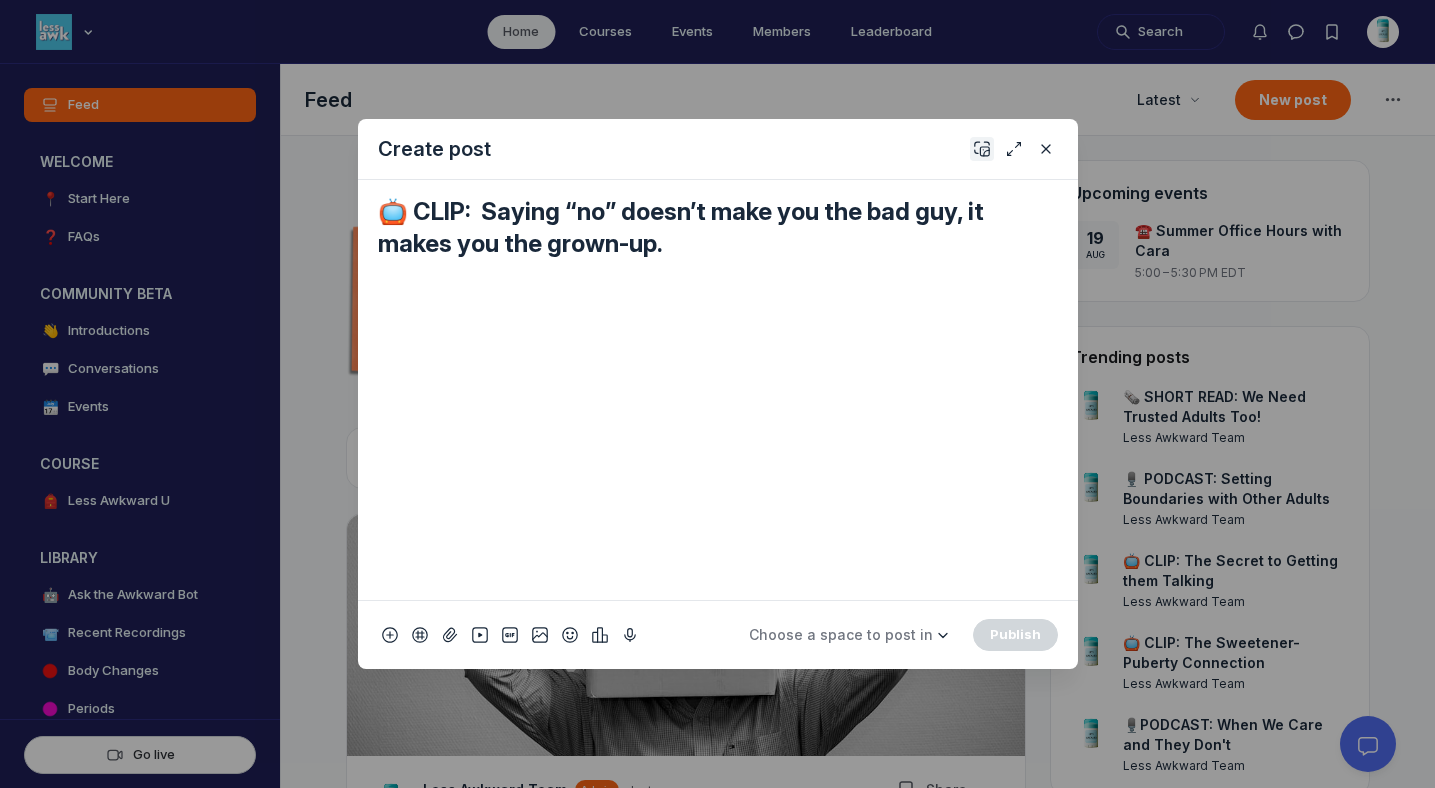 click at bounding box center (982, 149) 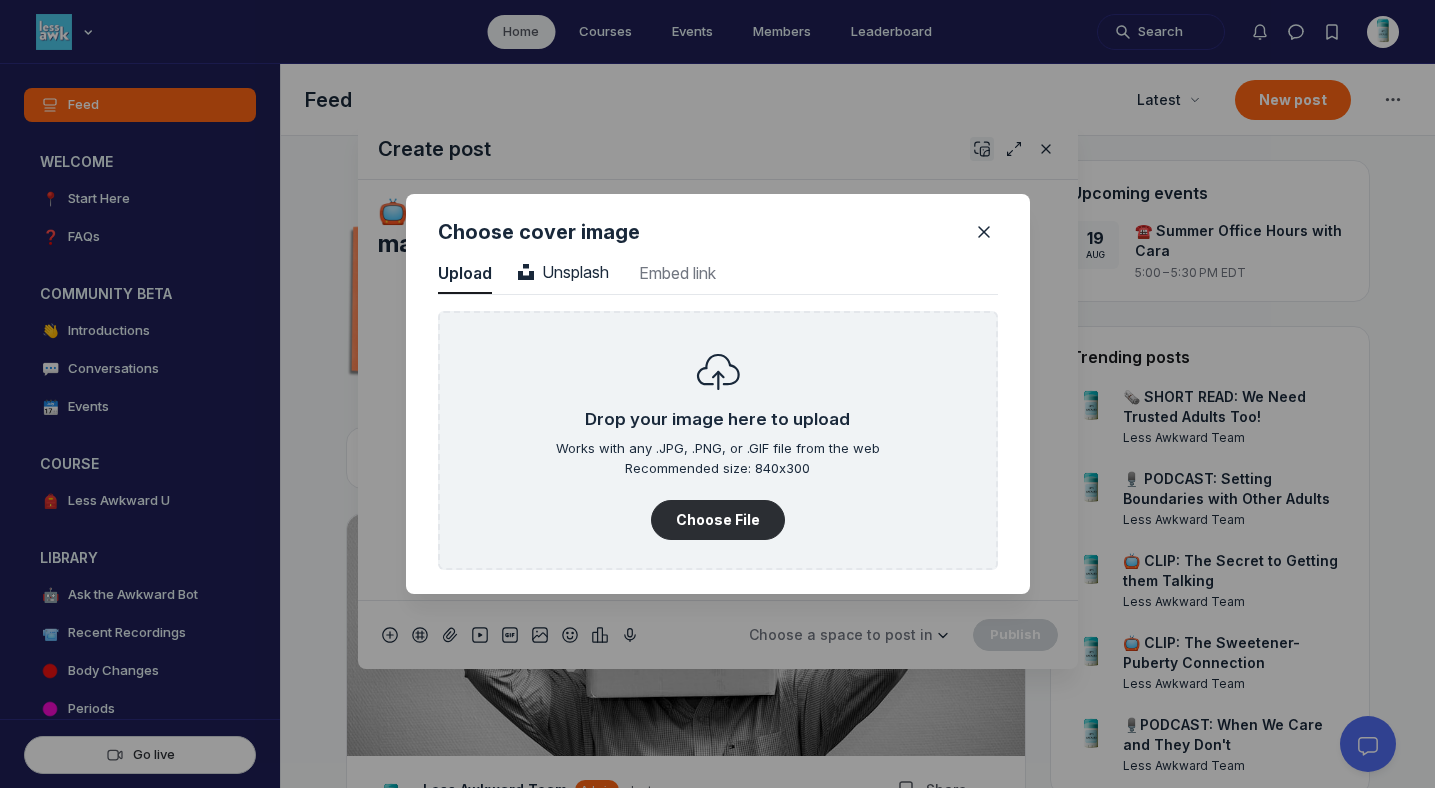 scroll, scrollTop: 2702, scrollLeft: 5090, axis: both 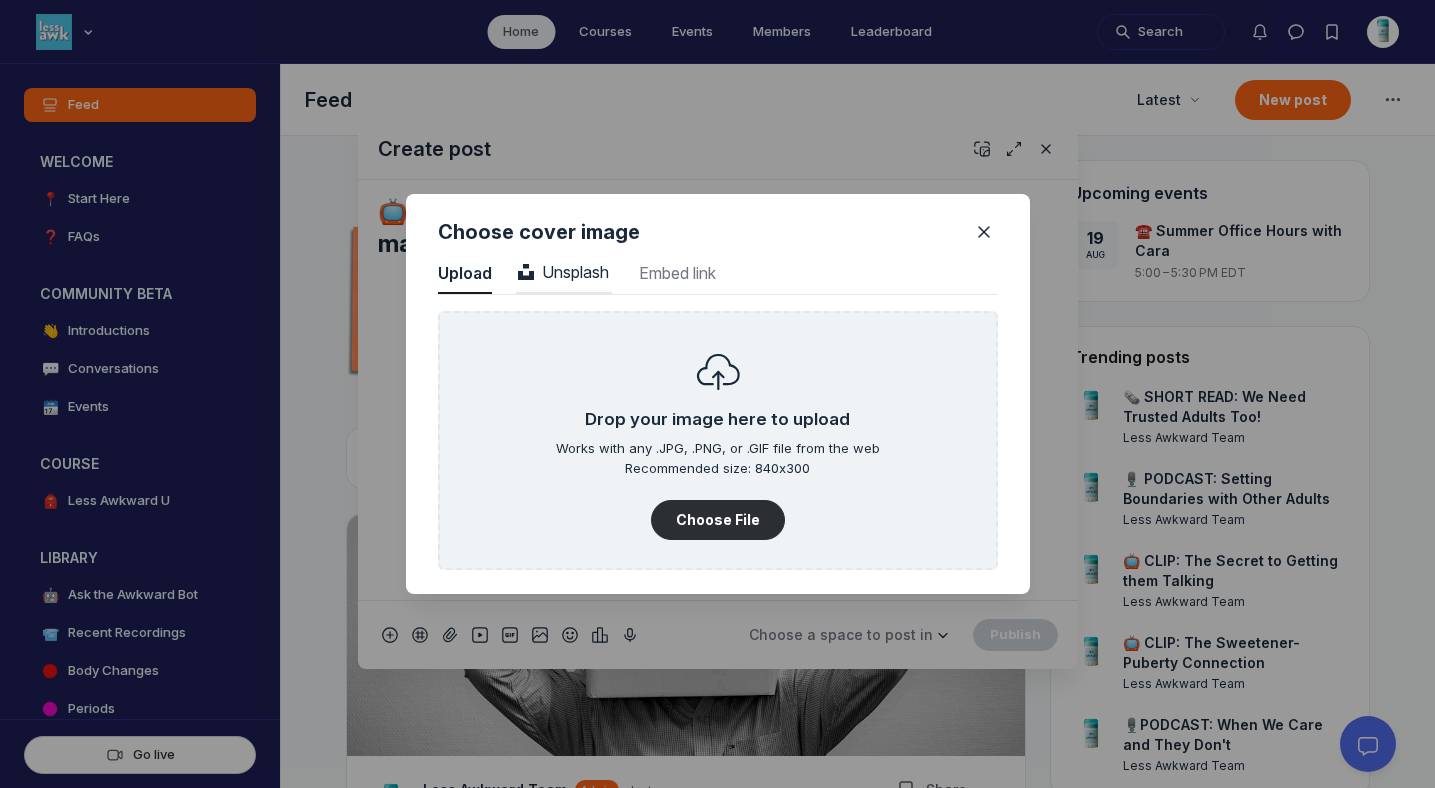 click on "Unsplash" at bounding box center (563, 272) 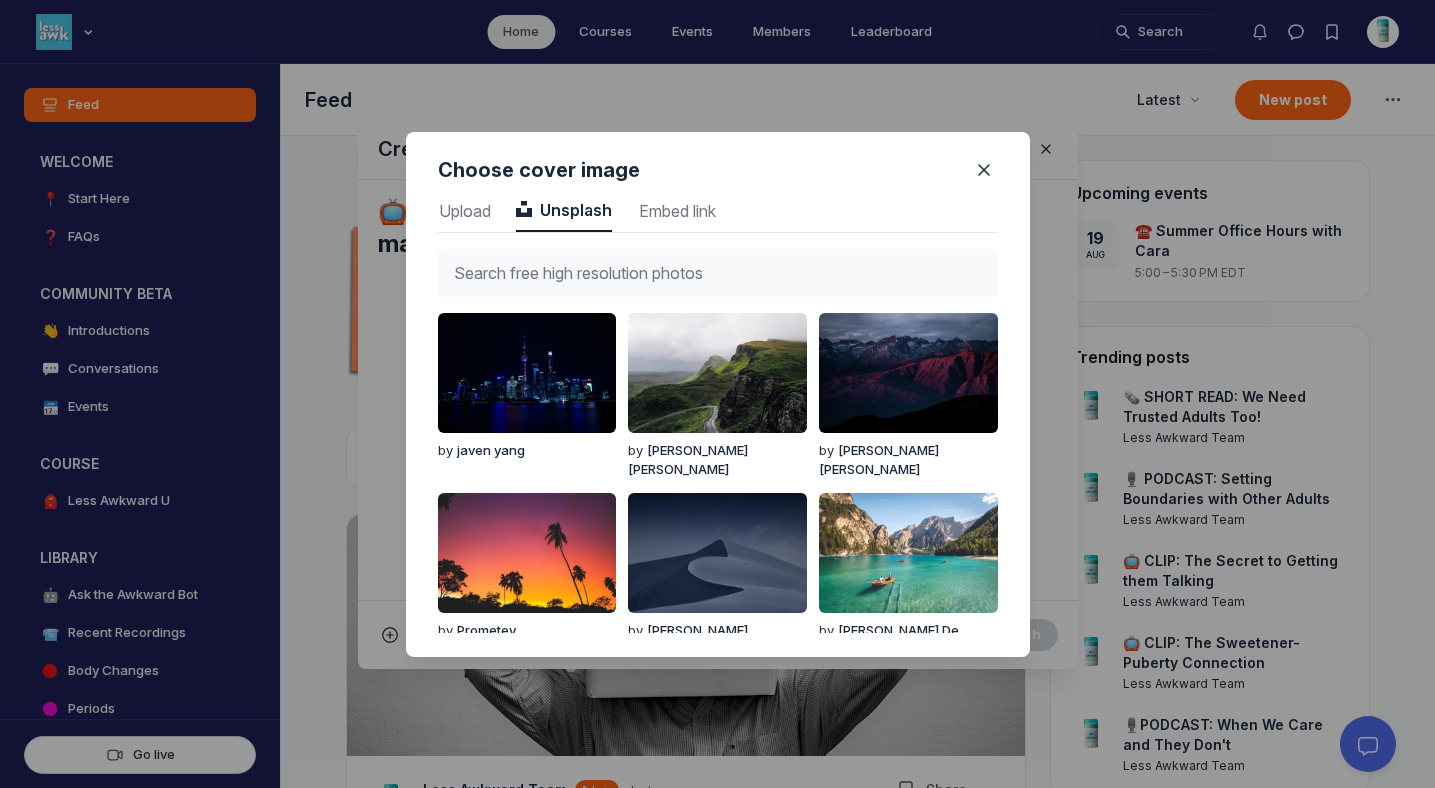 click at bounding box center [718, 273] 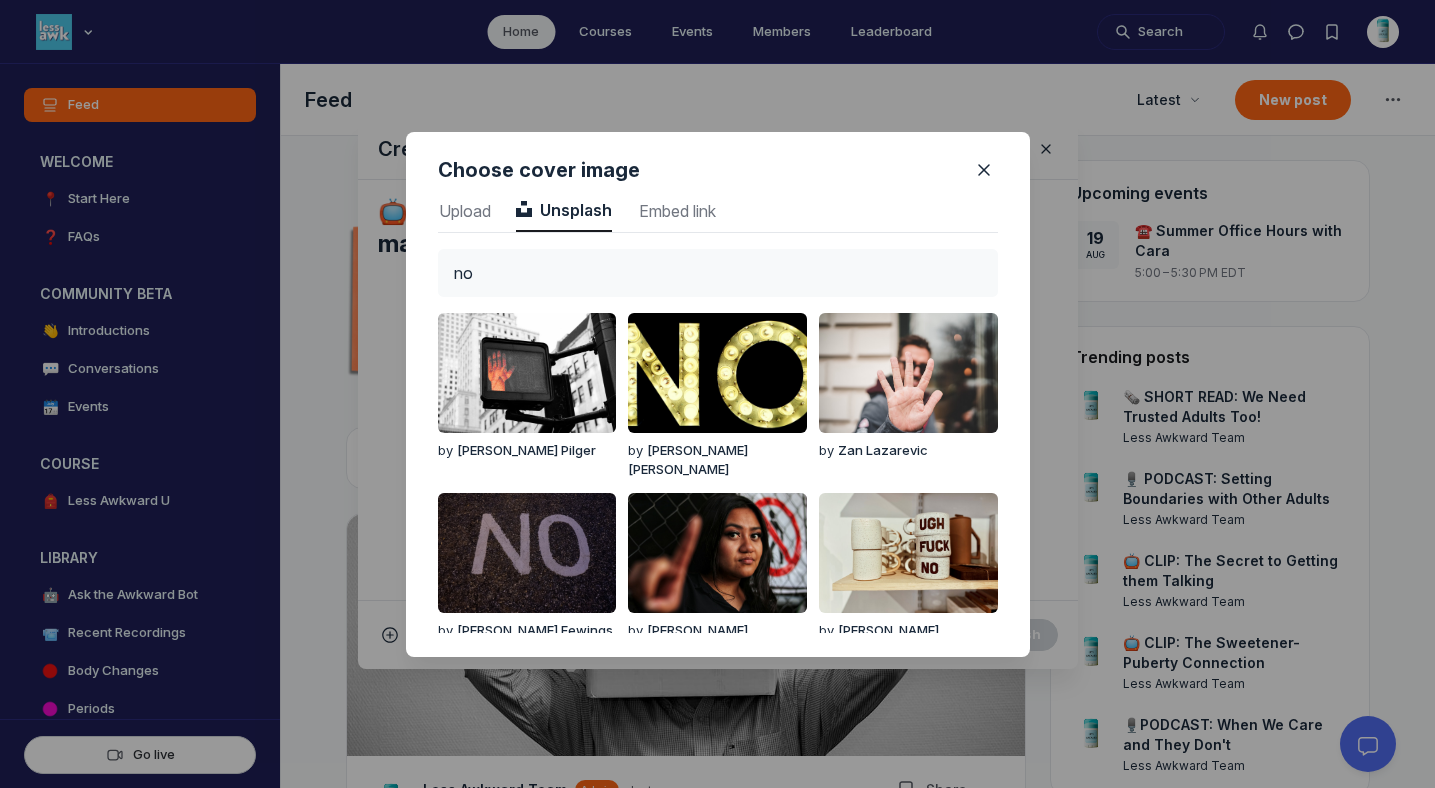 type on "no" 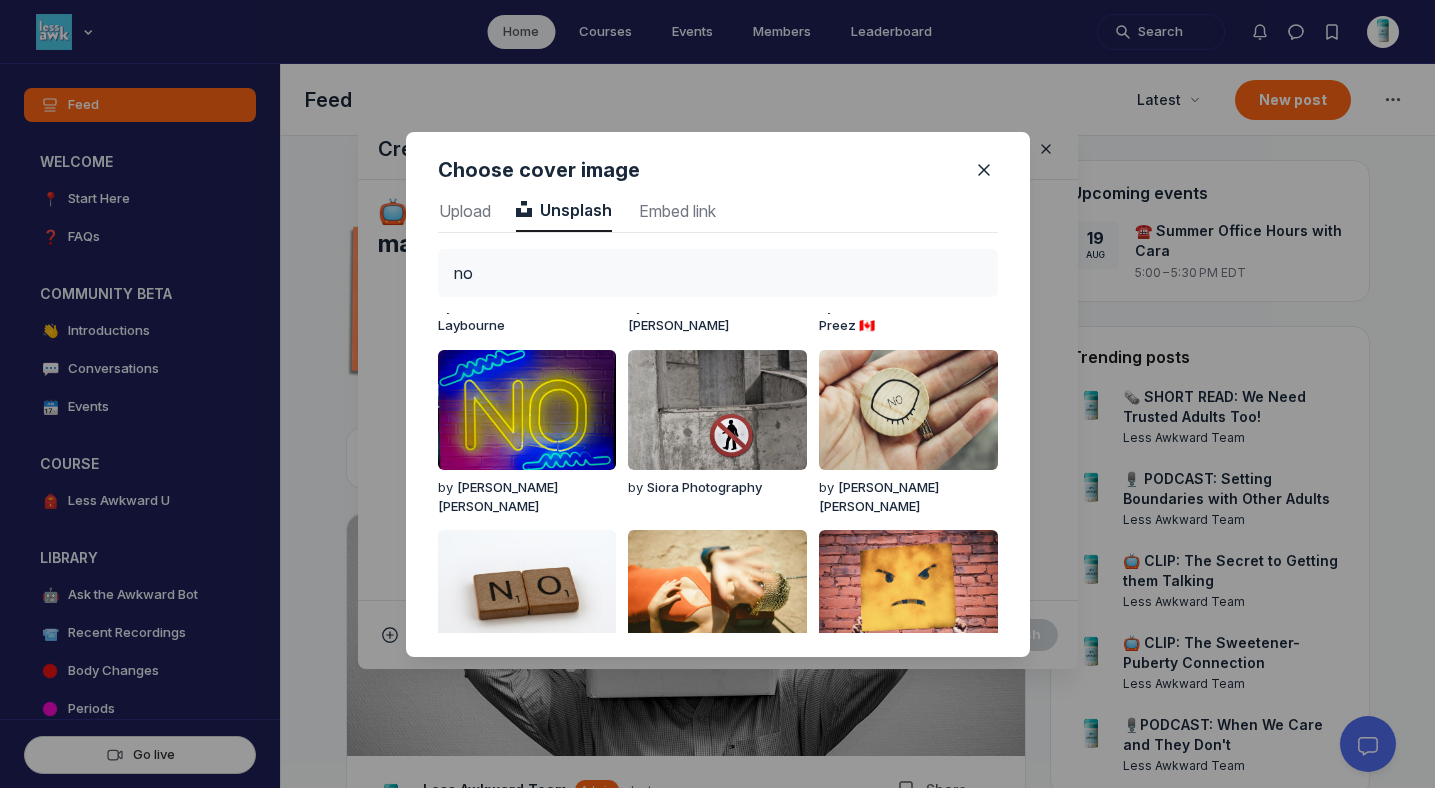 scroll, scrollTop: 1025, scrollLeft: 0, axis: vertical 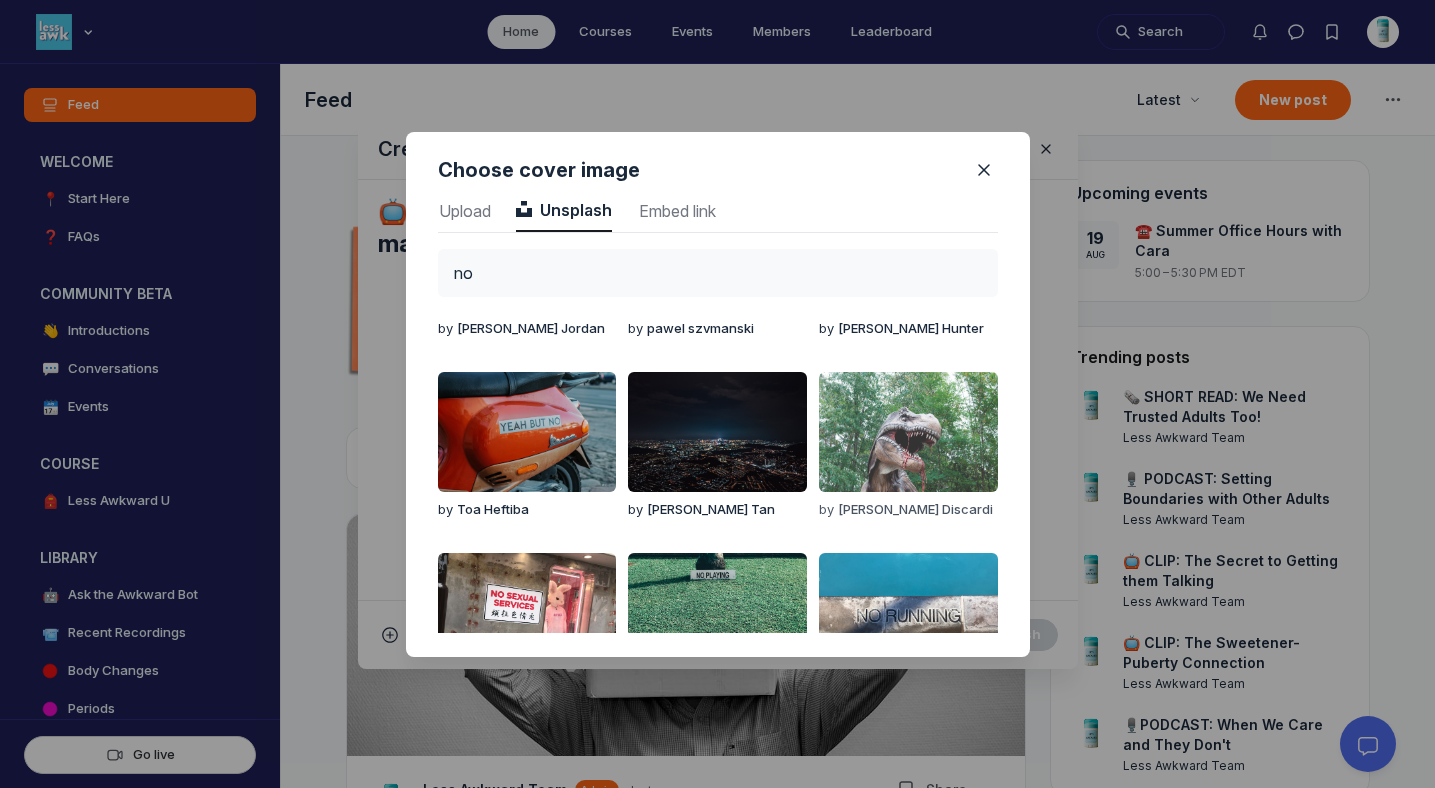 click at bounding box center (908, 432) 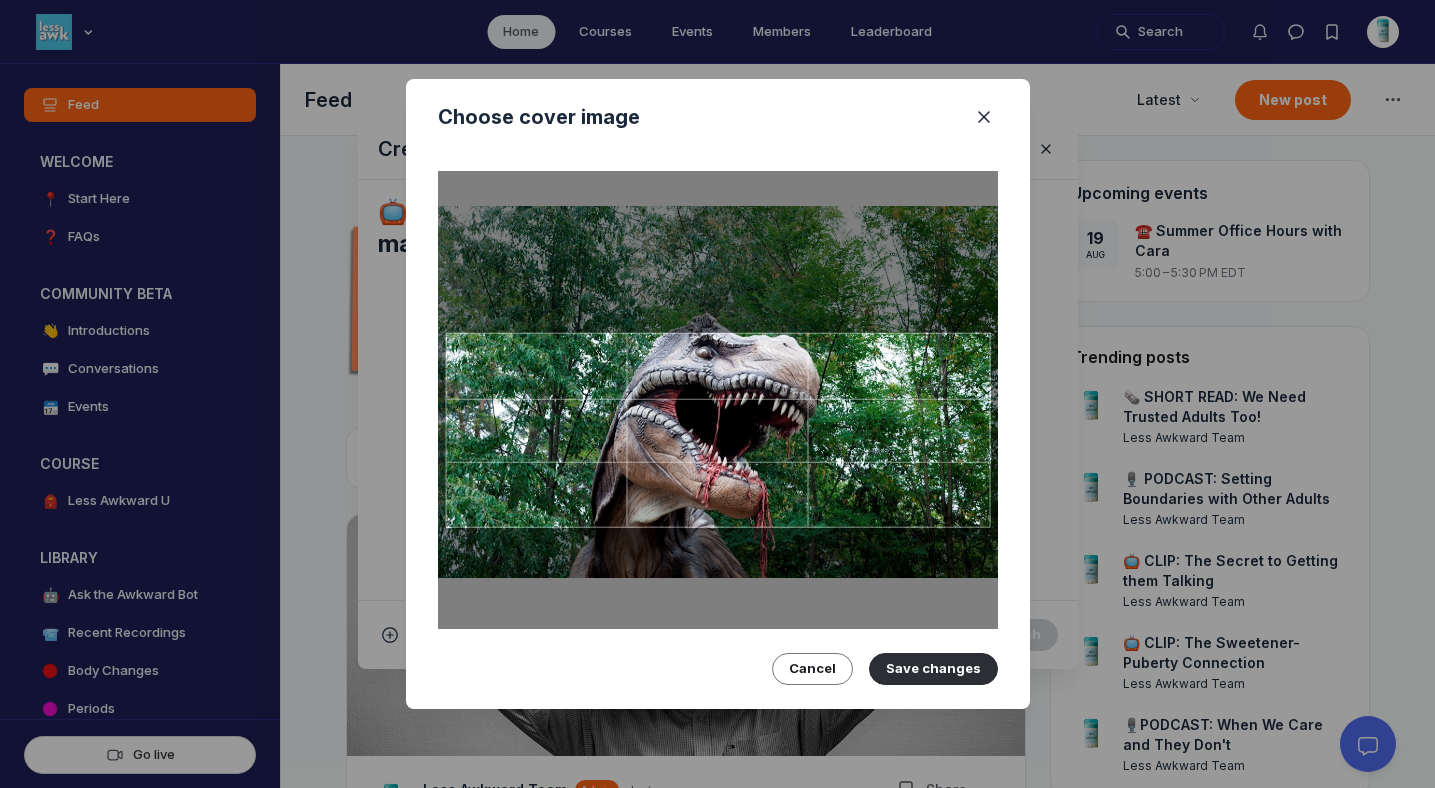 drag, startPoint x: 823, startPoint y: 443, endPoint x: 826, endPoint y: 409, distance: 34.132095 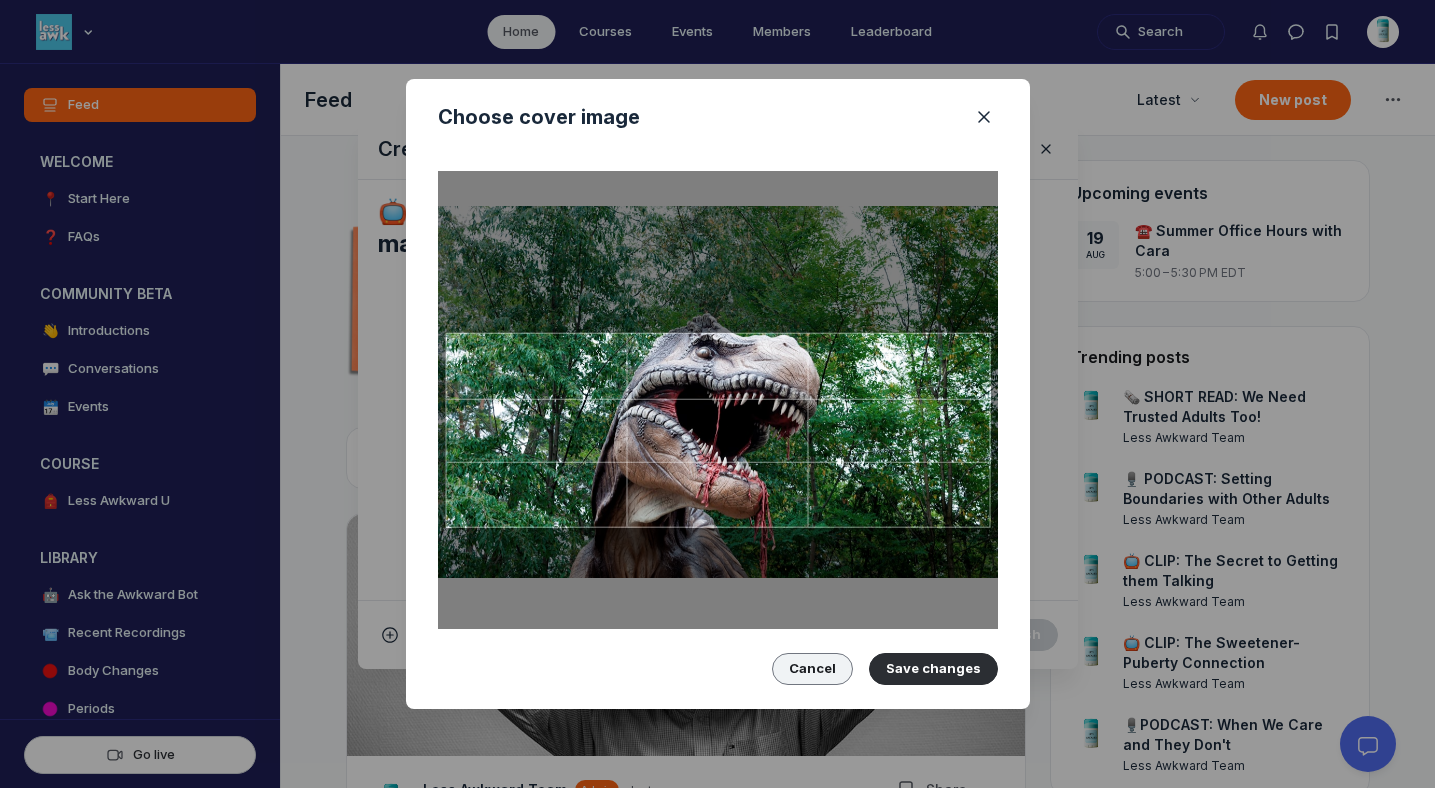 click on "Cancel" at bounding box center [812, 669] 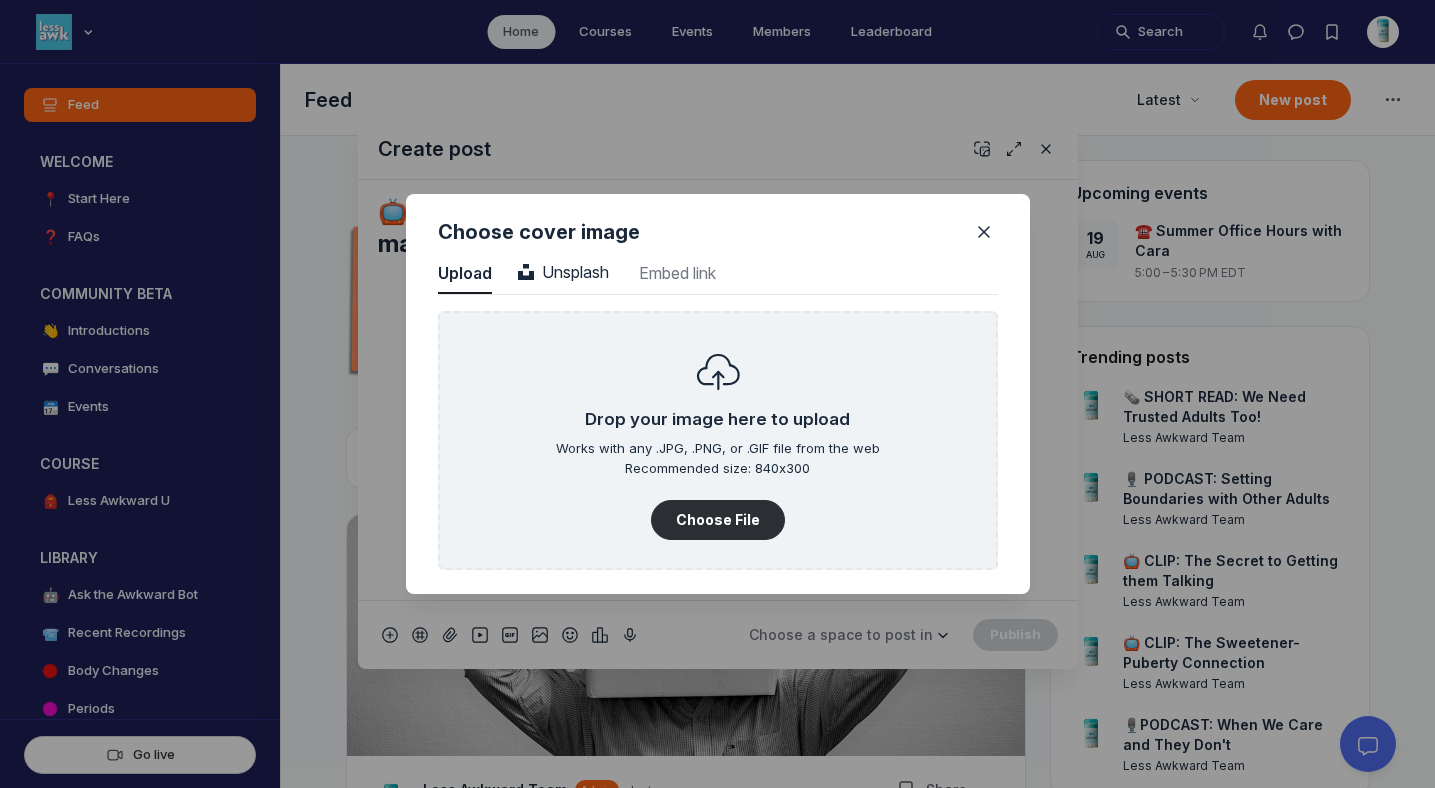 scroll, scrollTop: 2702, scrollLeft: 5090, axis: both 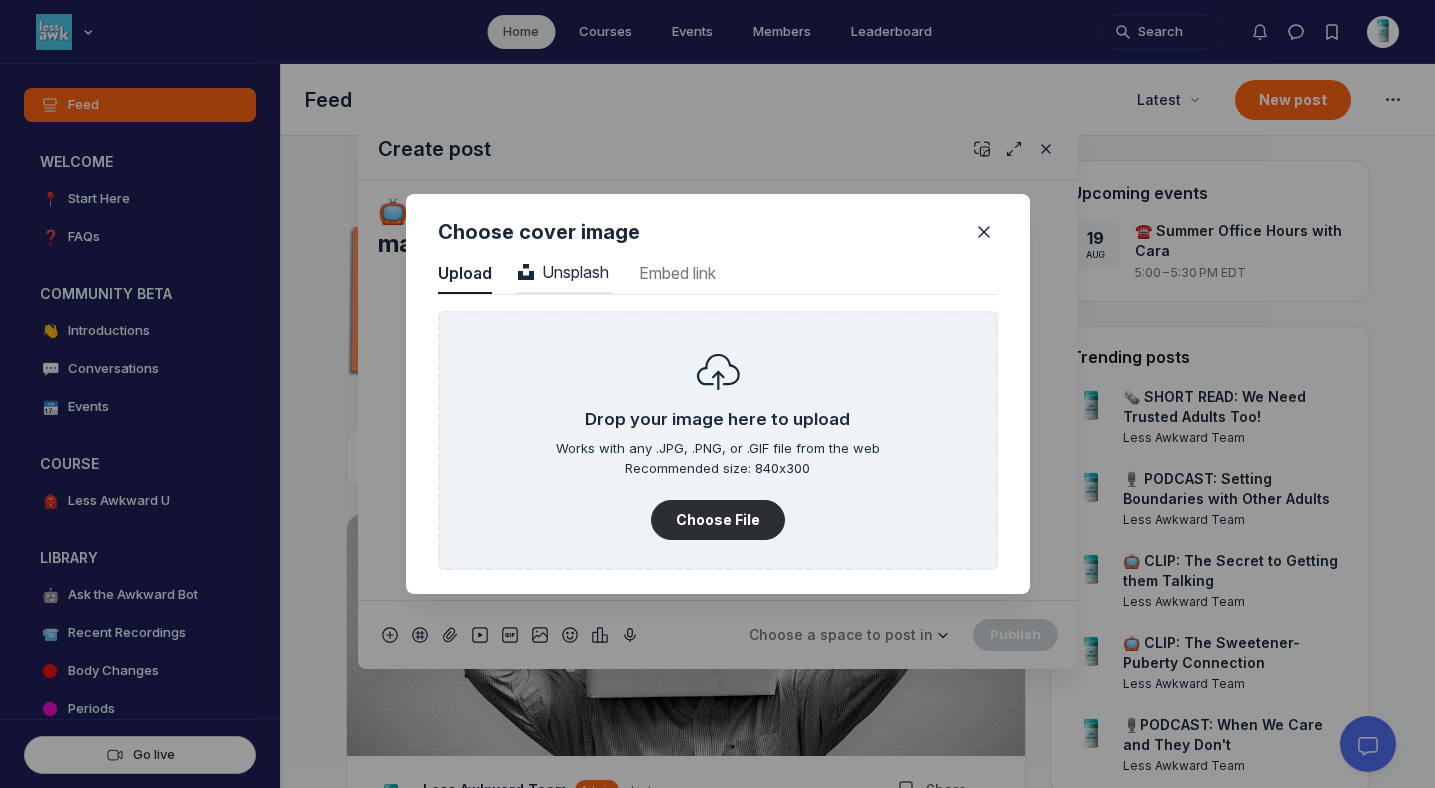 click on "Unsplash" at bounding box center [563, 272] 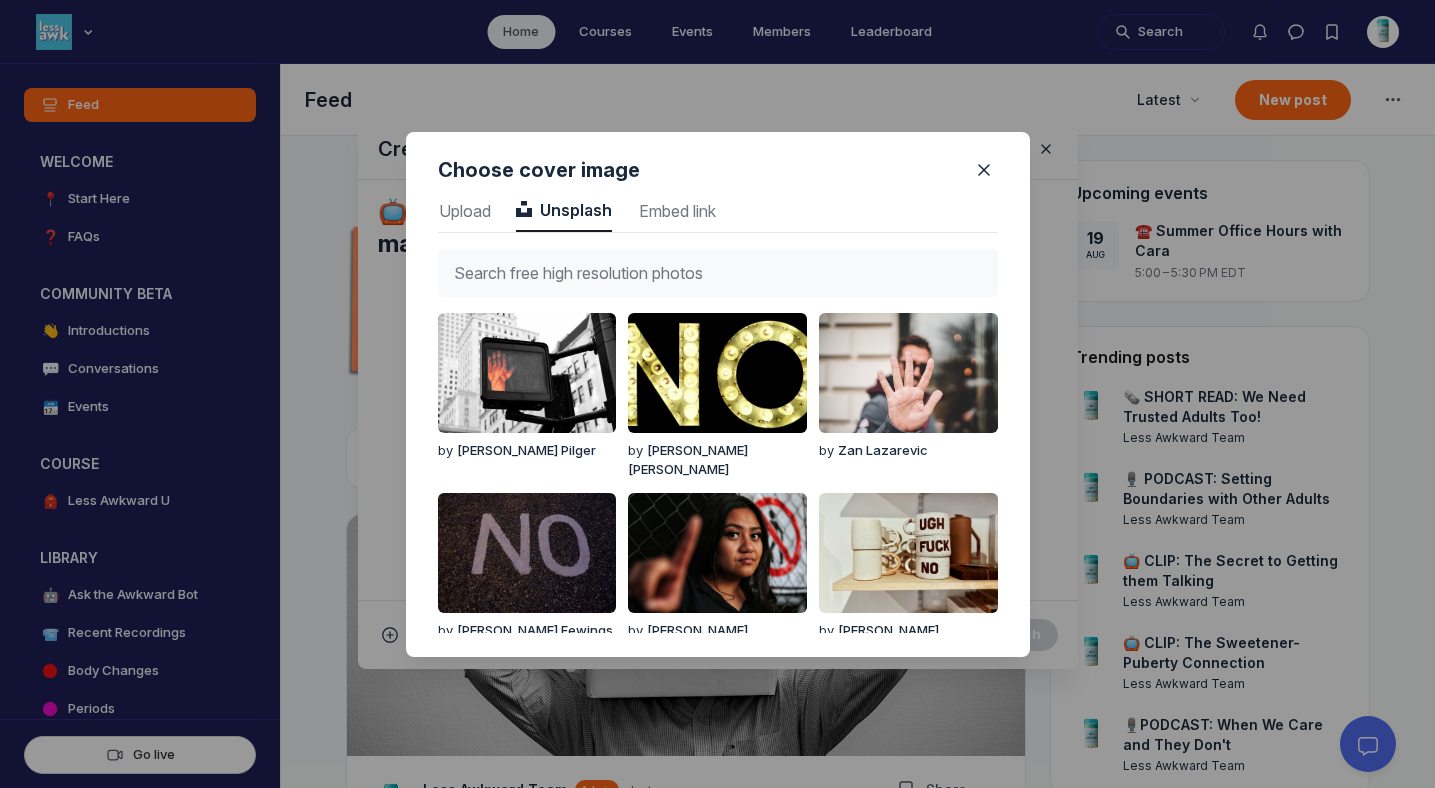 click at bounding box center [718, 273] 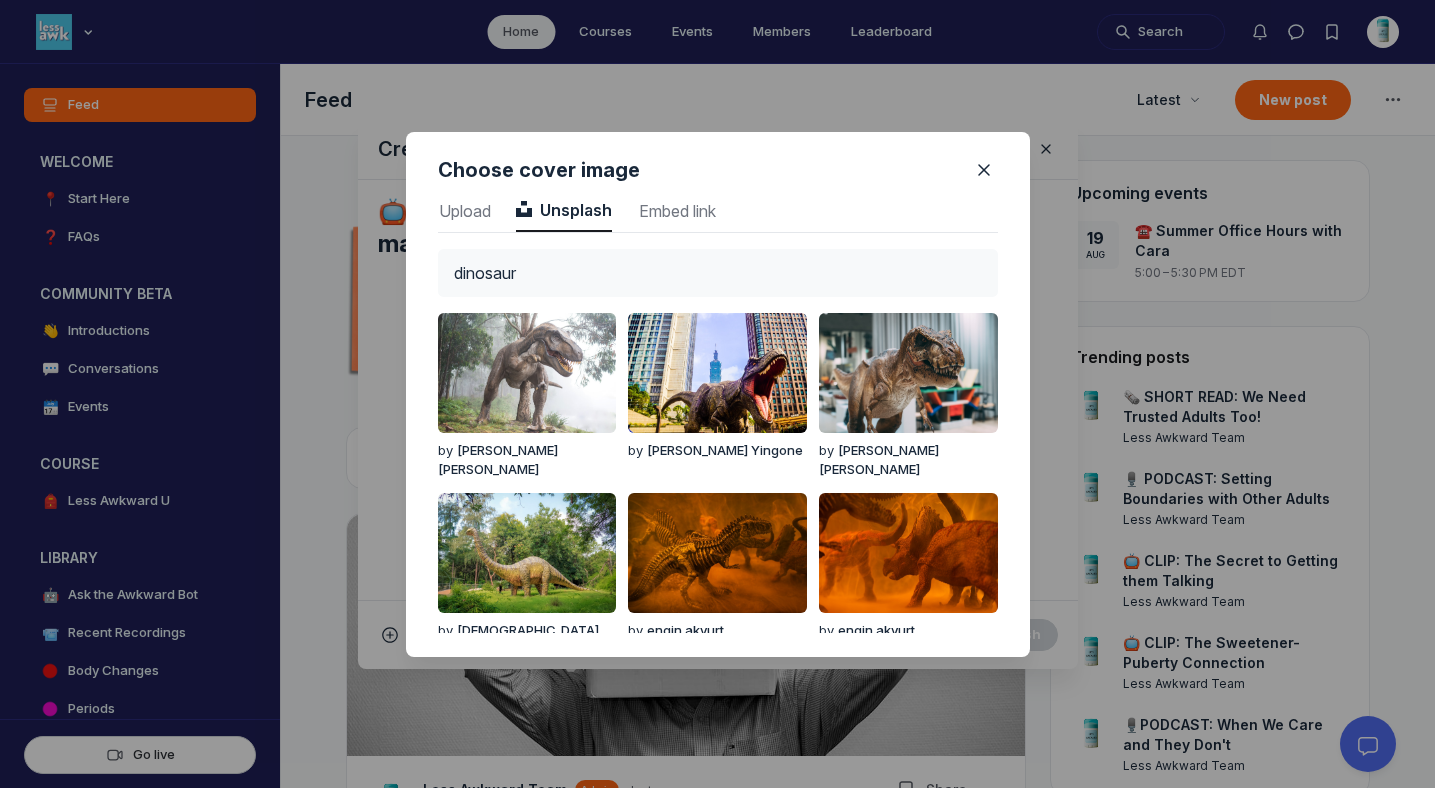 type on "dinosaur" 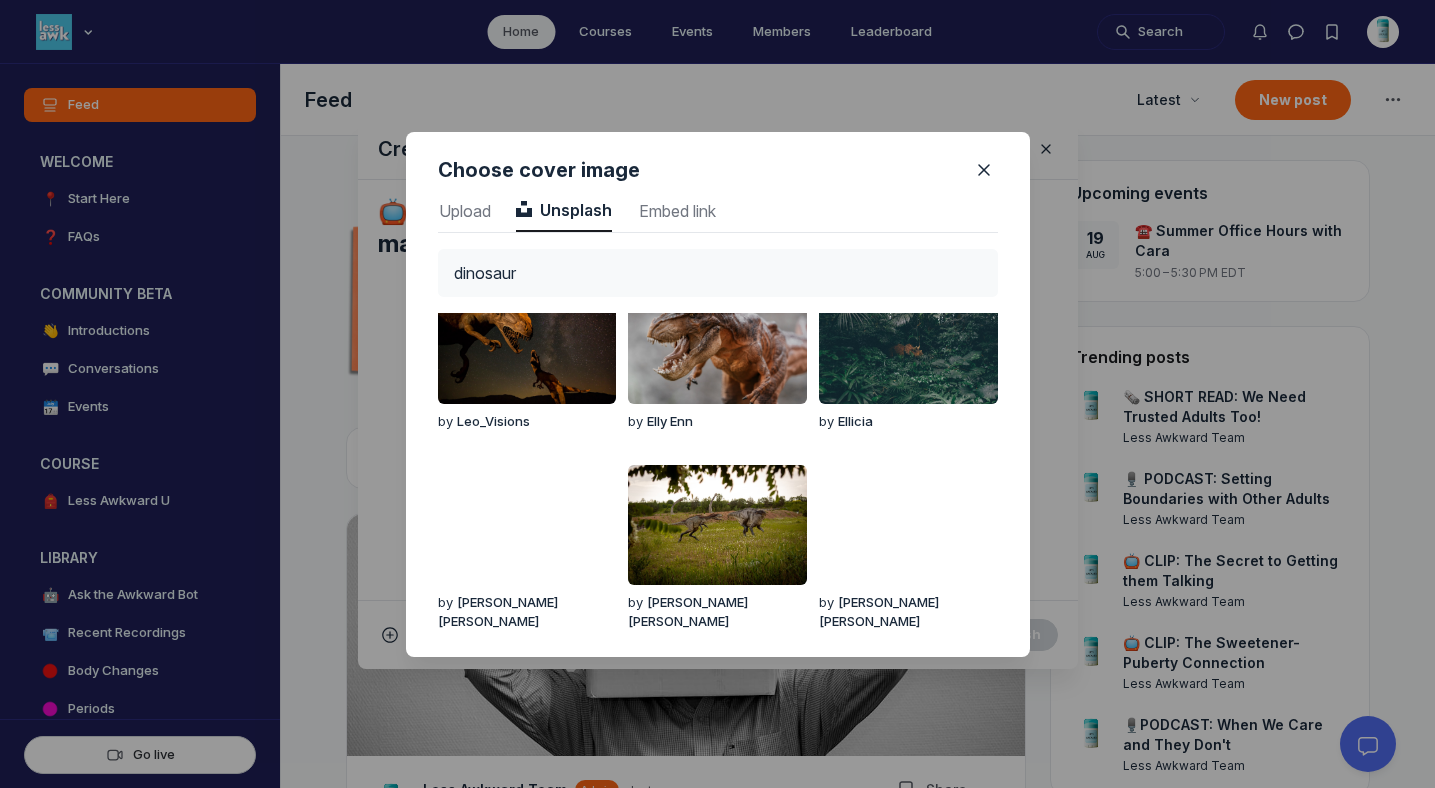 scroll, scrollTop: 0, scrollLeft: 0, axis: both 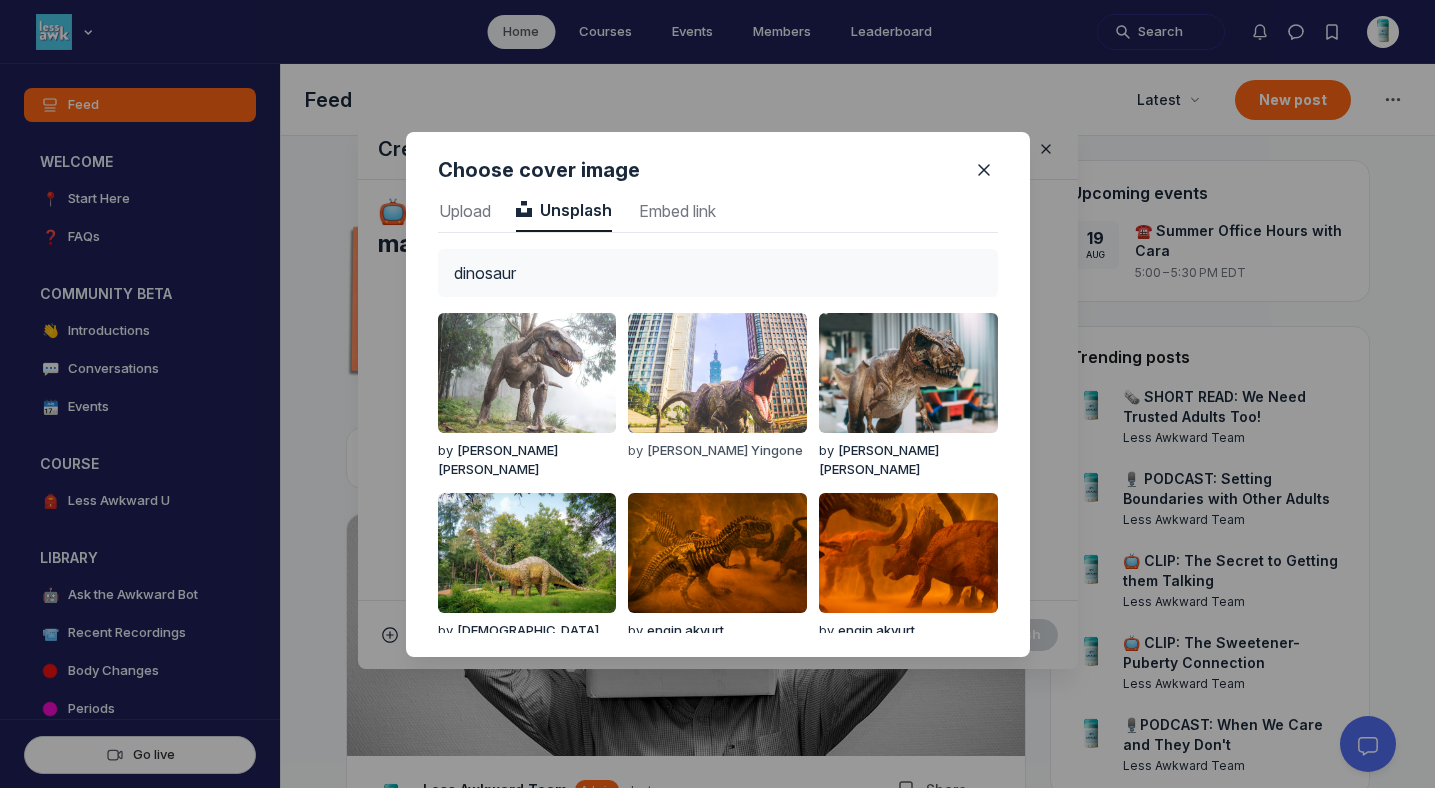 click at bounding box center [717, 373] 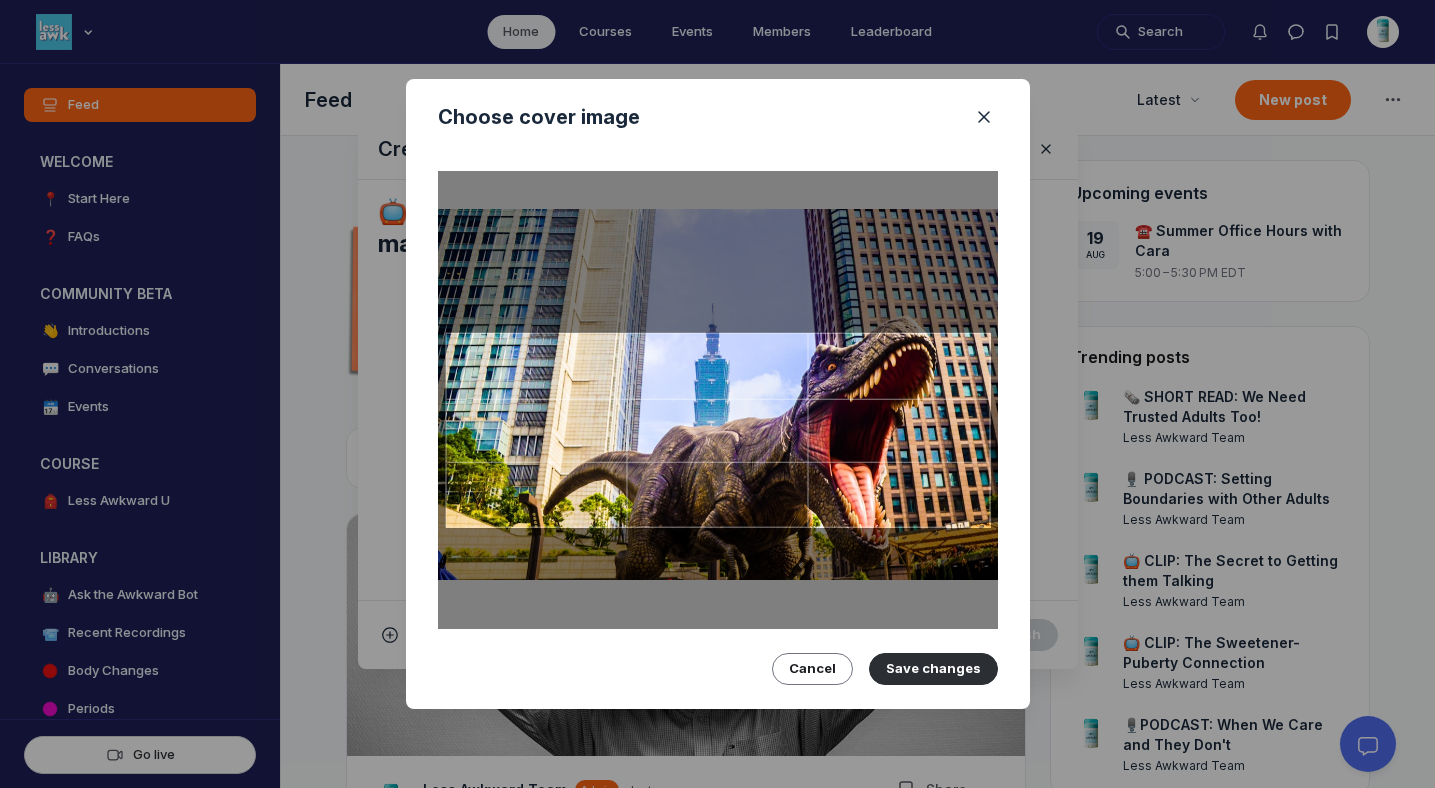 drag, startPoint x: 708, startPoint y: 423, endPoint x: 708, endPoint y: 387, distance: 36 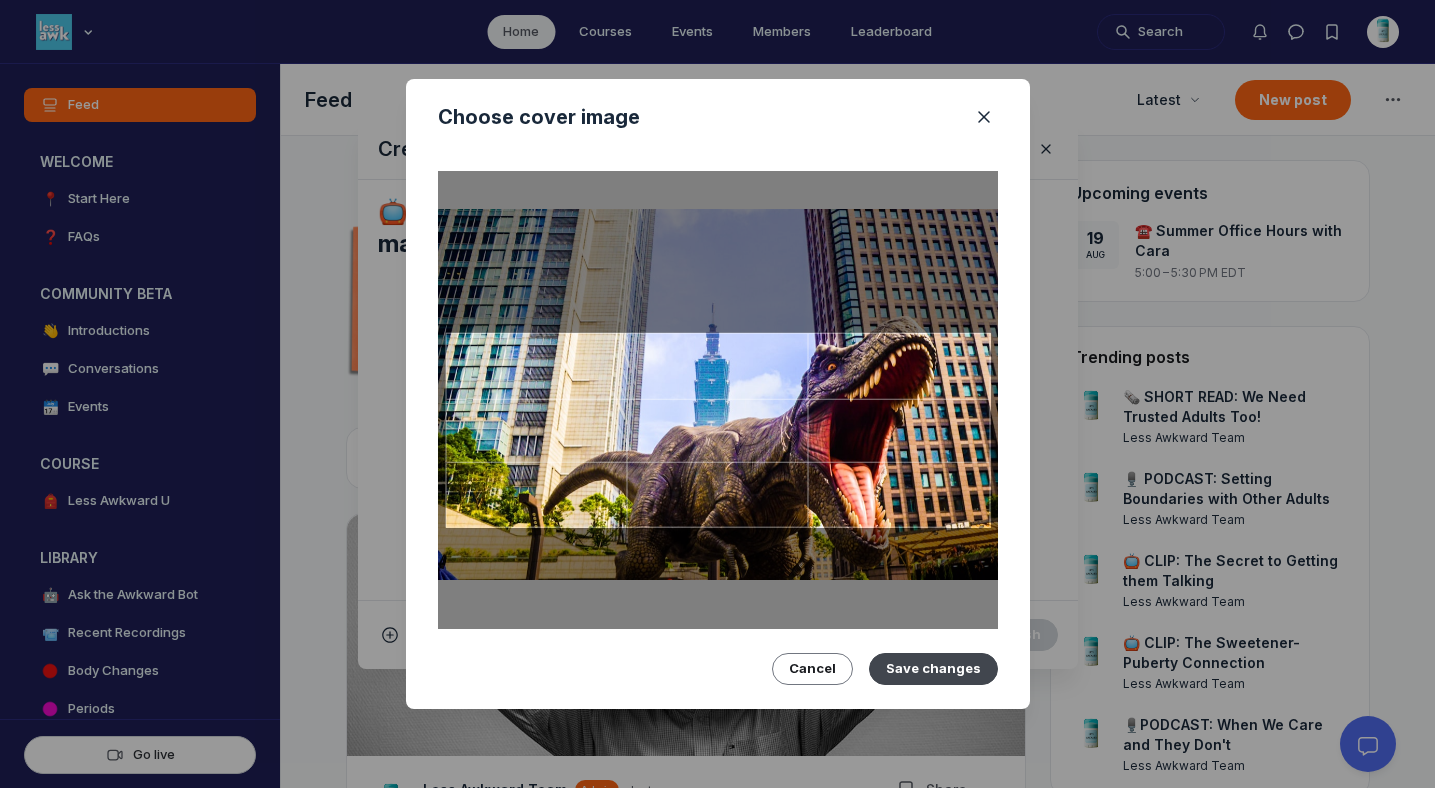 click on "Save changes" at bounding box center (933, 669) 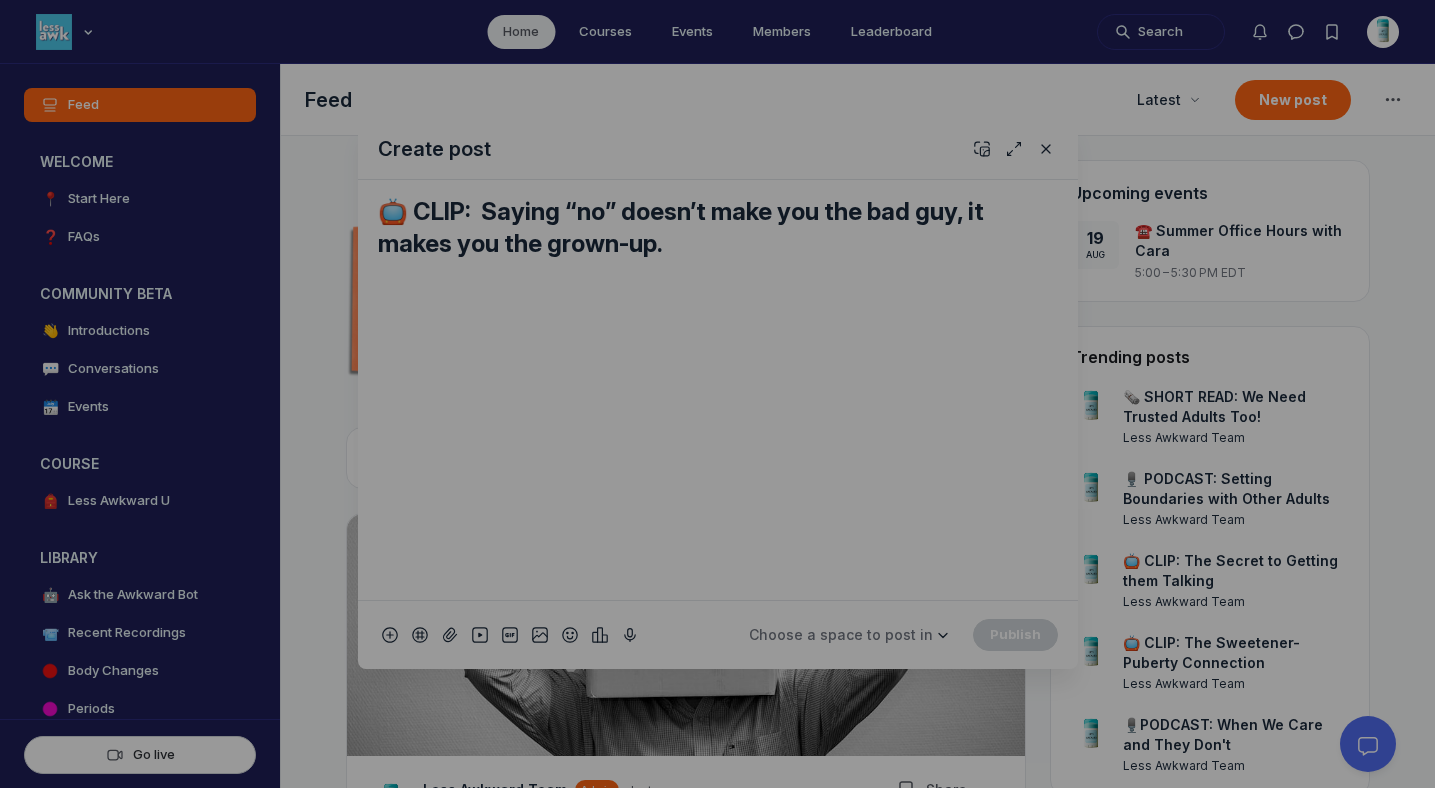 scroll, scrollTop: 2702, scrollLeft: 5090, axis: both 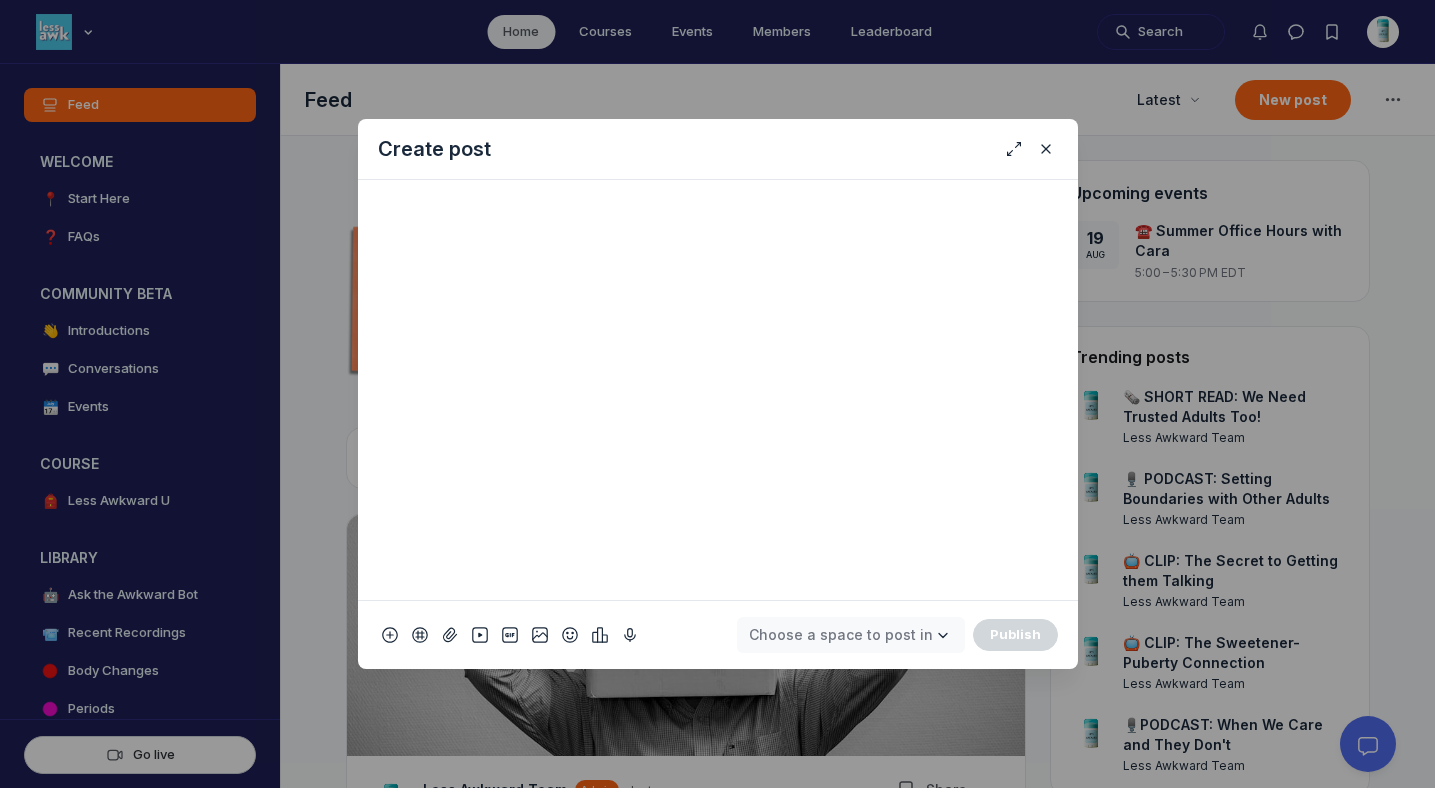 click on "Choose a space to post in" at bounding box center (841, 634) 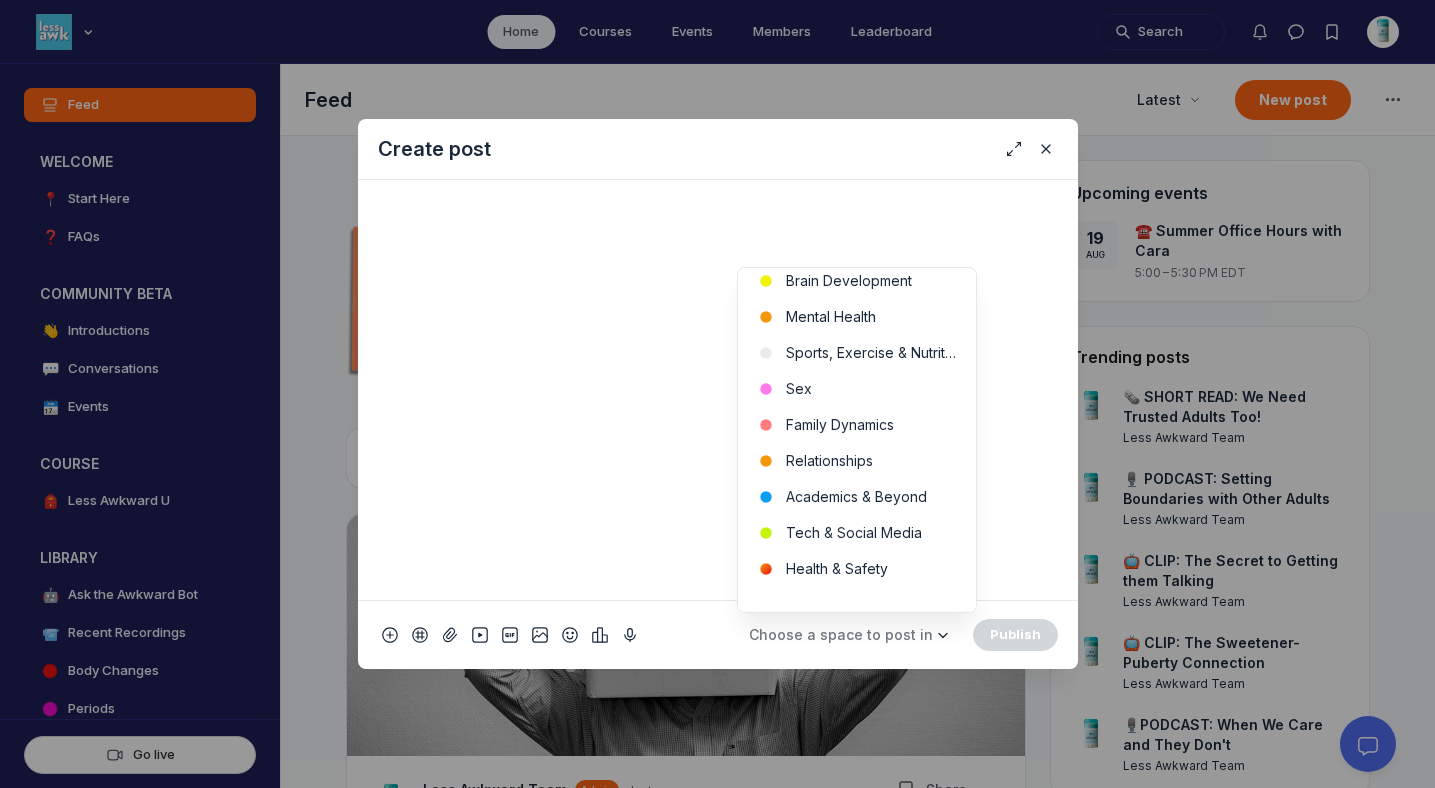 scroll, scrollTop: 629, scrollLeft: 0, axis: vertical 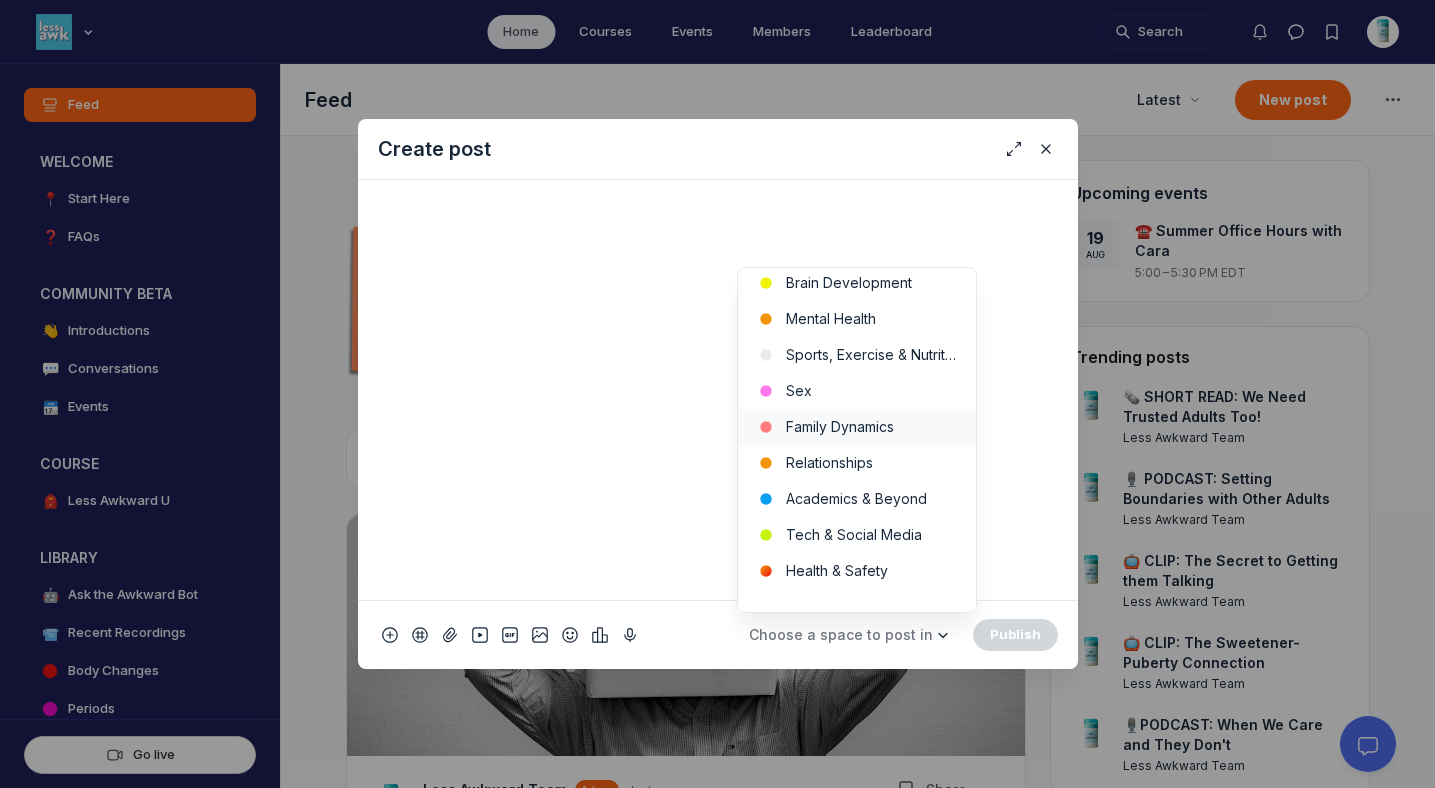 click on "Family Dynamics" at bounding box center (857, 427) 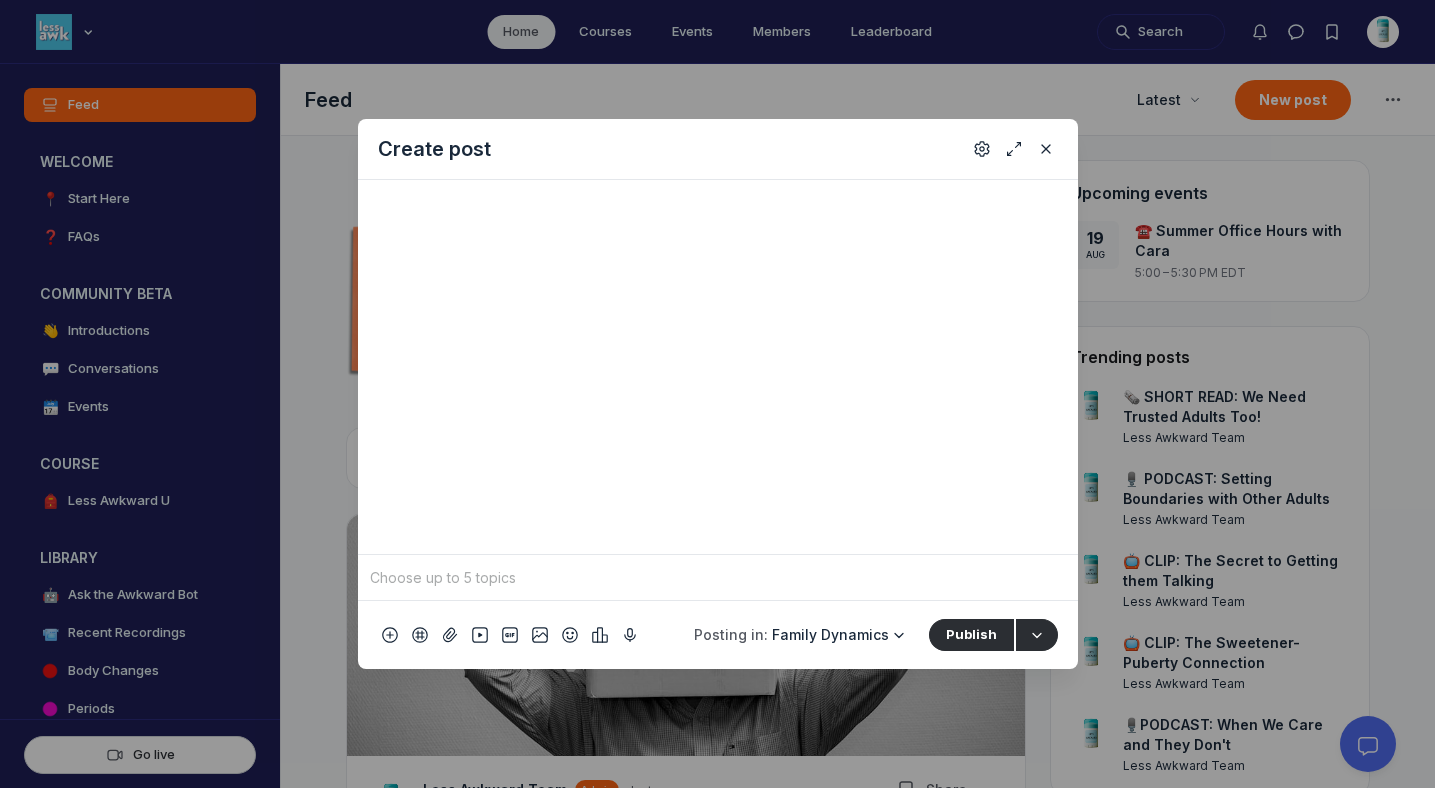 click at bounding box center (718, 578) 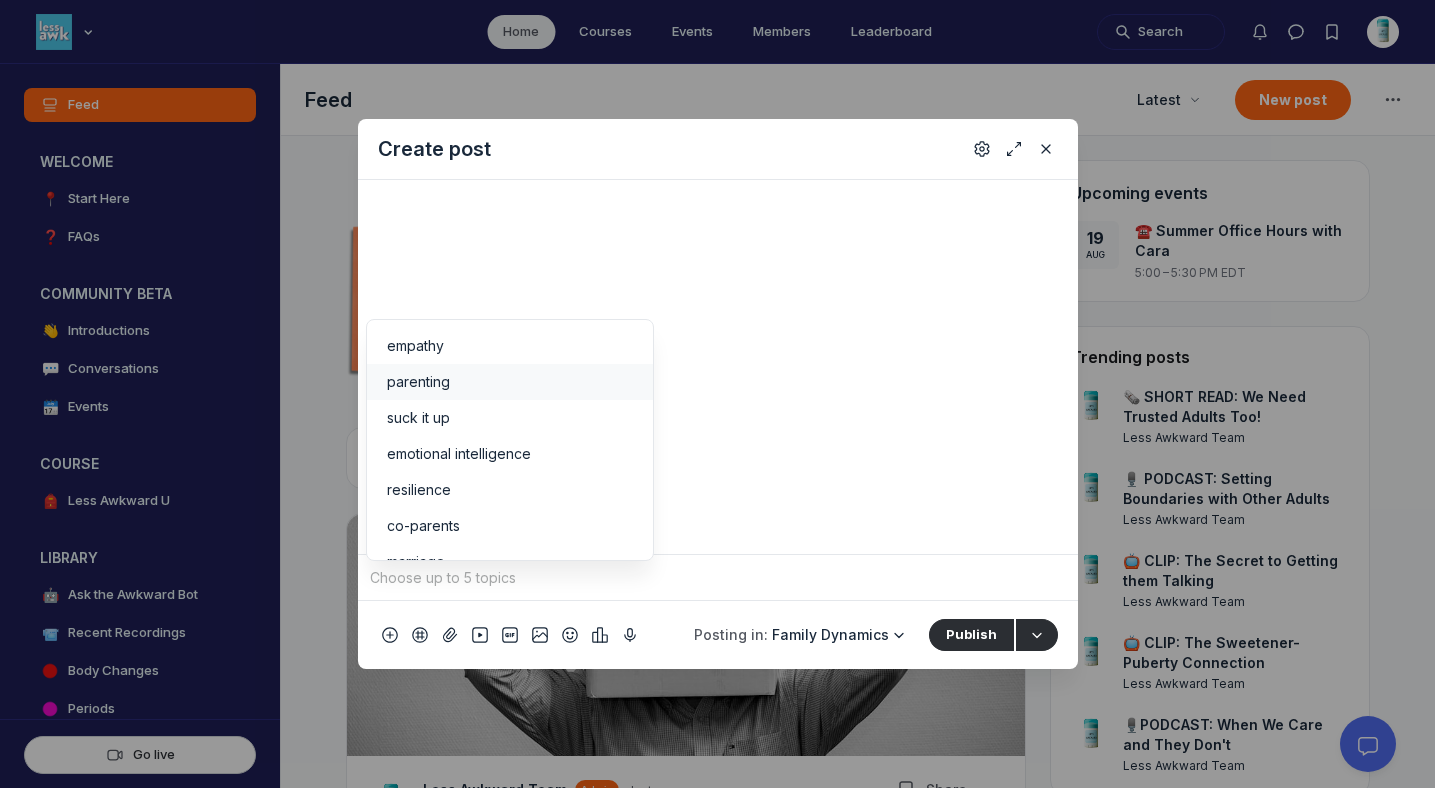 click on "parenting" at bounding box center [510, 382] 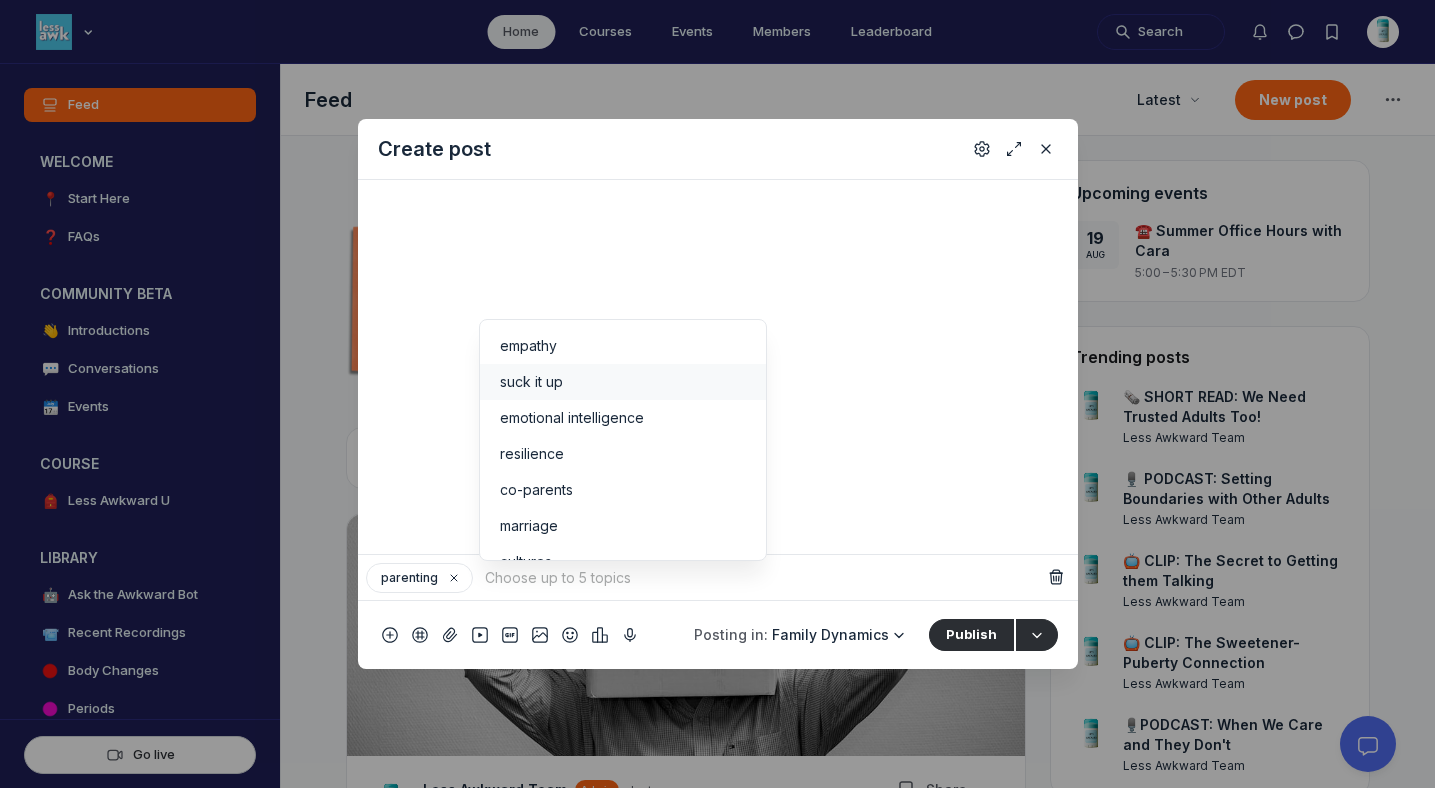 click on "suck it up" at bounding box center [531, 382] 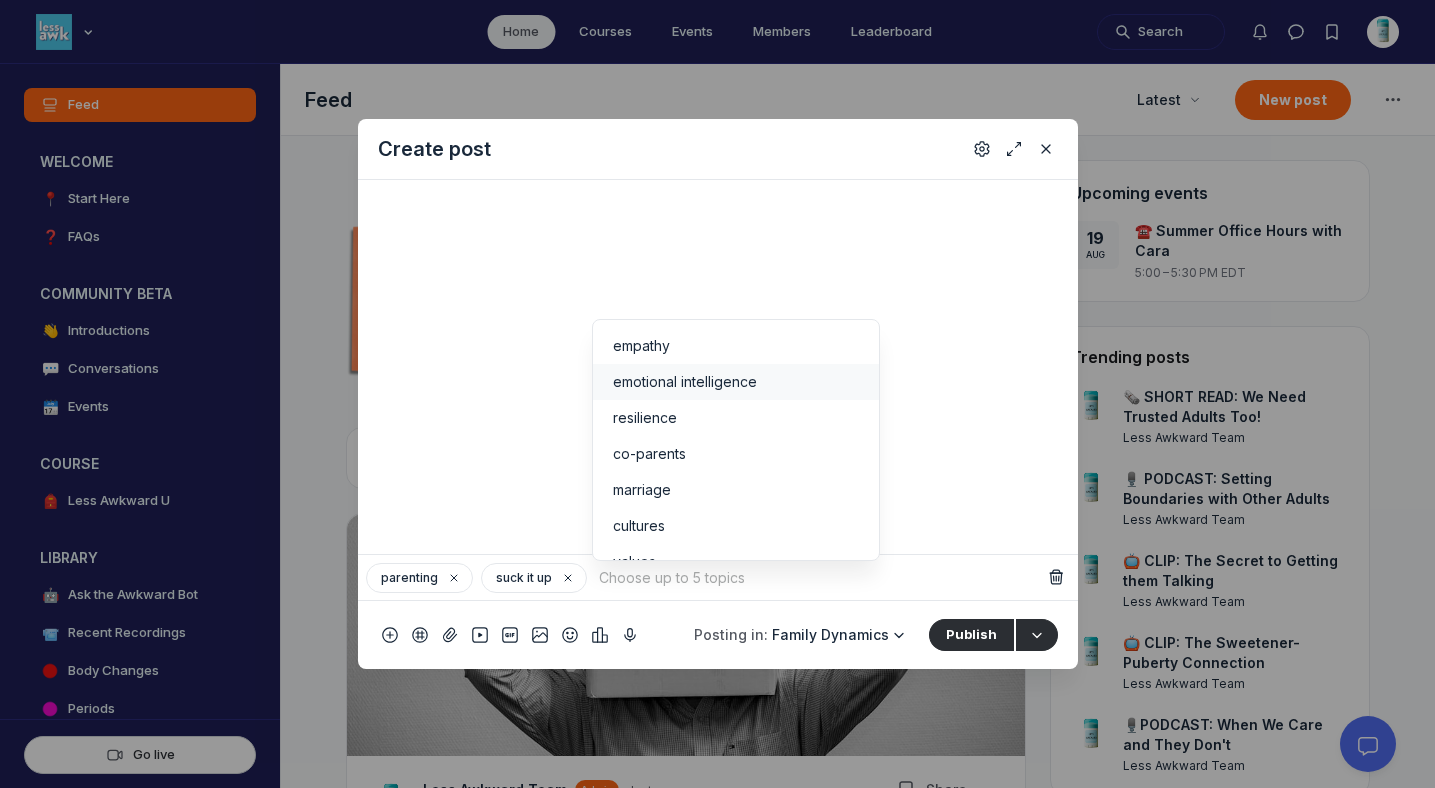 click on "emotional intelligence" at bounding box center (736, 382) 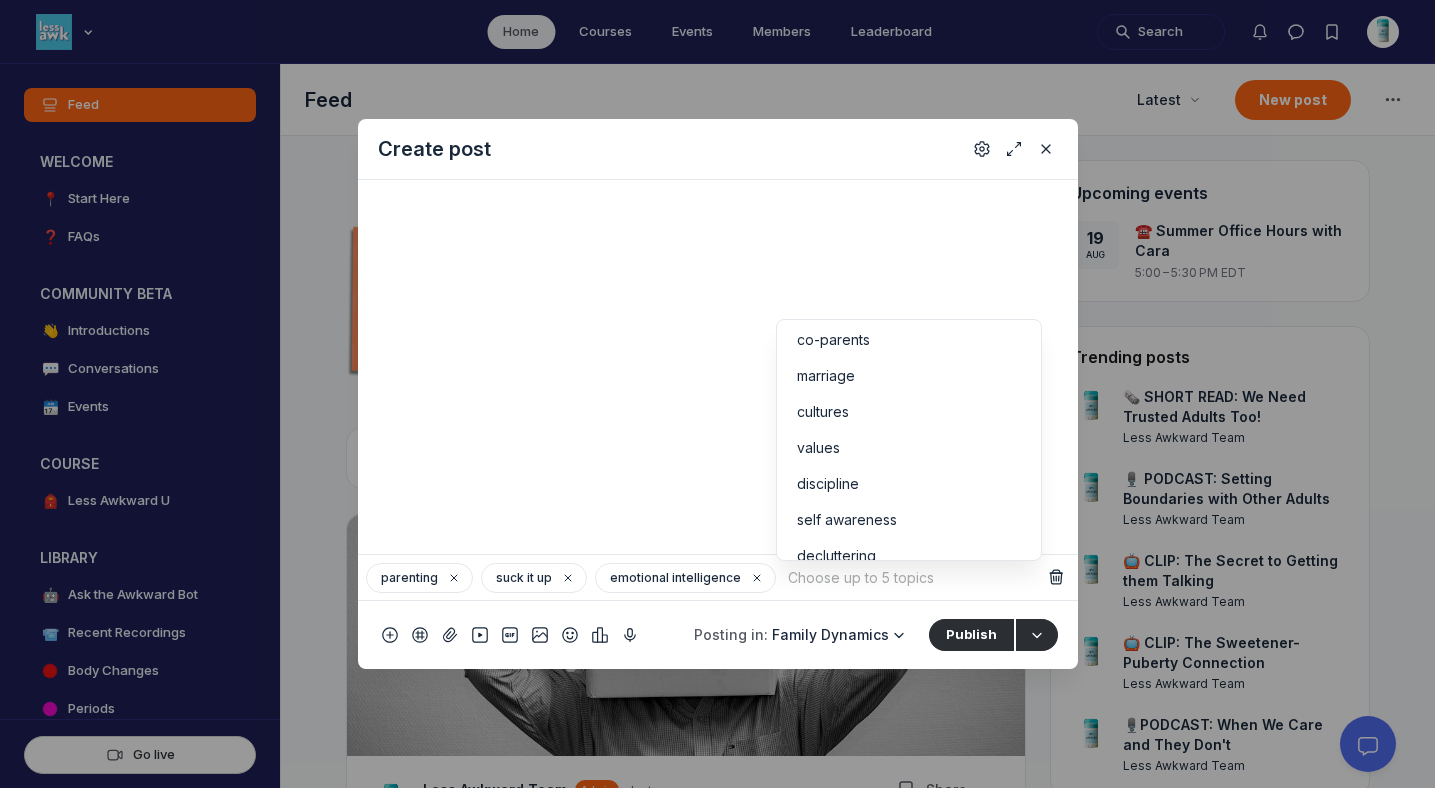 scroll, scrollTop: 114, scrollLeft: 0, axis: vertical 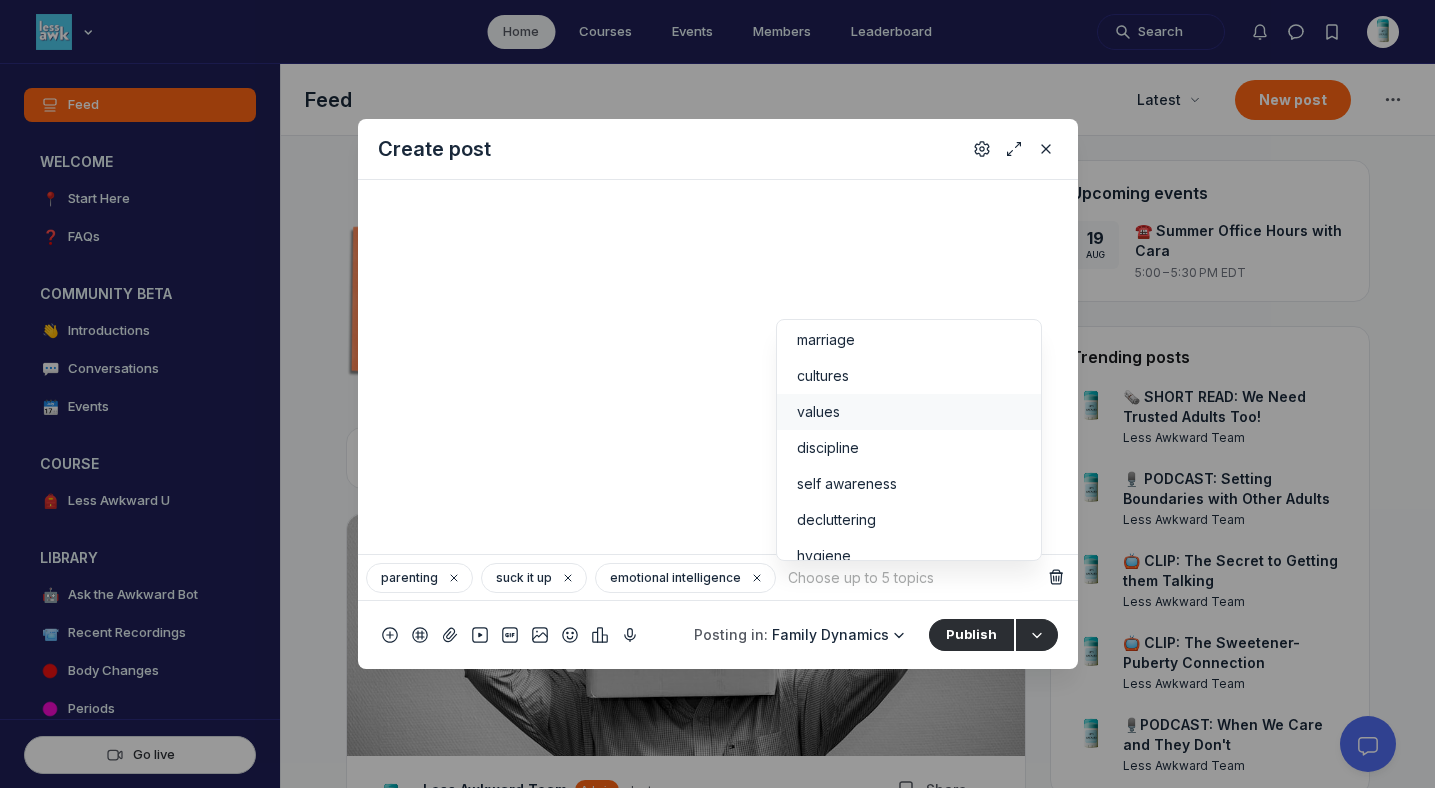 click on "values" at bounding box center [909, 412] 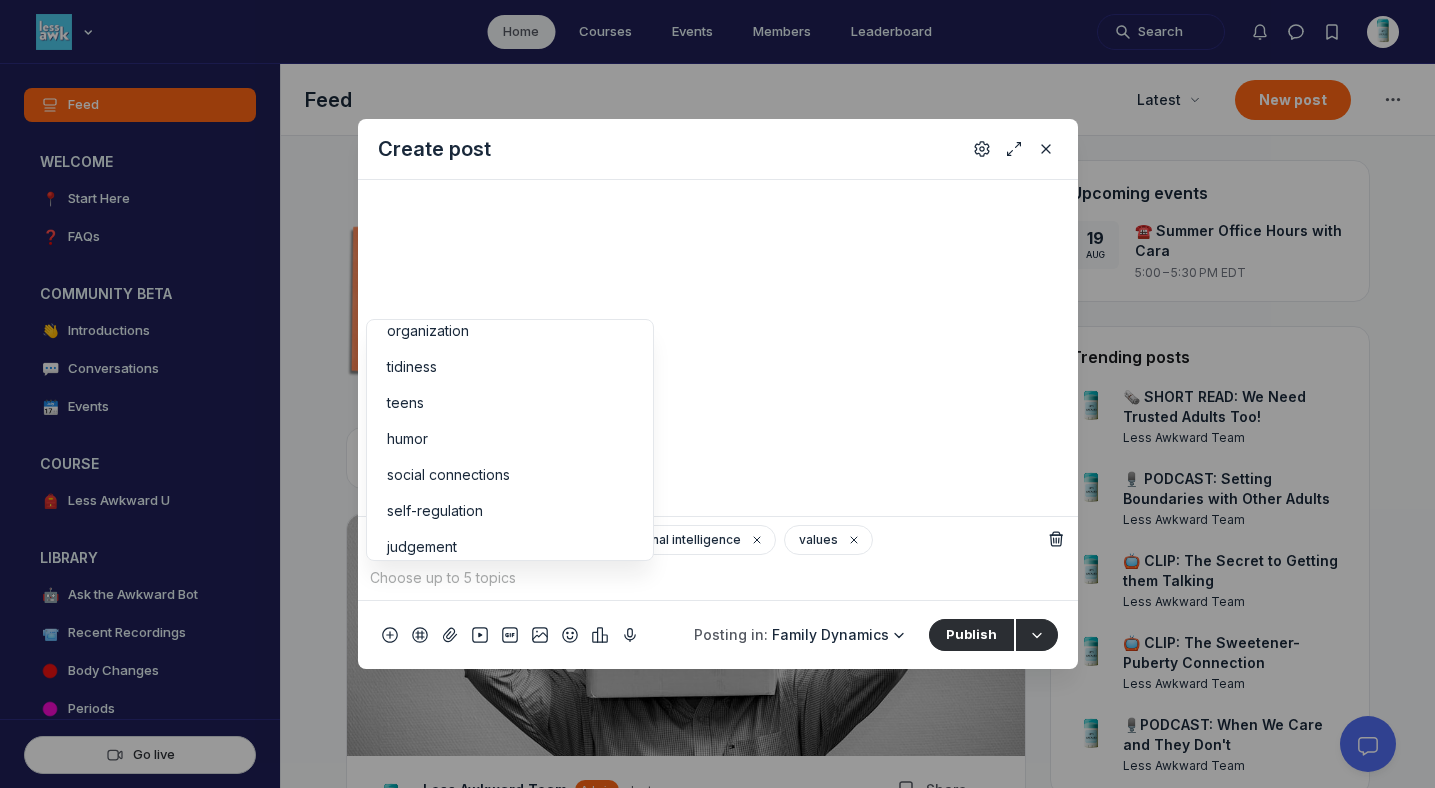 scroll, scrollTop: 352, scrollLeft: 0, axis: vertical 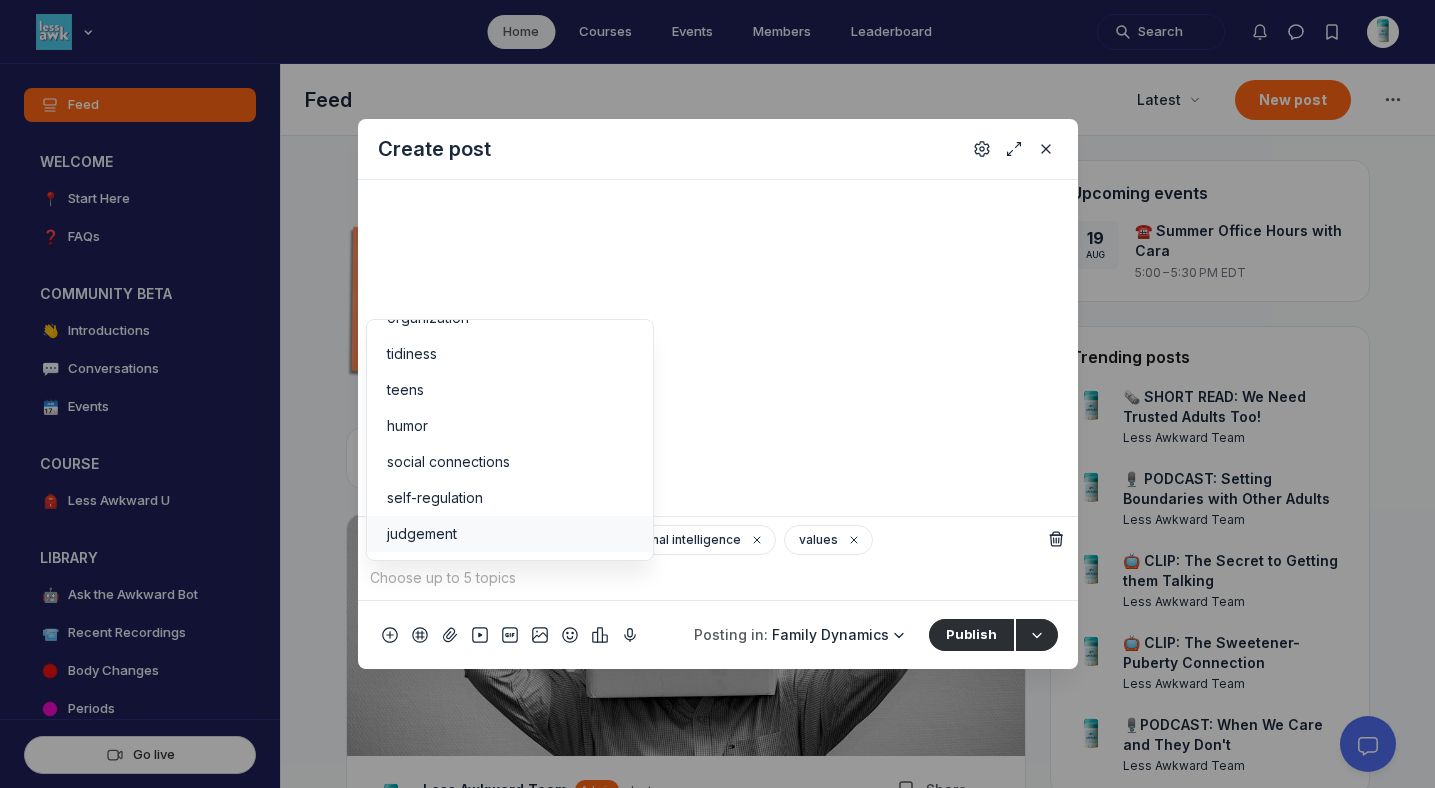click on "judgement" at bounding box center (510, 534) 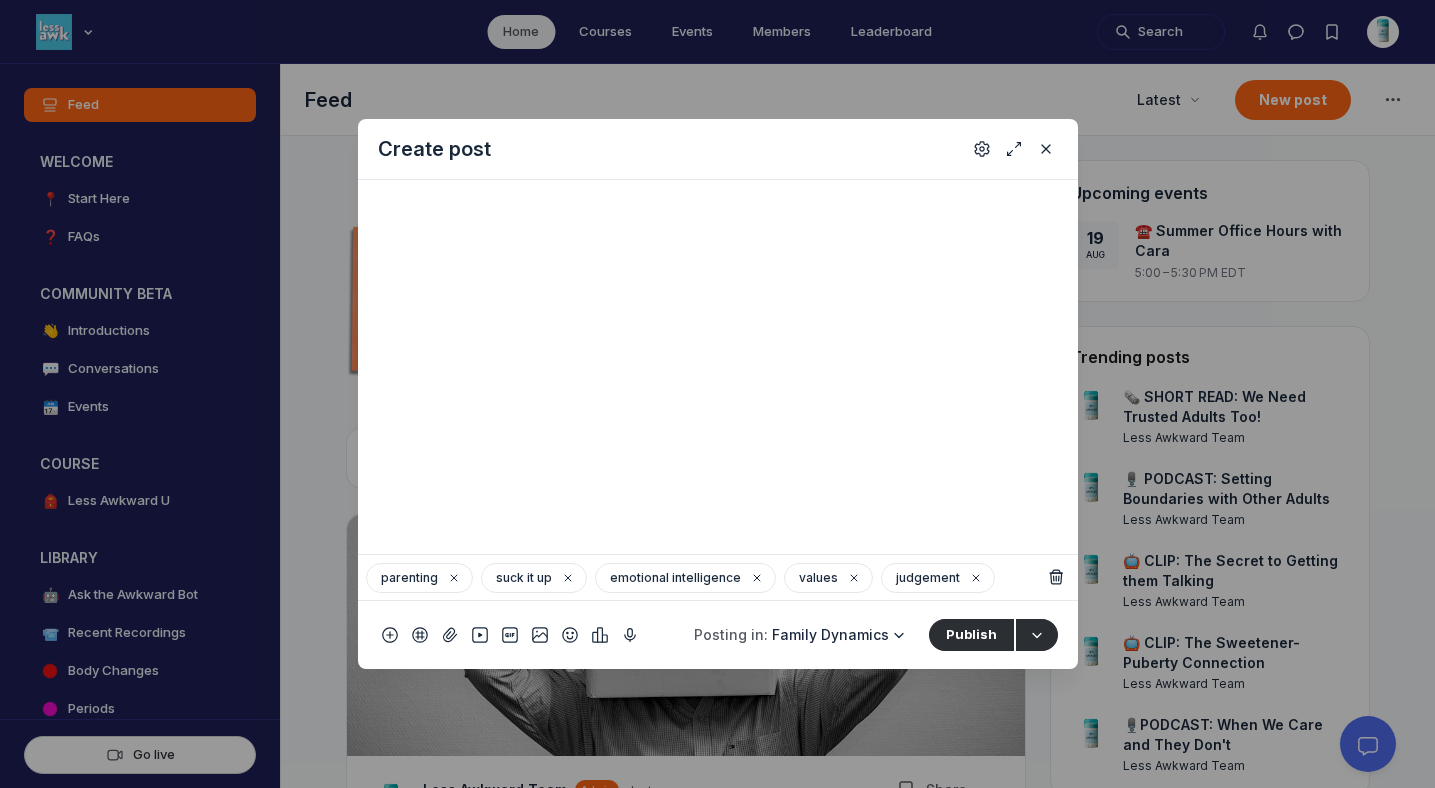 scroll, scrollTop: 392, scrollLeft: 0, axis: vertical 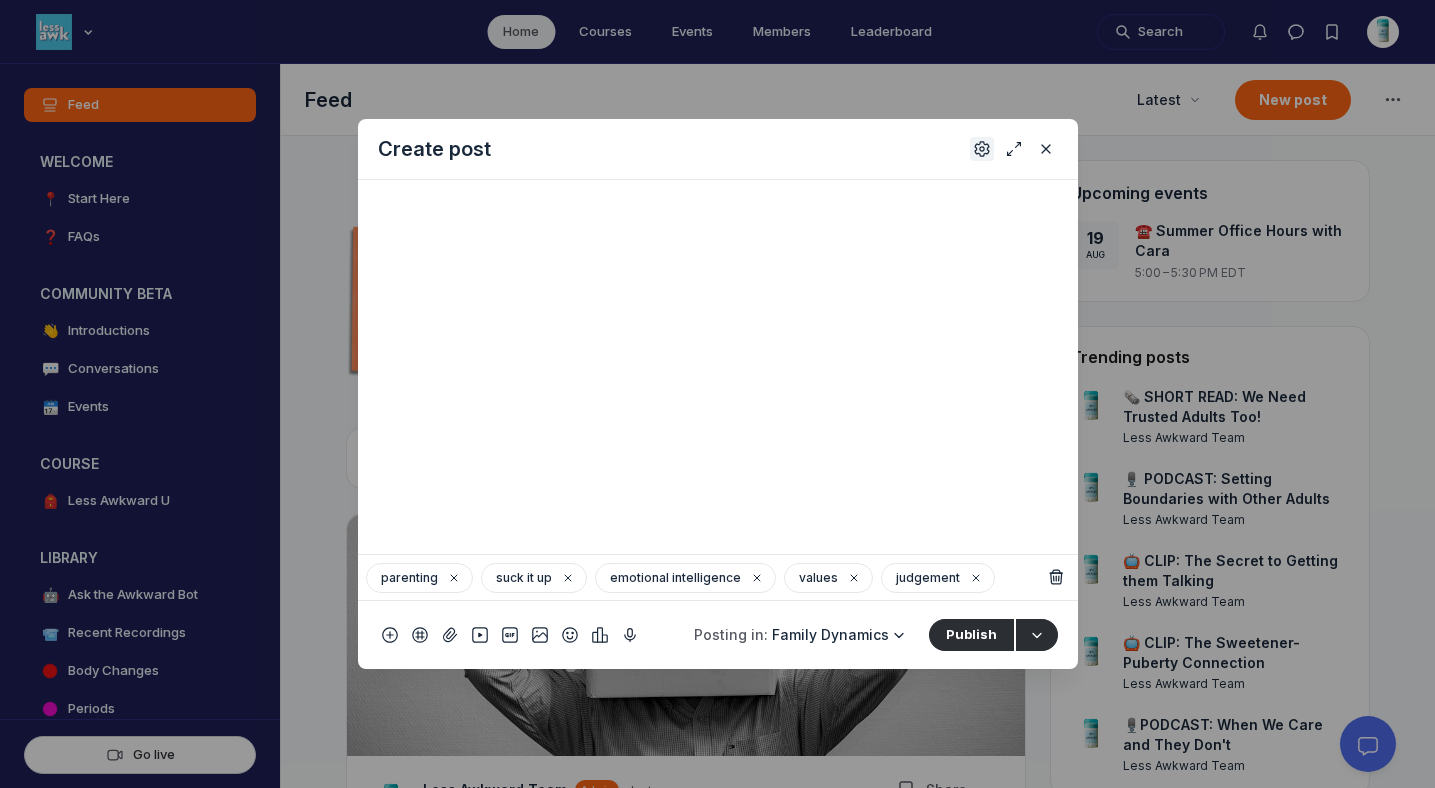 click 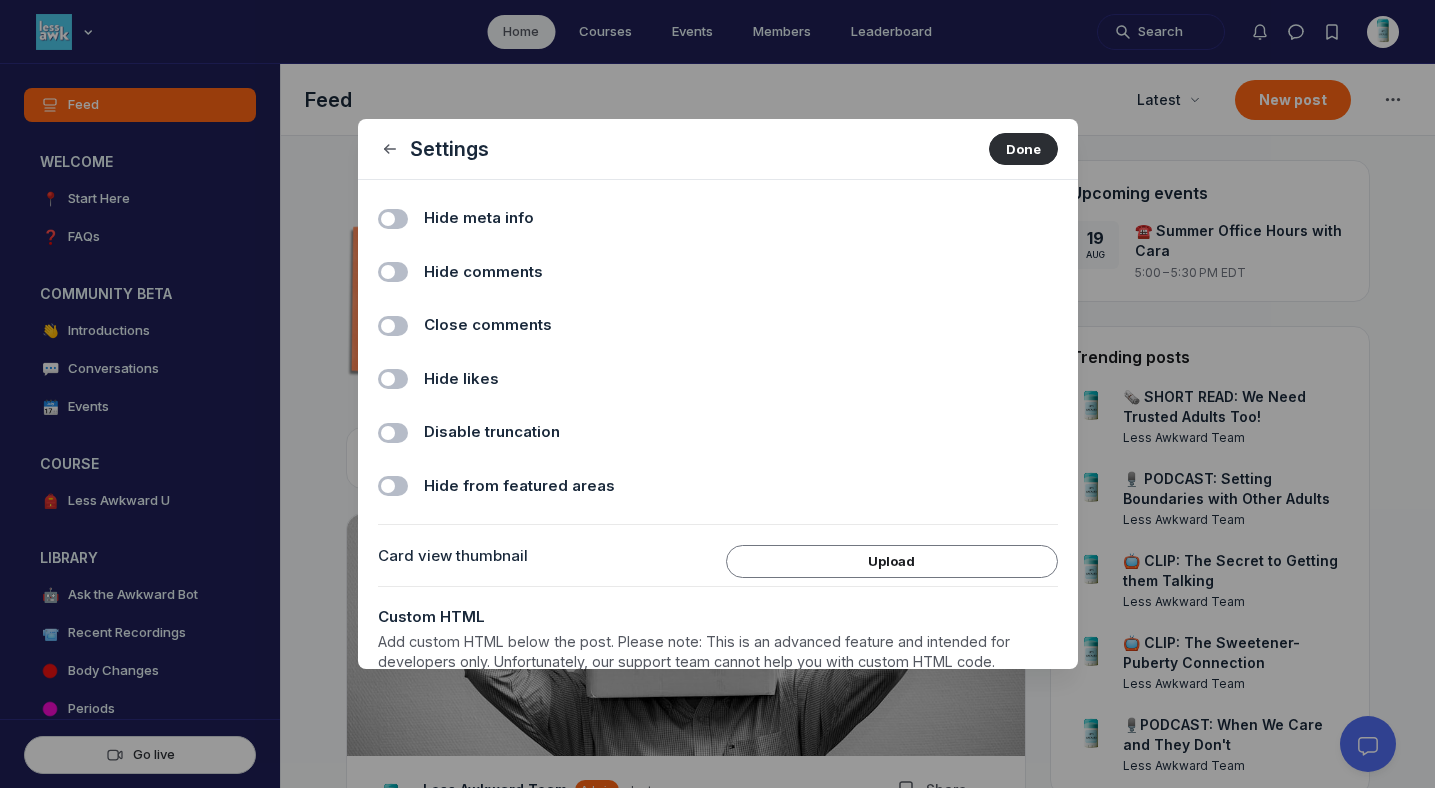 click on "Hide comments Toggle switch" at bounding box center [718, 268] 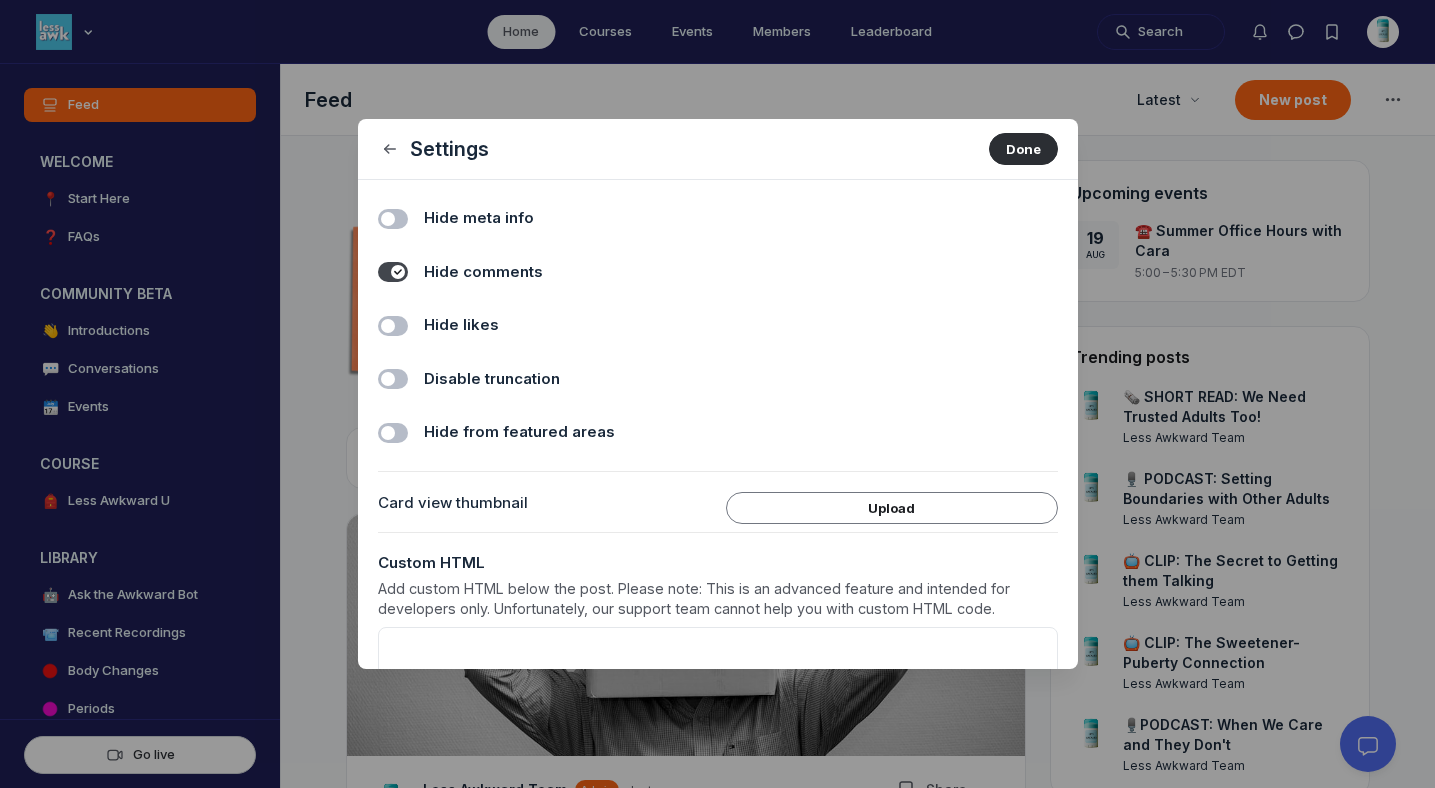click on "Hide likes" at bounding box center (461, 325) 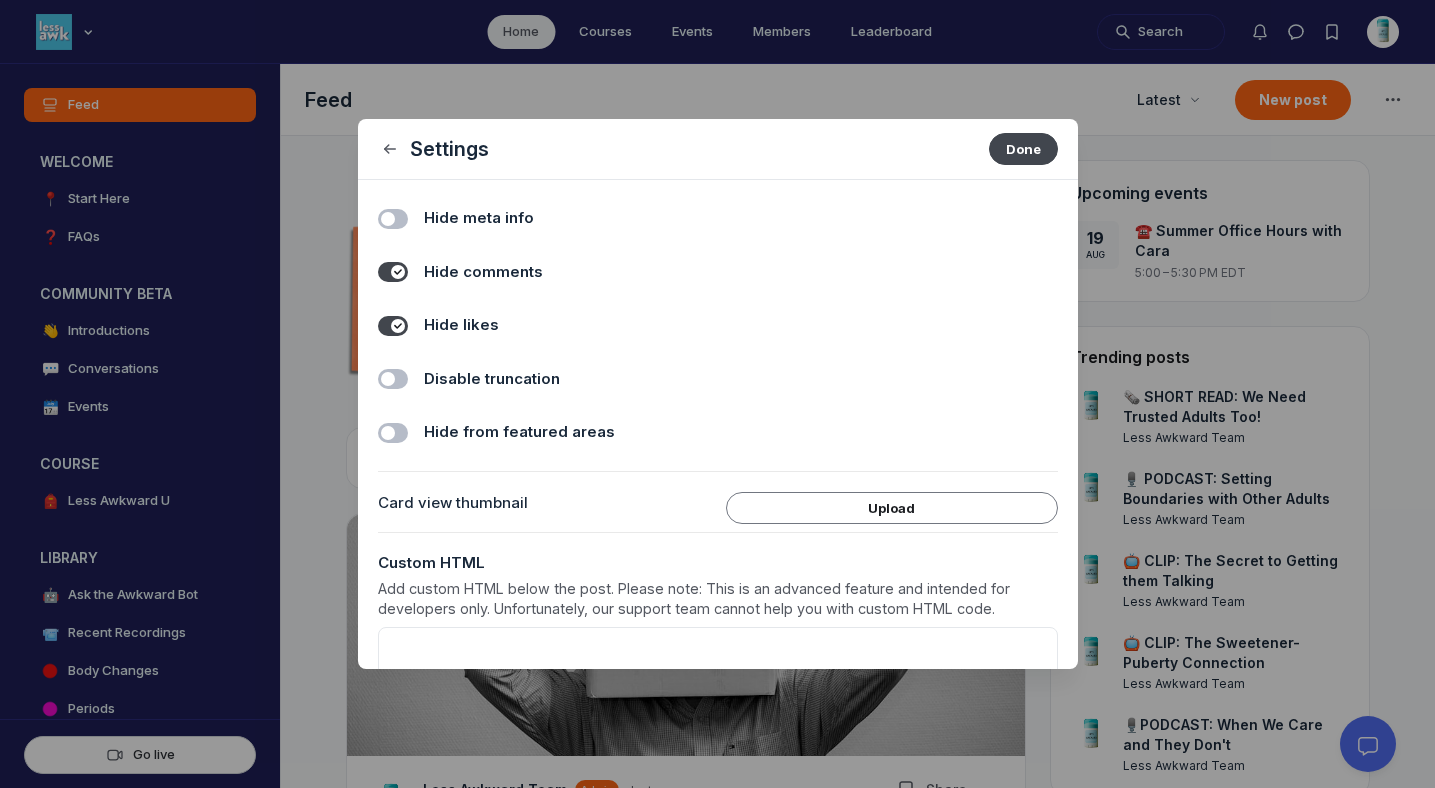 click on "Done" at bounding box center (1023, 149) 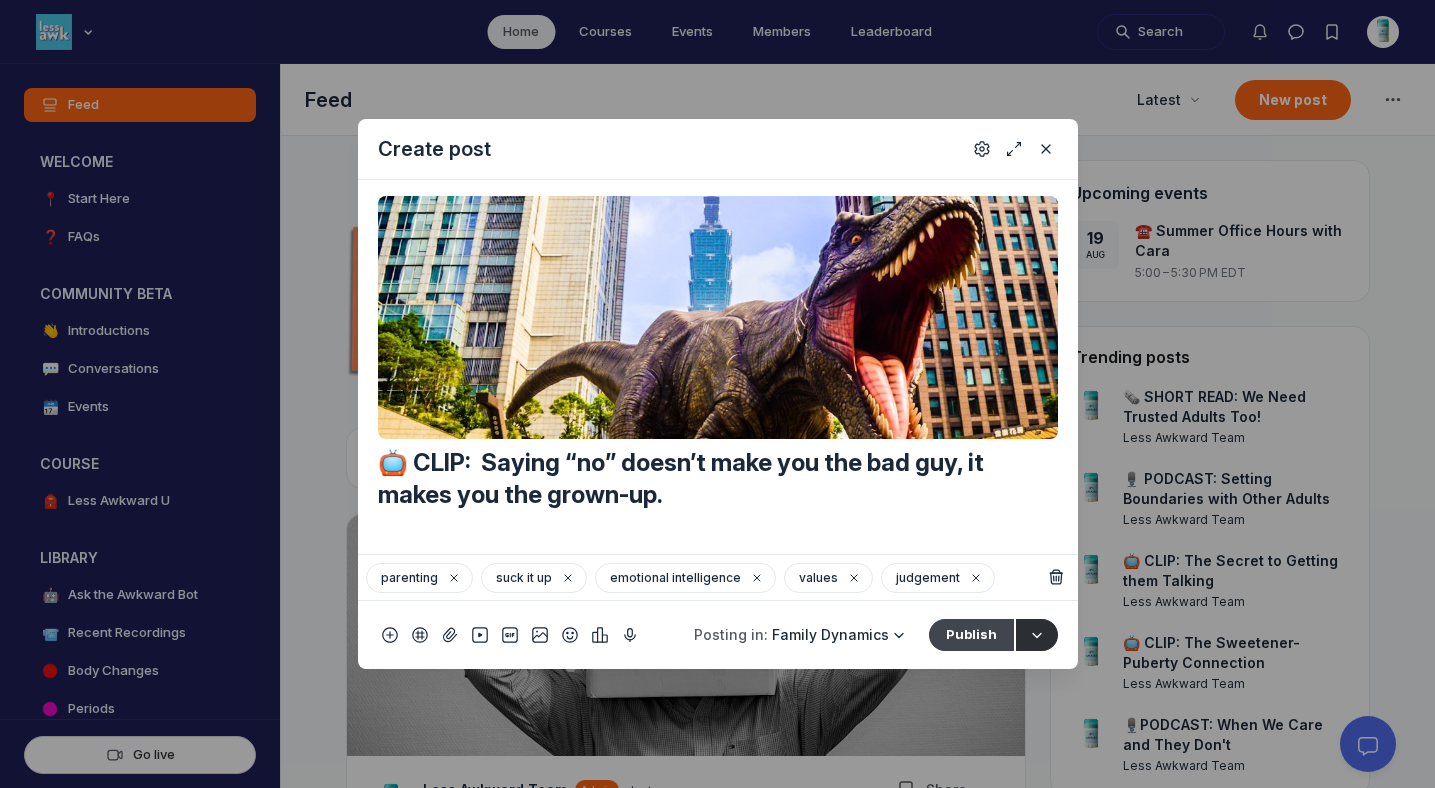 click on "Publish" at bounding box center [971, 635] 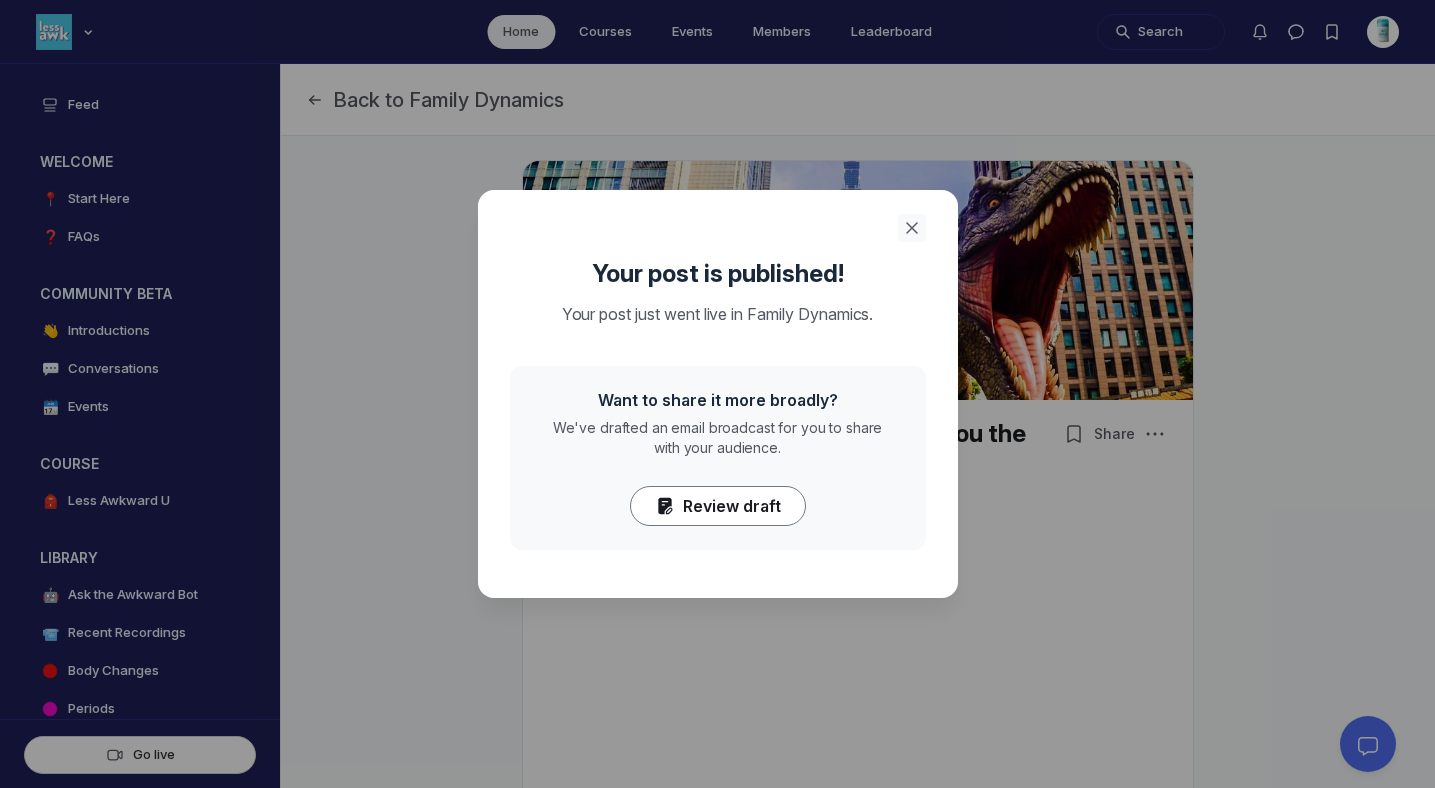 click 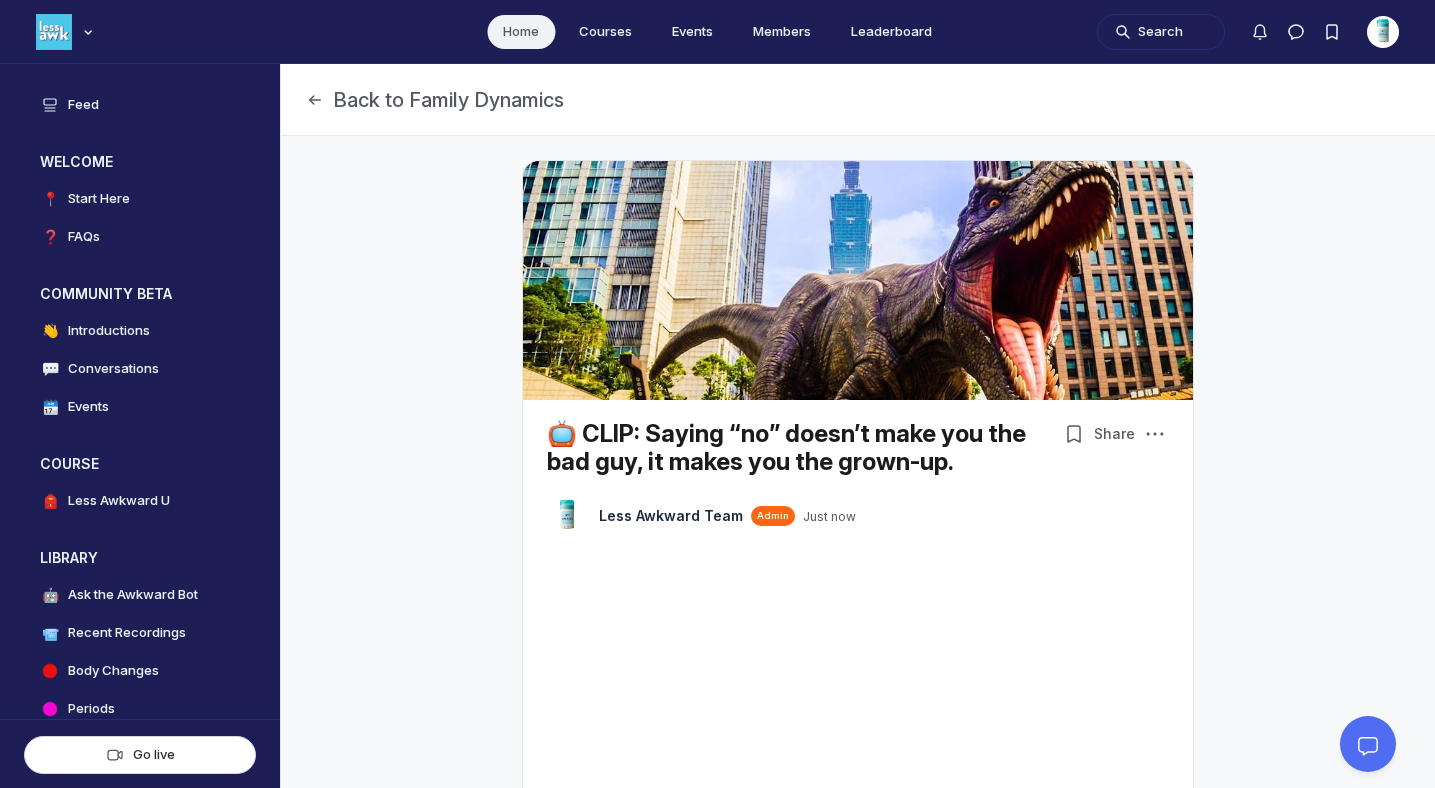 click on "Home" at bounding box center (521, 32) 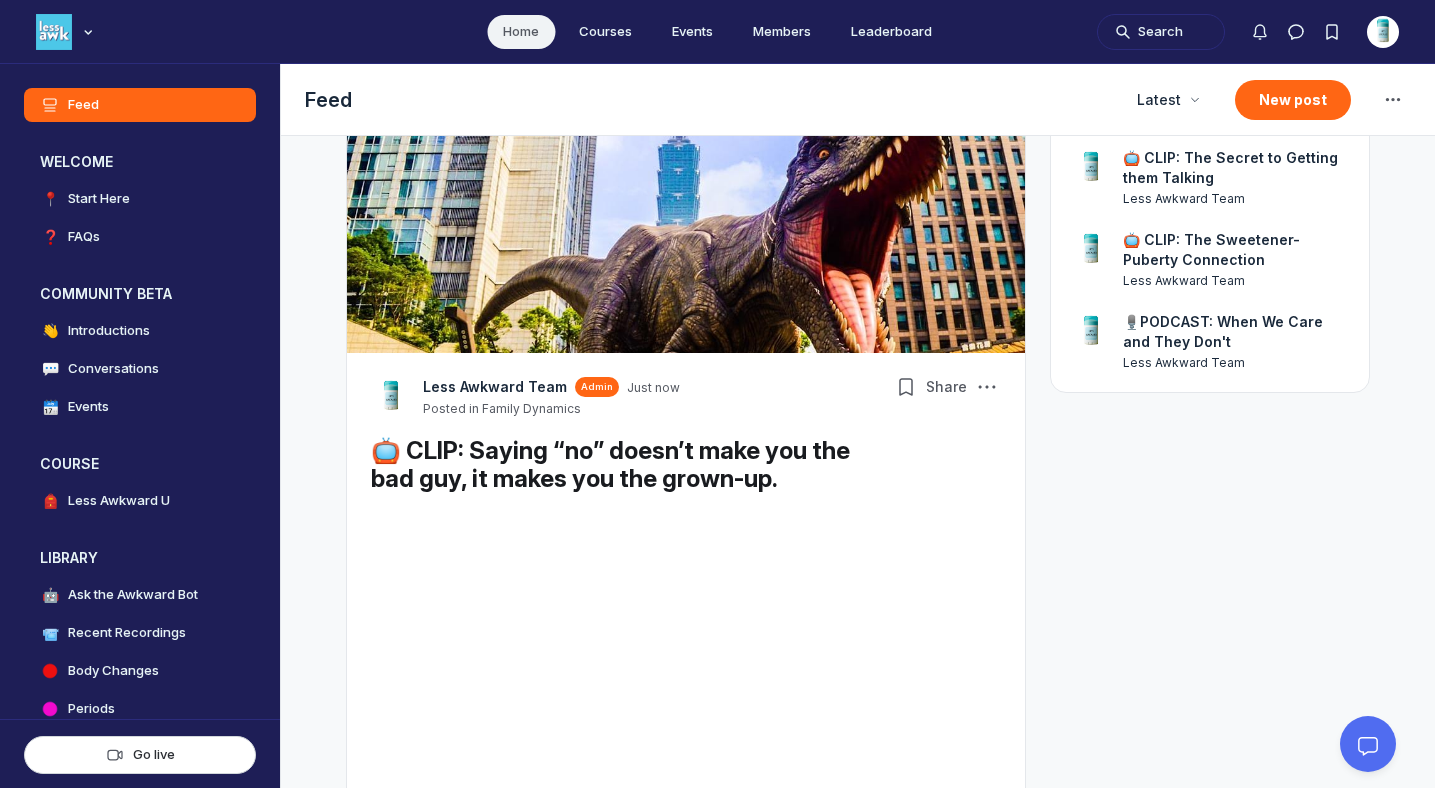 scroll, scrollTop: 225, scrollLeft: 0, axis: vertical 